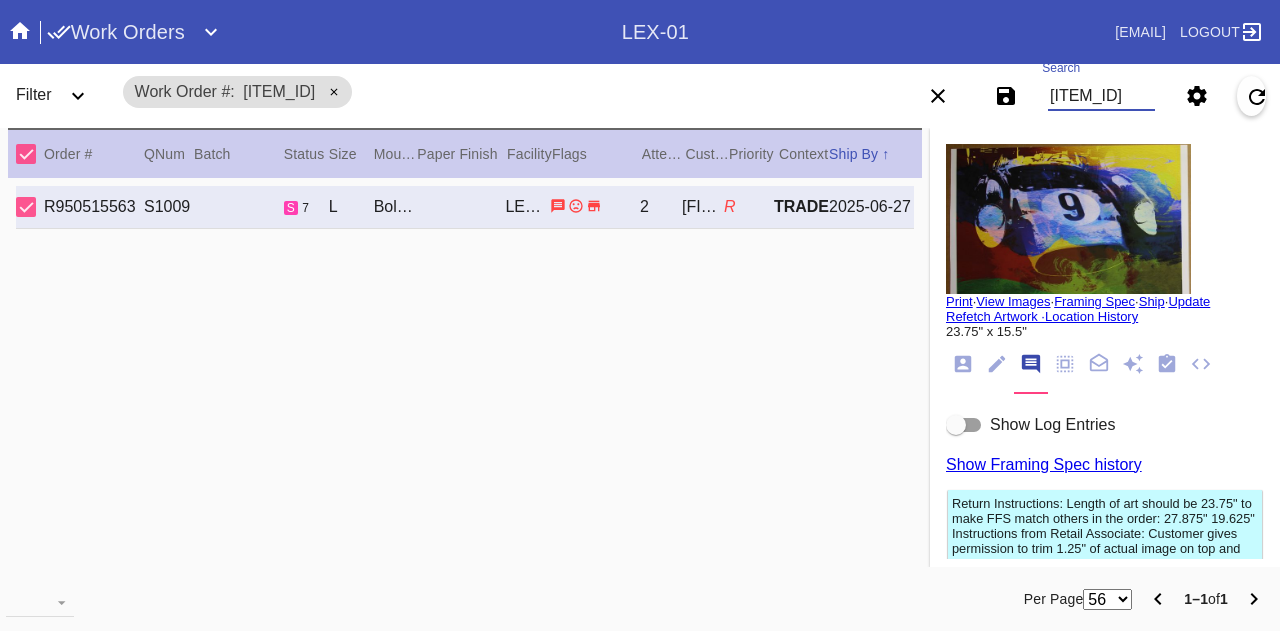 scroll, scrollTop: 0, scrollLeft: 0, axis: both 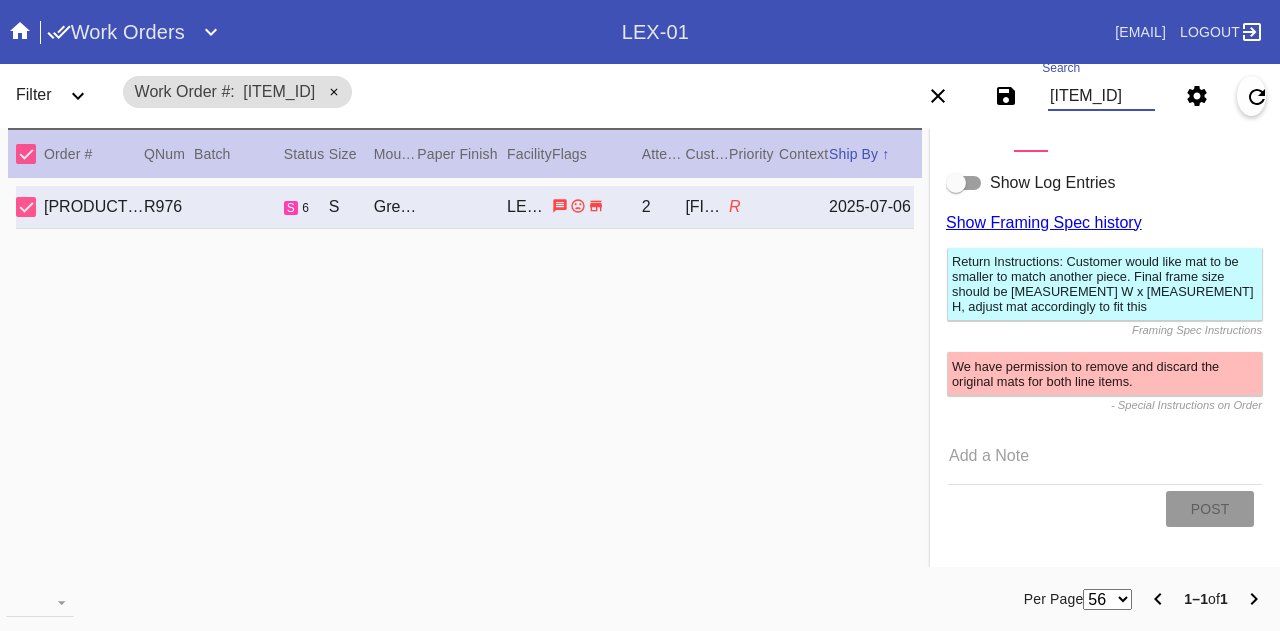 click on "Add a Note" at bounding box center (1105, 462) 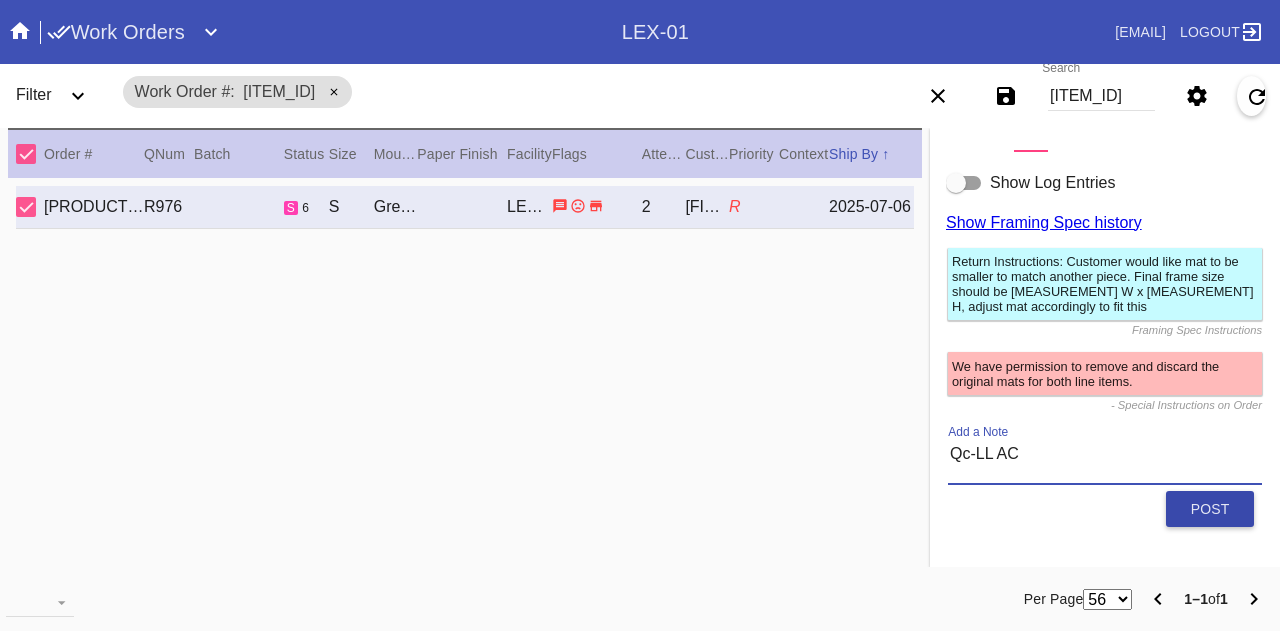 type on "Qc-LL AC" 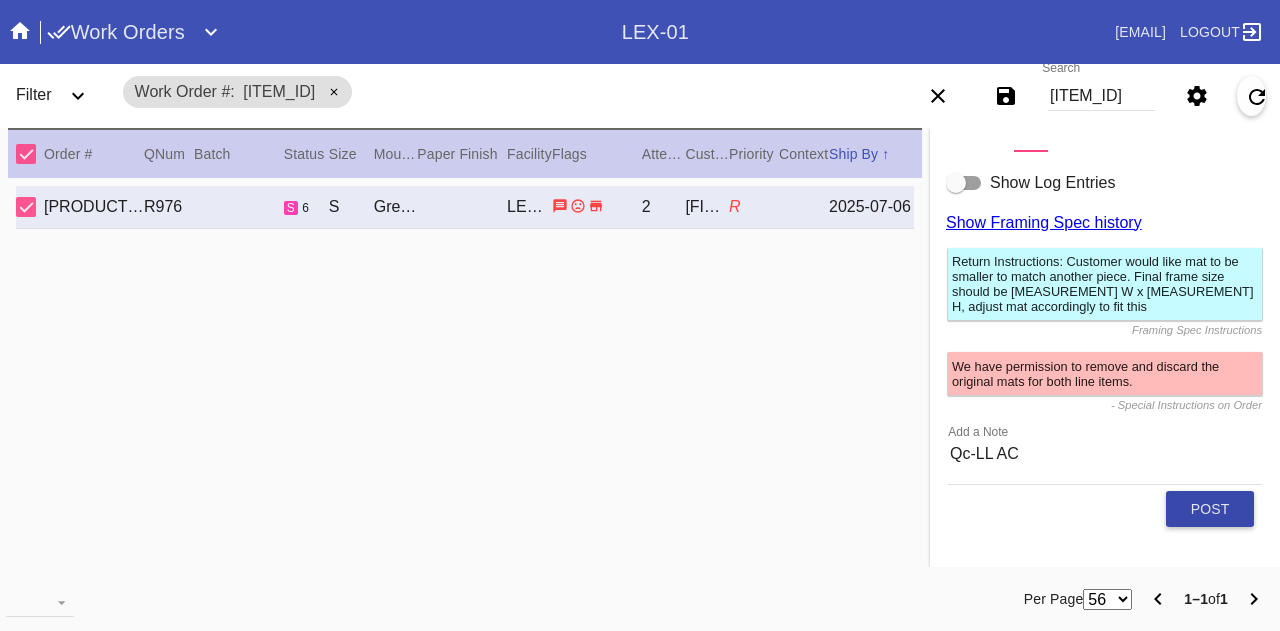 click on "Post" at bounding box center [1210, 509] 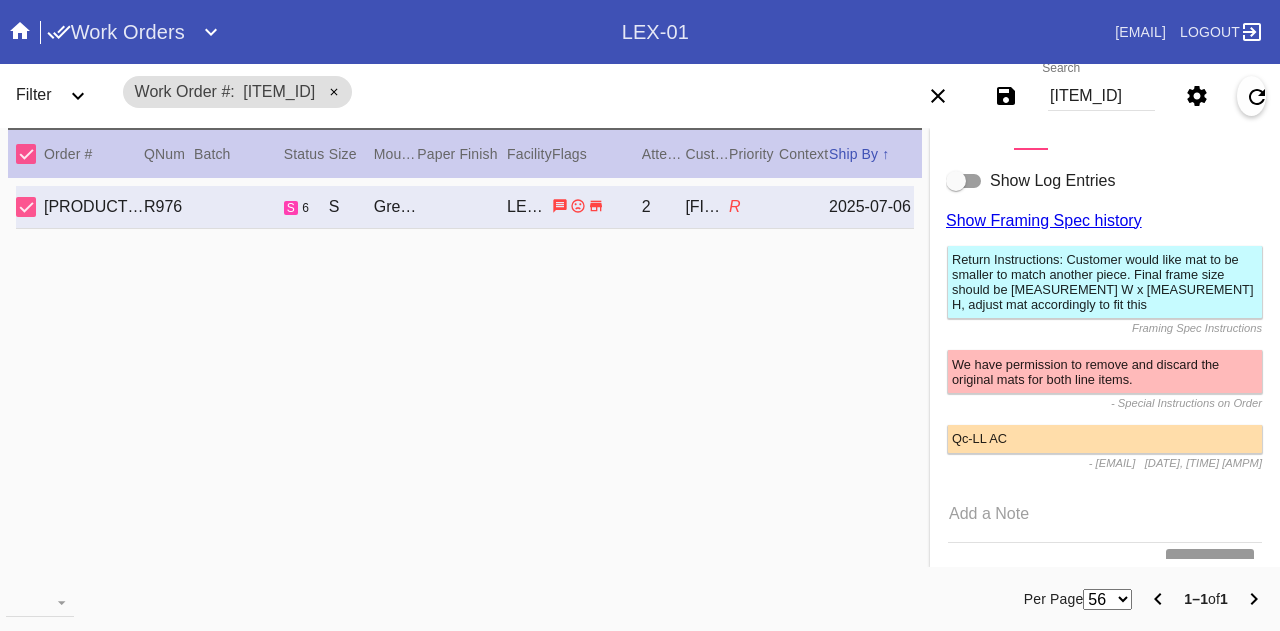 click on "Search [PRODUCT_CODE]" at bounding box center (1101, 96) 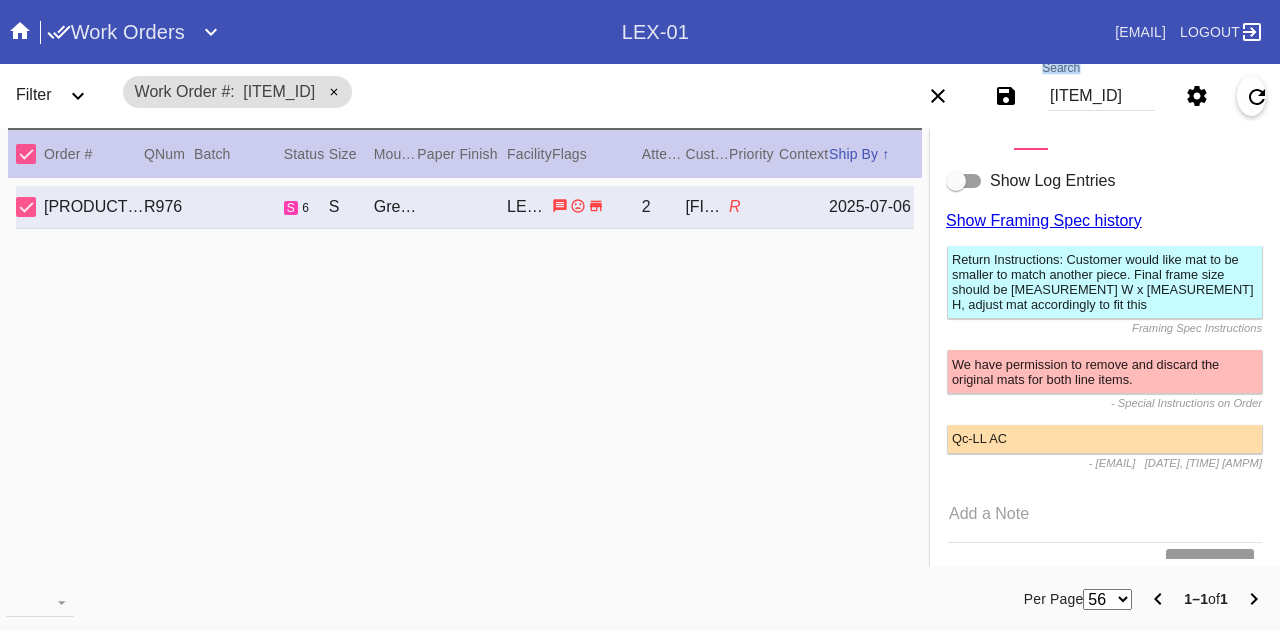 click on "Search [PRODUCT_CODE]" at bounding box center (1101, 96) 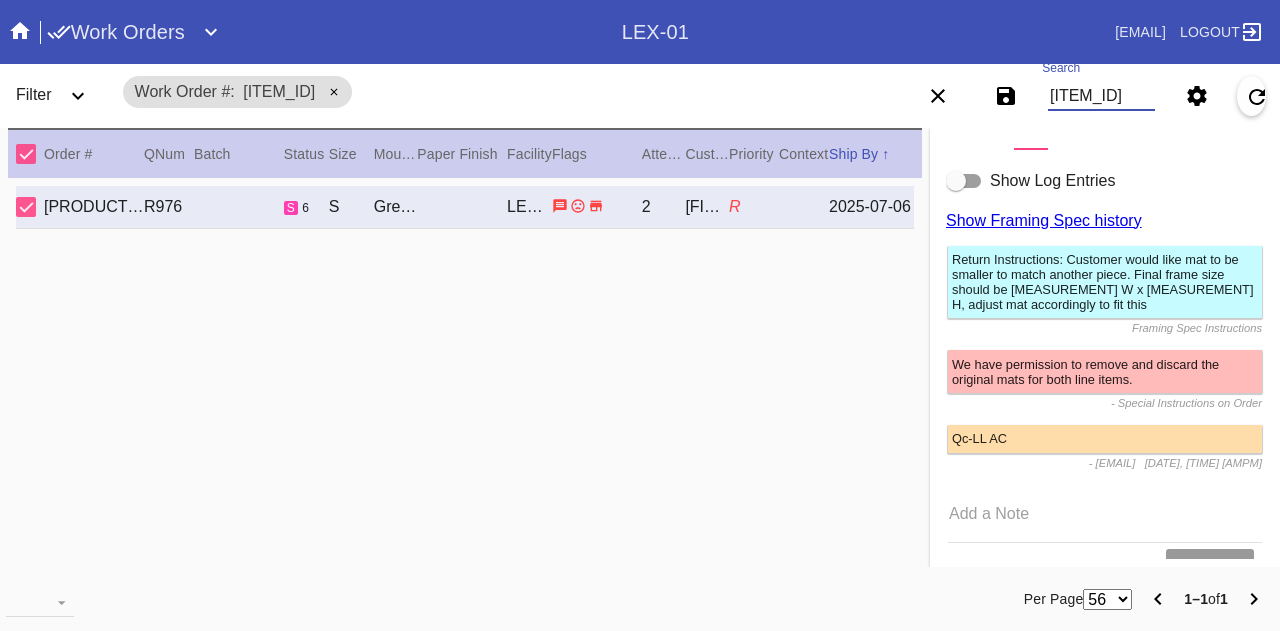click on "[ITEM_ID]" at bounding box center (1101, 96) 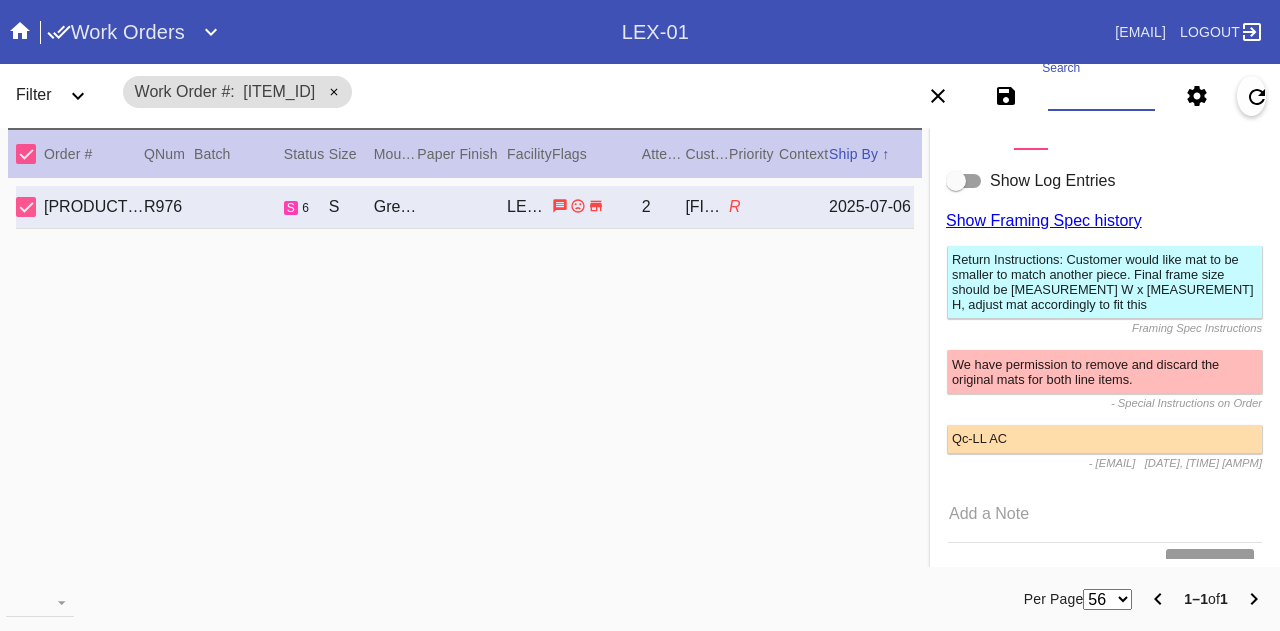 scroll, scrollTop: 0, scrollLeft: 0, axis: both 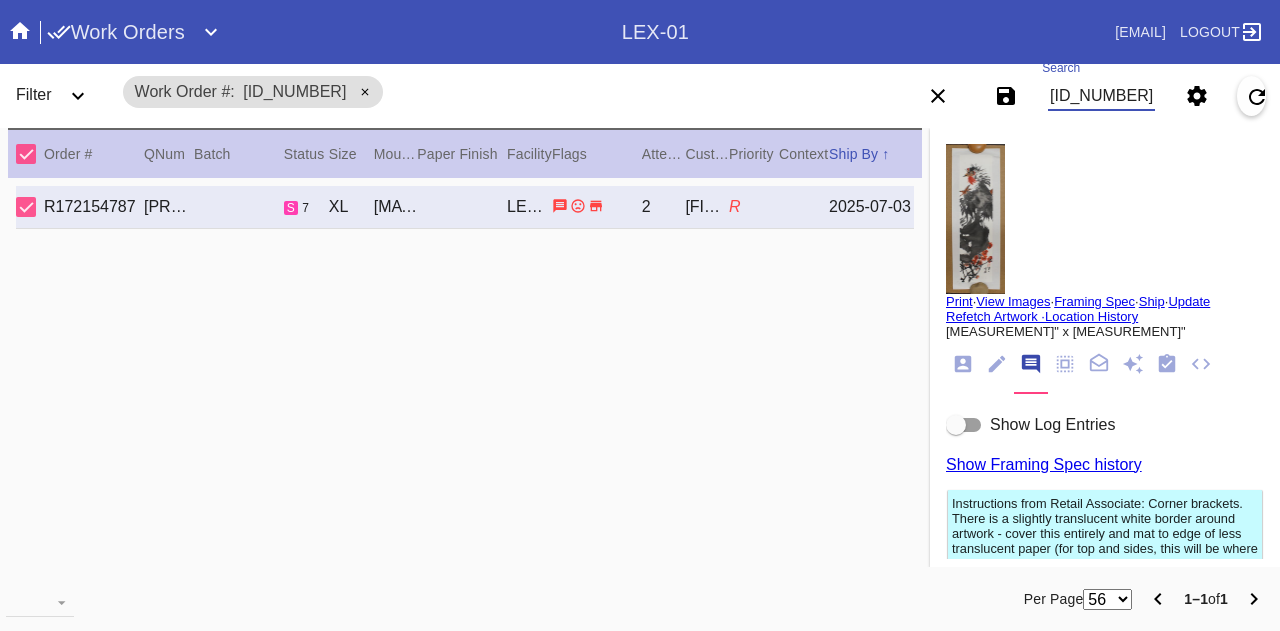 click on "[ID_NUMBER]" at bounding box center (1101, 96) 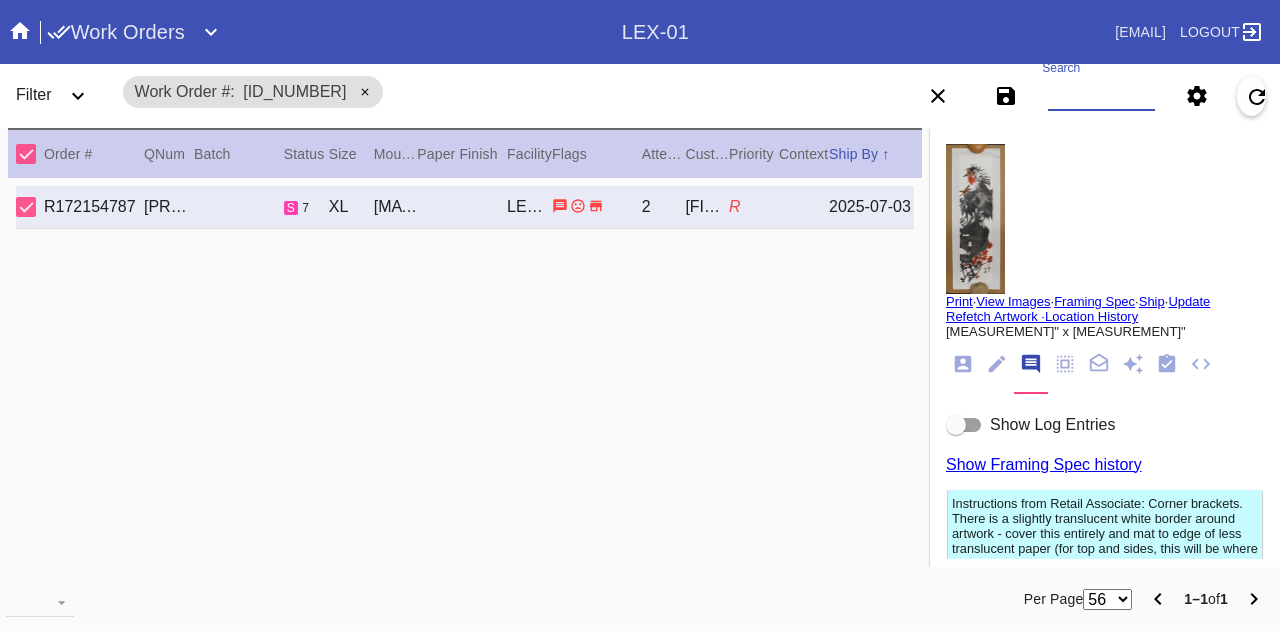 scroll, scrollTop: 0, scrollLeft: 0, axis: both 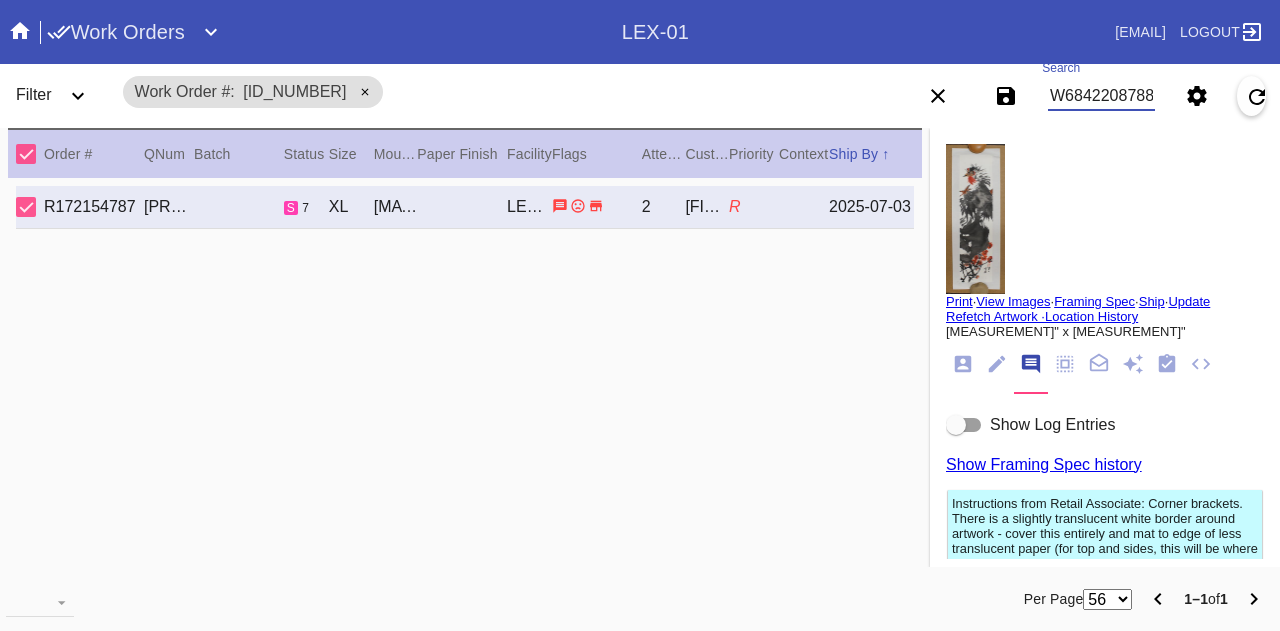 type on "W684220878899479" 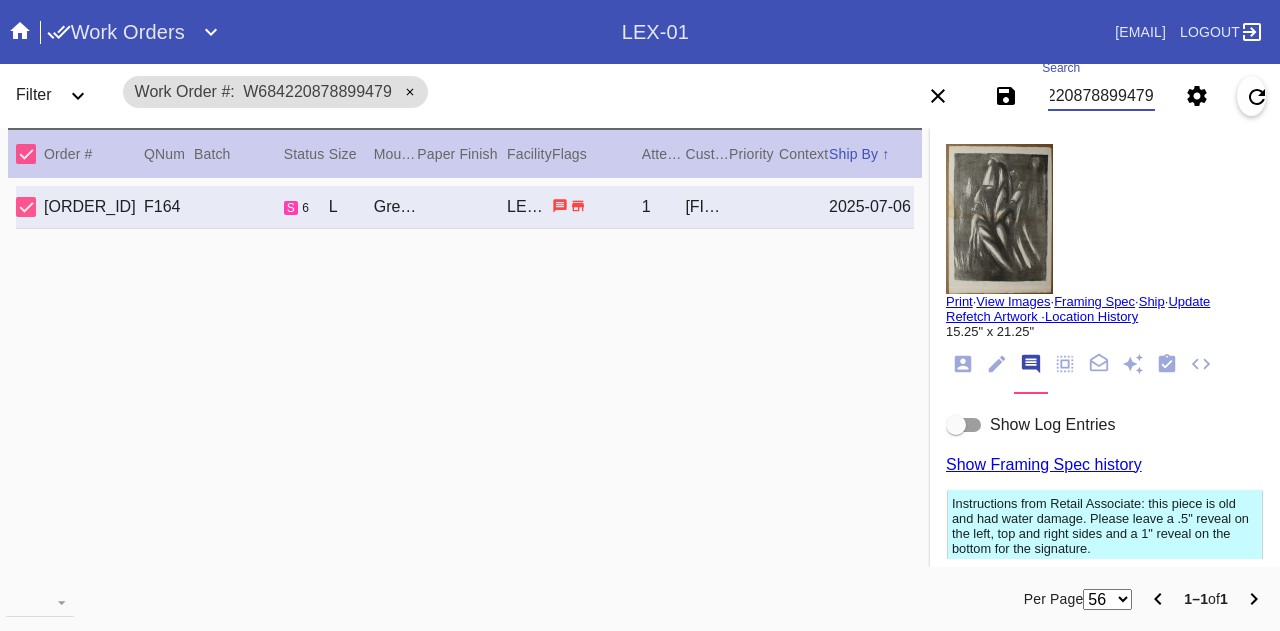 scroll, scrollTop: 0, scrollLeft: 0, axis: both 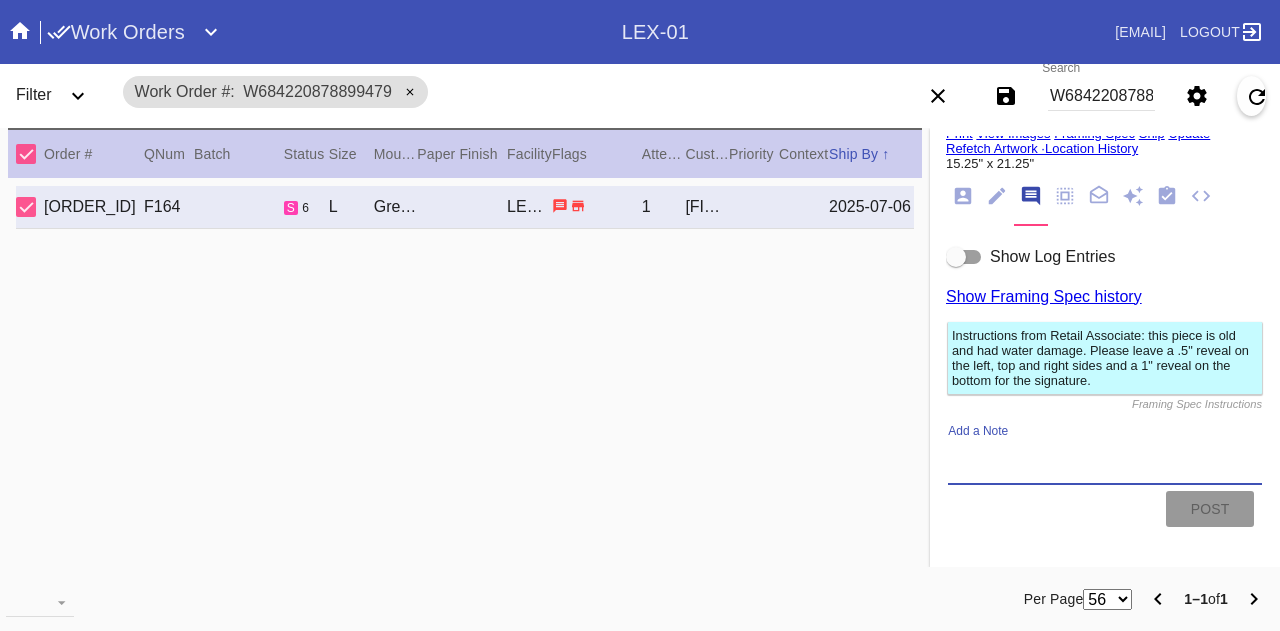 click on "Add a Note" at bounding box center (1105, 461) 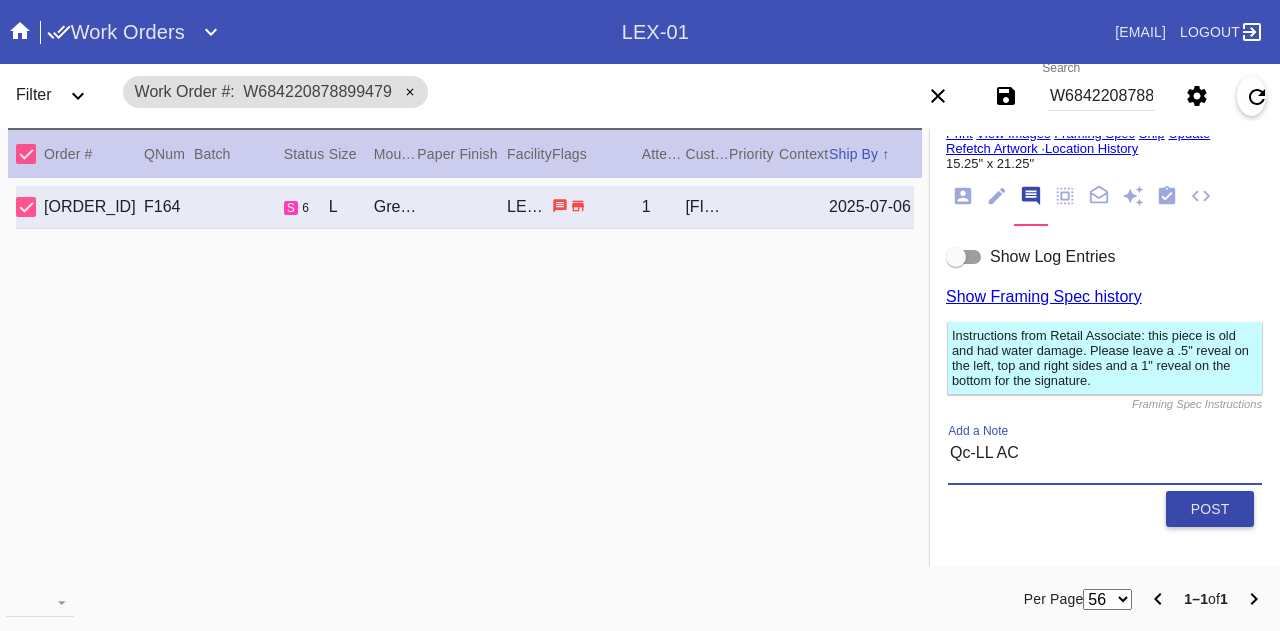 type on "Qc-LL AC" 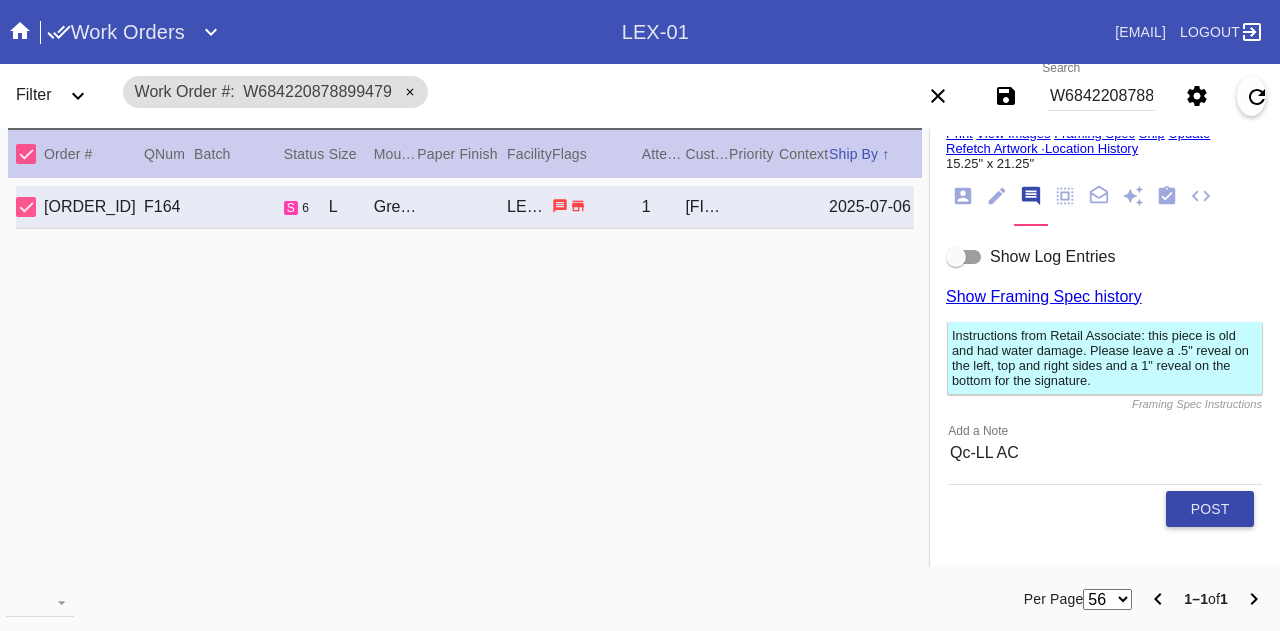 click on "Post" at bounding box center (1210, 509) 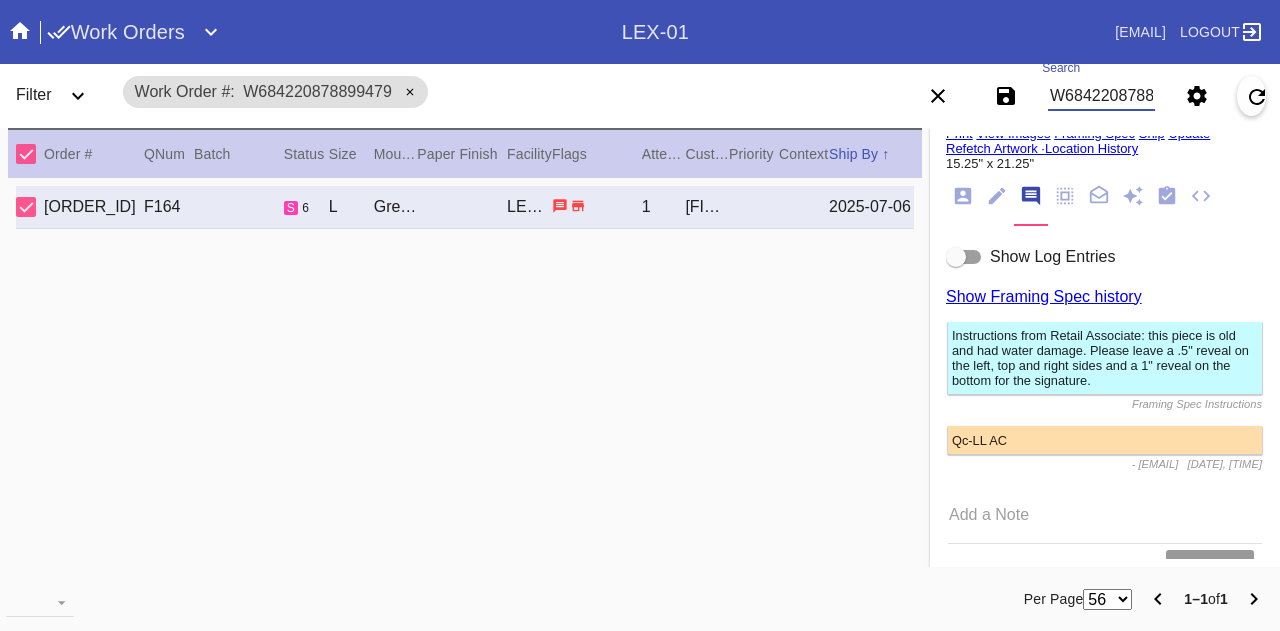 click on "W684220878899479" at bounding box center [1101, 96] 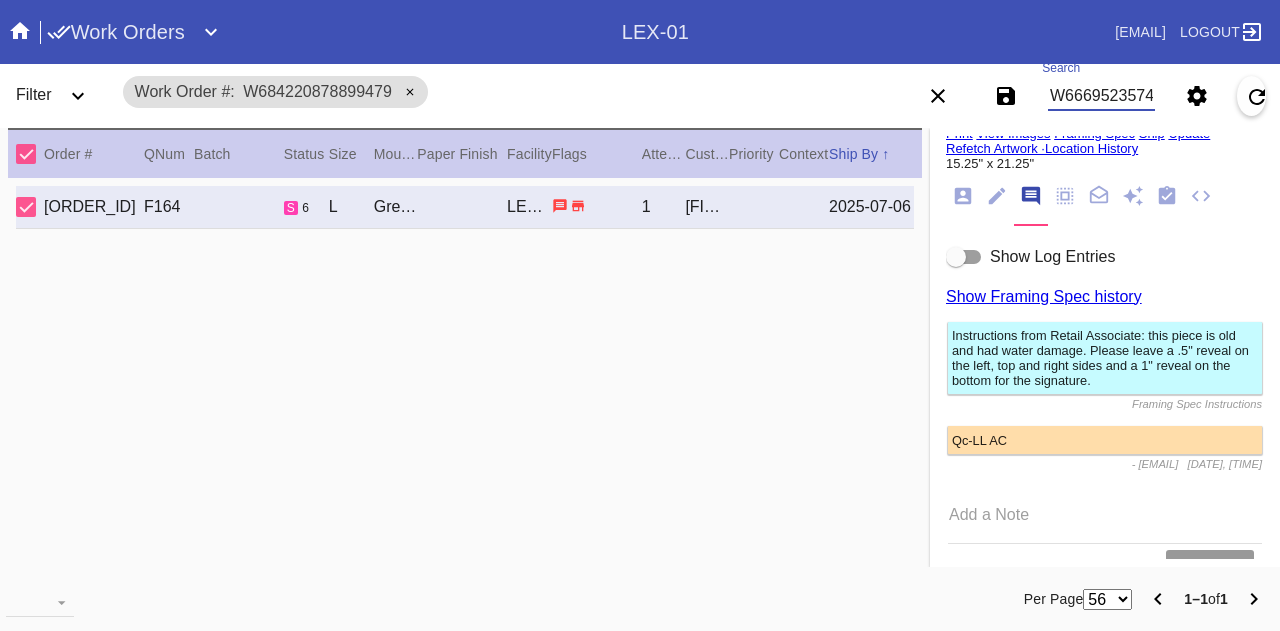 scroll, scrollTop: 0, scrollLeft: 45, axis: horizontal 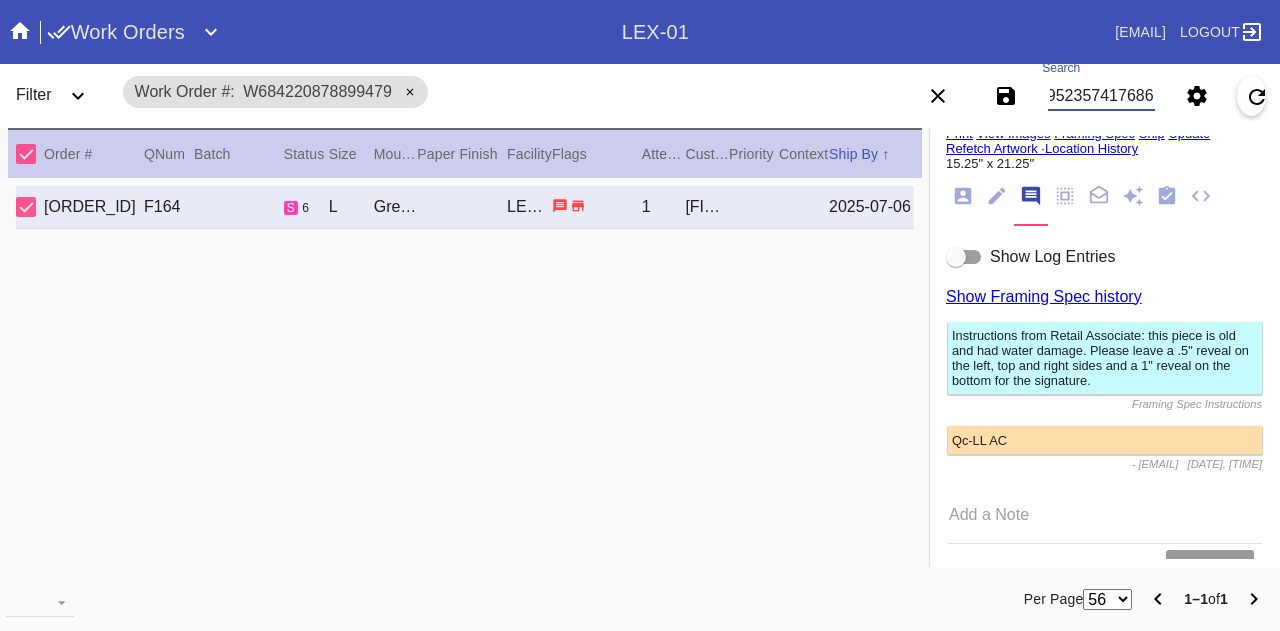 type on "W666952357417686" 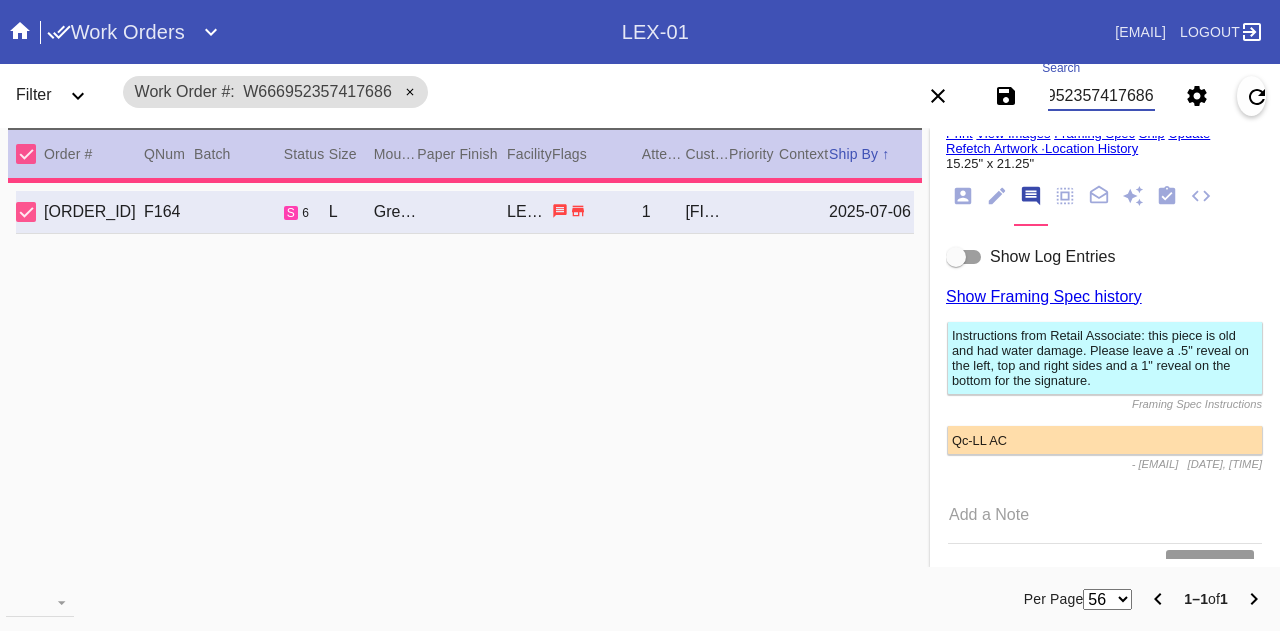 scroll, scrollTop: 110, scrollLeft: 0, axis: vertical 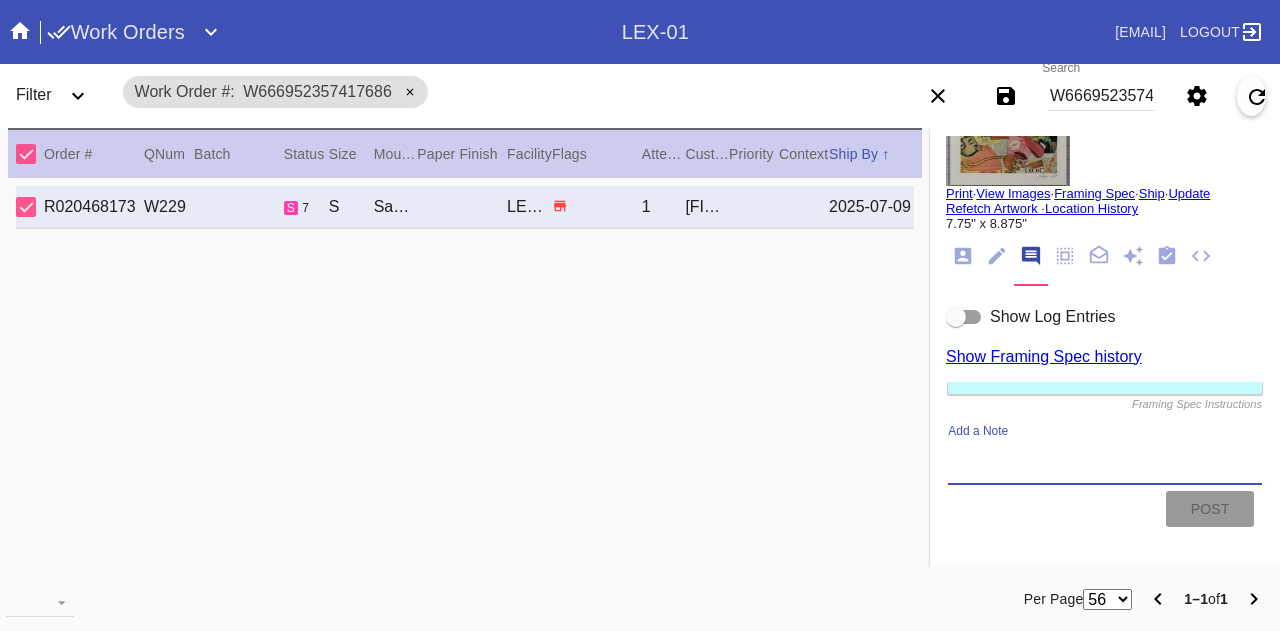 click on "Add a Note" at bounding box center [1105, 461] 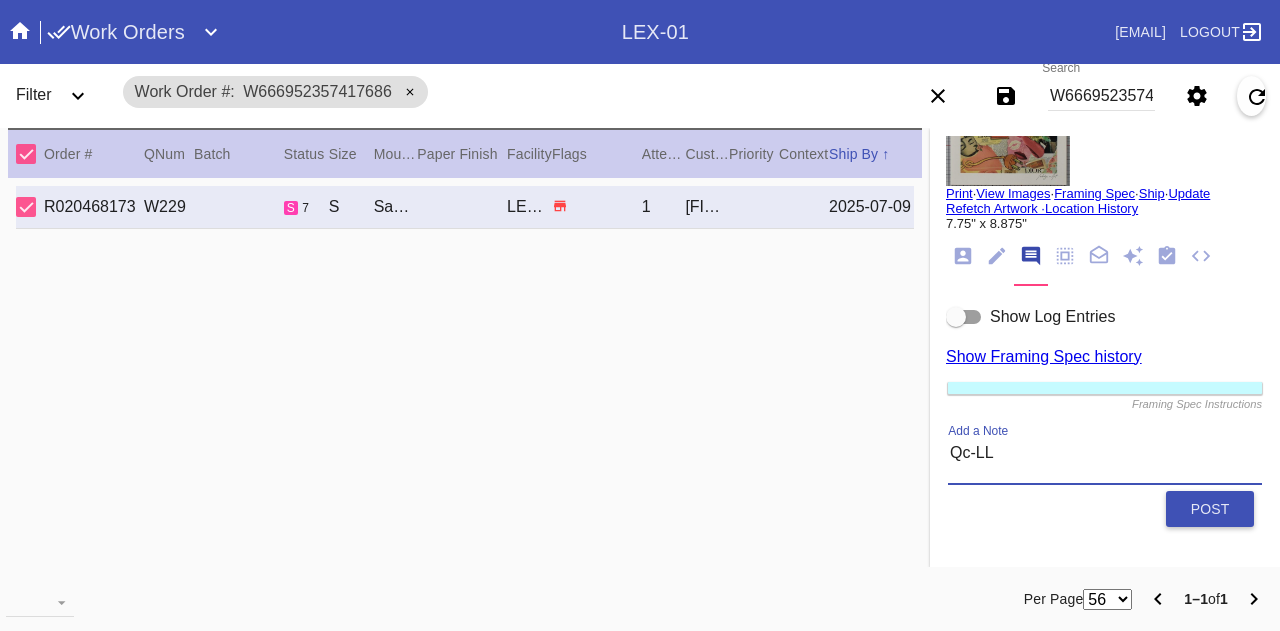 click on "Qc-LL" at bounding box center [1105, 461] 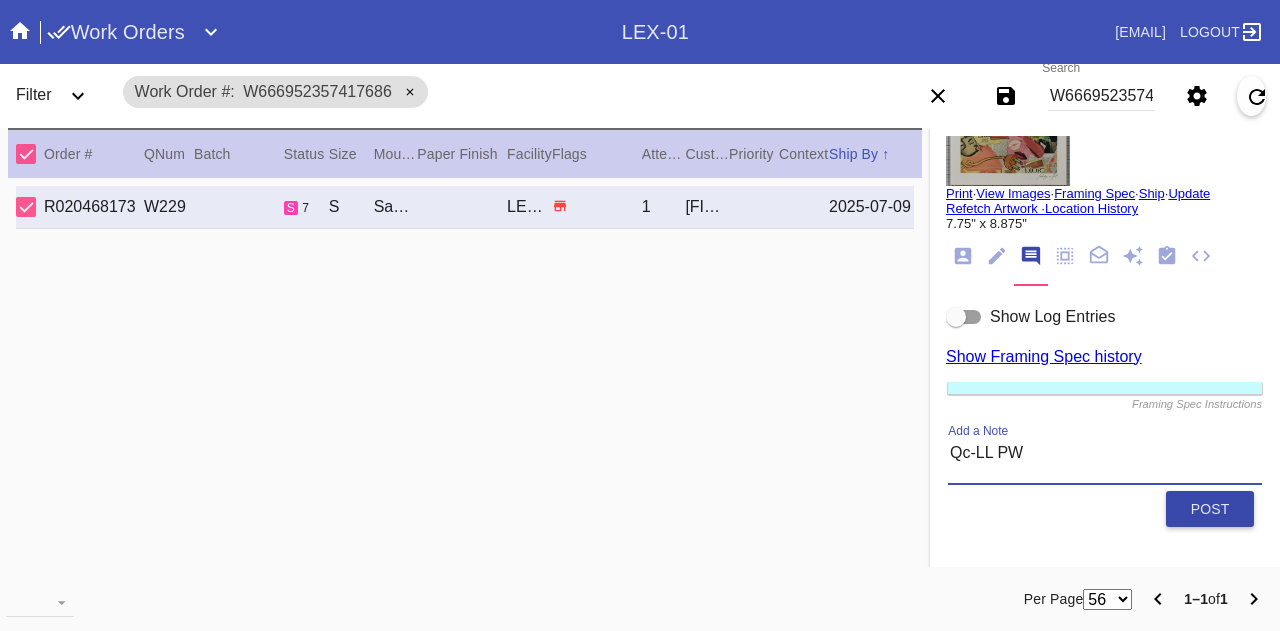 type on "Qc-LL PW" 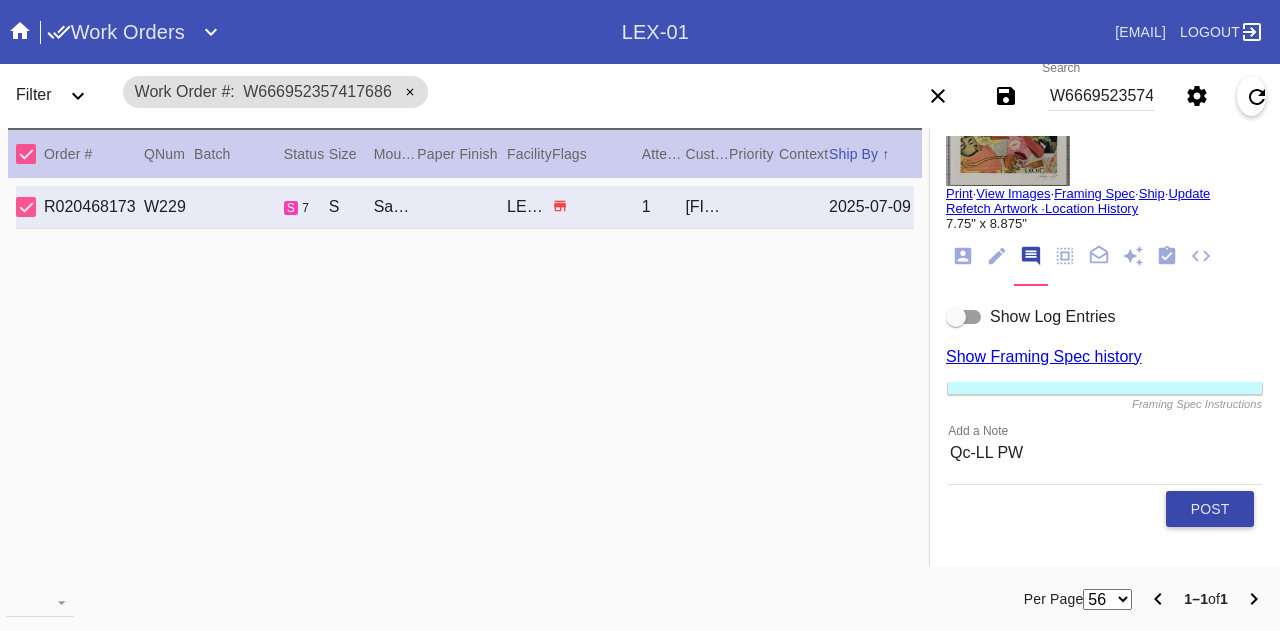 click on "Post" at bounding box center (1210, 509) 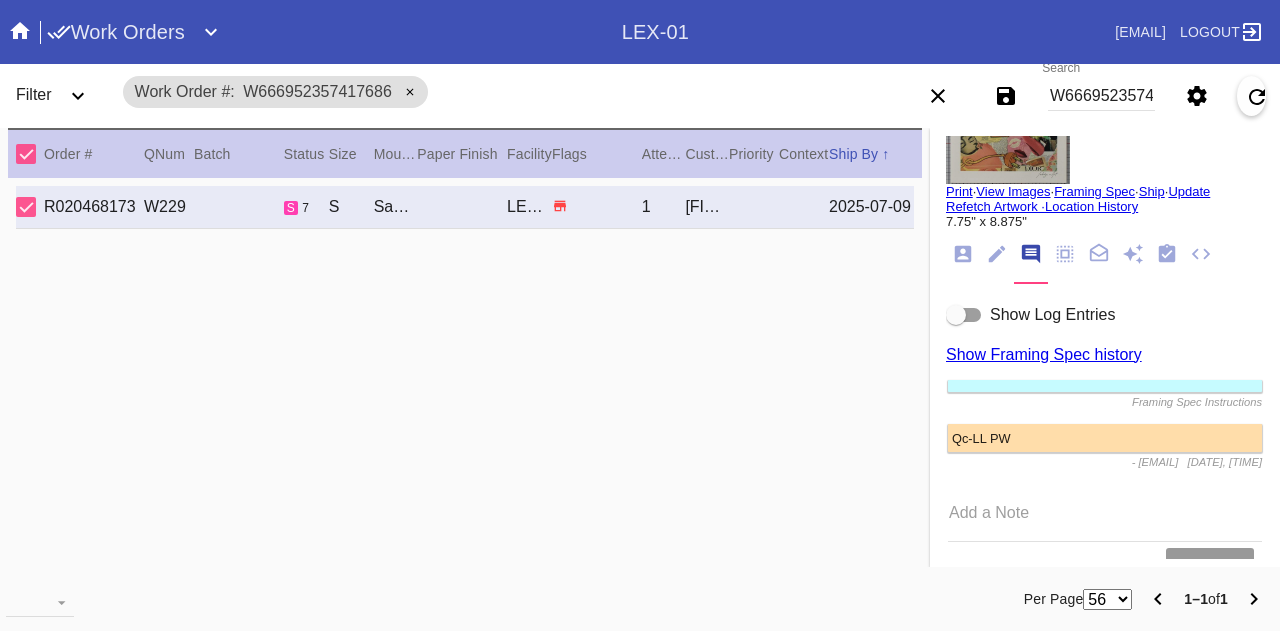 click on "W666952357417686" at bounding box center (1101, 96) 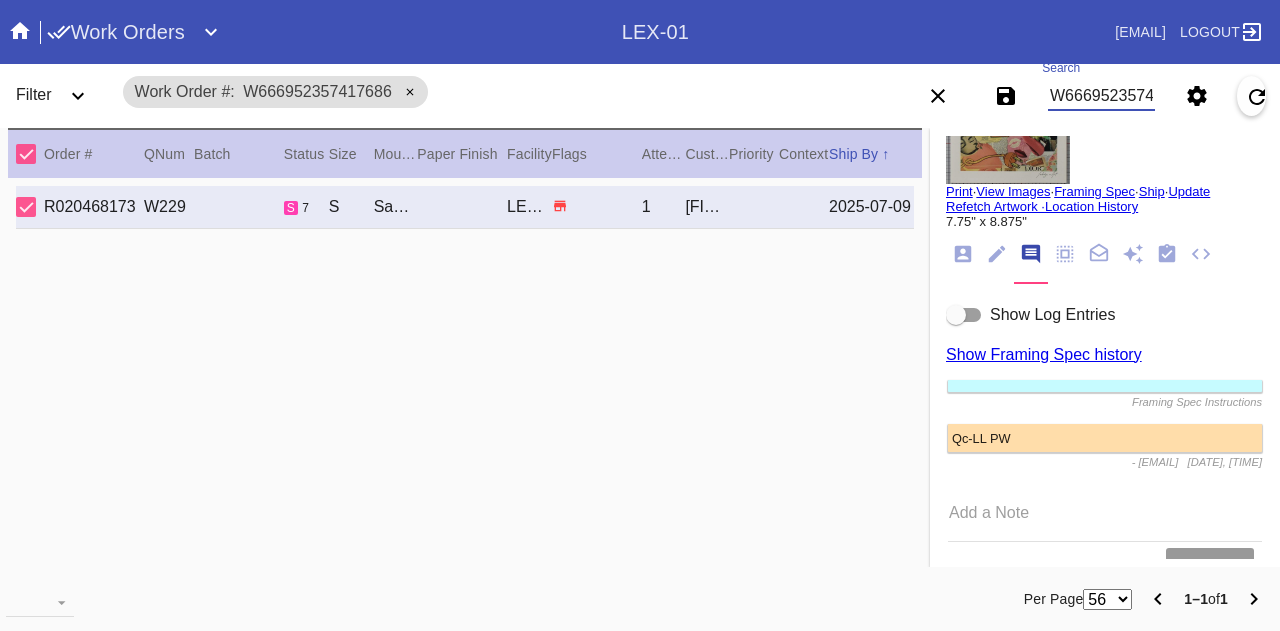 click on "W666952357417686" at bounding box center [1101, 96] 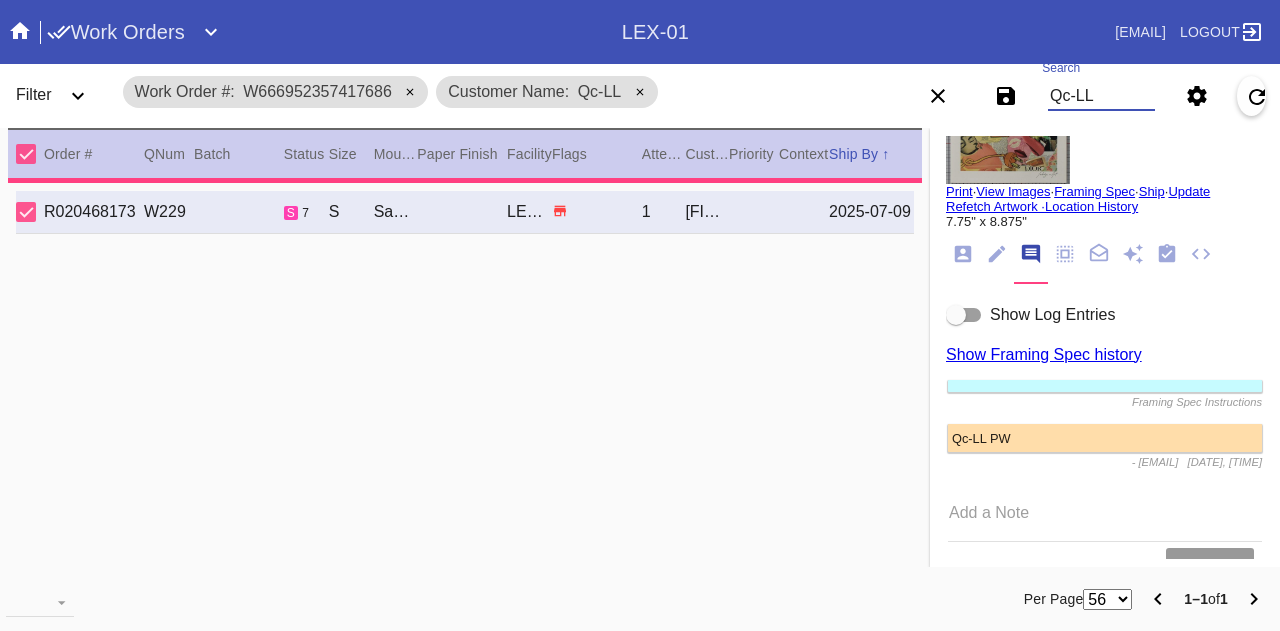 scroll, scrollTop: 0, scrollLeft: 0, axis: both 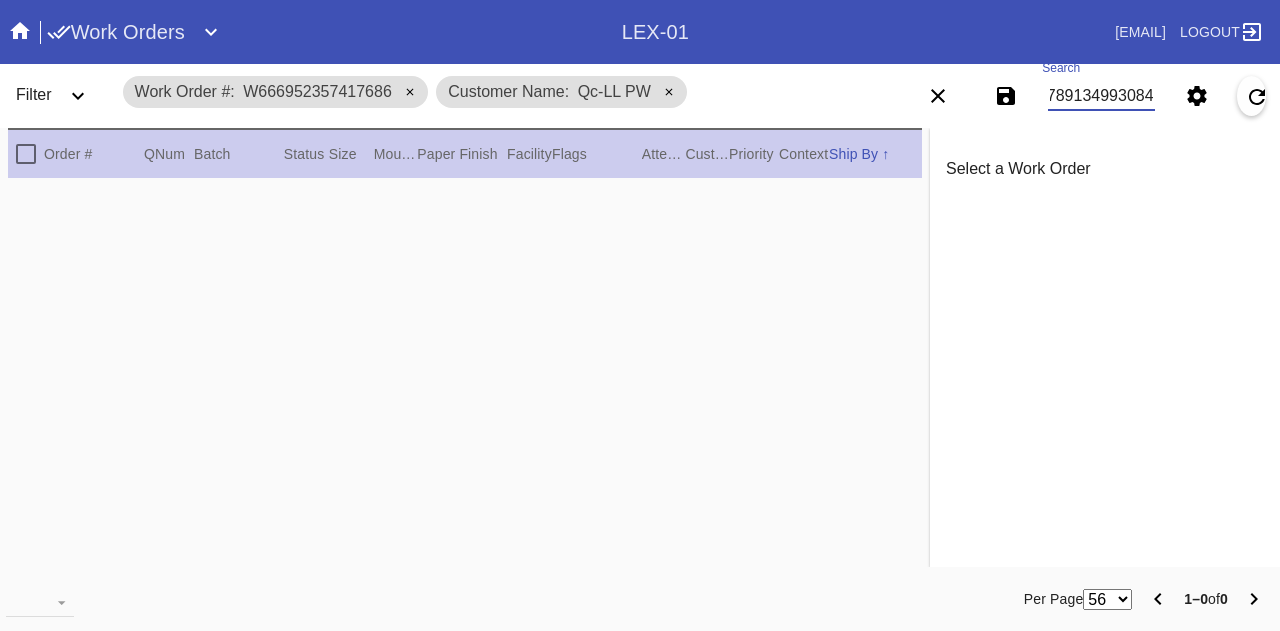 type on "W417789134993084" 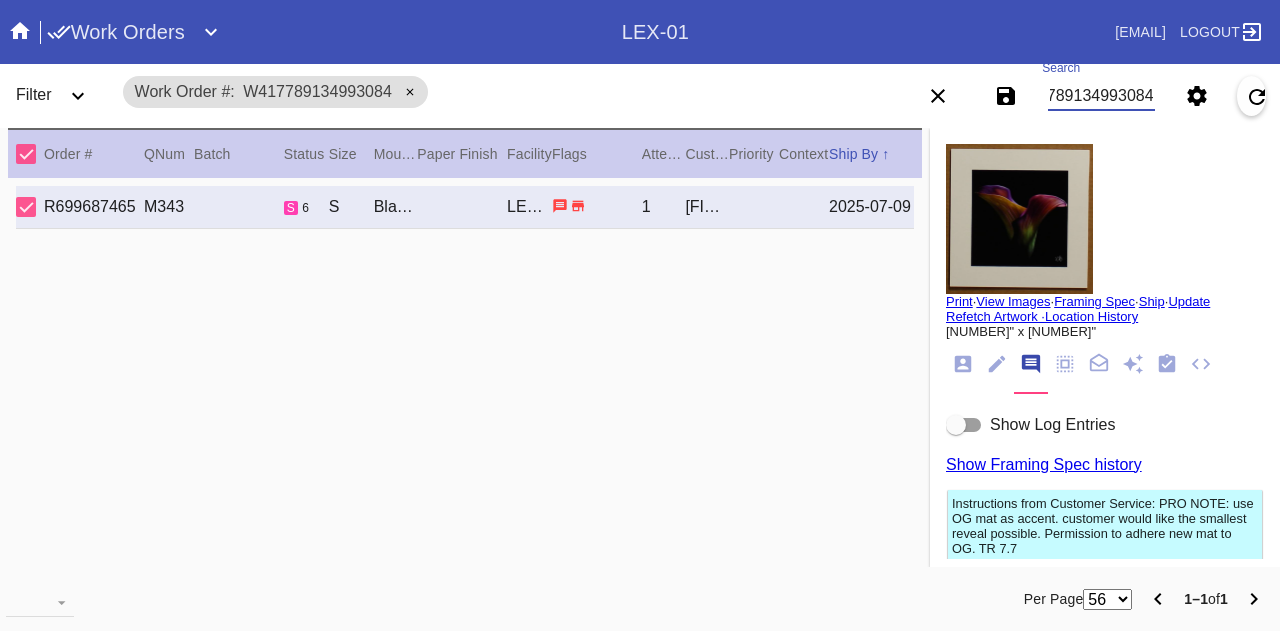 scroll, scrollTop: 0, scrollLeft: 0, axis: both 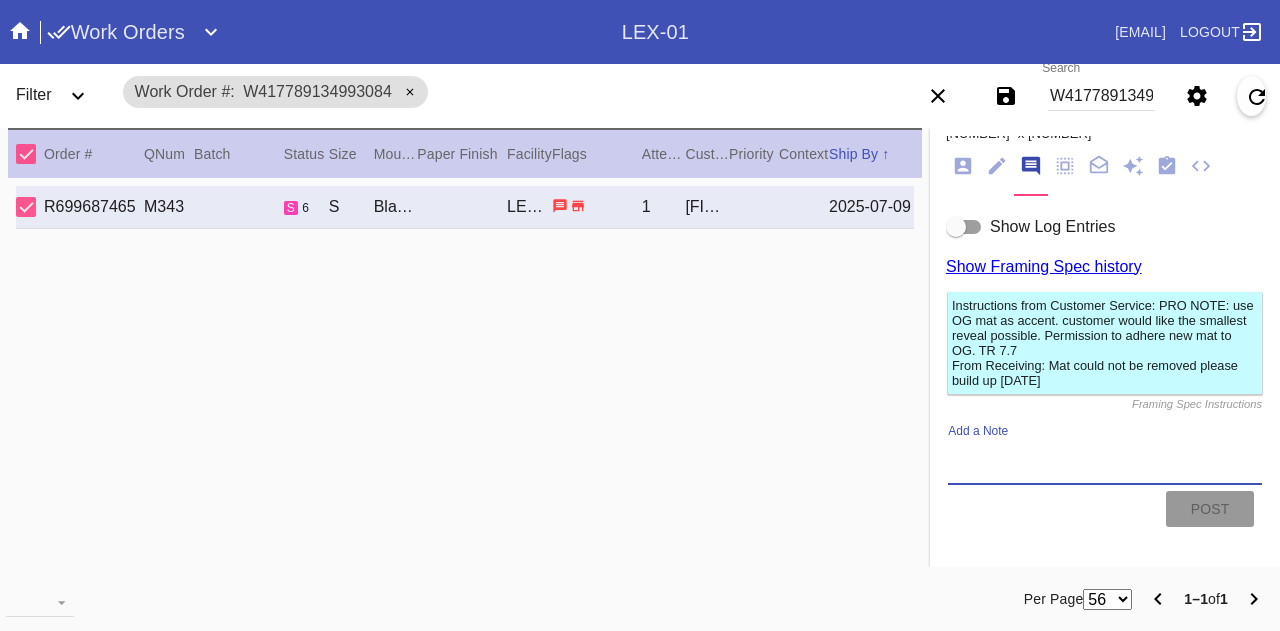 click on "Add a Note" at bounding box center (1105, 461) 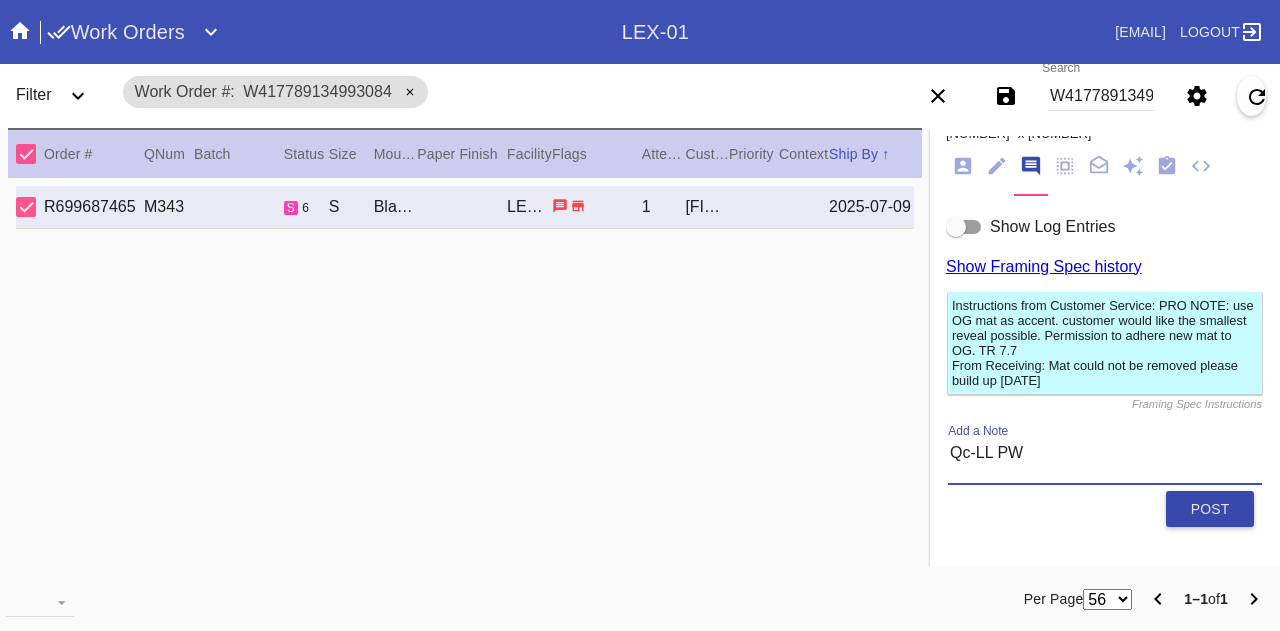 type on "Qc-LL PW" 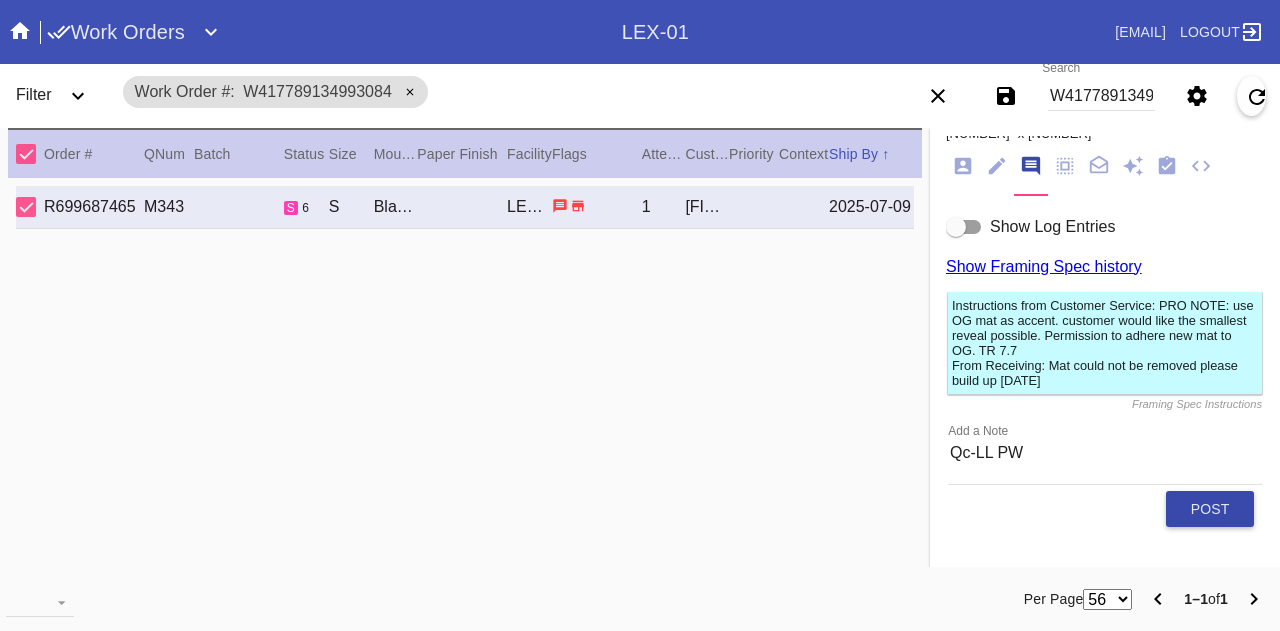 click on "Post" at bounding box center [1210, 509] 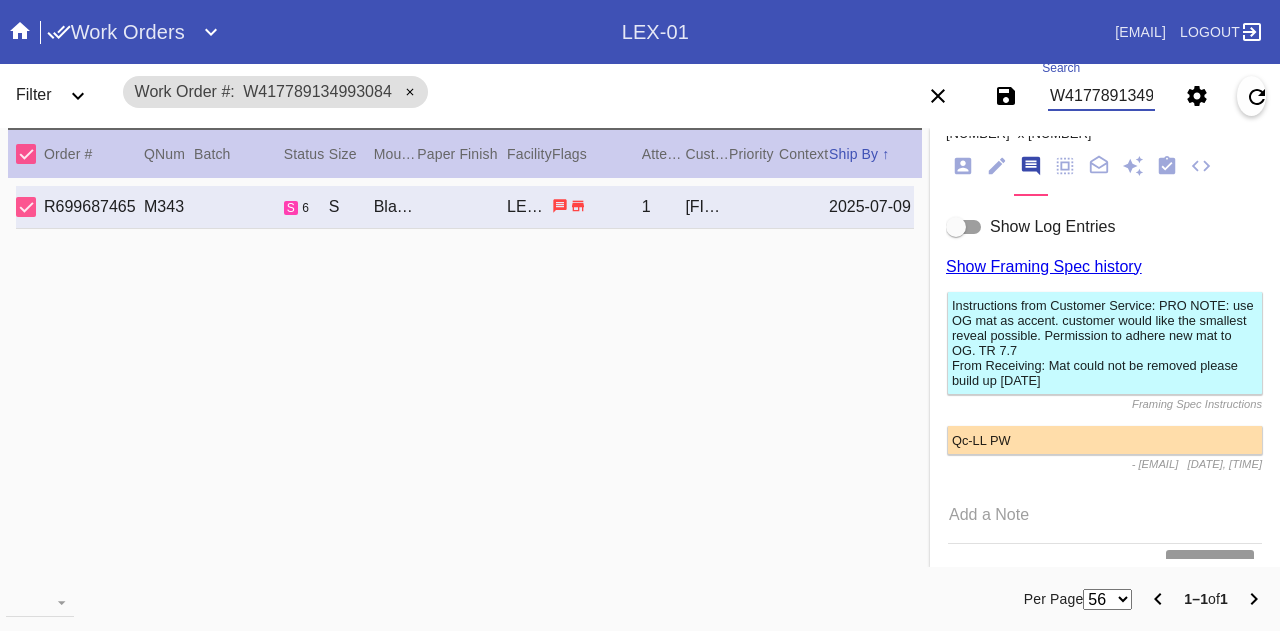 click on "W417789134993084" at bounding box center [1101, 96] 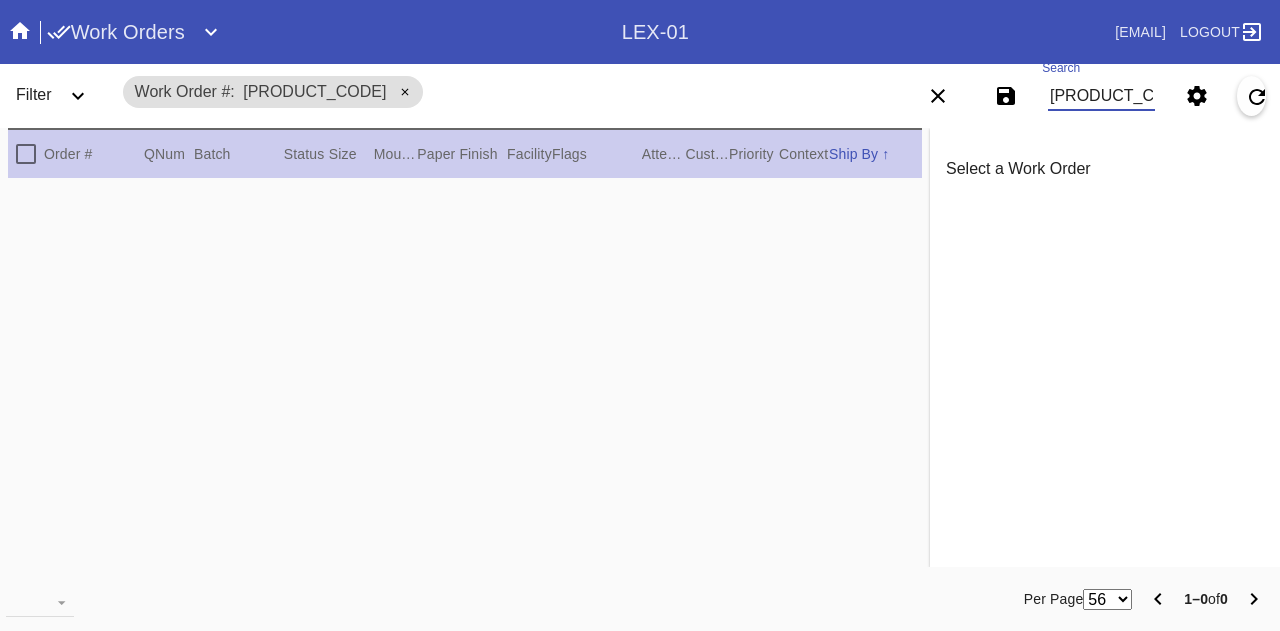 scroll, scrollTop: 0, scrollLeft: 0, axis: both 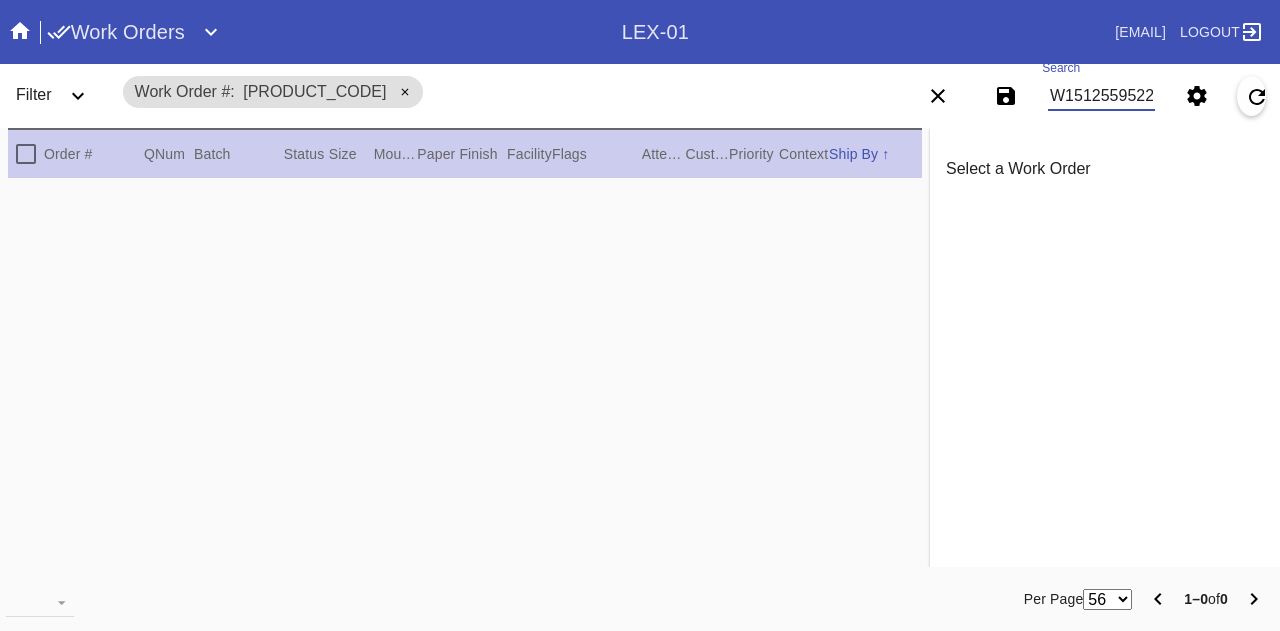 type on "W151255952232942" 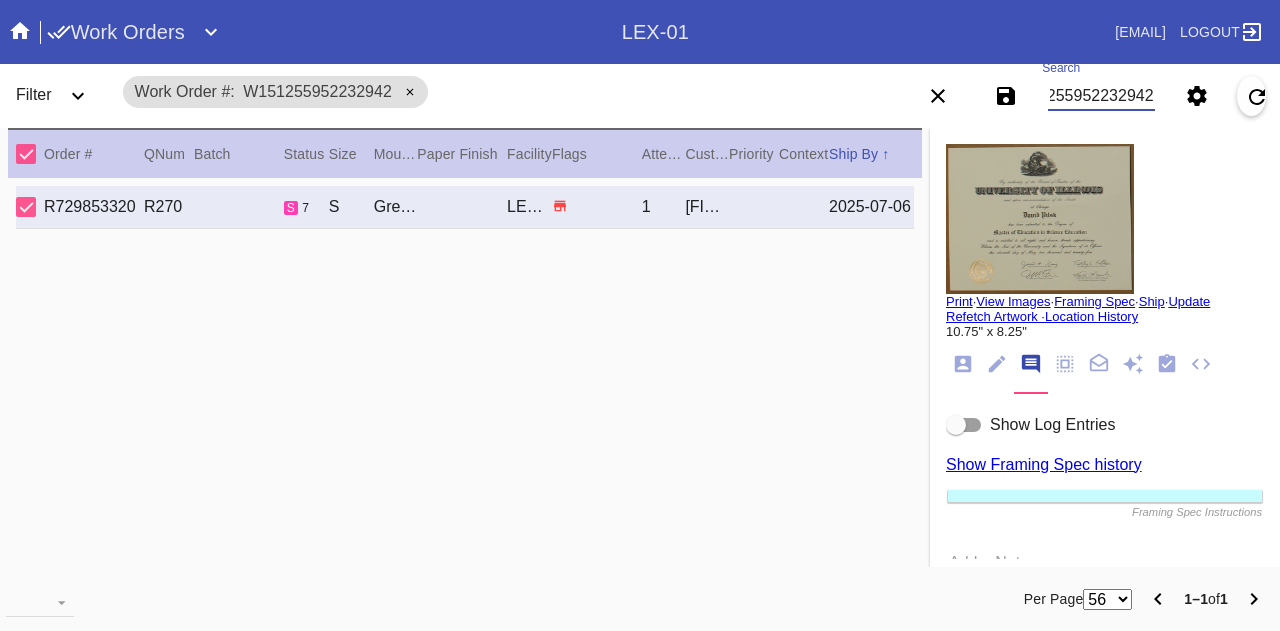 scroll, scrollTop: 0, scrollLeft: 0, axis: both 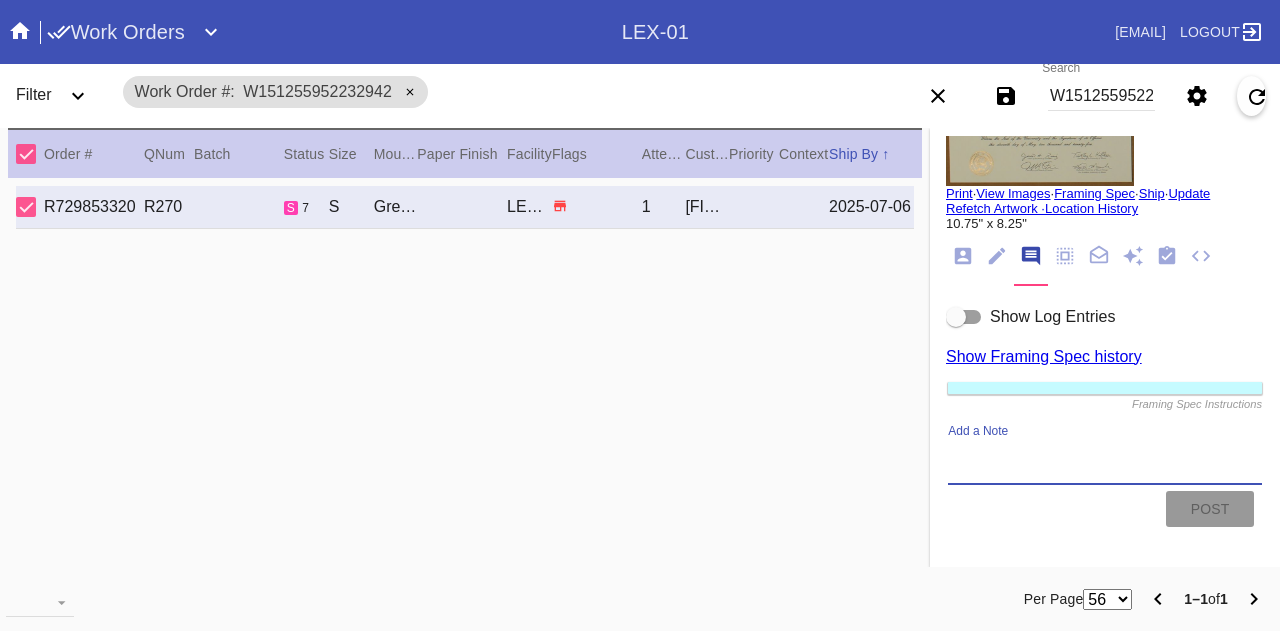 click on "Add a Note" at bounding box center [1105, 461] 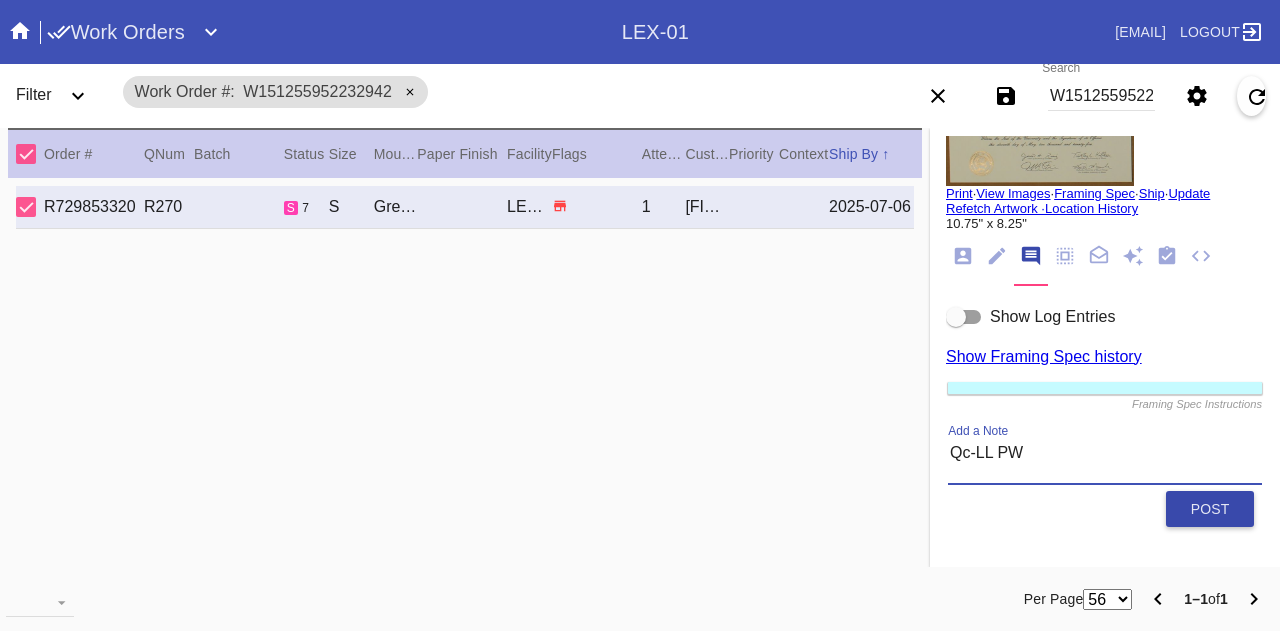 type on "Qc-LL PW" 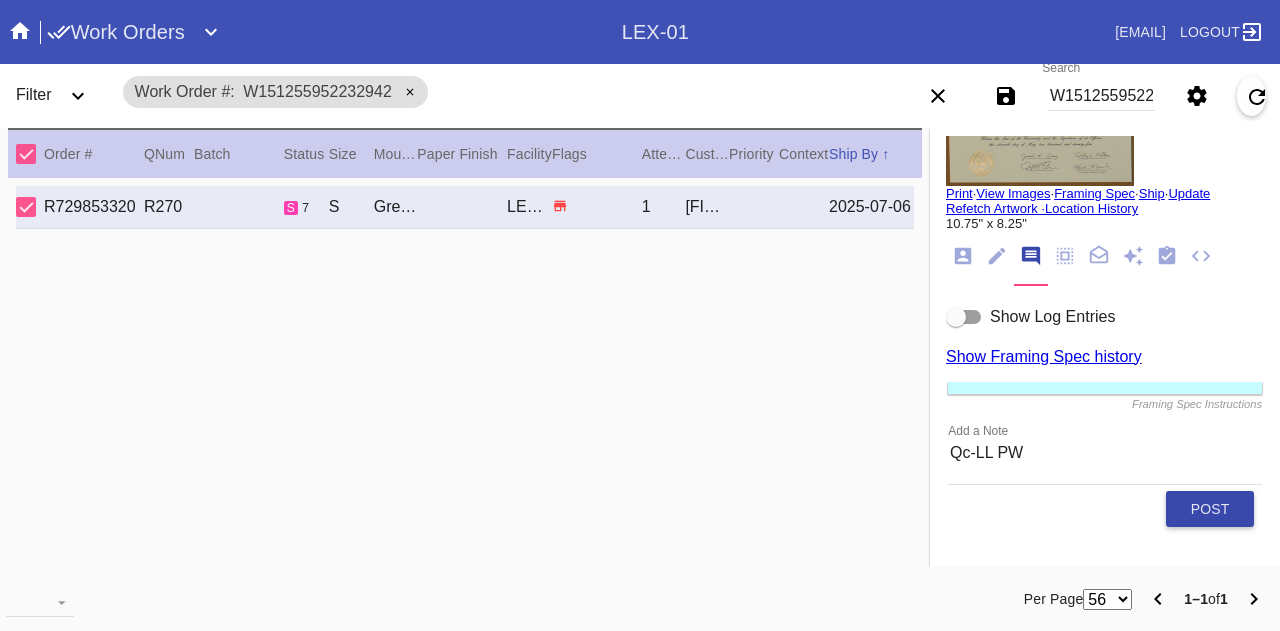 click on "Post" at bounding box center (1210, 509) 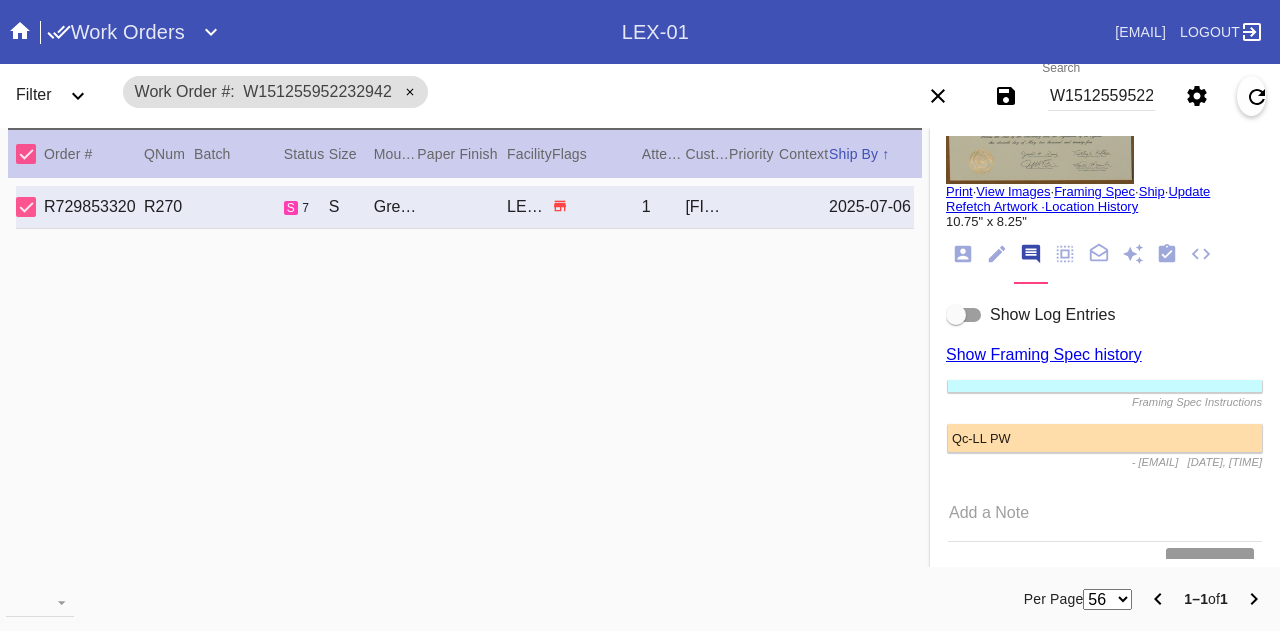 click on "W151255952232942" at bounding box center (1101, 96) 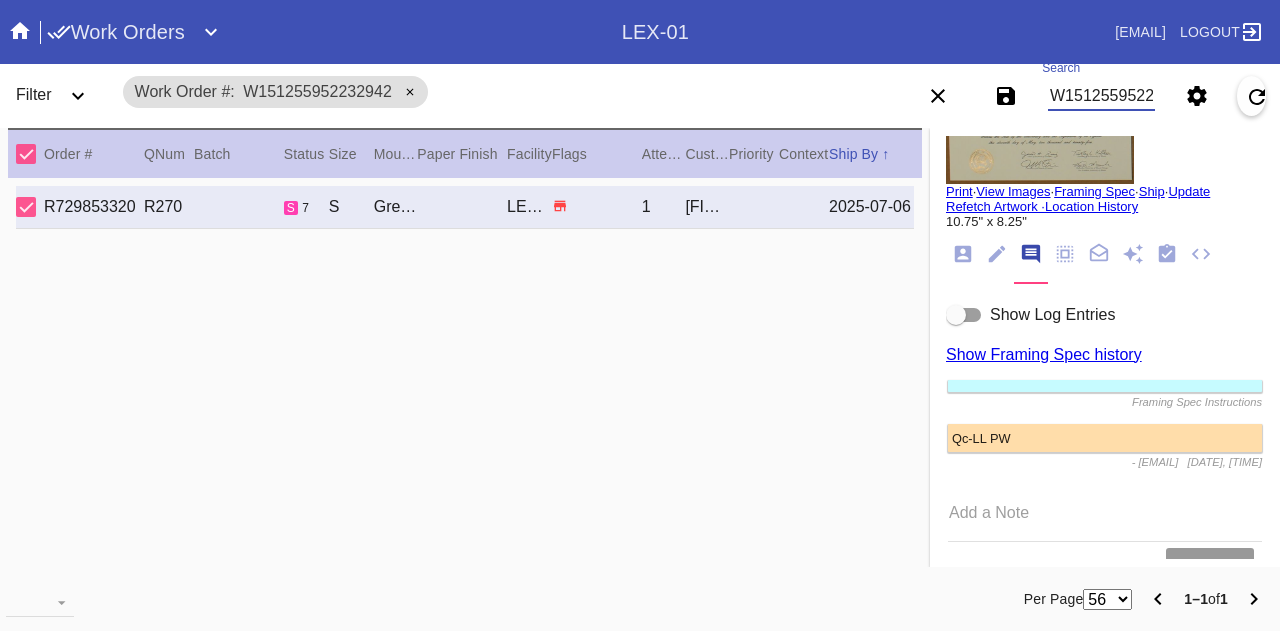 click on "W151255952232942" at bounding box center (1101, 96) 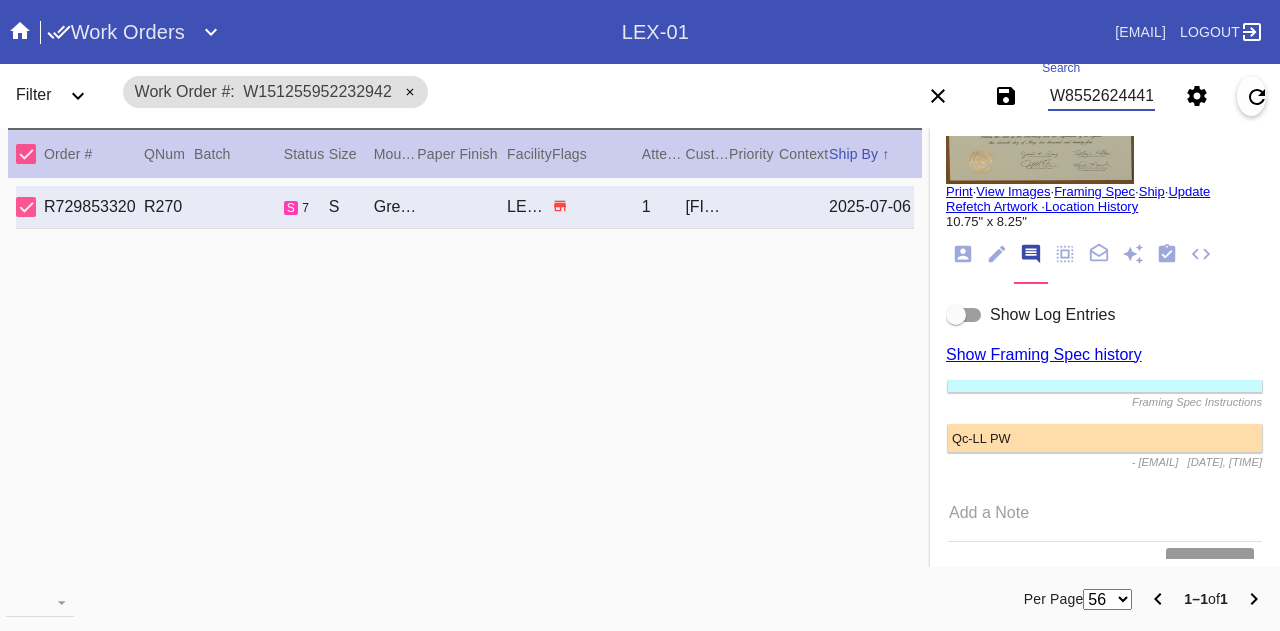 type on "W855262444170379" 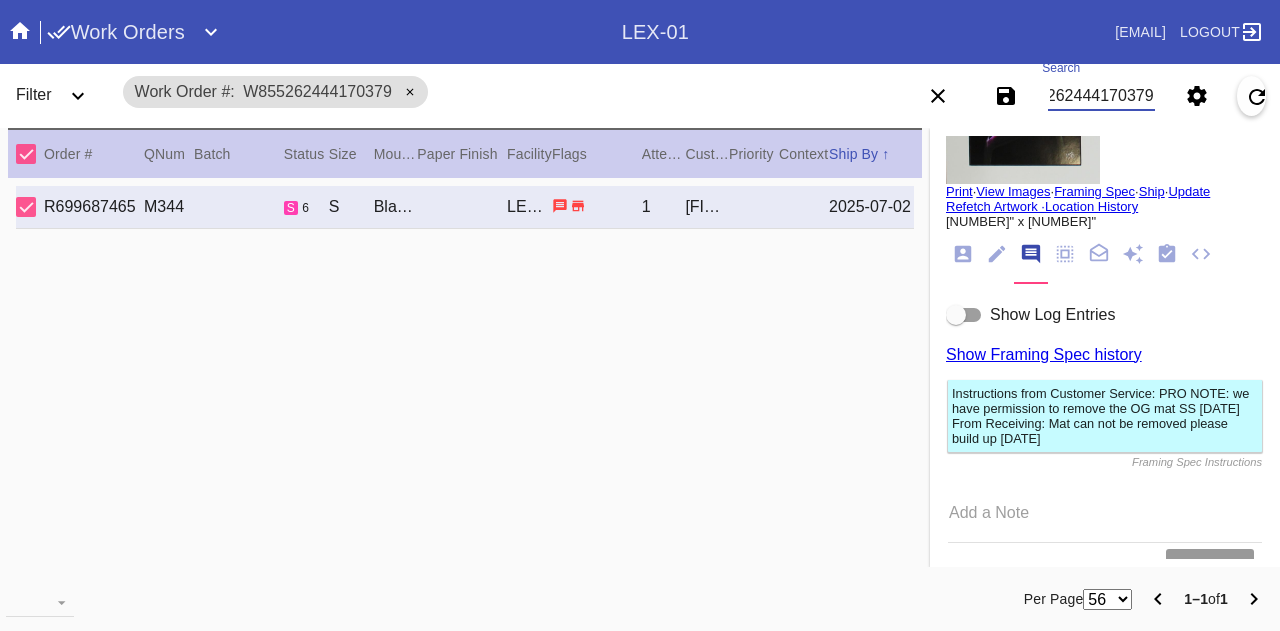 scroll, scrollTop: 0, scrollLeft: 0, axis: both 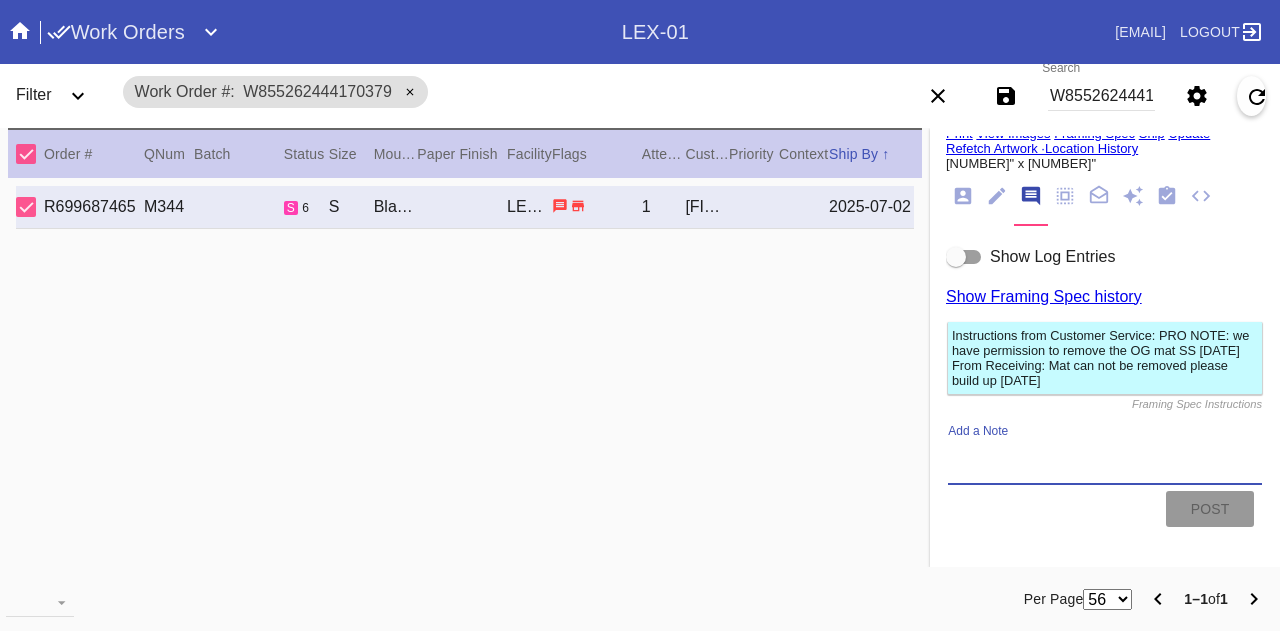 click on "Add a Note" at bounding box center (1105, 461) 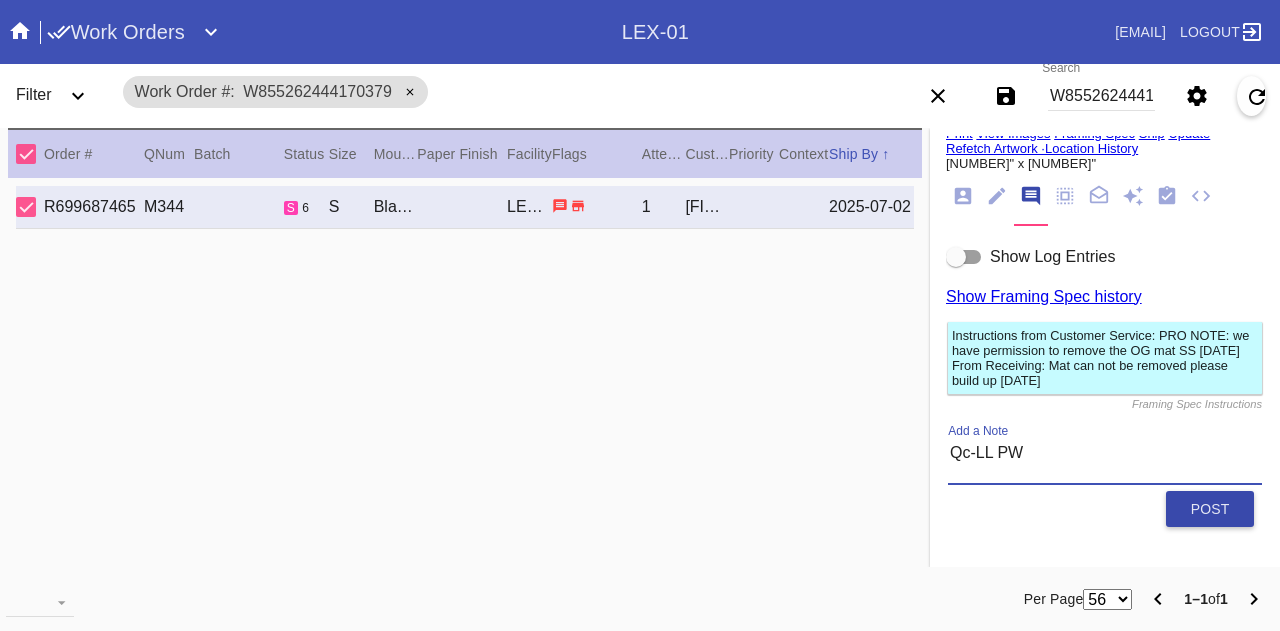 type on "Qc-LL PW" 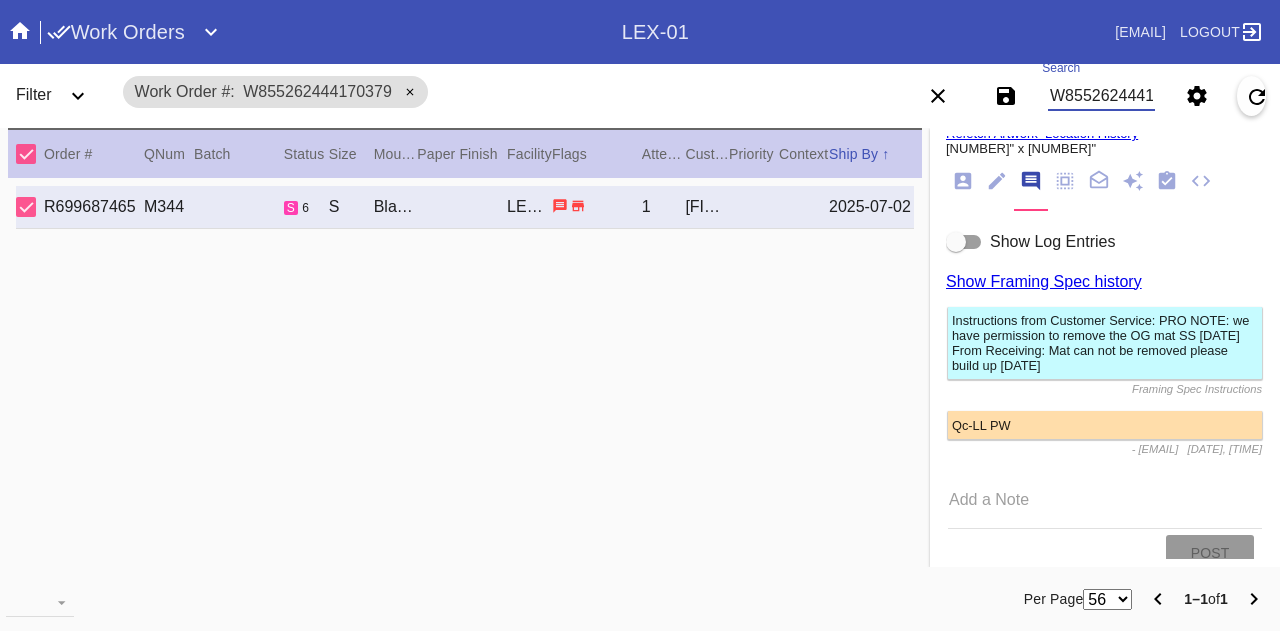 click on "W855262444170379" at bounding box center (1101, 96) 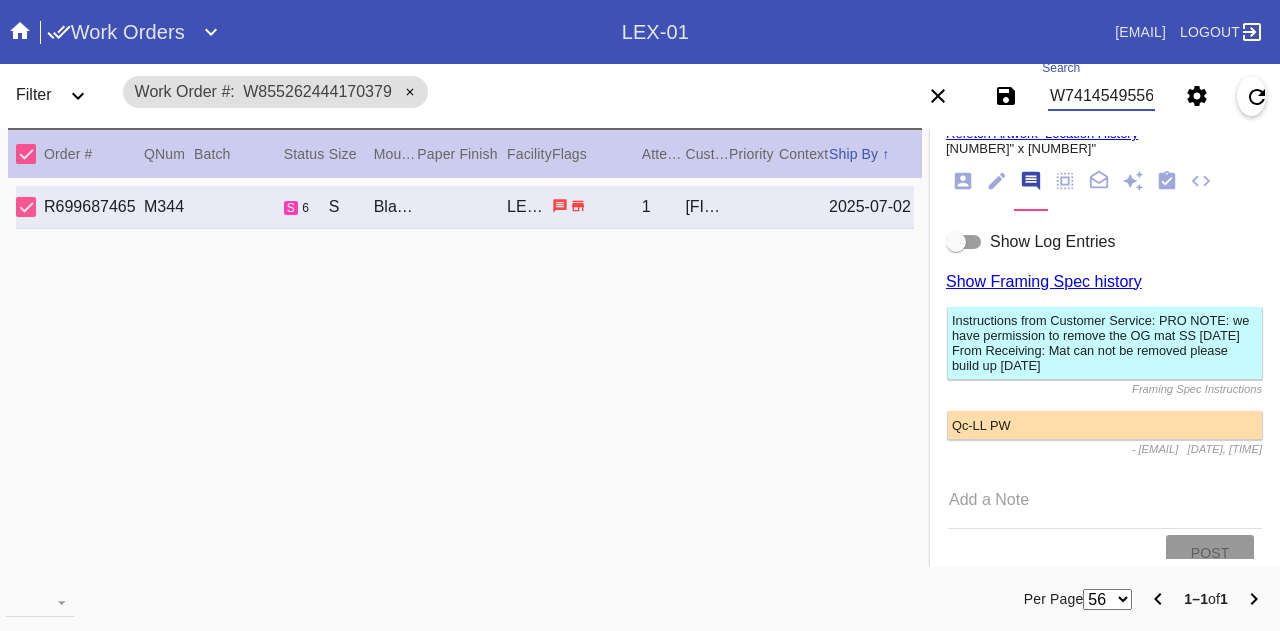 type on "W741454955670263" 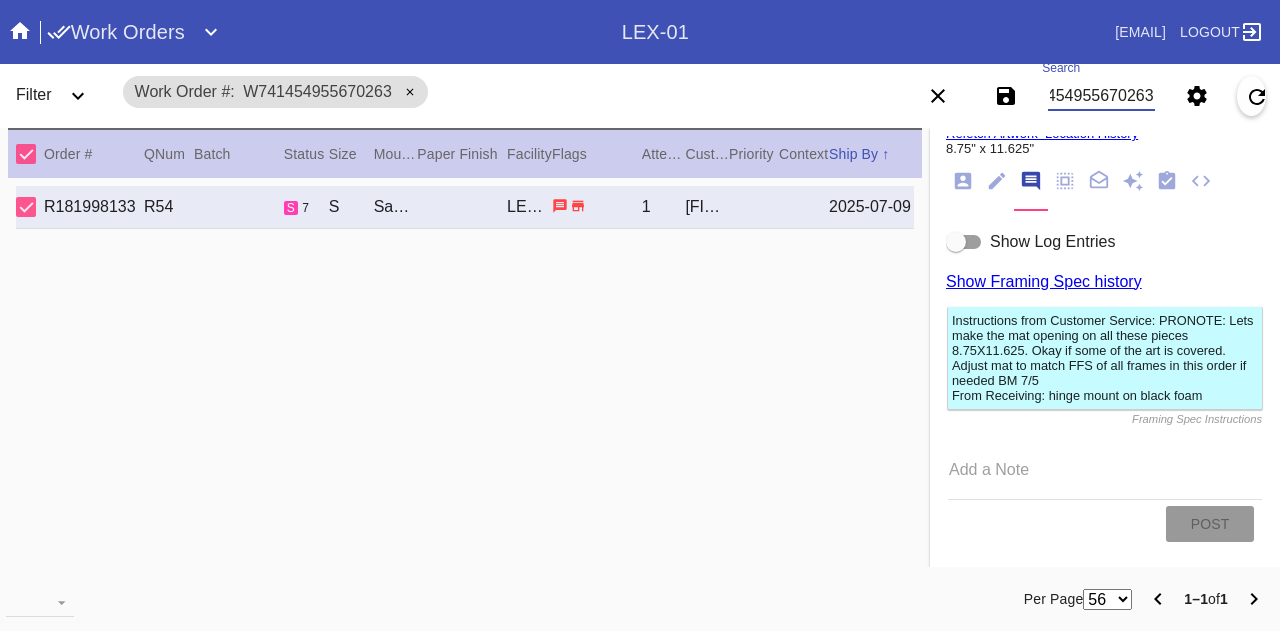 scroll, scrollTop: 0, scrollLeft: 0, axis: both 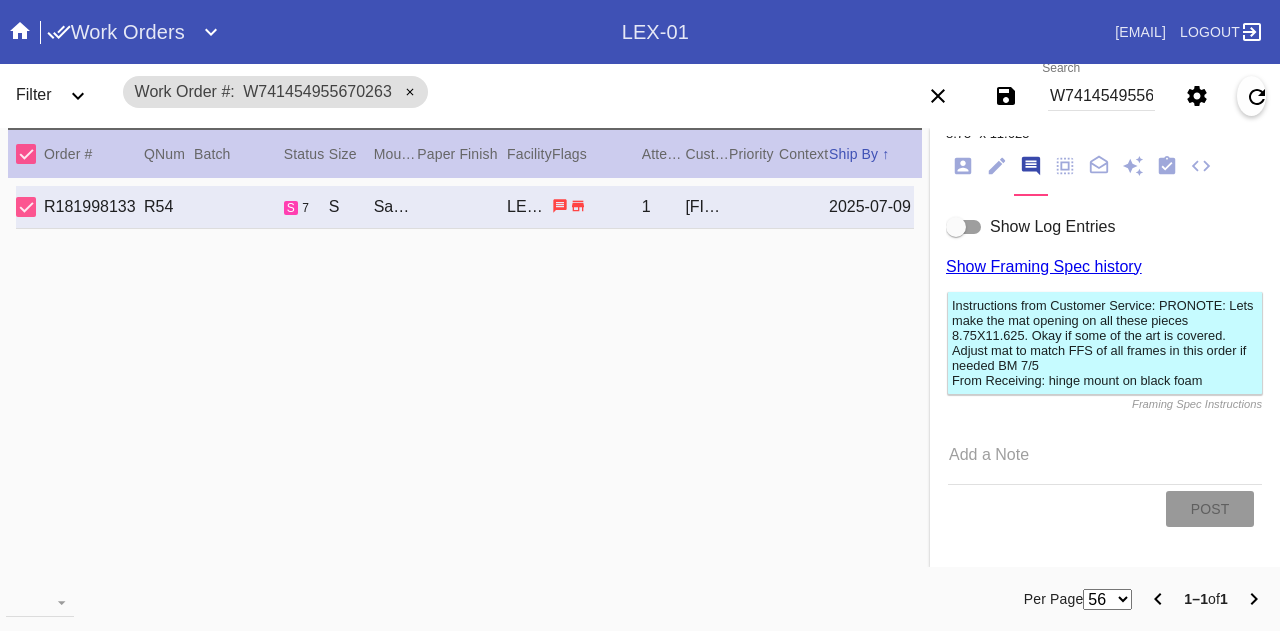 click on "Add a Note" at bounding box center [1105, 461] 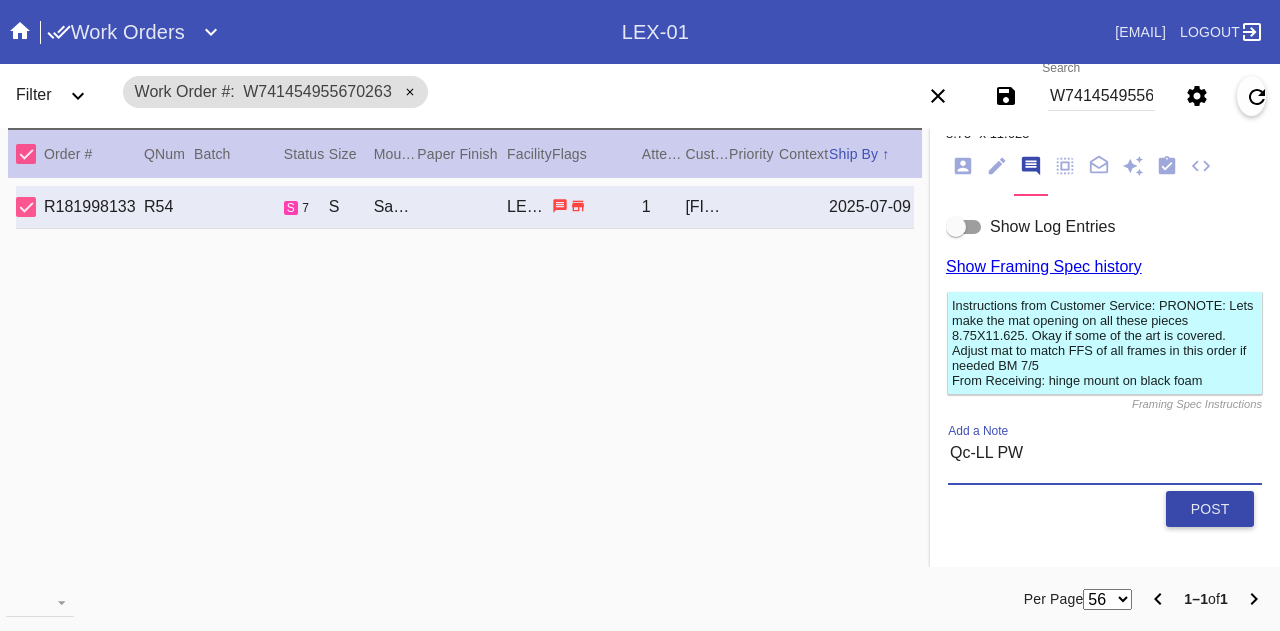 type on "Qc-LL PW" 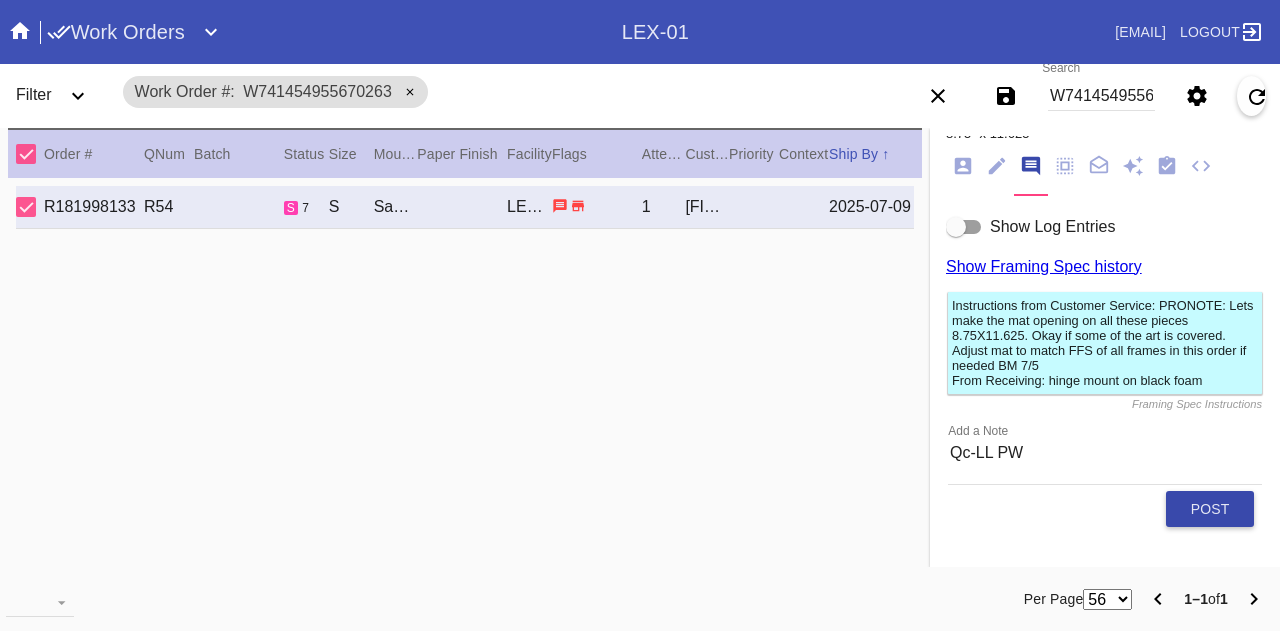 click on "Post" at bounding box center [1210, 509] 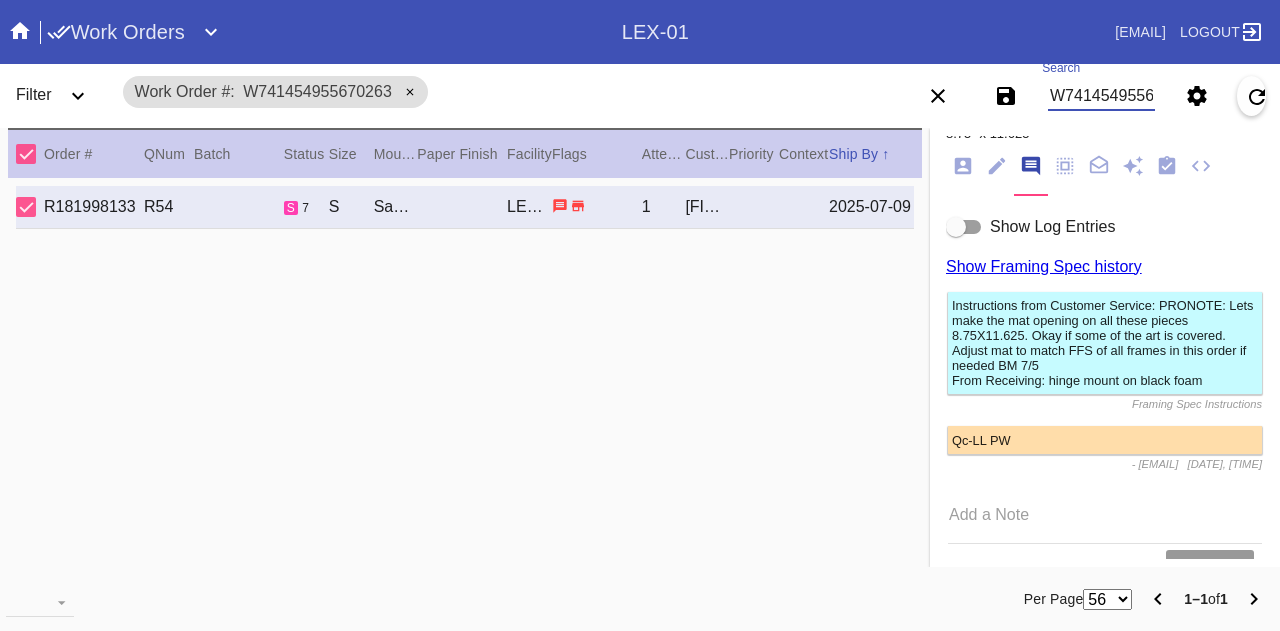 click on "W741454955670263" at bounding box center (1101, 96) 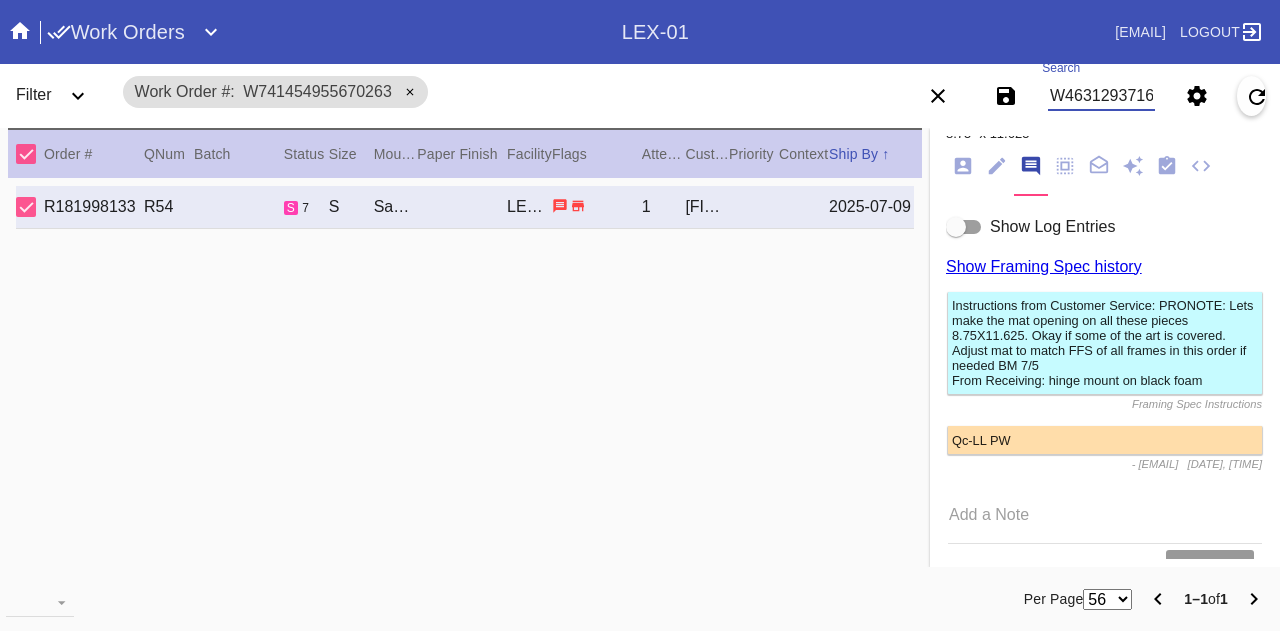 type on "W463129371662156" 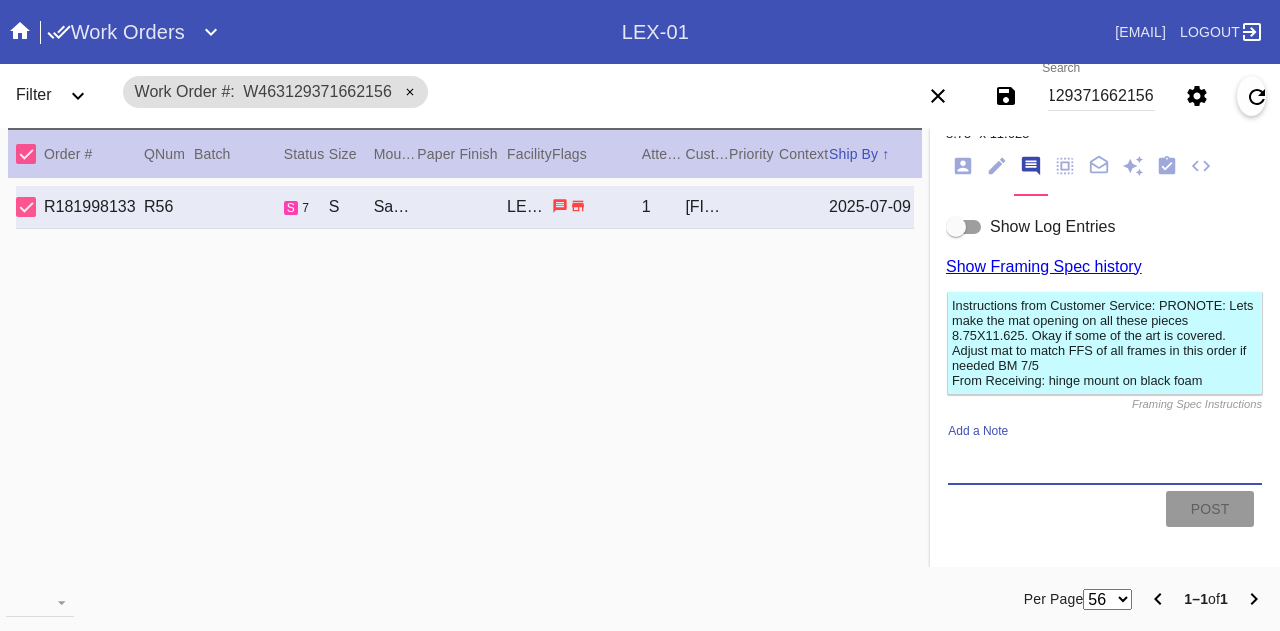 scroll, scrollTop: 0, scrollLeft: 0, axis: both 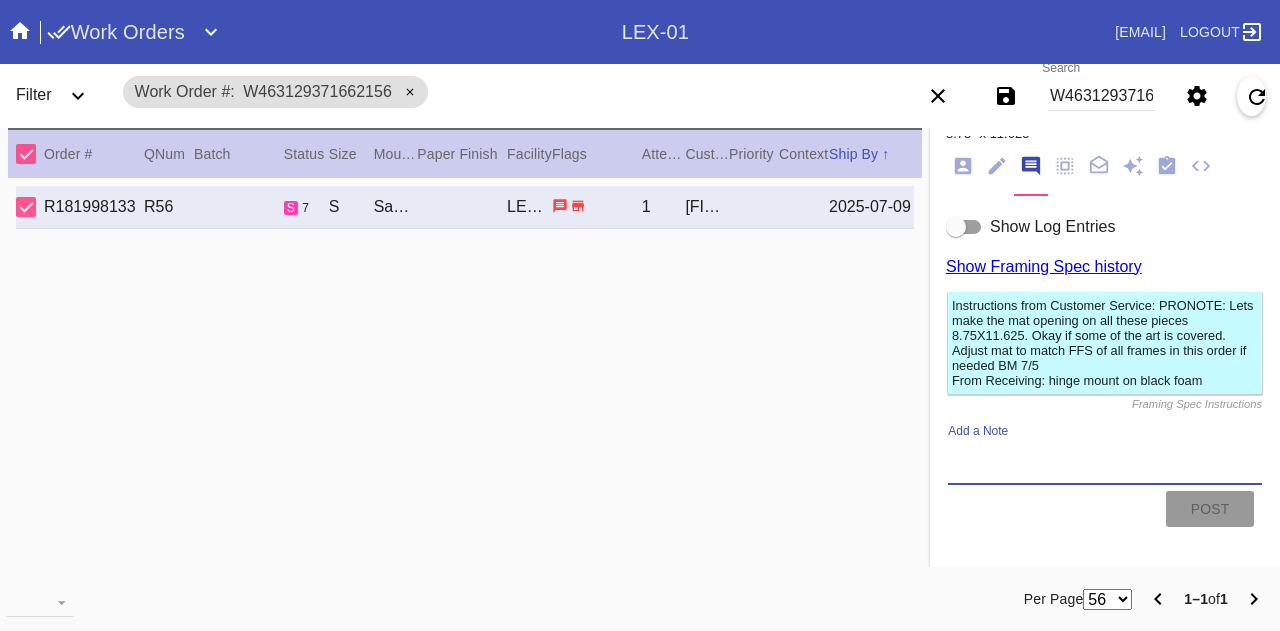 click on "Add a Note" at bounding box center [1105, 461] 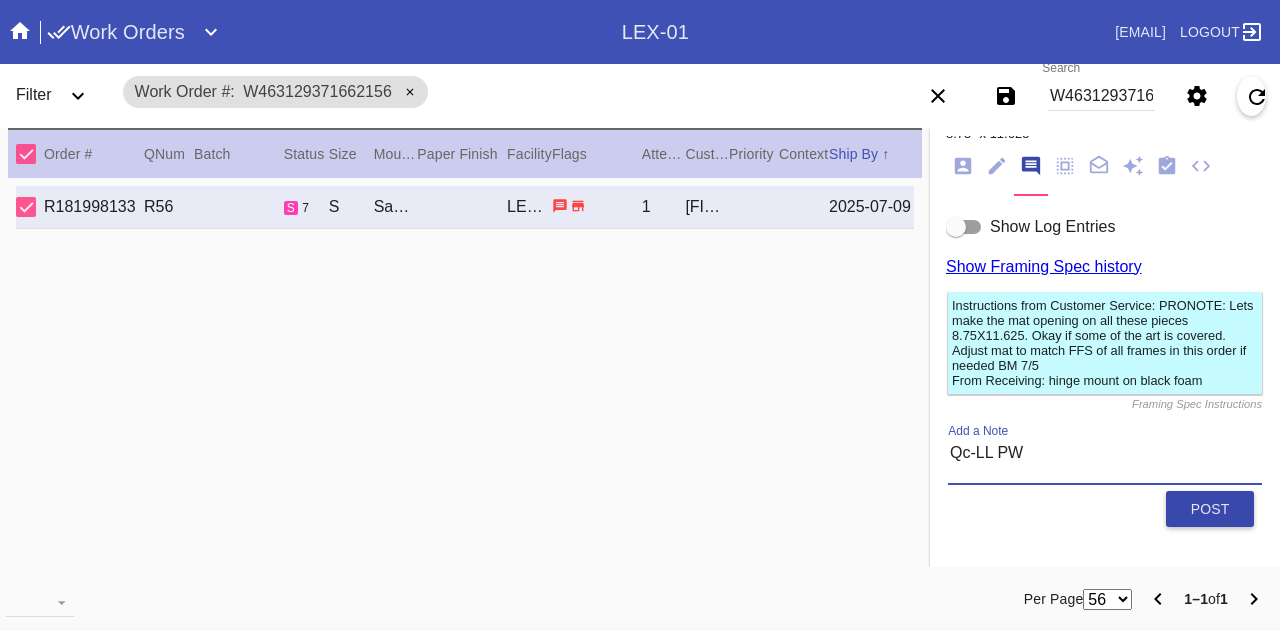 type on "Qc-LL PW" 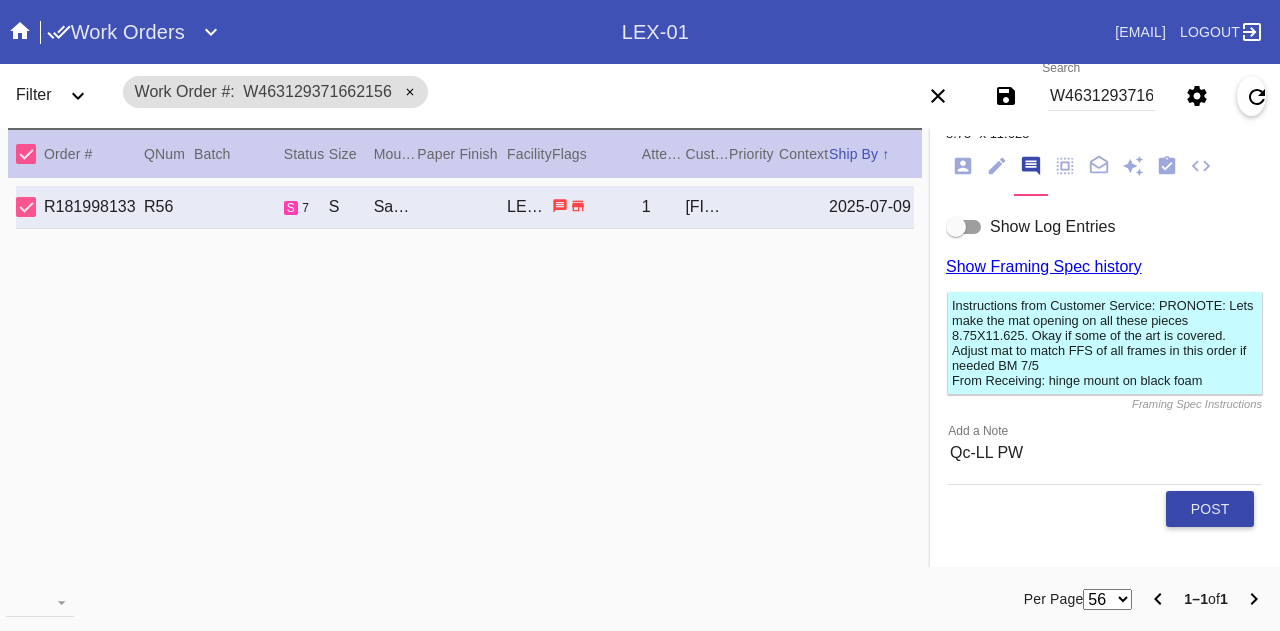 click on "Post" at bounding box center [1210, 509] 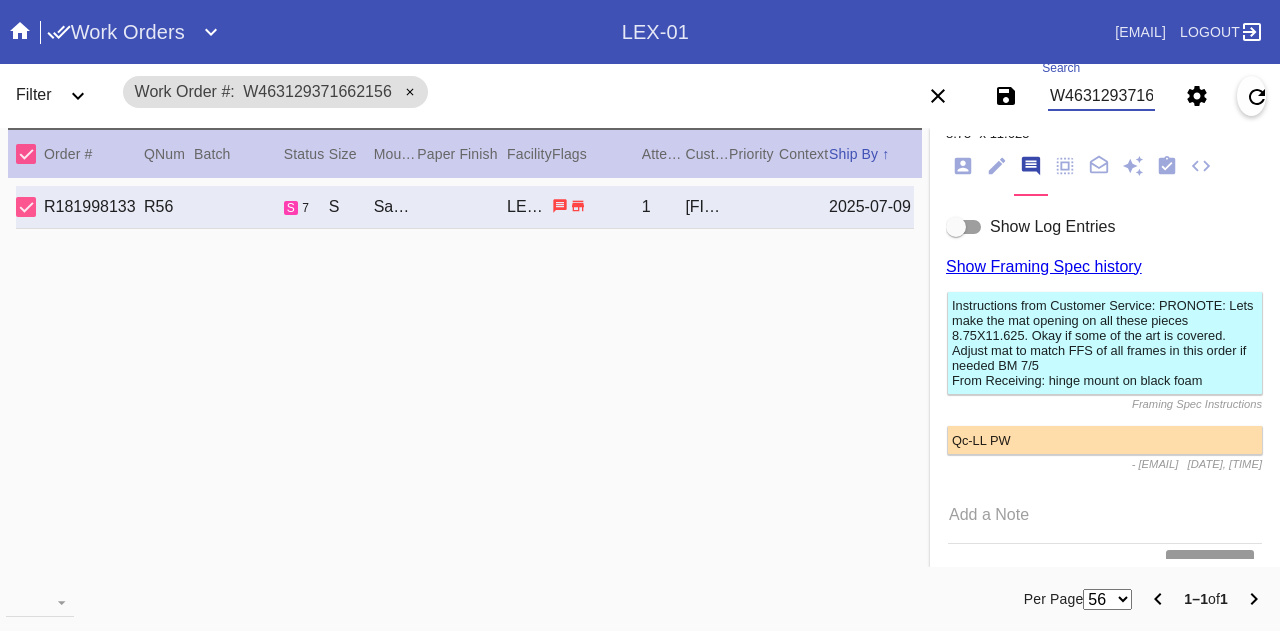 click on "W463129371662156" at bounding box center [1101, 96] 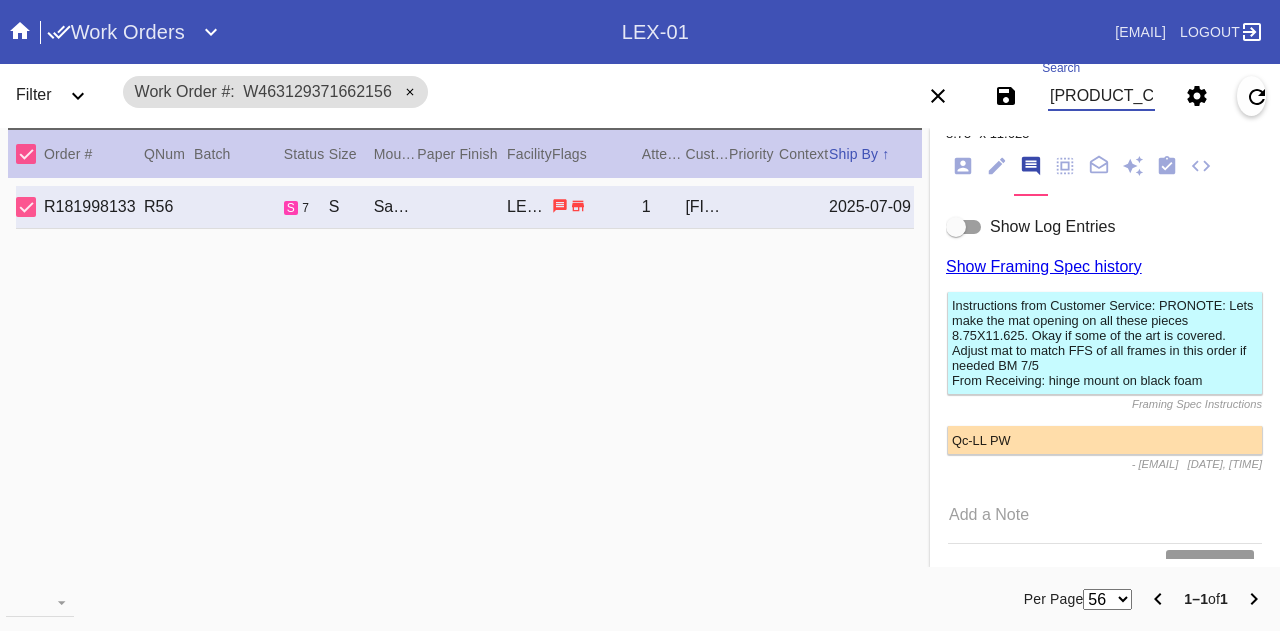 scroll, scrollTop: 0, scrollLeft: 45, axis: horizontal 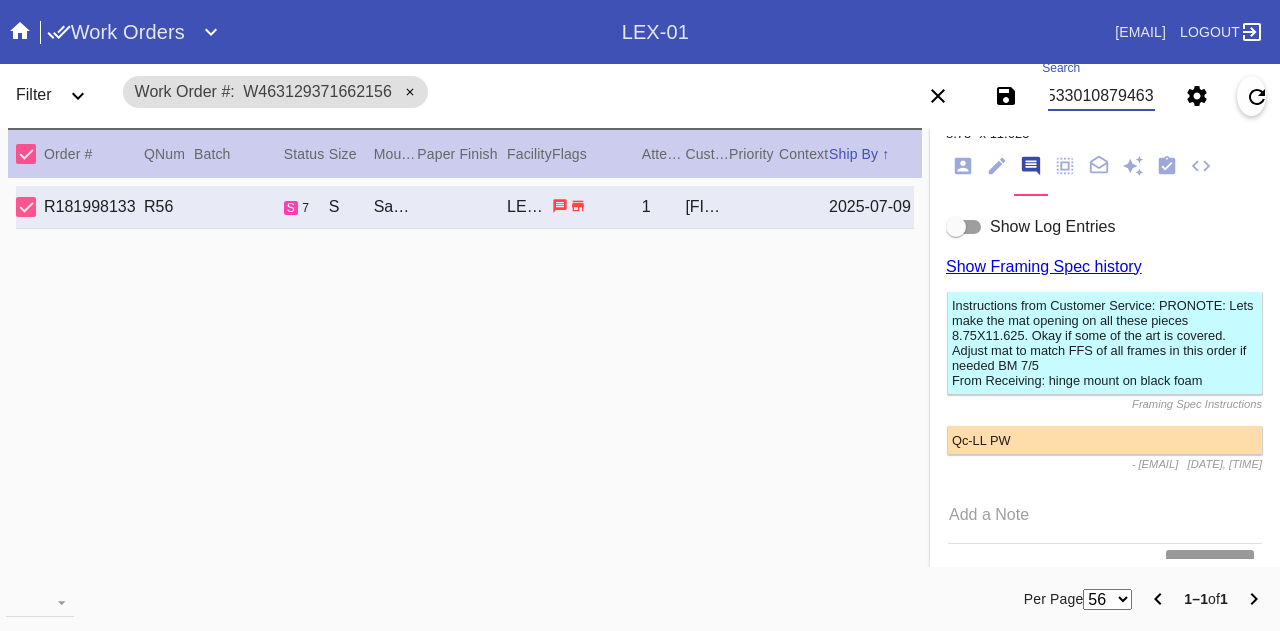 type on "W294533010879463" 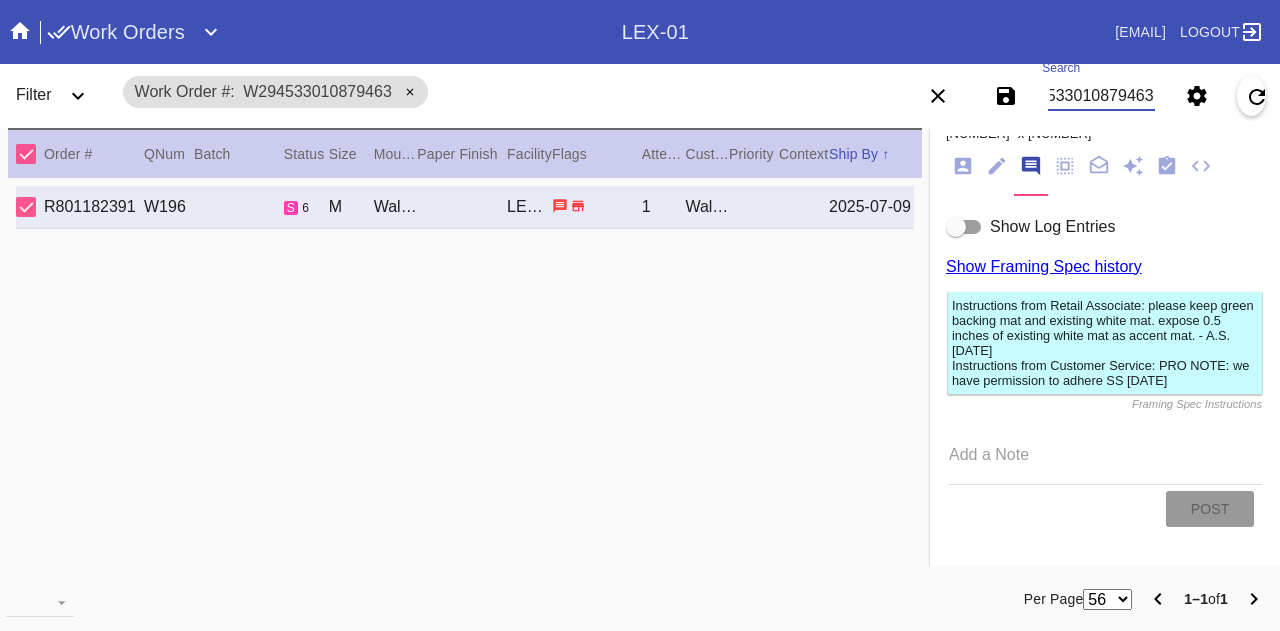 scroll, scrollTop: 0, scrollLeft: 0, axis: both 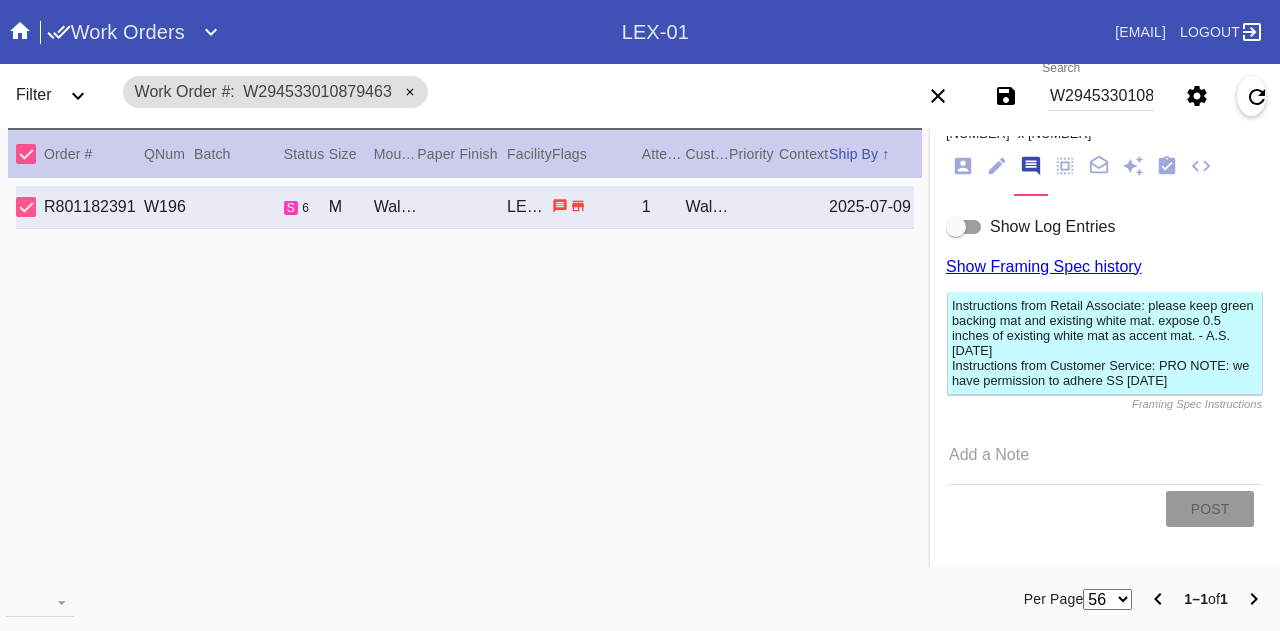 click on "Instructions from Retail Associate: please keep green backing mat and existing white mat. expose 0.5 inches of existing white mat as accent mat. - A.S. [DATE]
Instructions from Customer Service: PRO NOTE: we have permission to adhere SS [DATE]
Framing Spec Instructions
Add a Note
Post" at bounding box center [1105, 404] 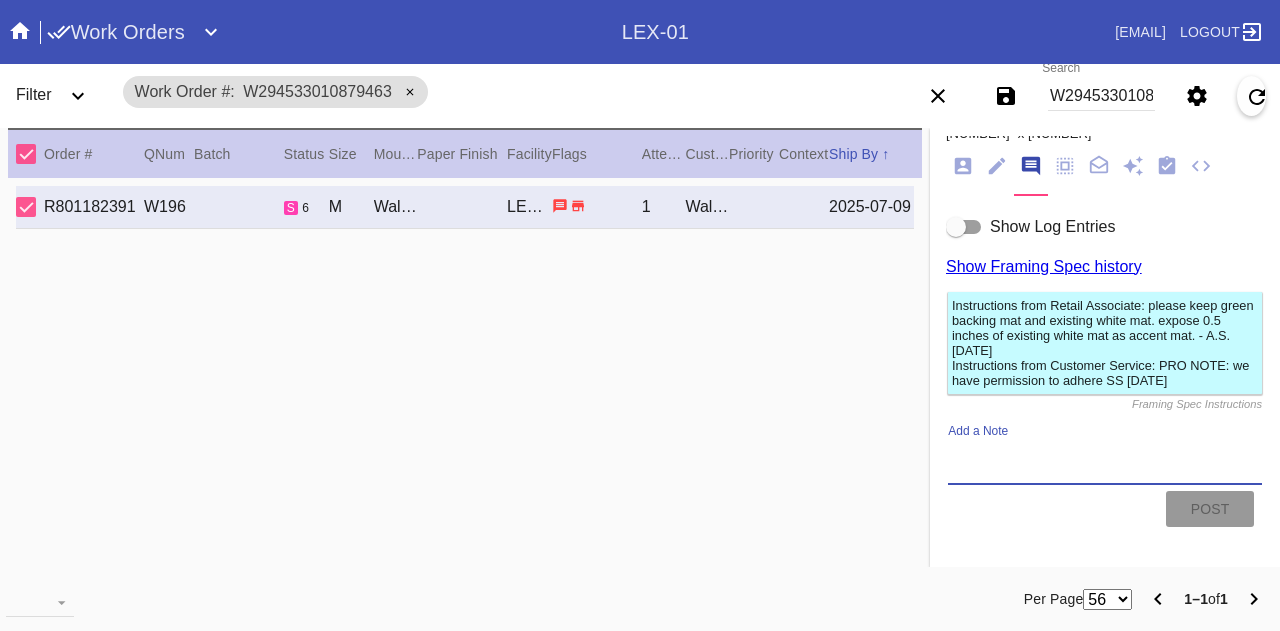 click on "Add a Note" at bounding box center (1105, 461) 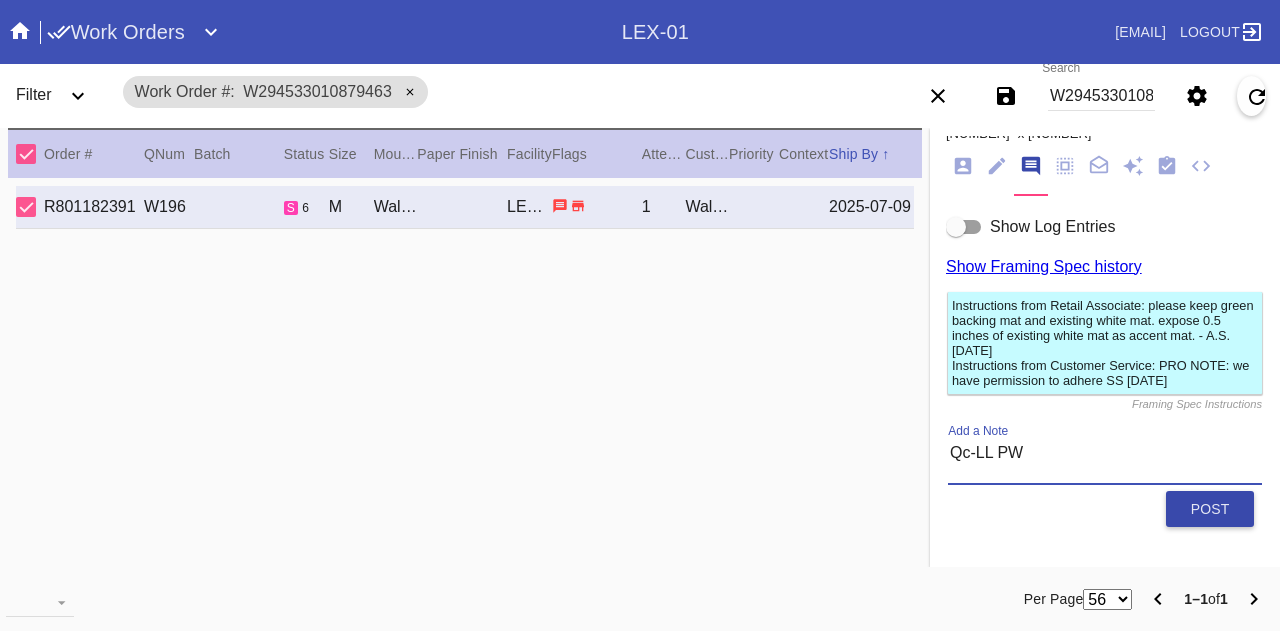 type on "Qc-LL PW" 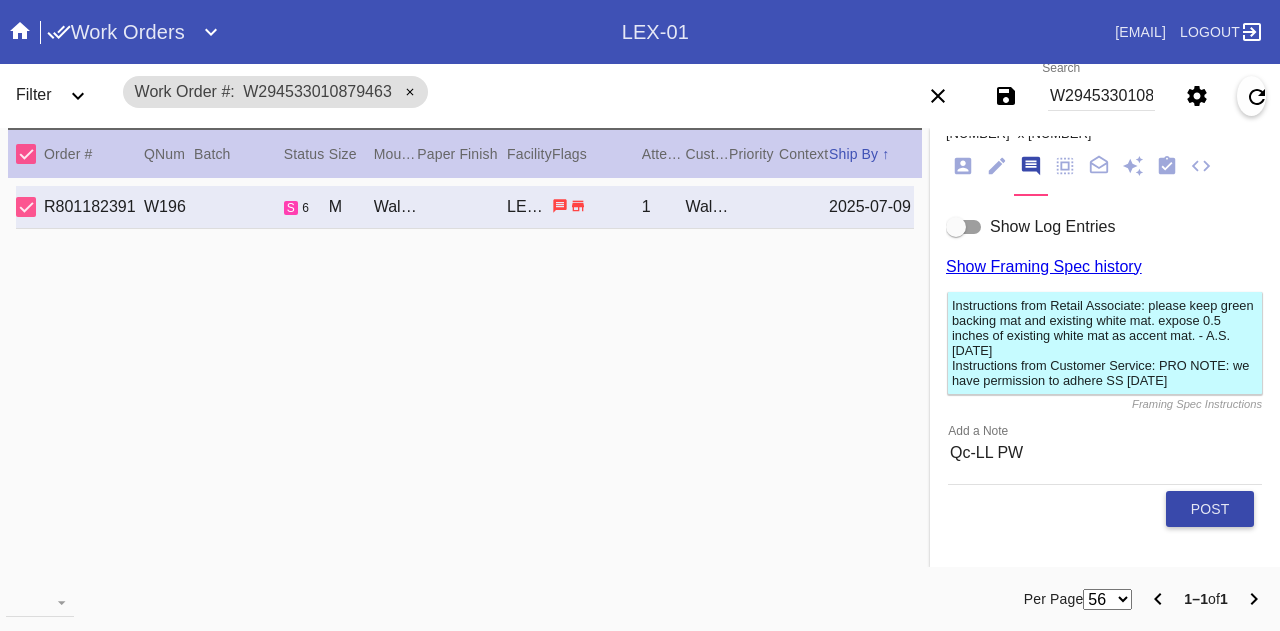 click on "Post" at bounding box center (1210, 509) 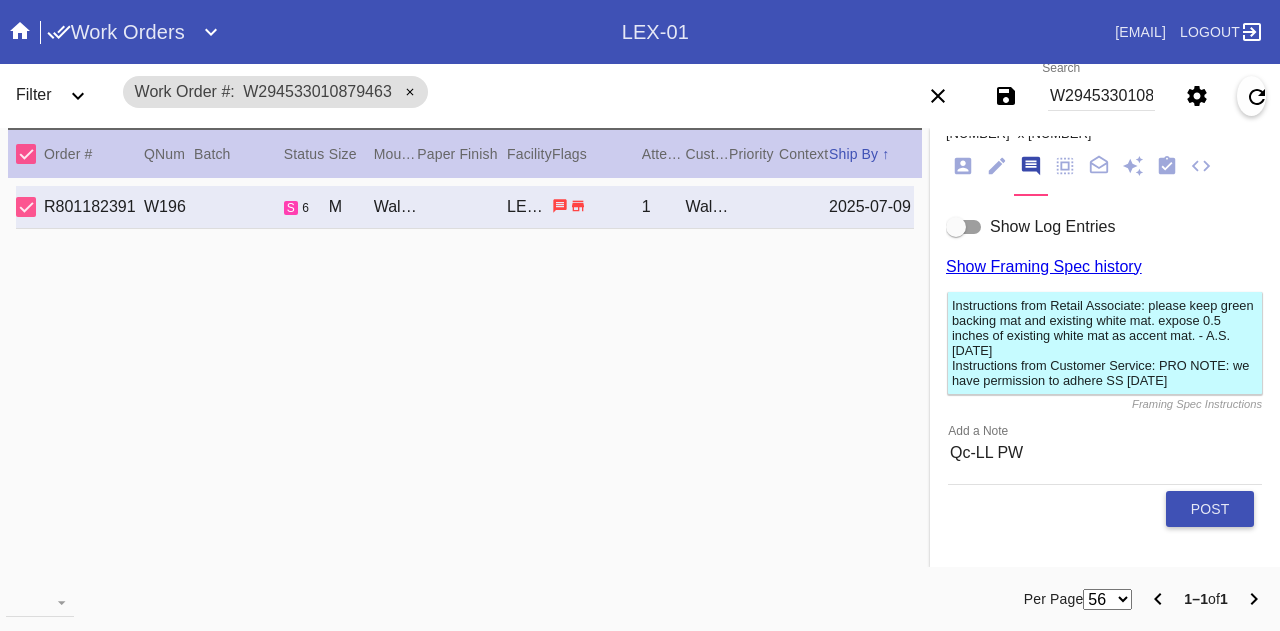 click on "Post" at bounding box center [1210, 509] 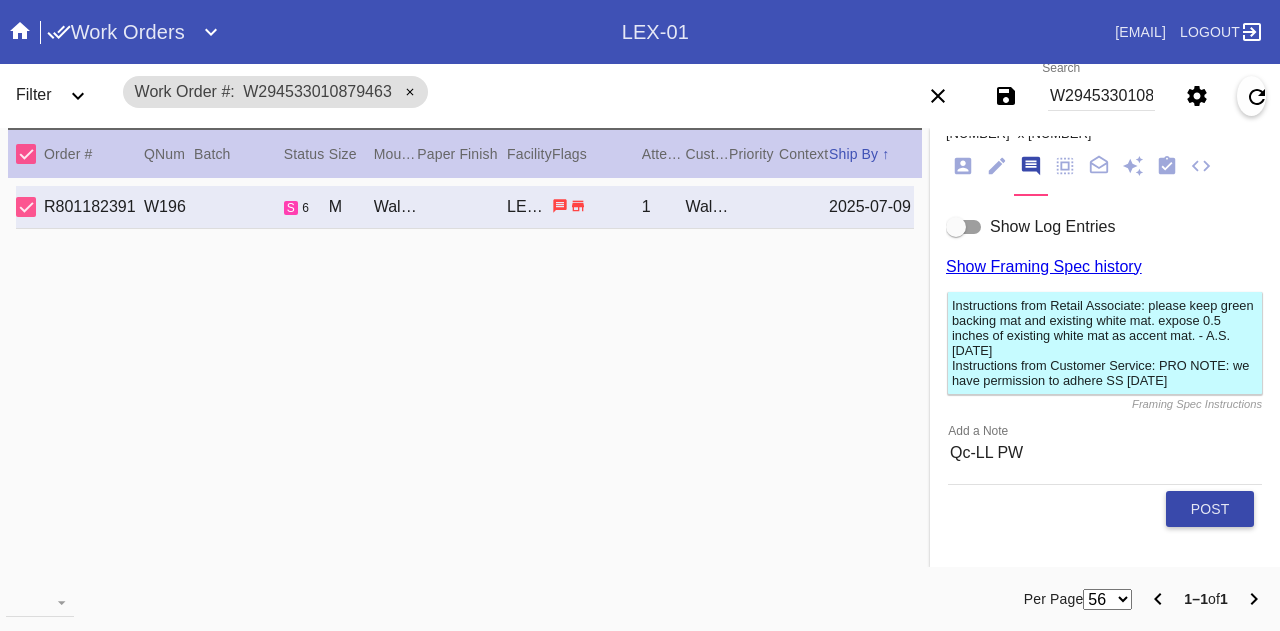 click on "Post" at bounding box center [1210, 509] 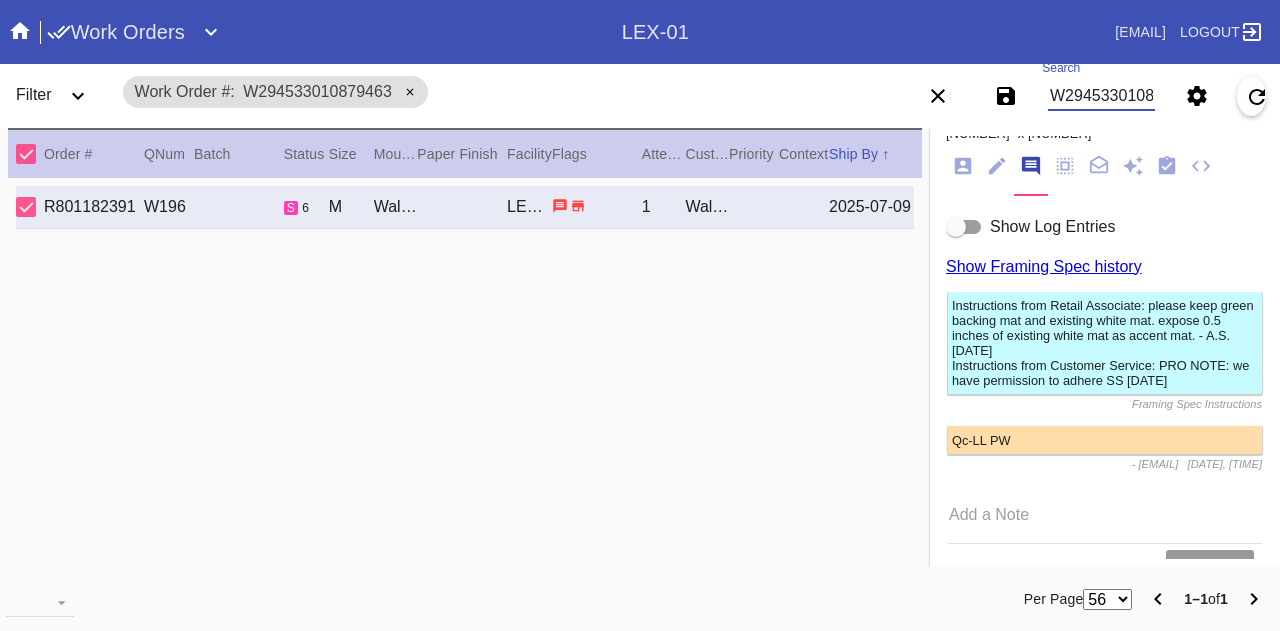 drag, startPoint x: 1103, startPoint y: 111, endPoint x: 1100, endPoint y: 75, distance: 36.124783 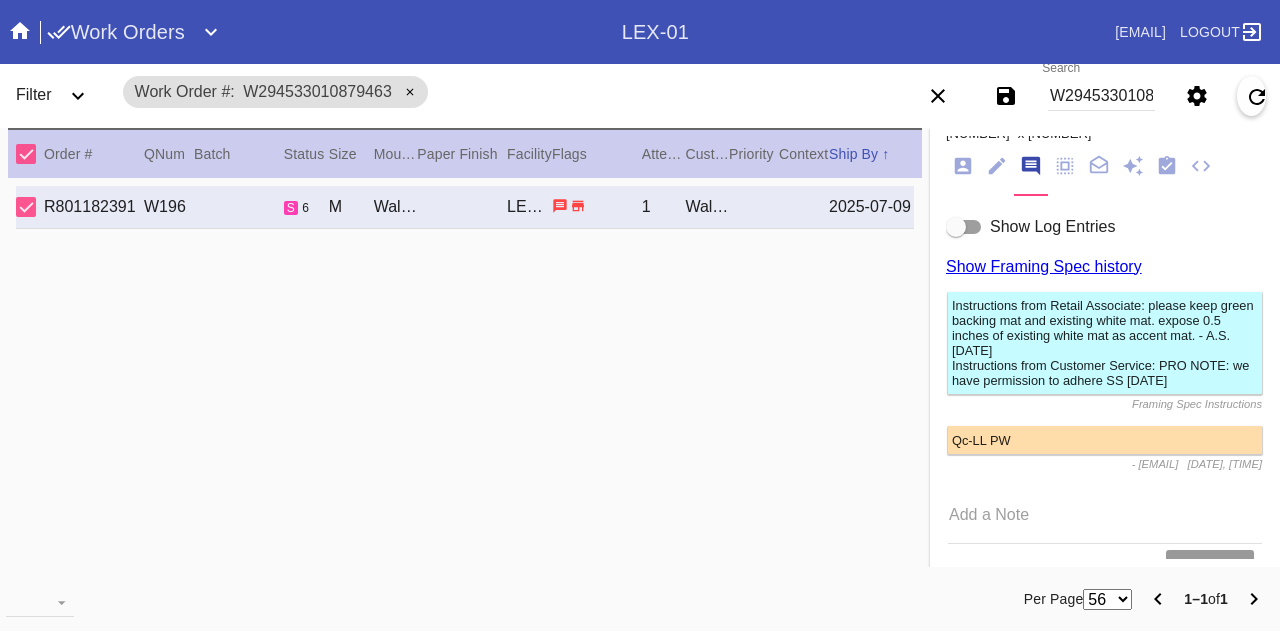 click on "Search [ITEM_ID]" at bounding box center [1101, 96] 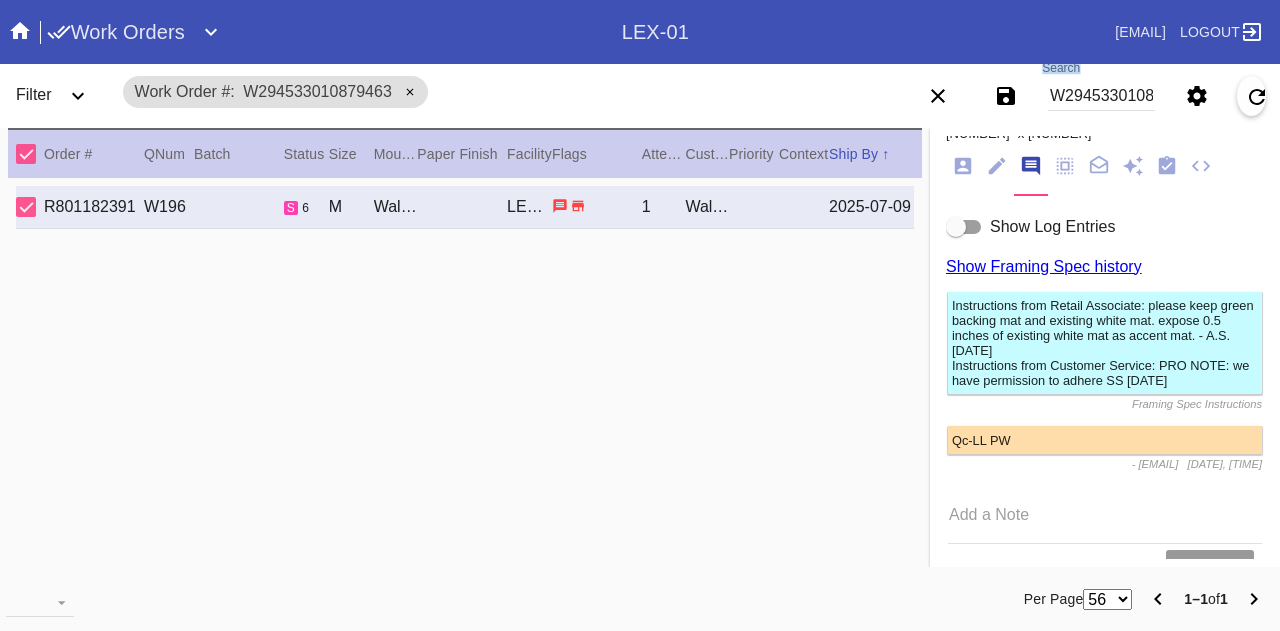click on "Search [ITEM_ID]" at bounding box center [1101, 96] 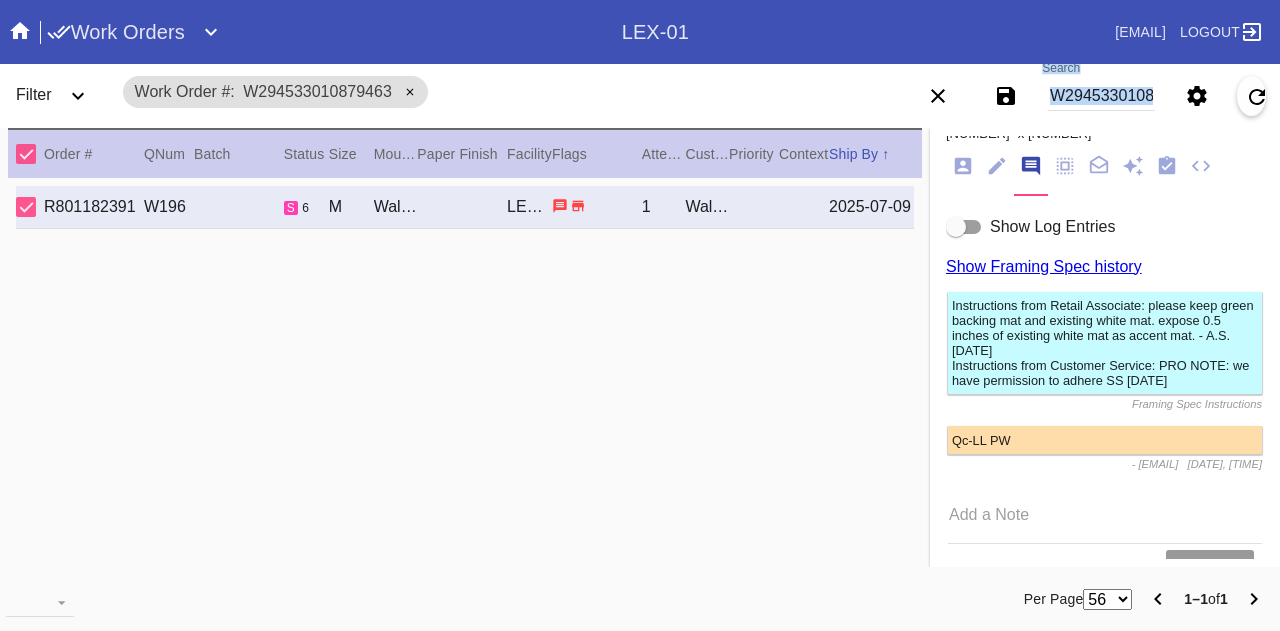 click on "Search [ITEM_ID]" at bounding box center (1101, 96) 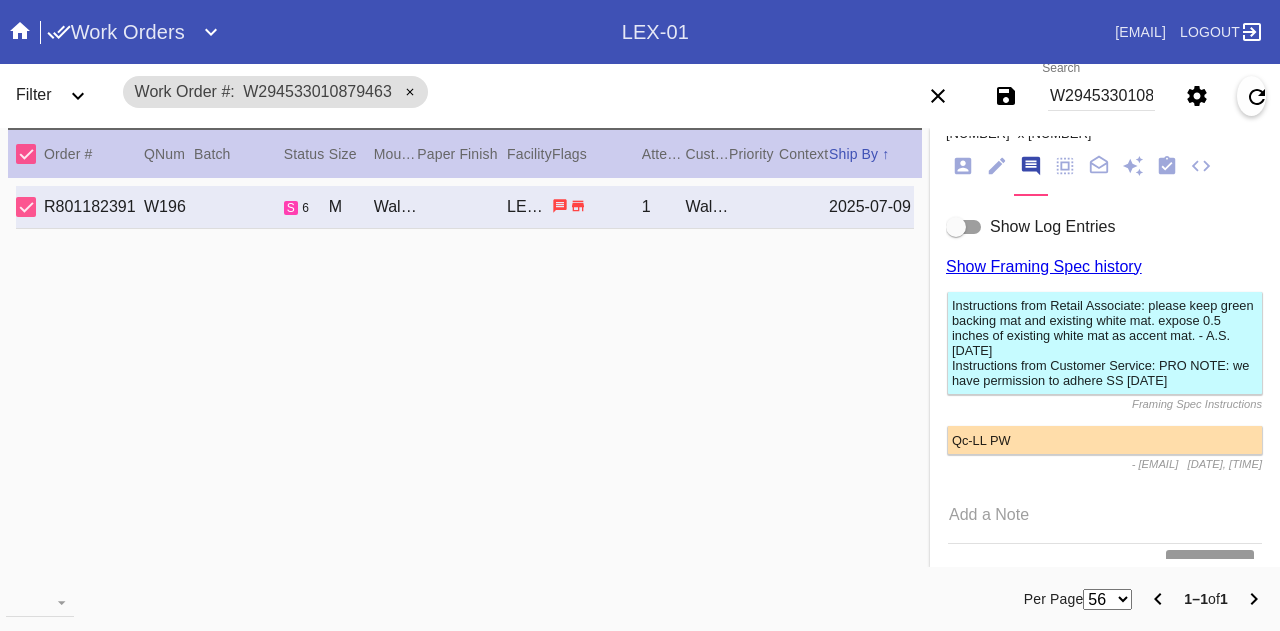 click on "Search [ITEM_ID]" at bounding box center [1101, 96] 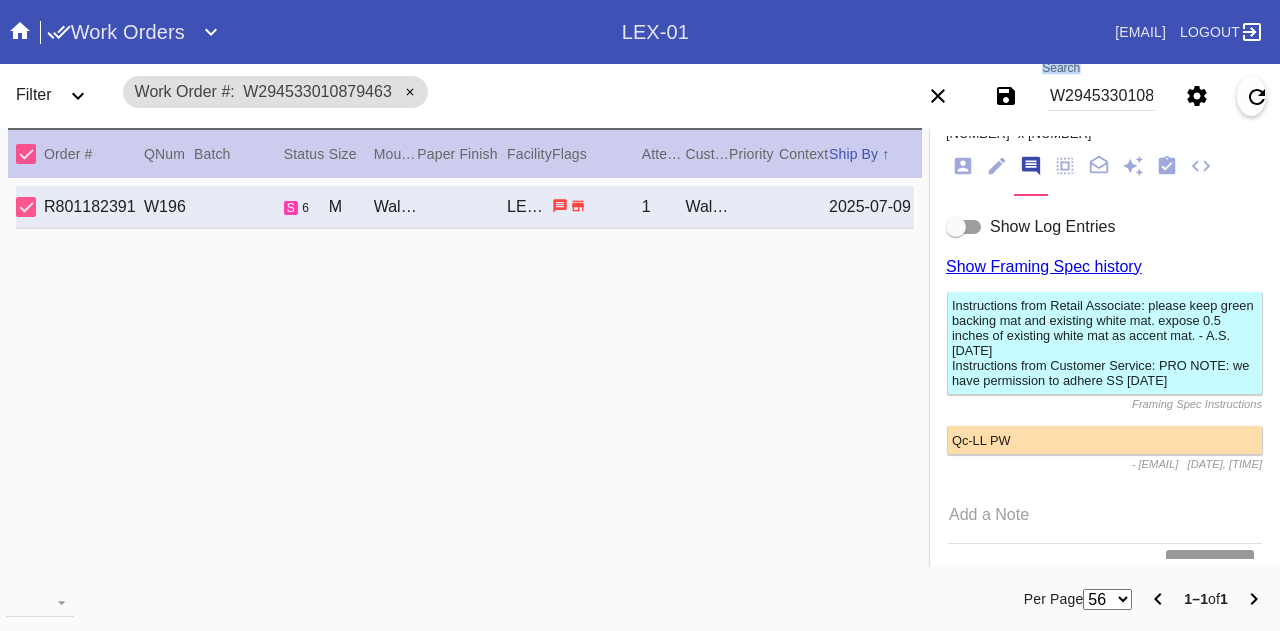 click on "Search [ITEM_ID]" at bounding box center [1101, 96] 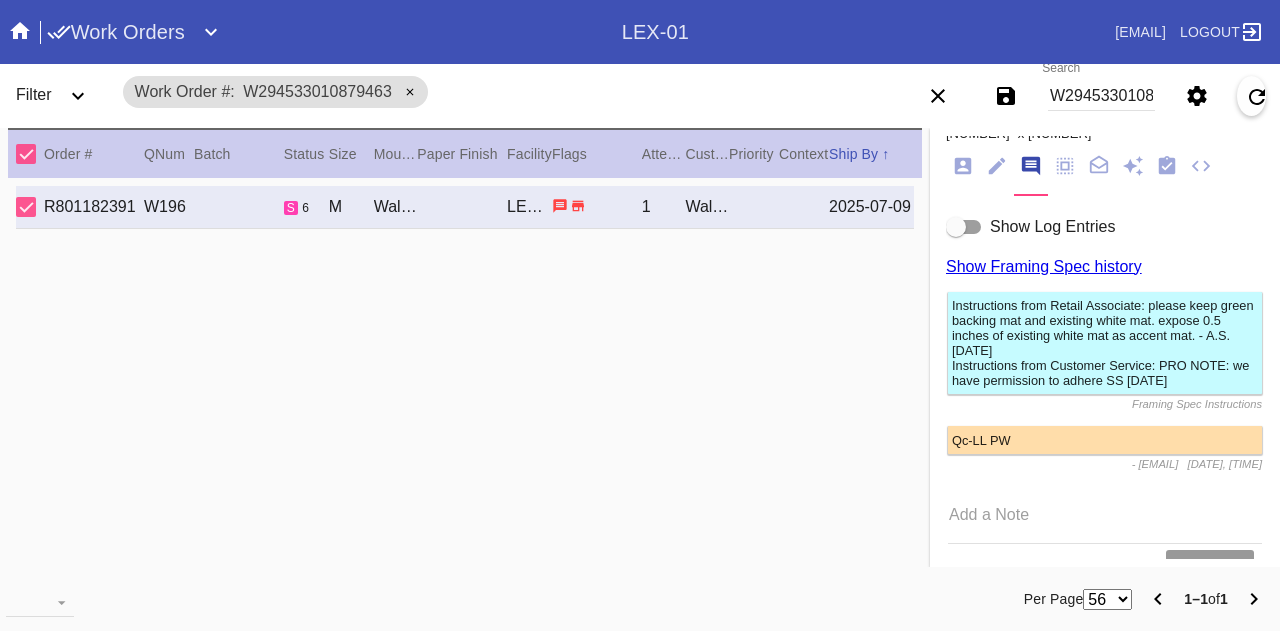 click on "W294533010879463" at bounding box center [1101, 96] 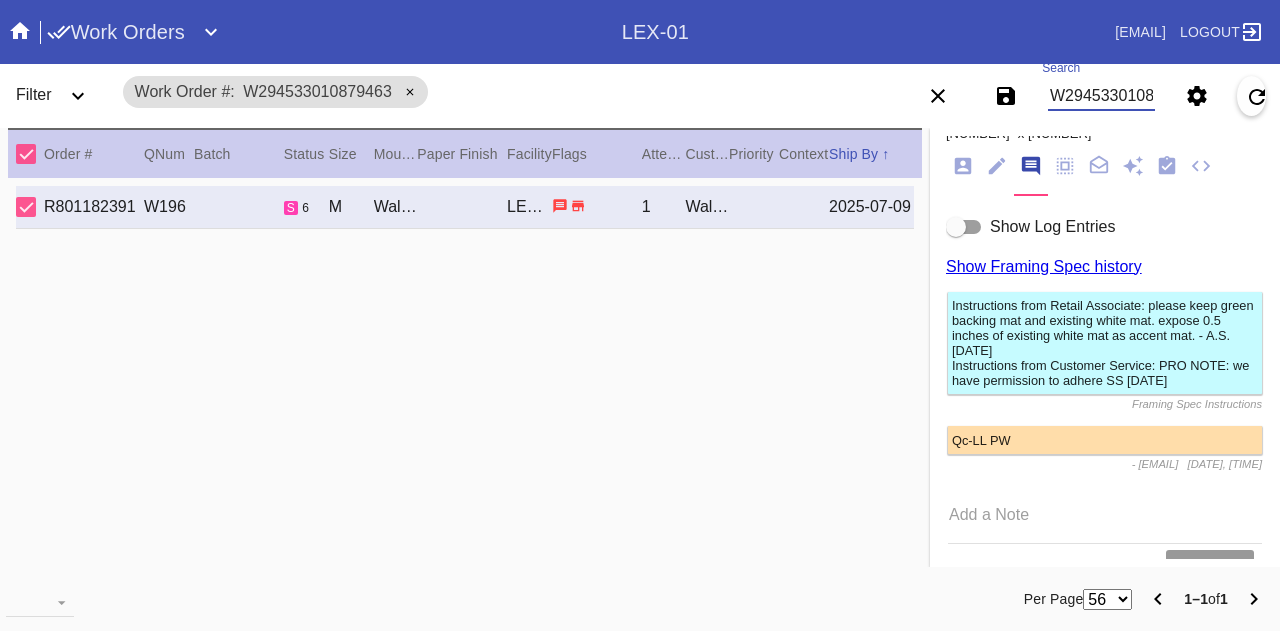 click on "W294533010879463" at bounding box center (1101, 96) 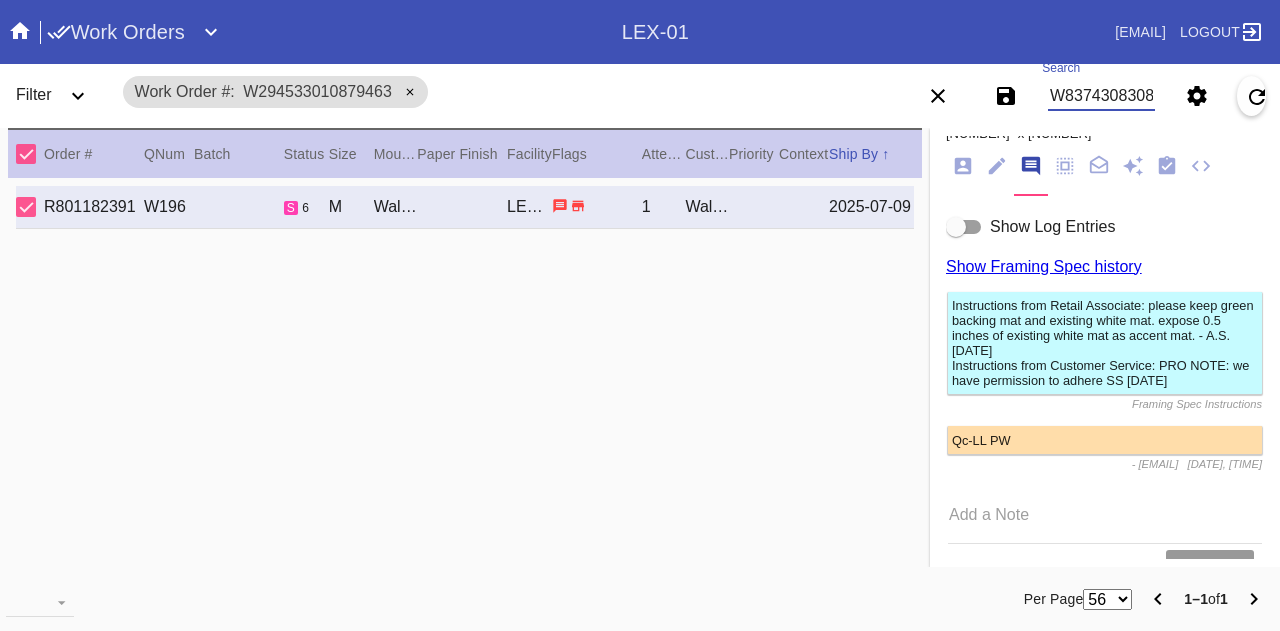 scroll, scrollTop: 0, scrollLeft: 45, axis: horizontal 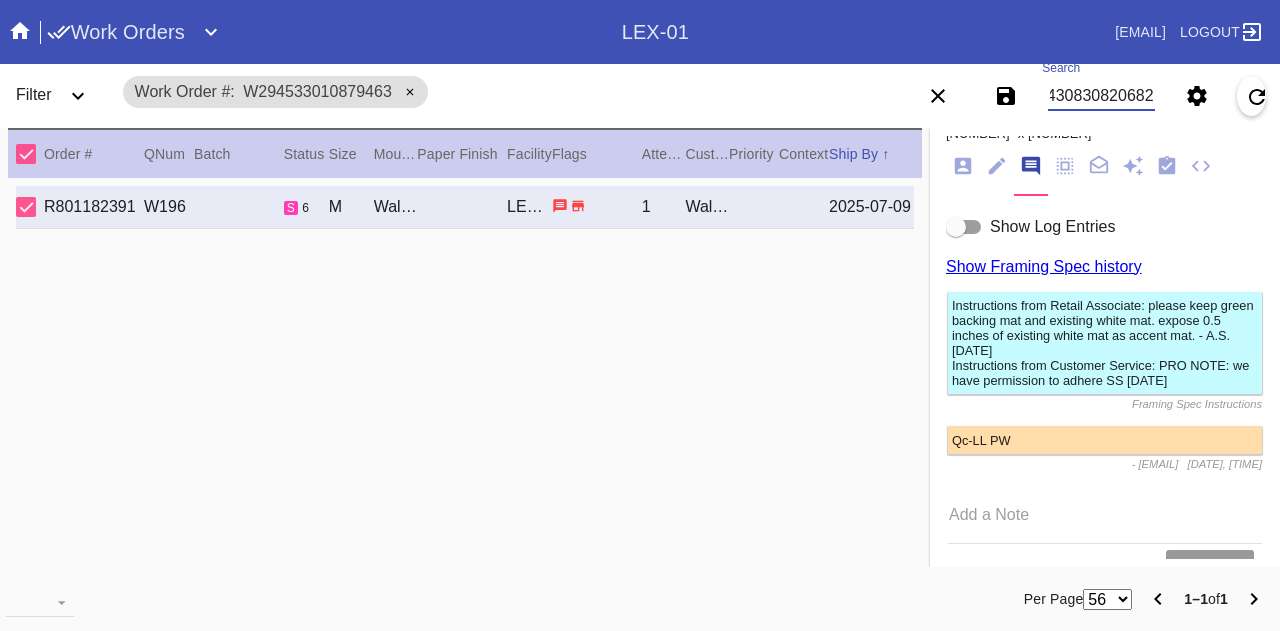 type on "W837430830820682" 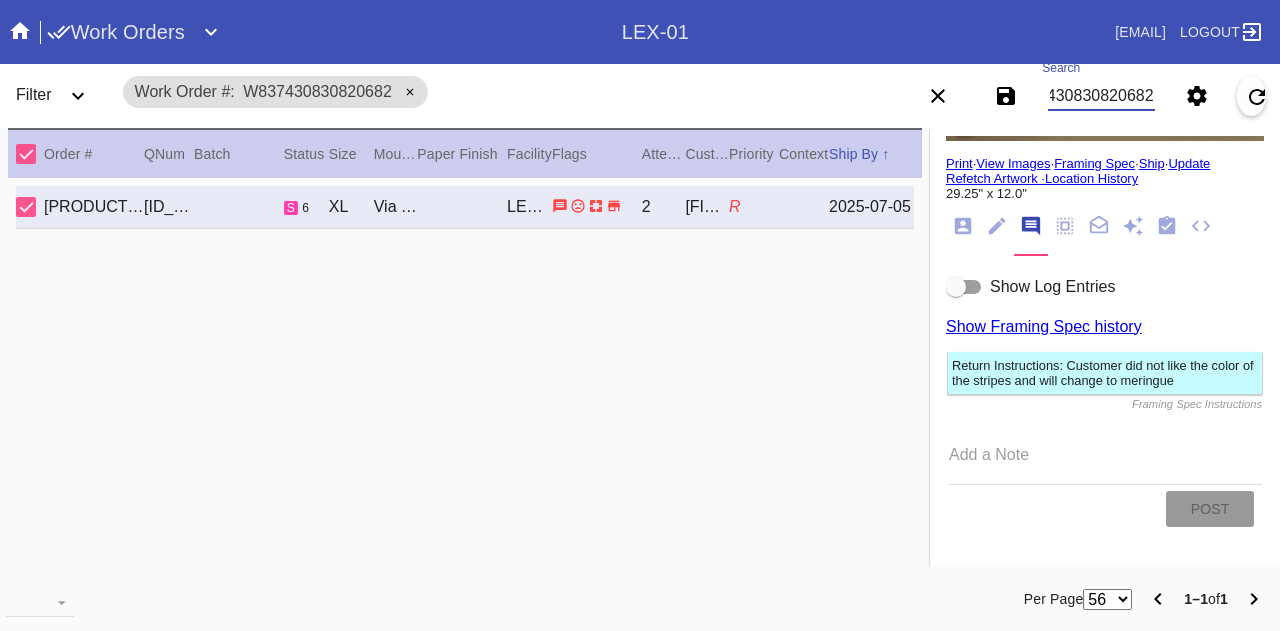 scroll, scrollTop: 139, scrollLeft: 0, axis: vertical 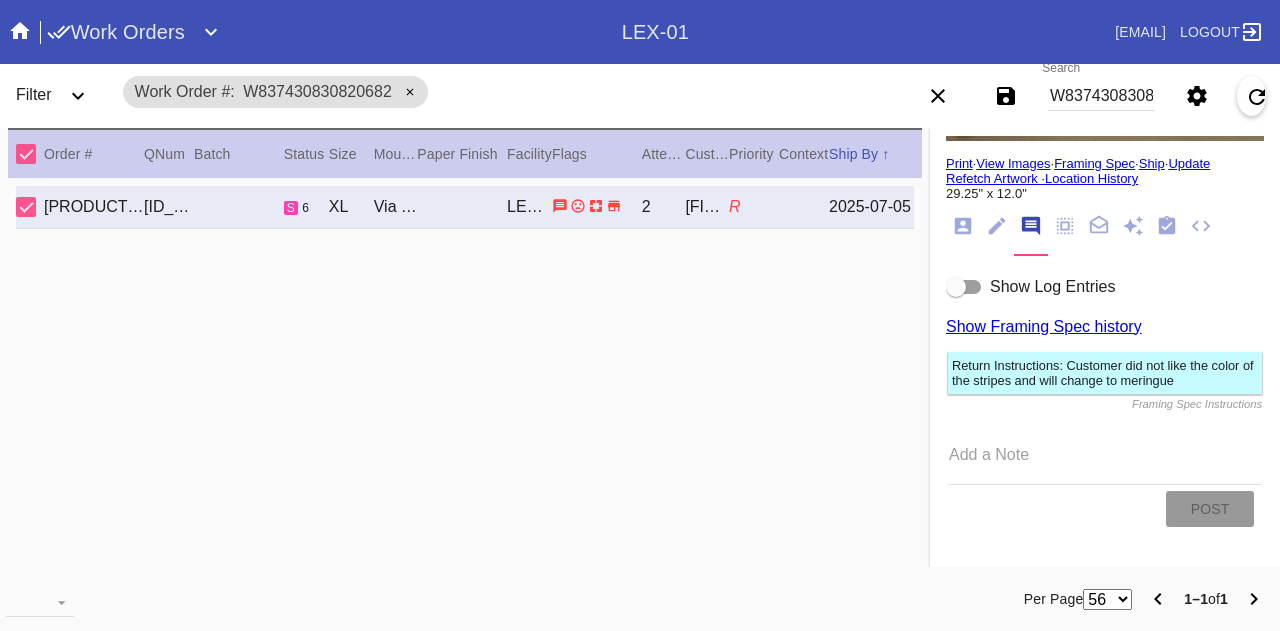 click on "Order # QNum Batch Status
Size
↑
↓
Moulding / Mat Paper Finish Facility Flags Attempt Customer
Priority
↑
↓
Context
Ship By
↑
↓
[ORDER_ID] S908 s 6 XL Via Torino / WhiteLEX-01 2 [CUSTOMER_NAME]
R
[DATE]" at bounding box center (465, 347) 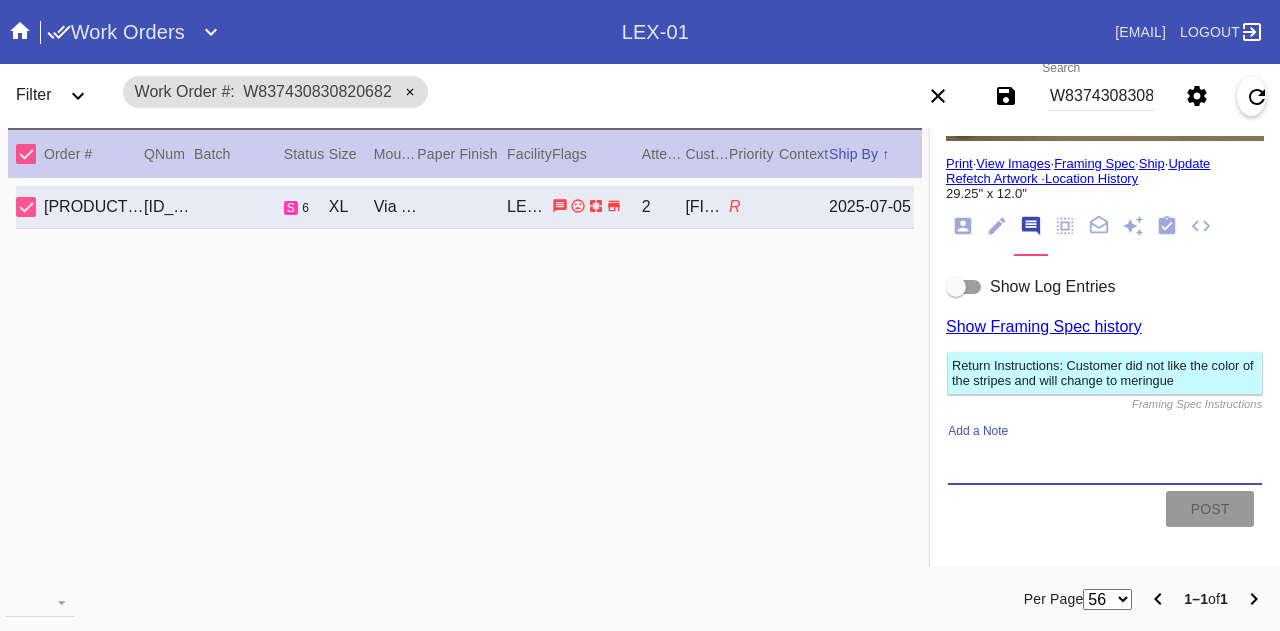 click on "Add a Note" at bounding box center (1105, 461) 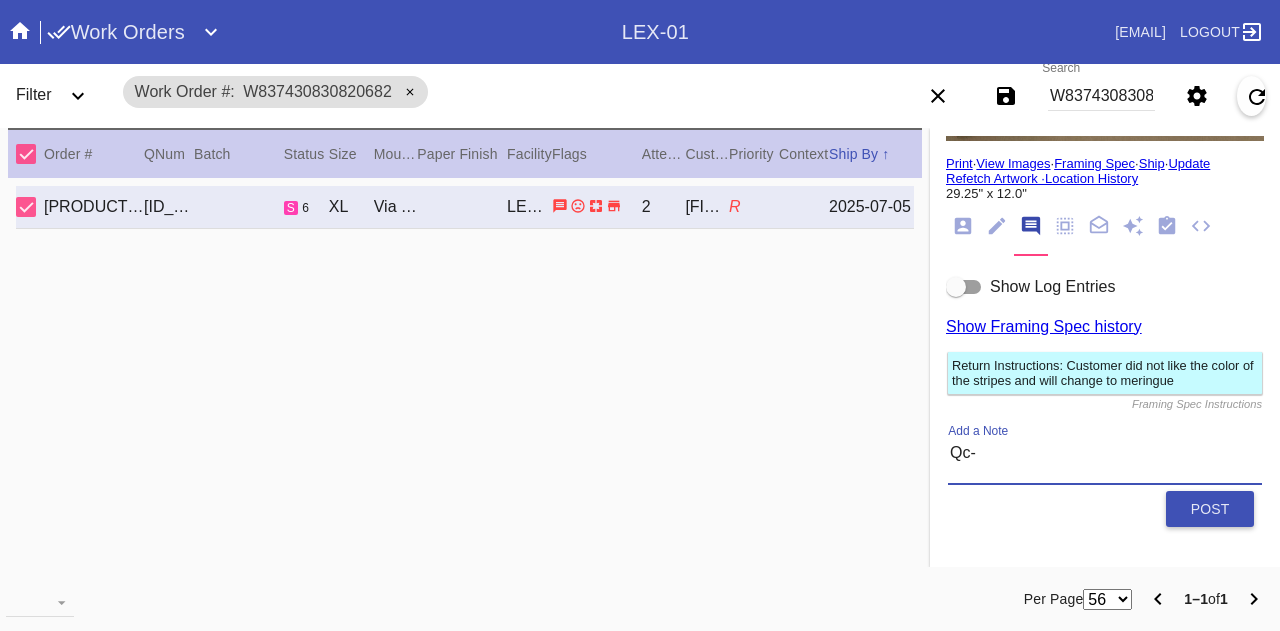 click on "Qc-" at bounding box center [1105, 461] 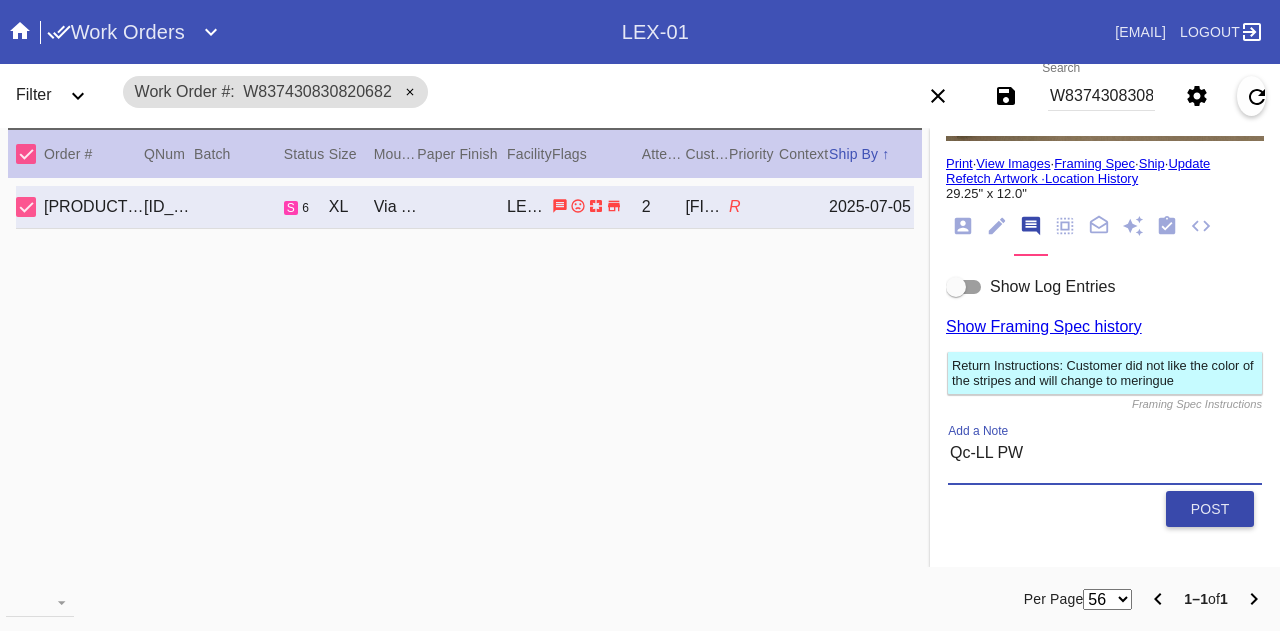 type on "Qc-LL PW" 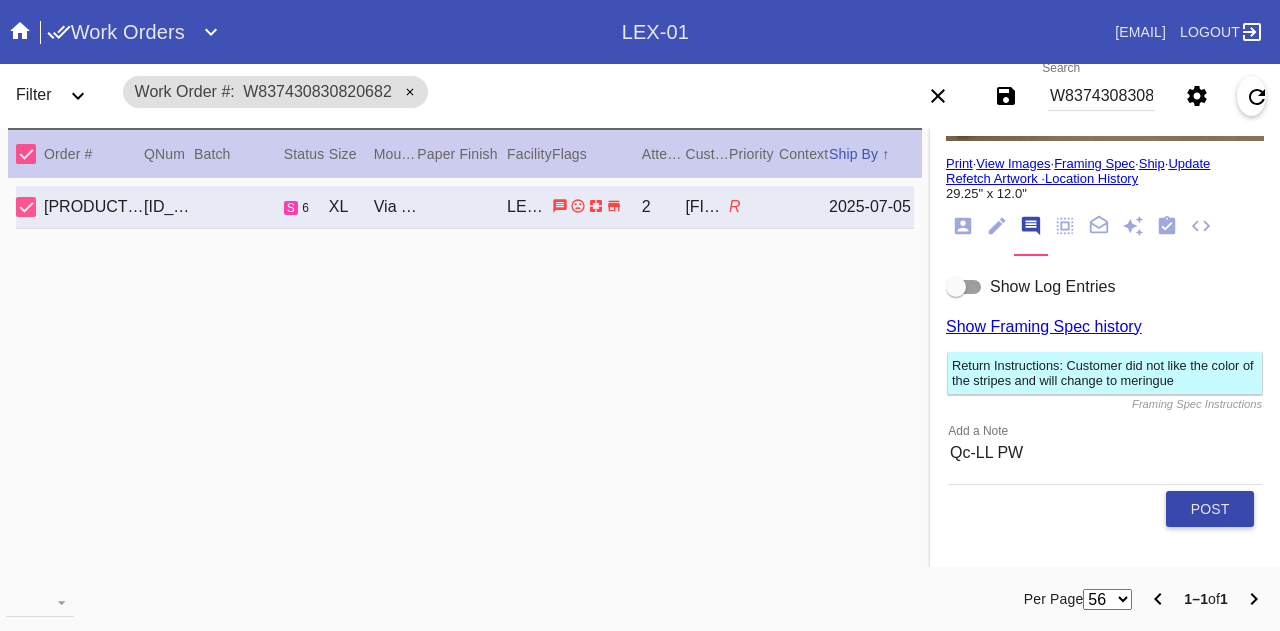 click on "Post" at bounding box center (1210, 509) 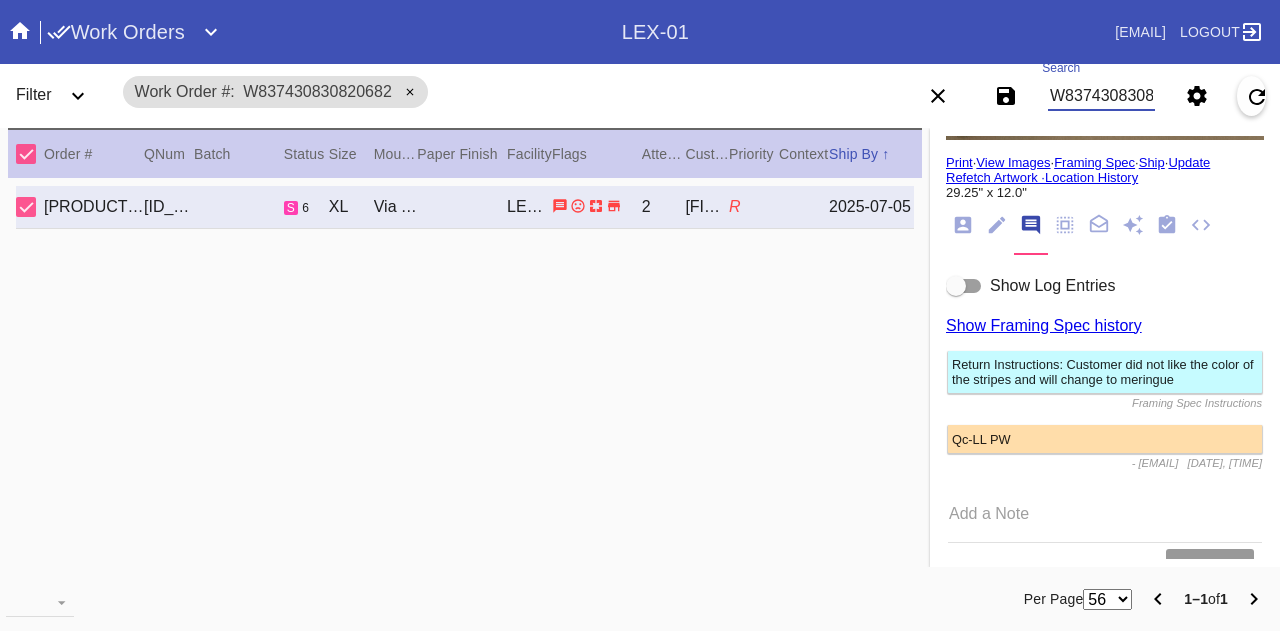 click on "W837430830820682" at bounding box center (1101, 96) 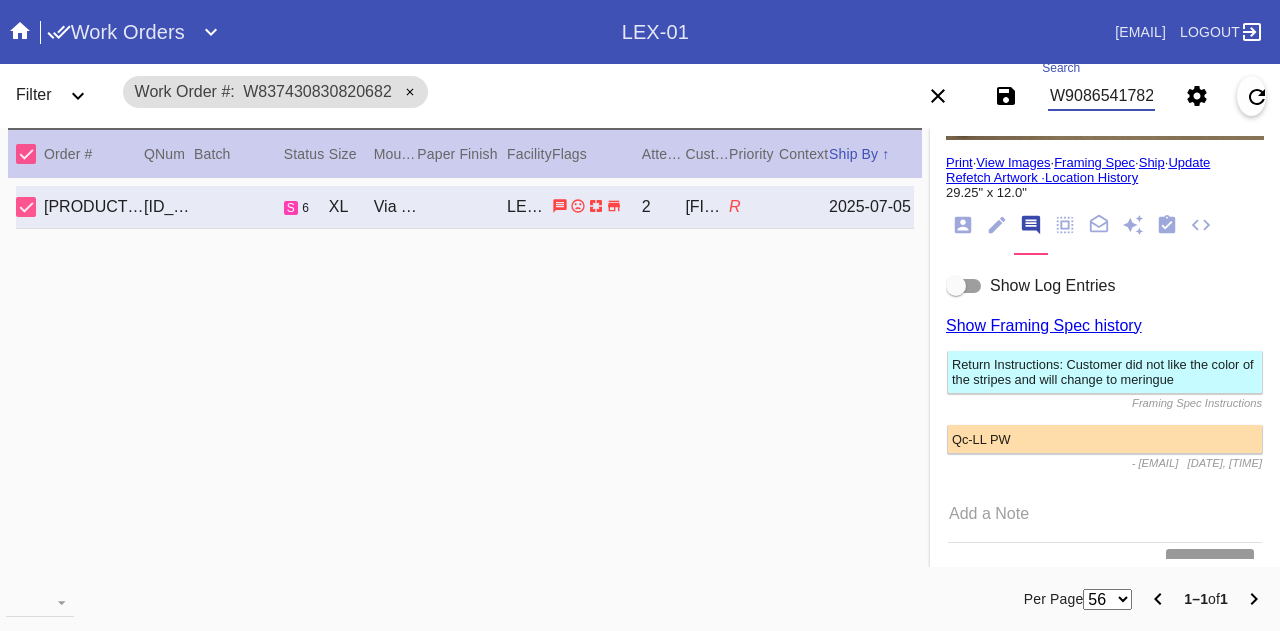 scroll, scrollTop: 0, scrollLeft: 45, axis: horizontal 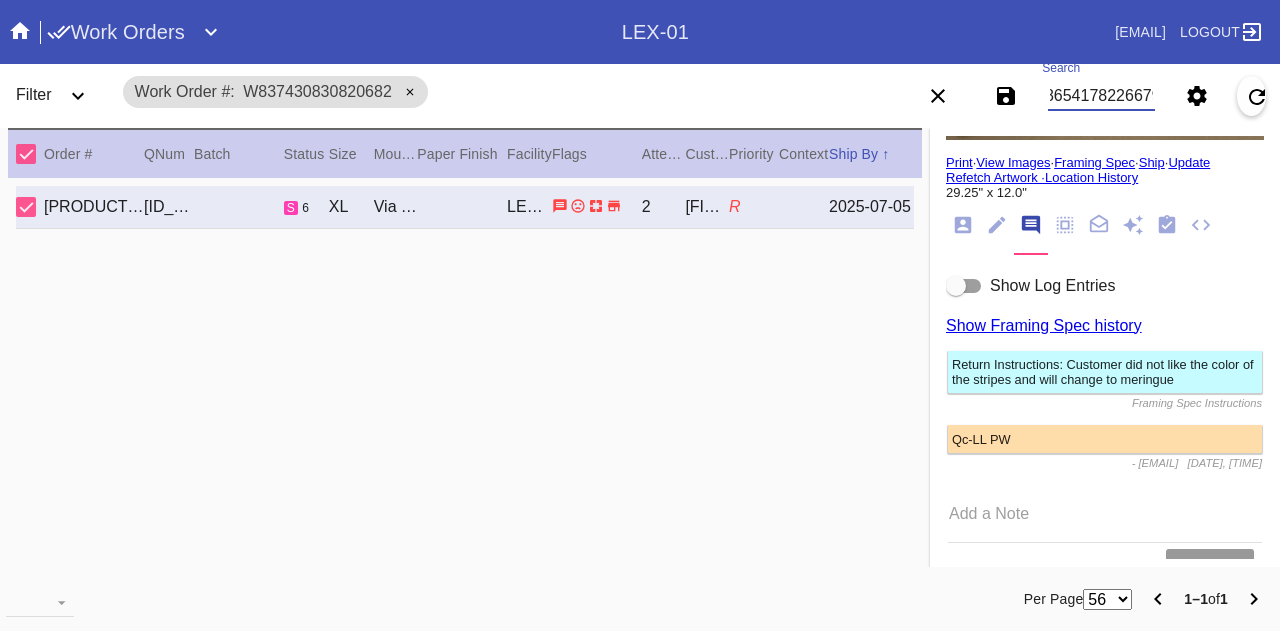 type on "W908654178226679" 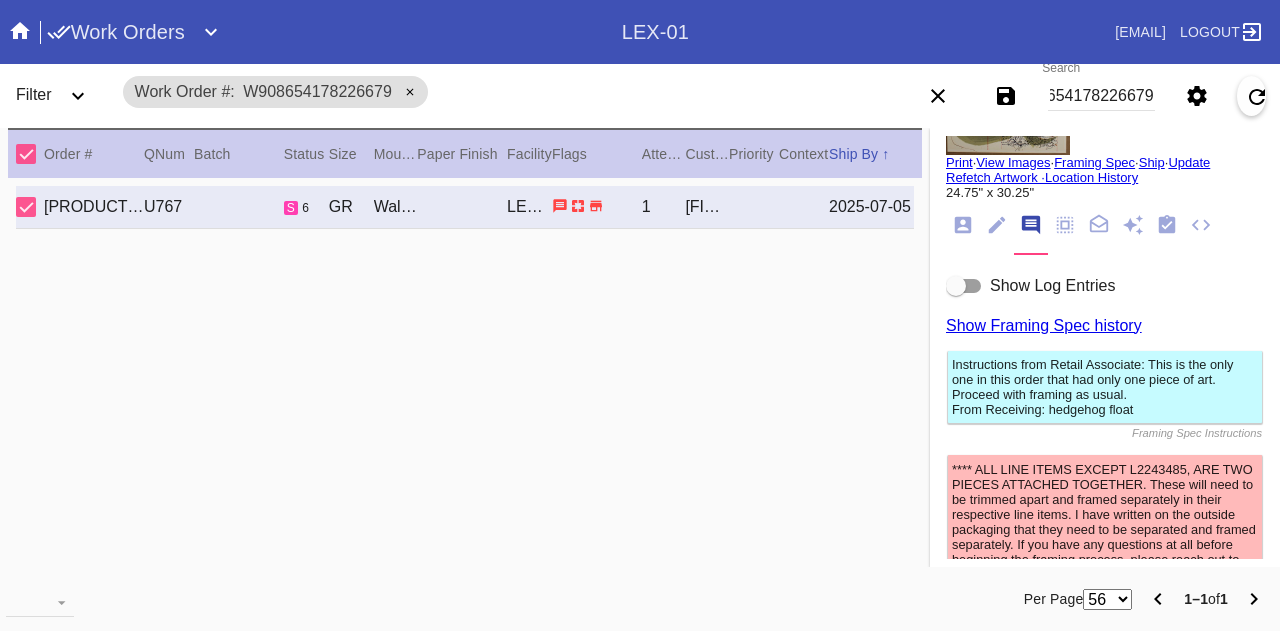 scroll, scrollTop: 0, scrollLeft: 0, axis: both 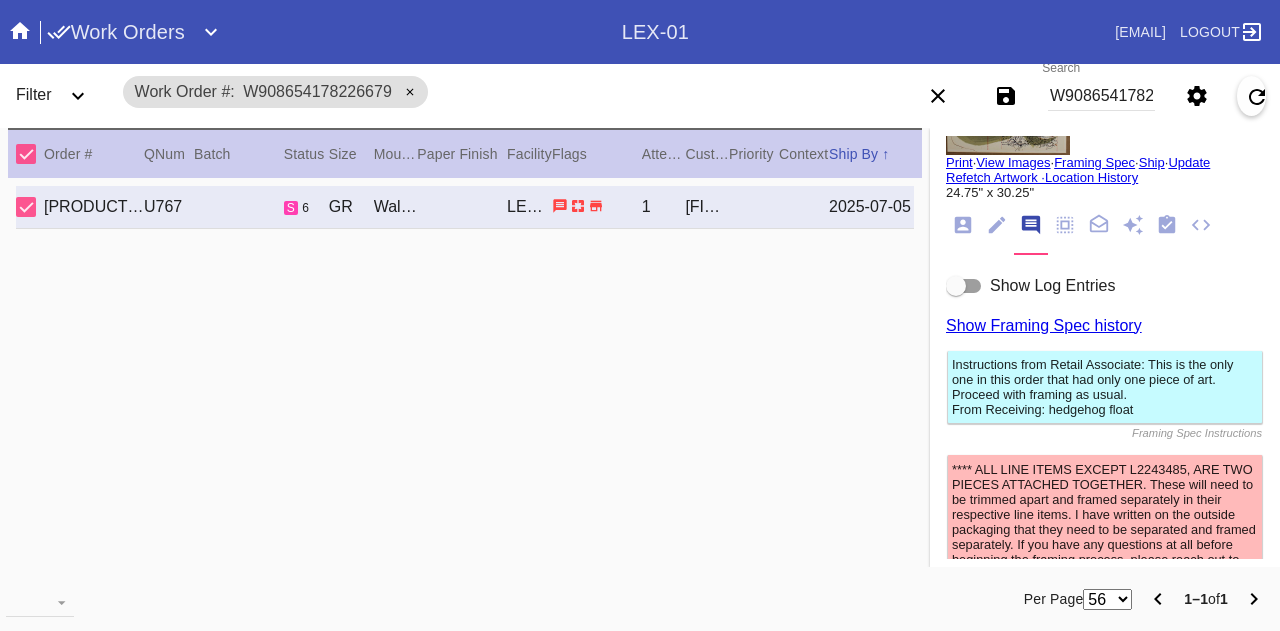 drag, startPoint x: 1258, startPoint y: 298, endPoint x: 1248, endPoint y: 285, distance: 16.40122 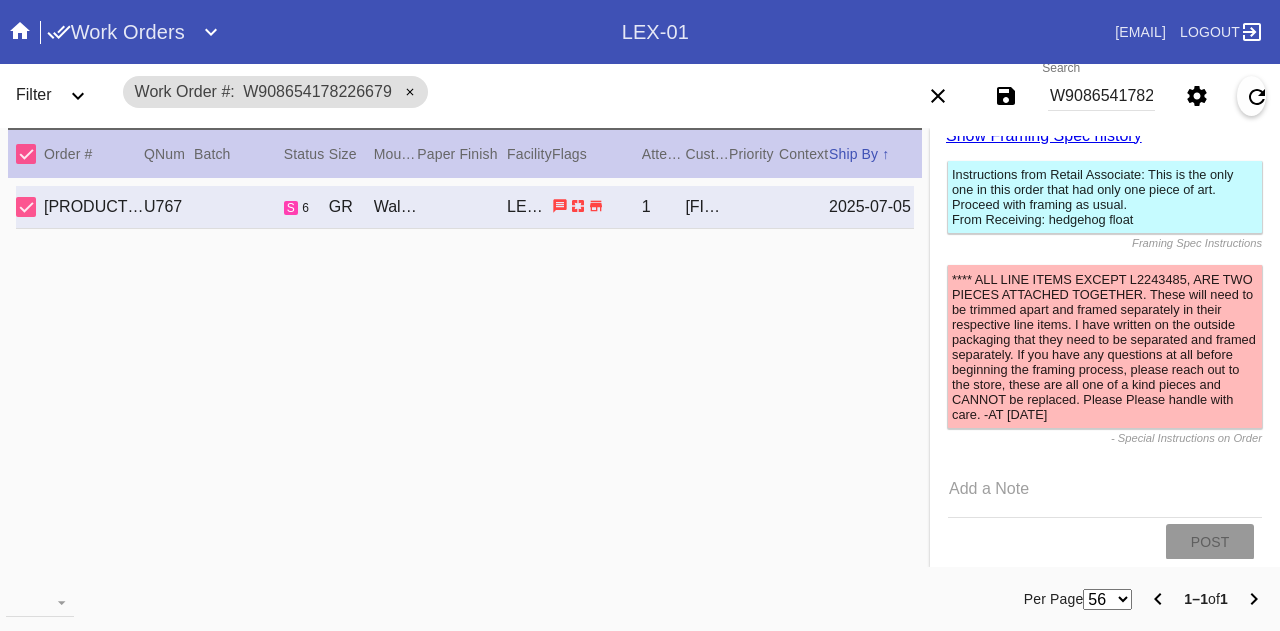 scroll, scrollTop: 341, scrollLeft: 0, axis: vertical 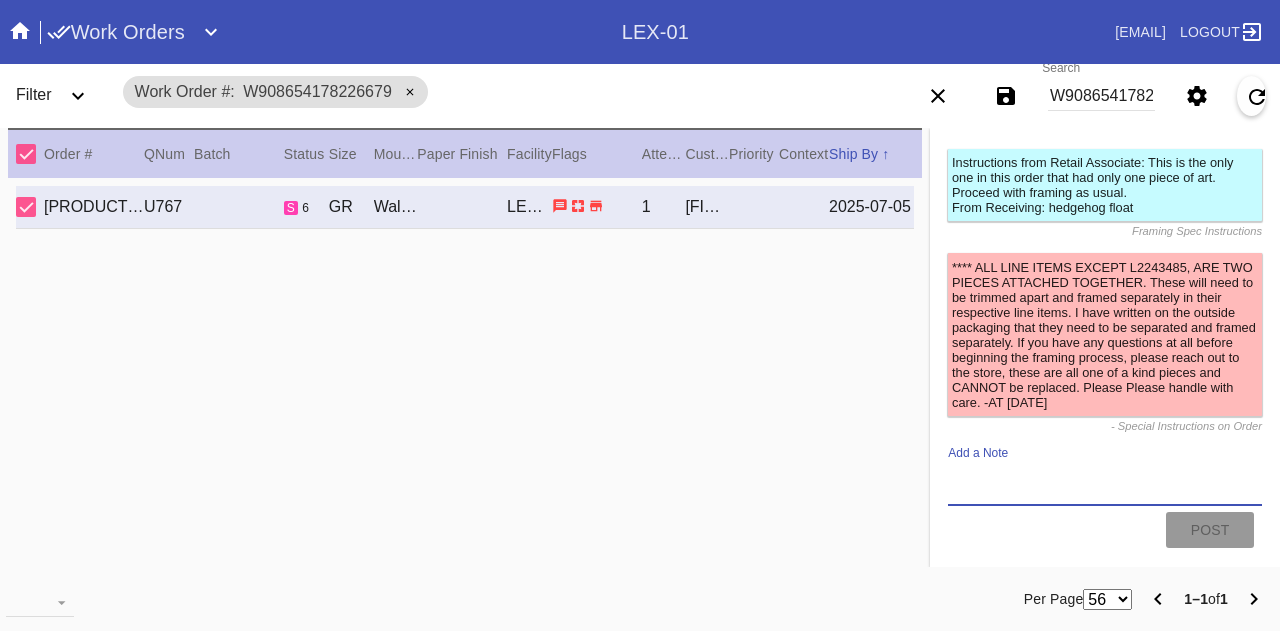 click on "Add a Note" at bounding box center (1105, 483) 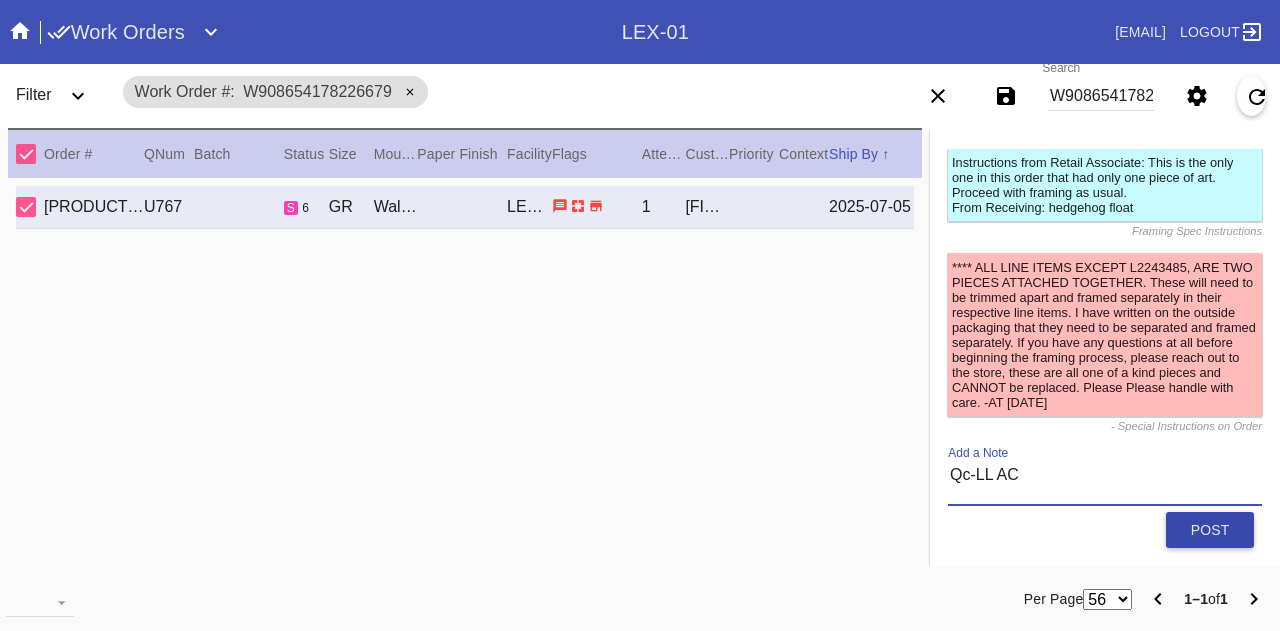 type on "Qc-LL AC" 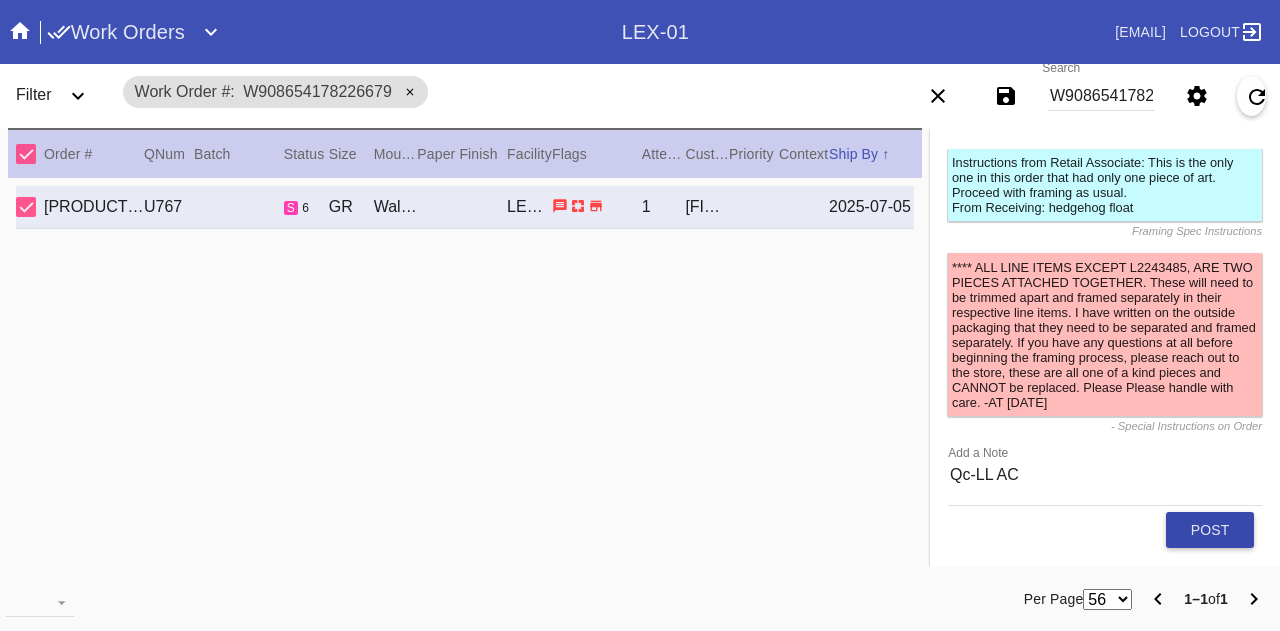 click on "Post" at bounding box center [1210, 530] 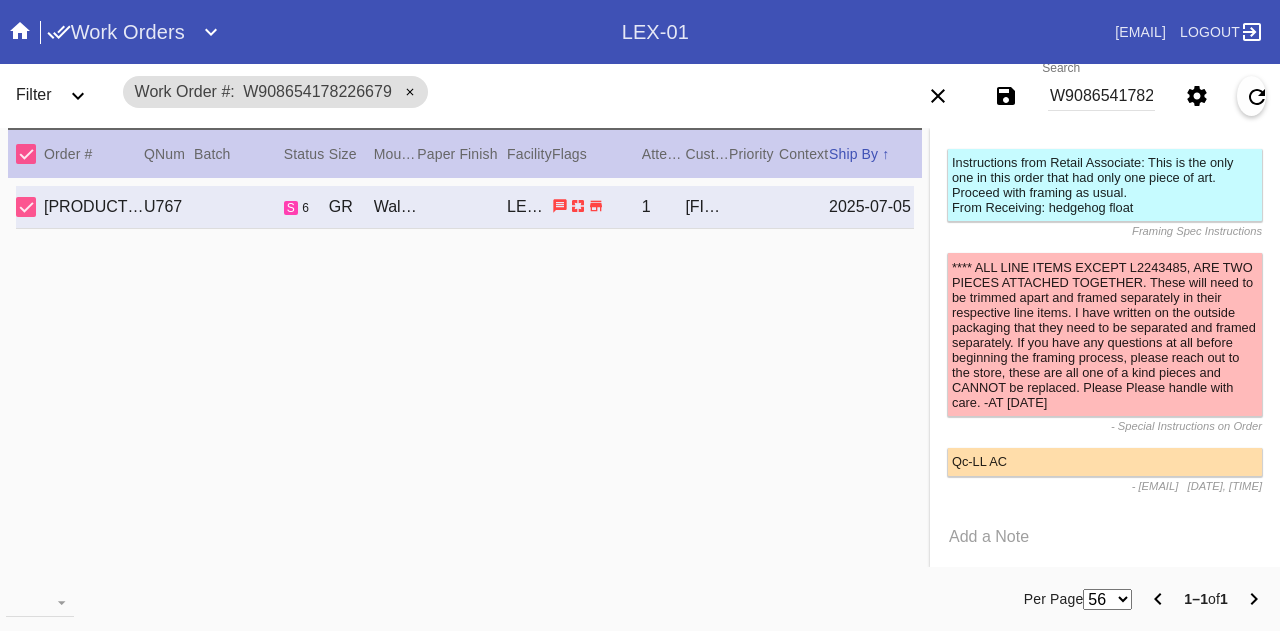 click on "W908654178226679" at bounding box center (1101, 96) 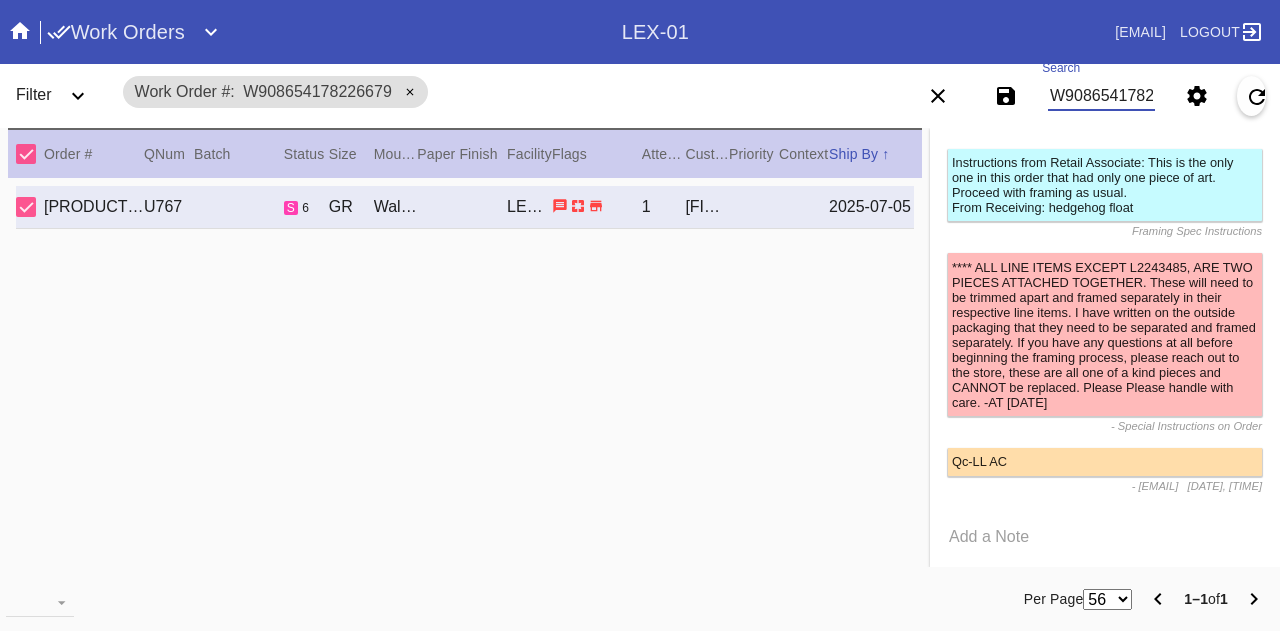click on "W908654178226679" at bounding box center (1101, 96) 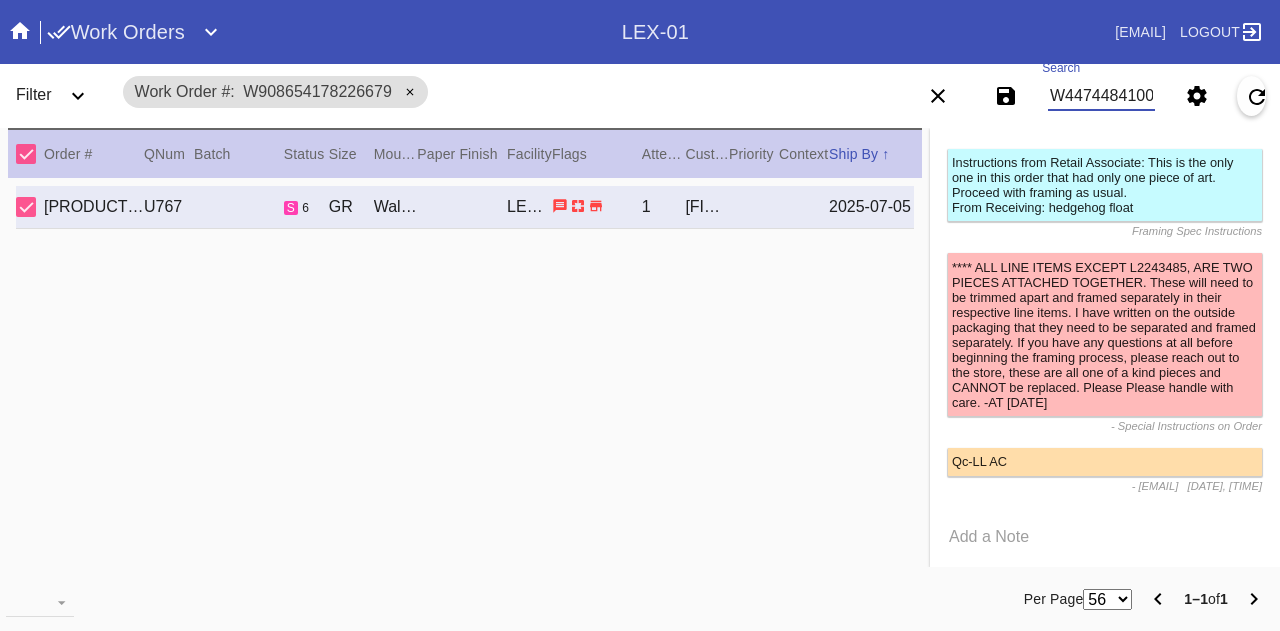 type on "W447448410059190" 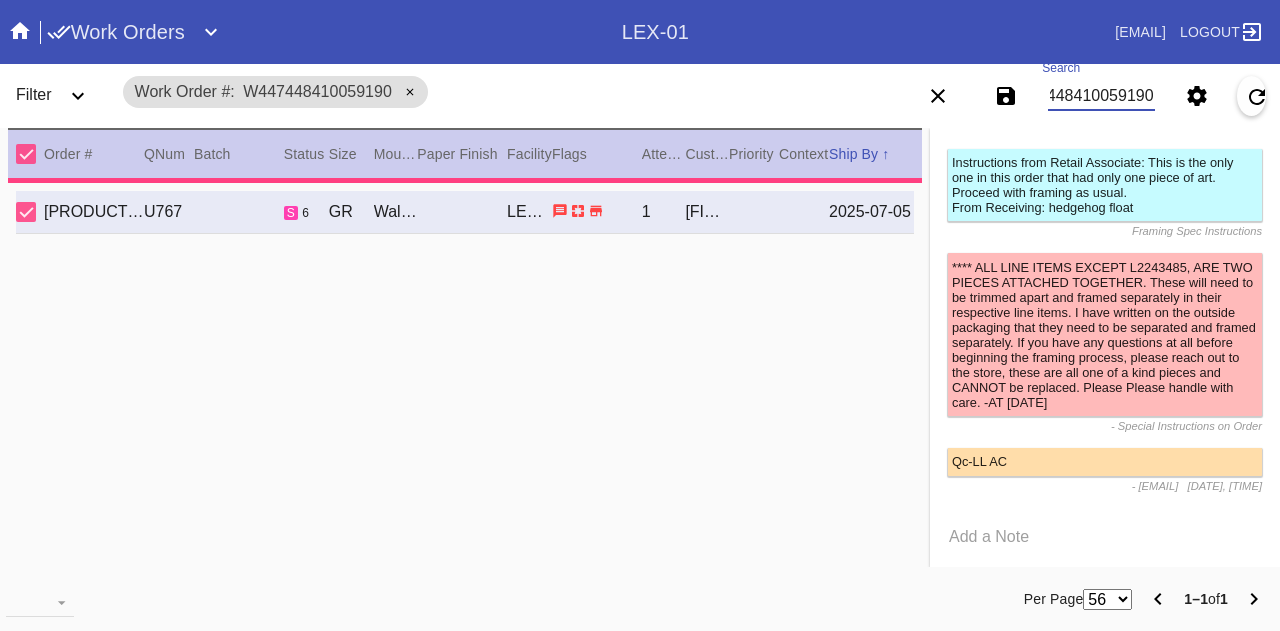 scroll, scrollTop: 259, scrollLeft: 0, axis: vertical 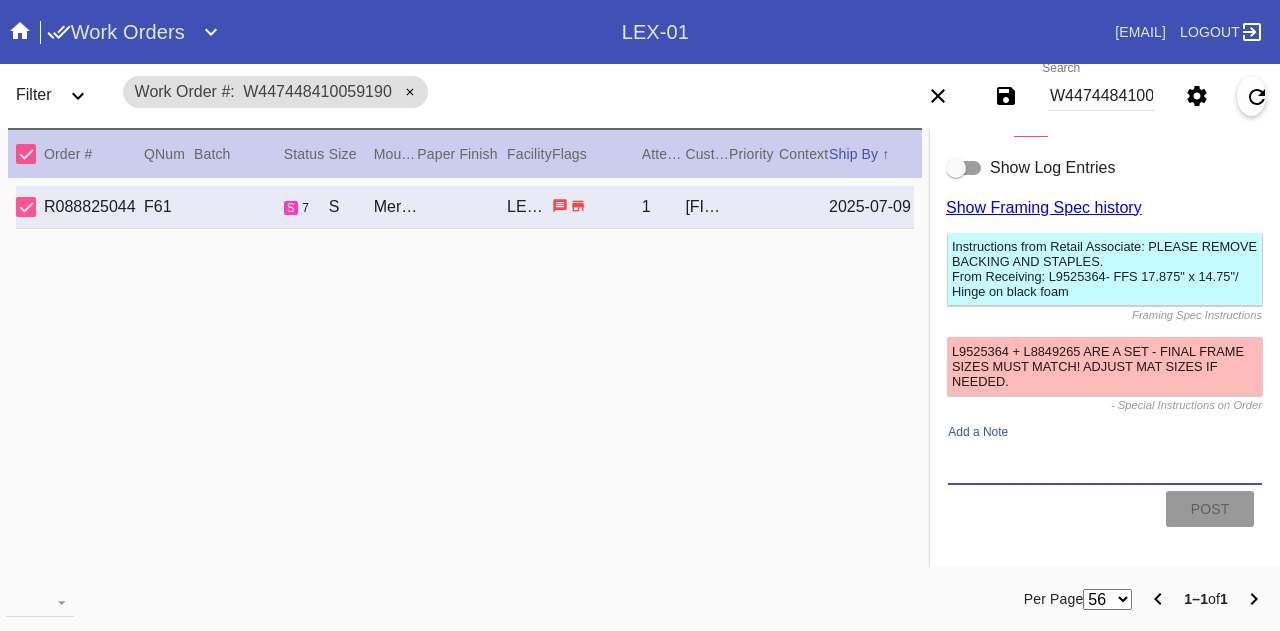 click on "Add a Note" at bounding box center (1105, 462) 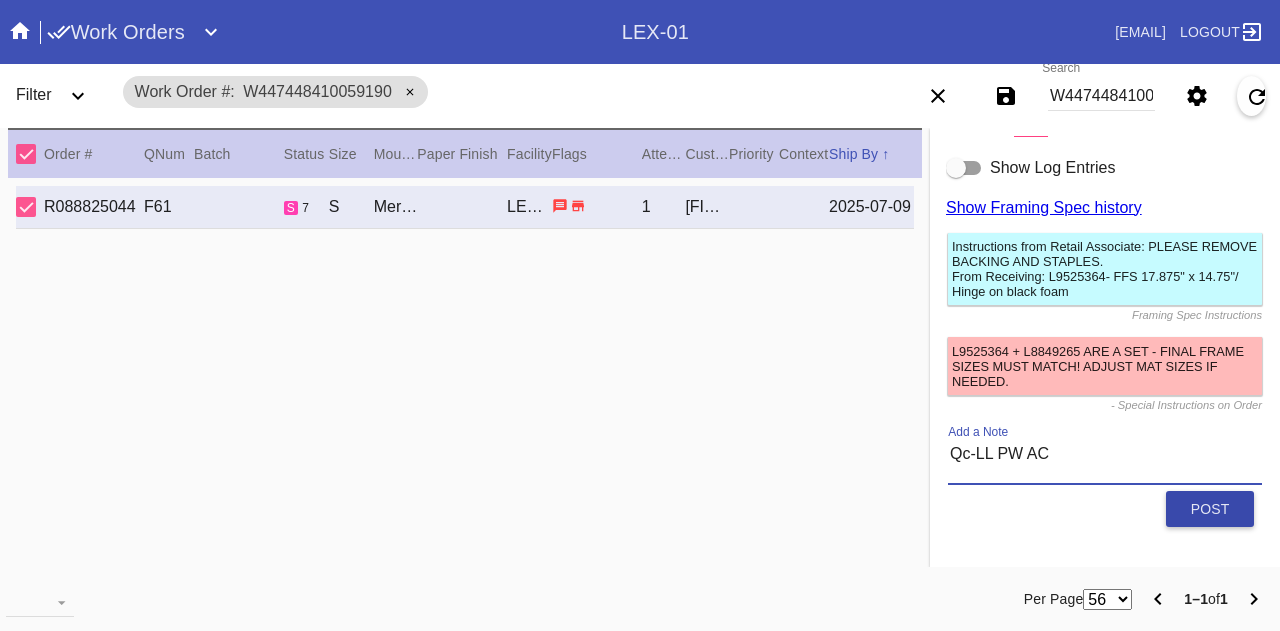 type on "Qc-LL PW AC" 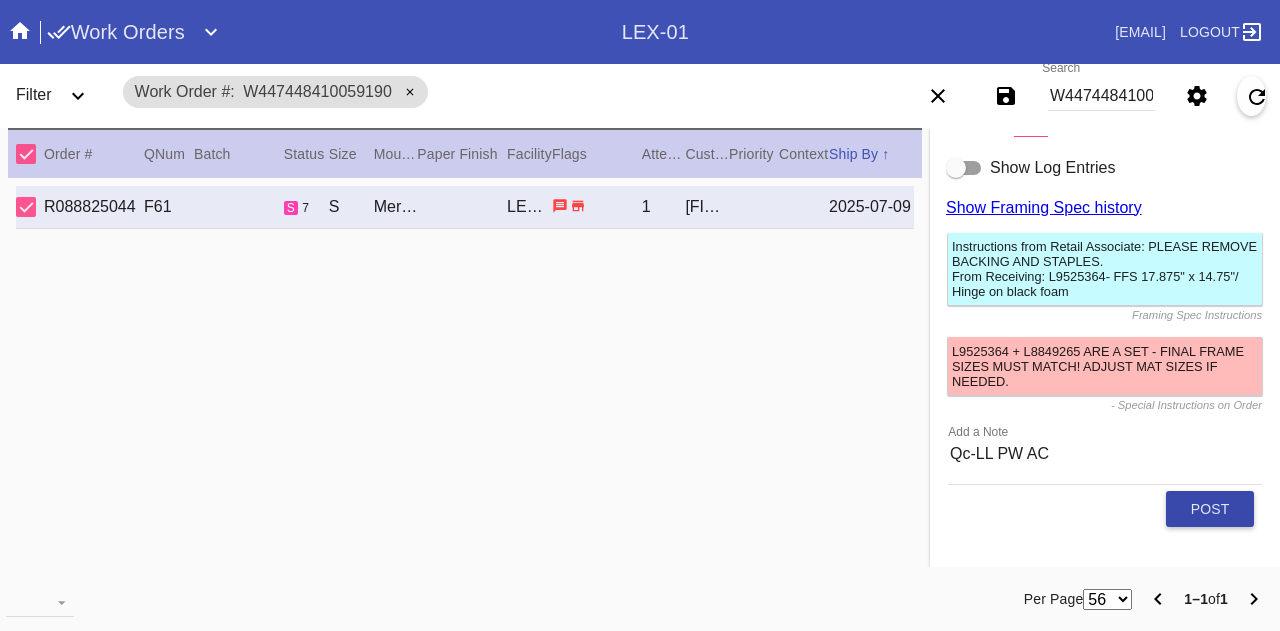 click on "Post" at bounding box center (1210, 509) 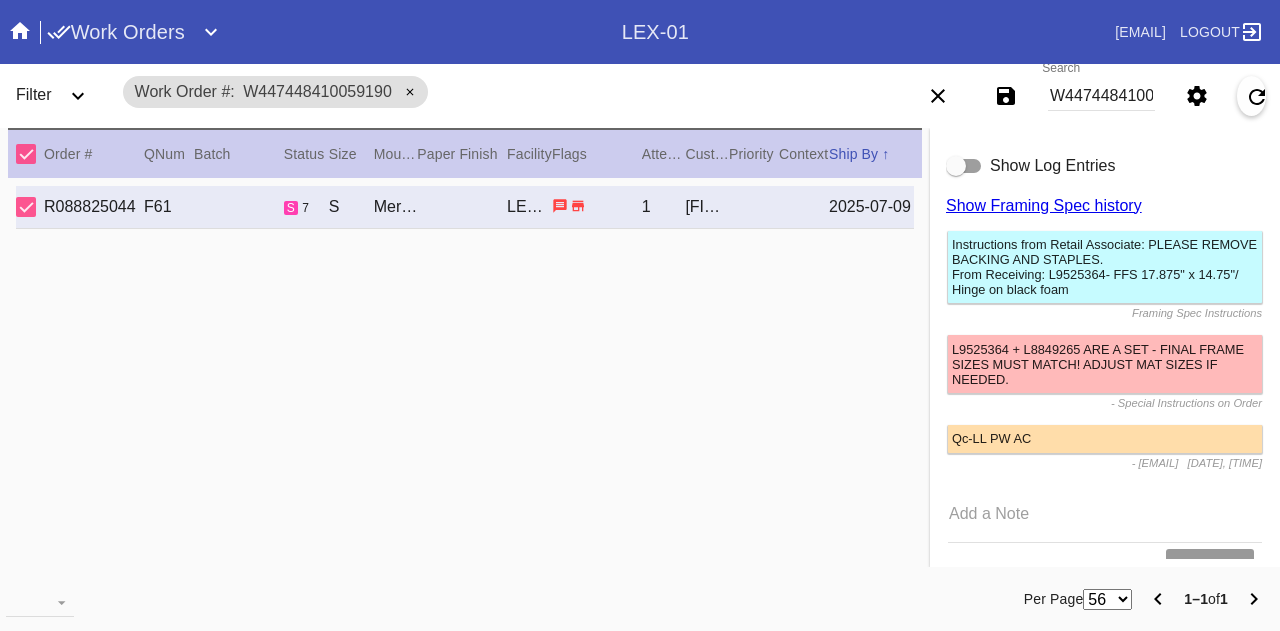click on "W447448410059190" at bounding box center [1101, 96] 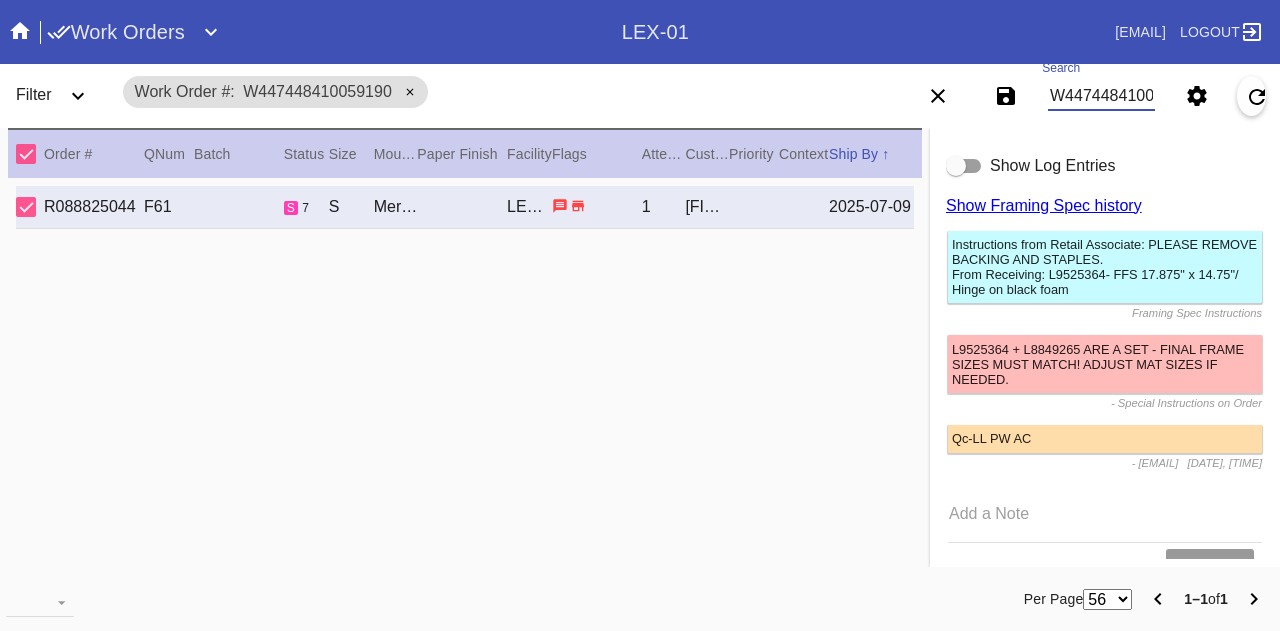click on "W447448410059190" at bounding box center (1101, 96) 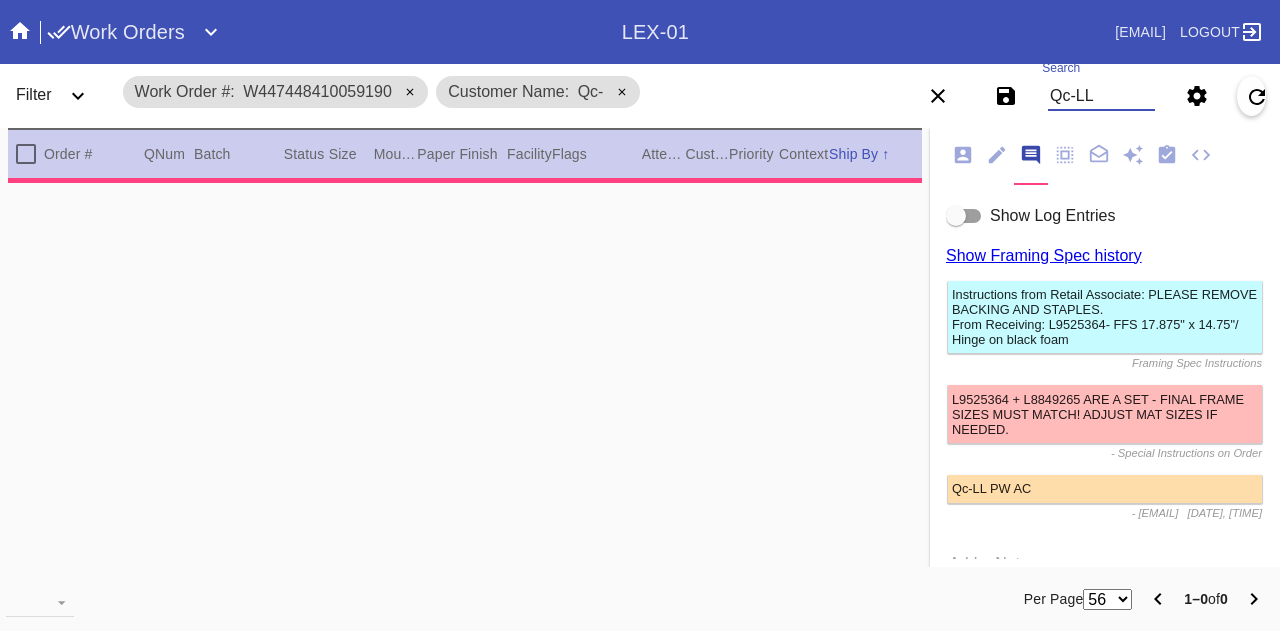 scroll, scrollTop: 0, scrollLeft: 0, axis: both 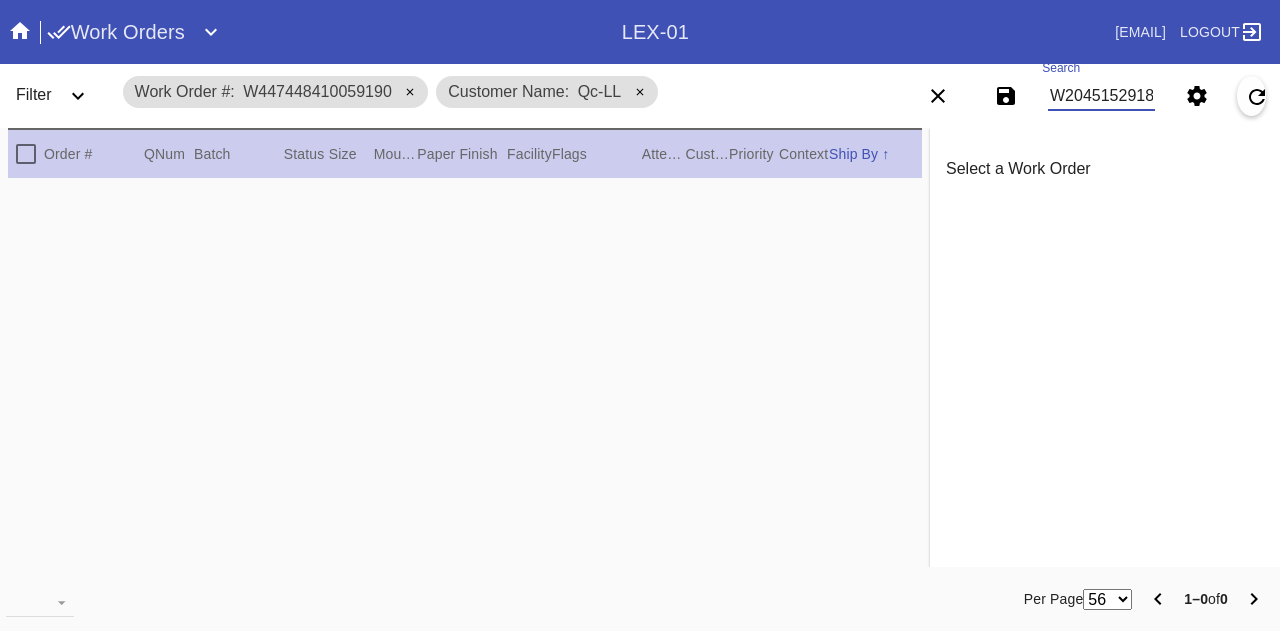 type on "W204515291828993" 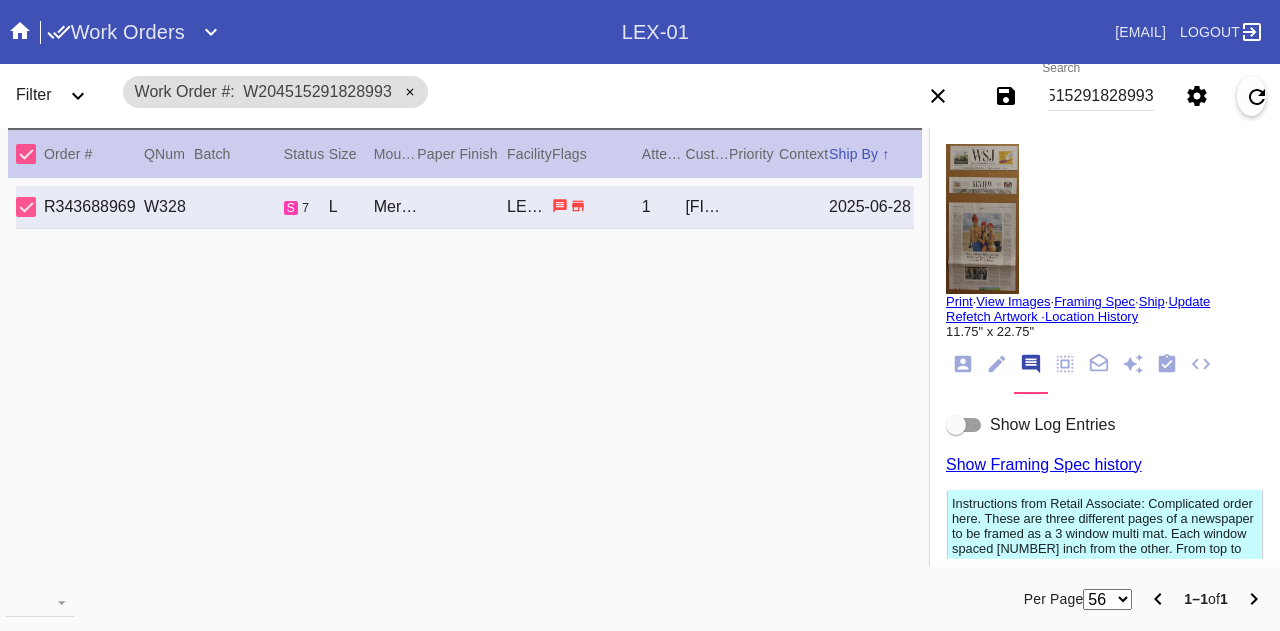 scroll, scrollTop: 0, scrollLeft: 0, axis: both 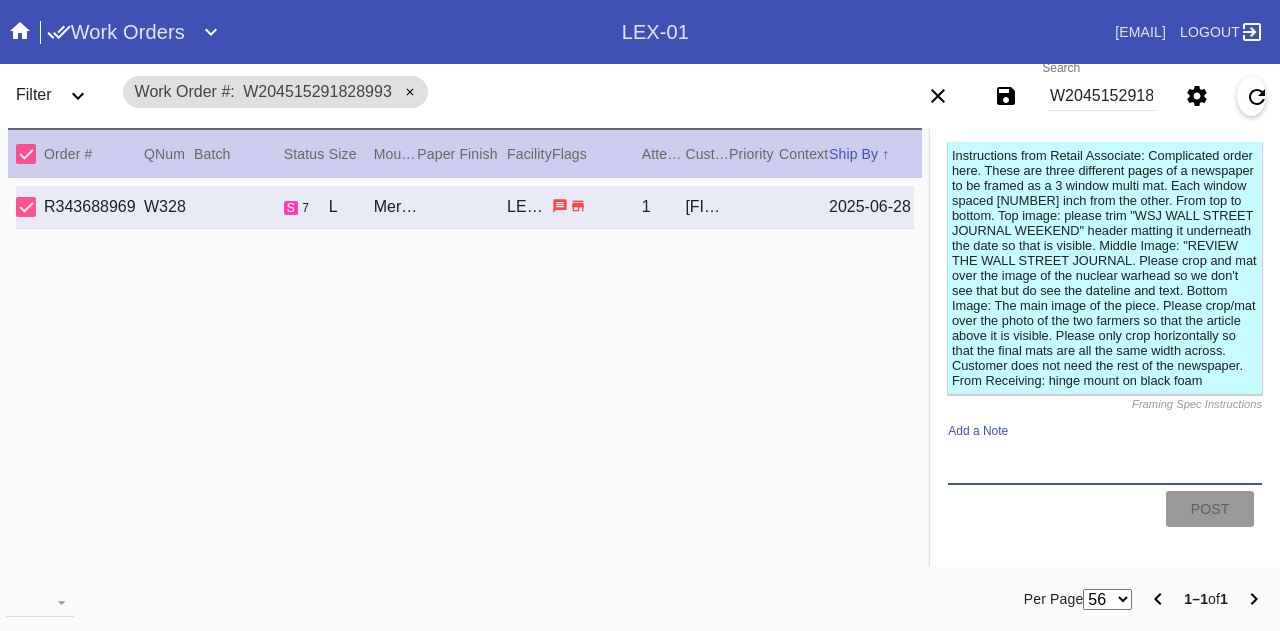 click on "Add a Note" at bounding box center (1105, 461) 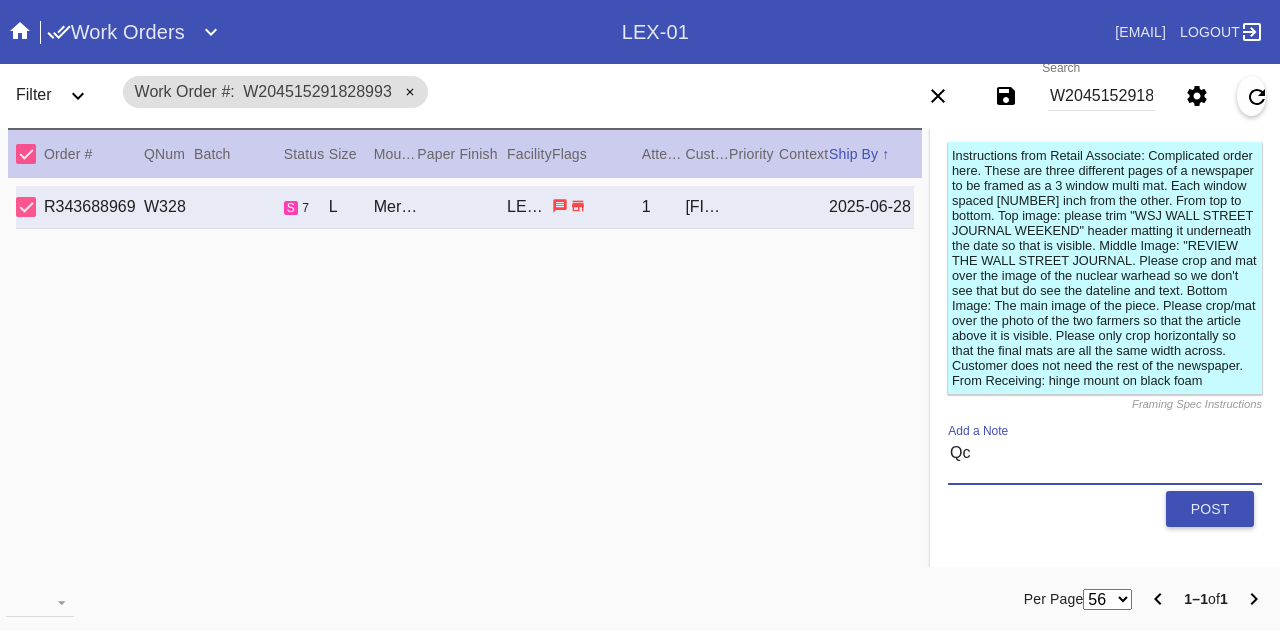 drag, startPoint x: 1041, startPoint y: 460, endPoint x: 1064, endPoint y: 405, distance: 59.615433 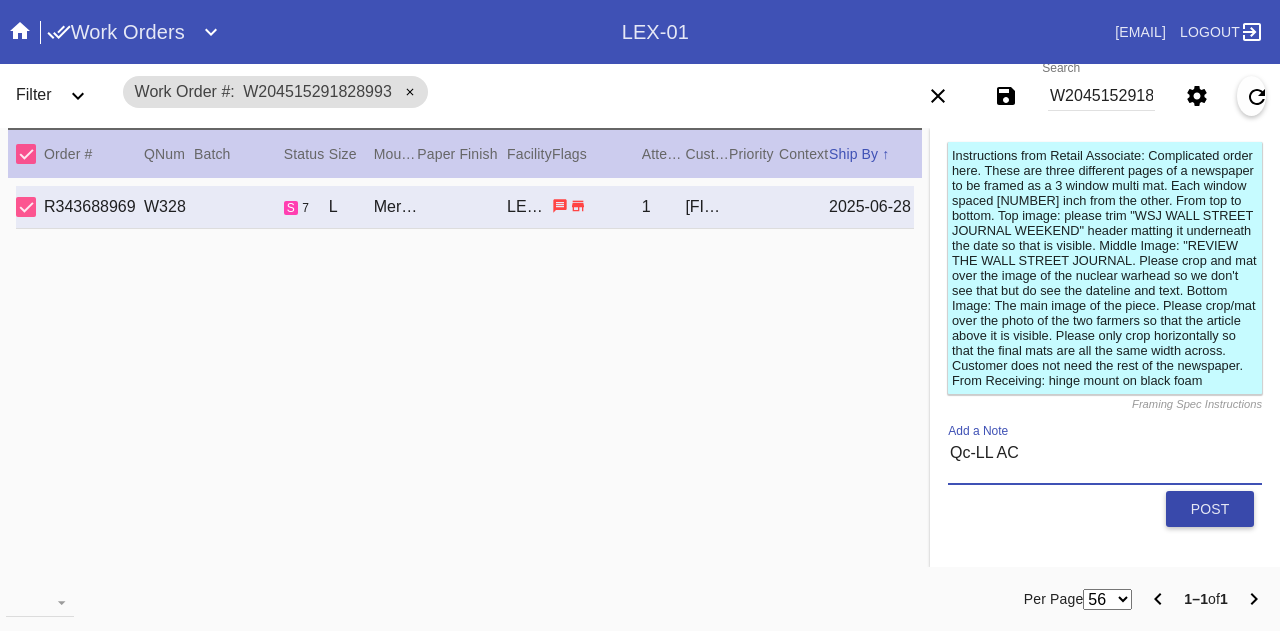 type on "Qc-LL AC" 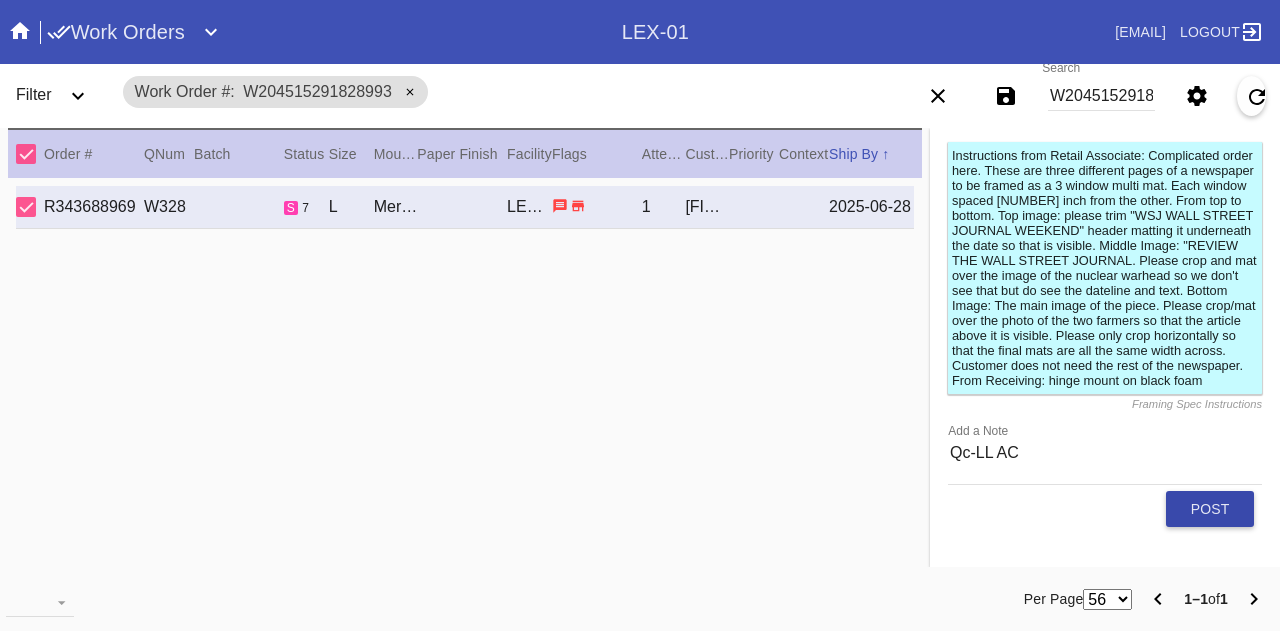 click on "Post" at bounding box center [1210, 509] 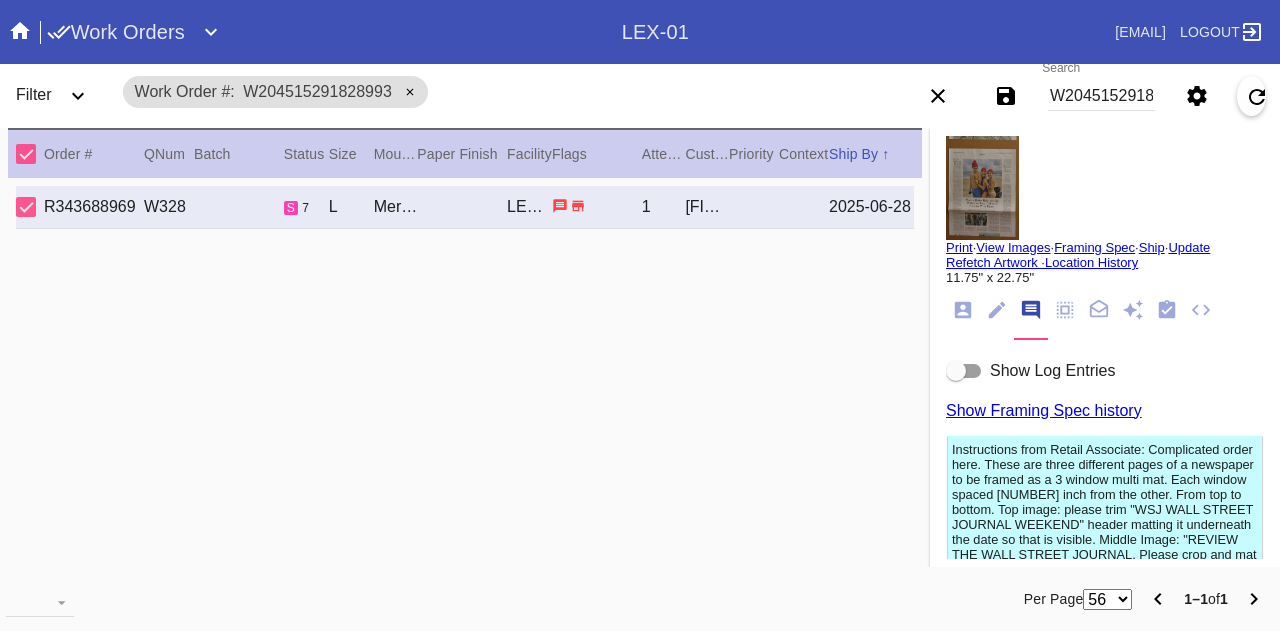 scroll, scrollTop: 0, scrollLeft: 0, axis: both 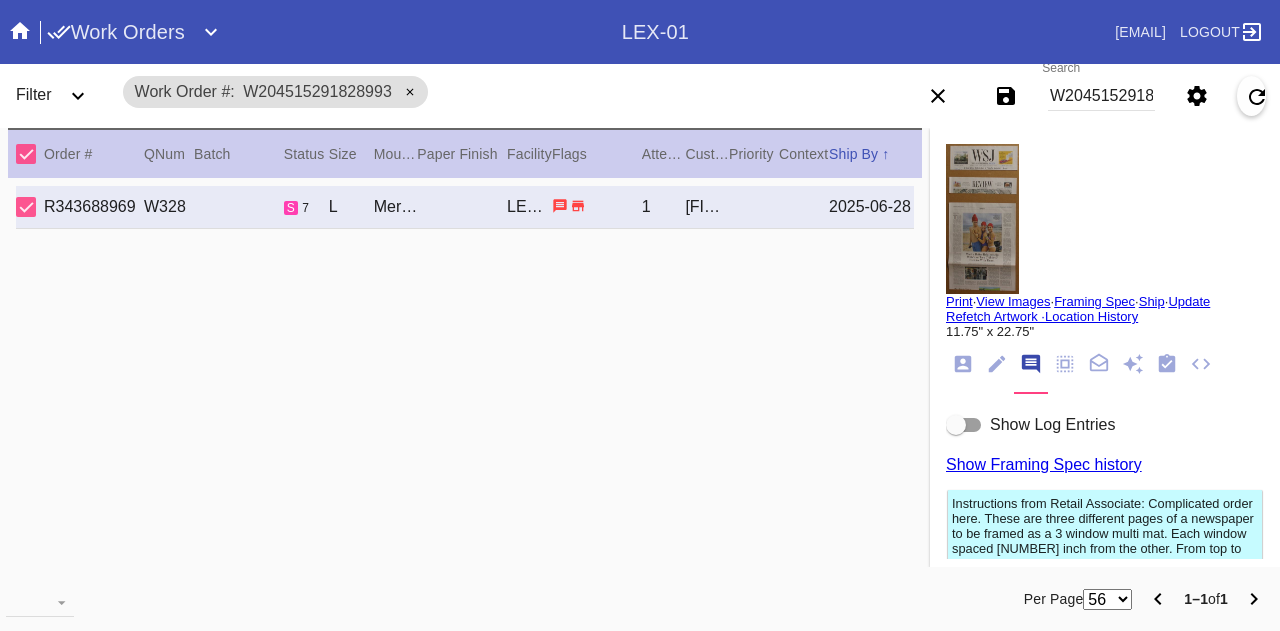 click on "W204515291828993" at bounding box center (1101, 96) 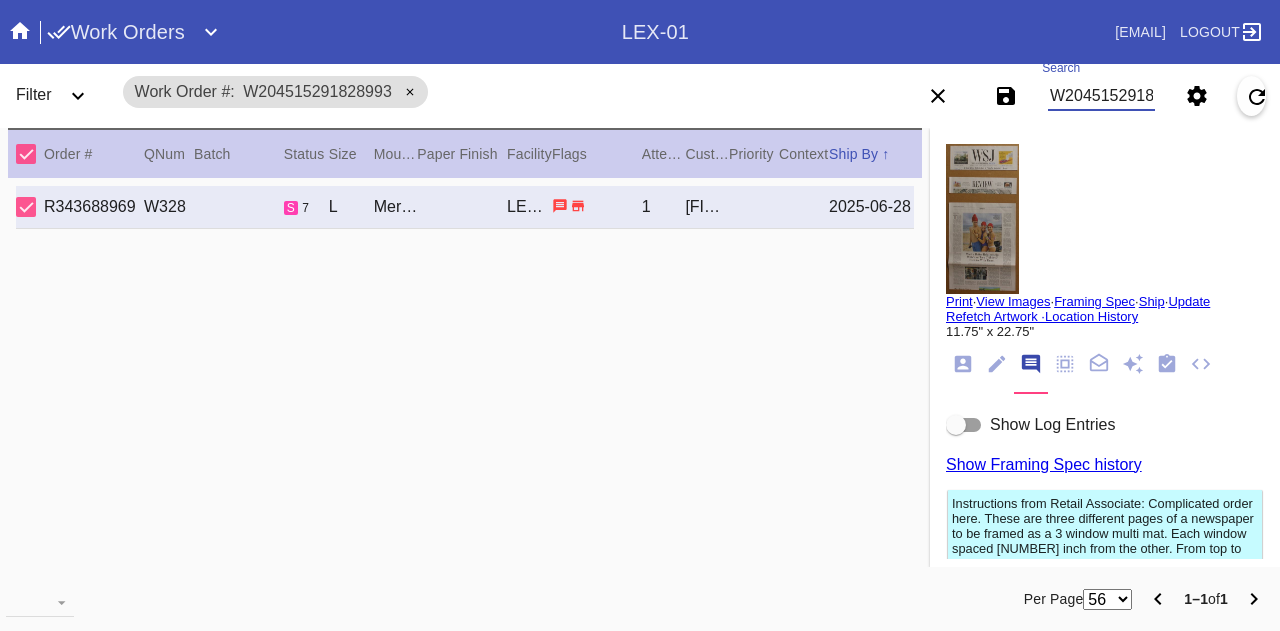 click on "W204515291828993" at bounding box center [1101, 96] 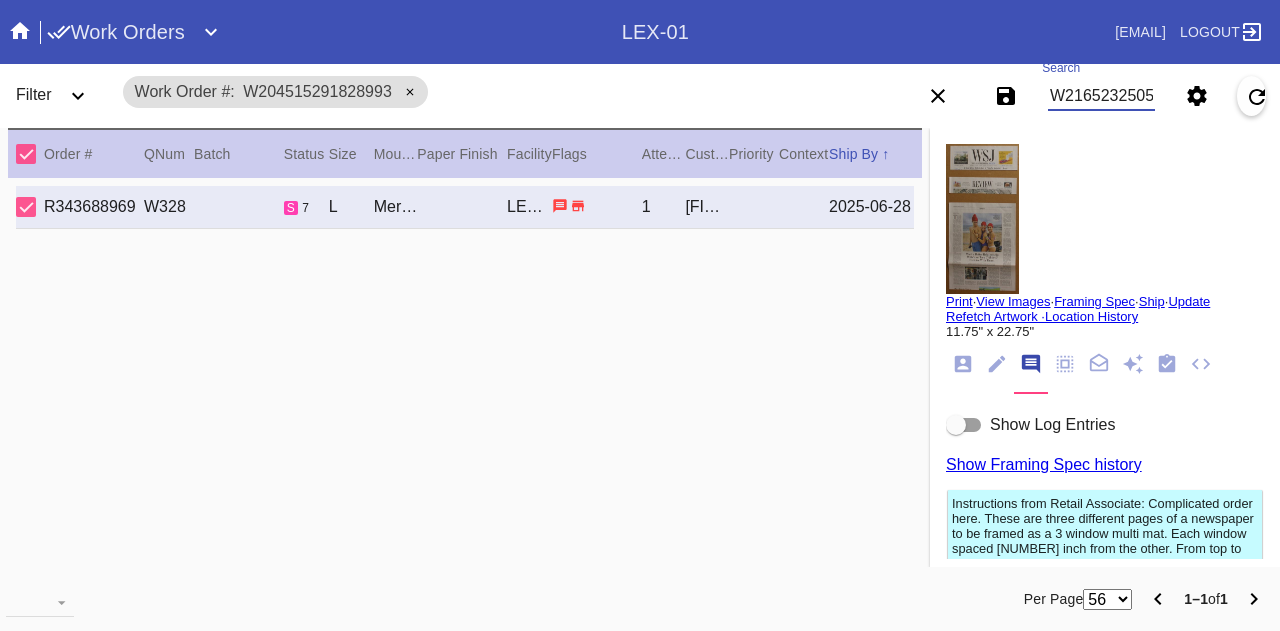 type on "W216523250574113" 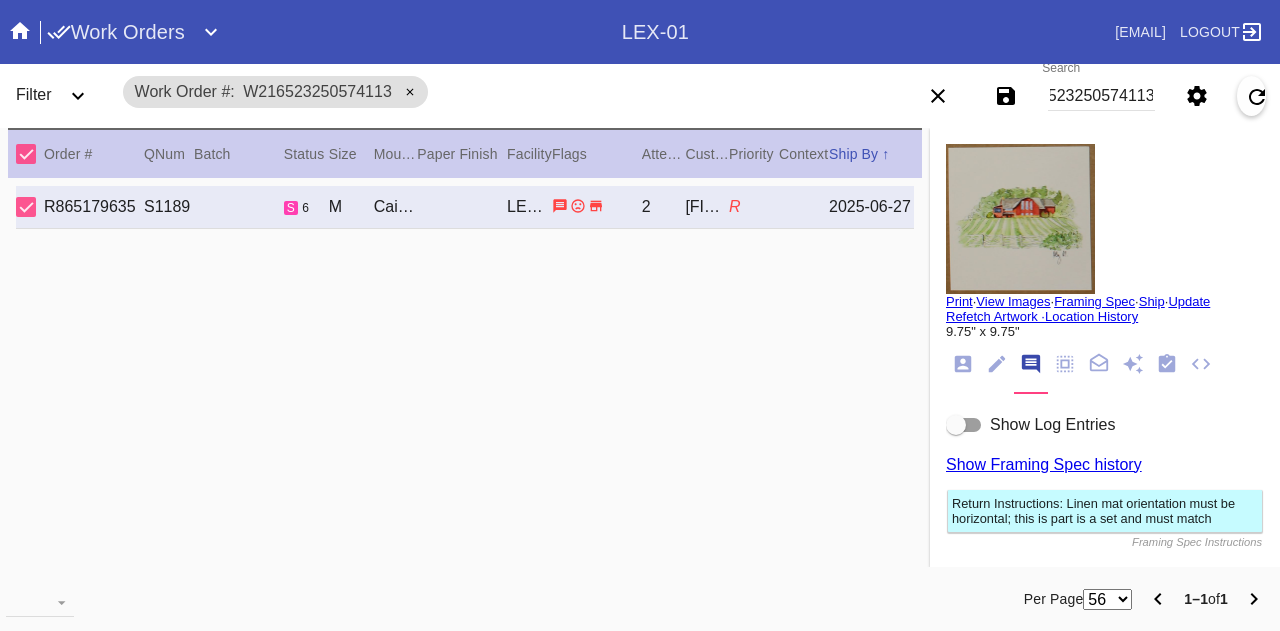 scroll, scrollTop: 0, scrollLeft: 0, axis: both 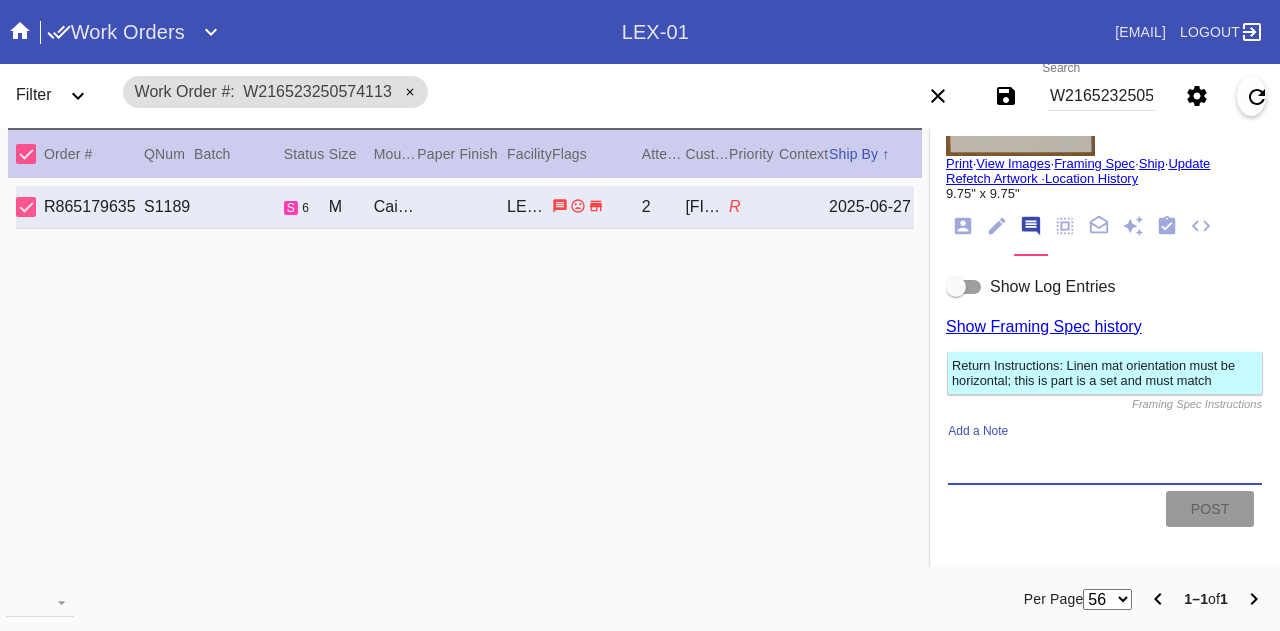 click on "Add a Note" at bounding box center (1105, 461) 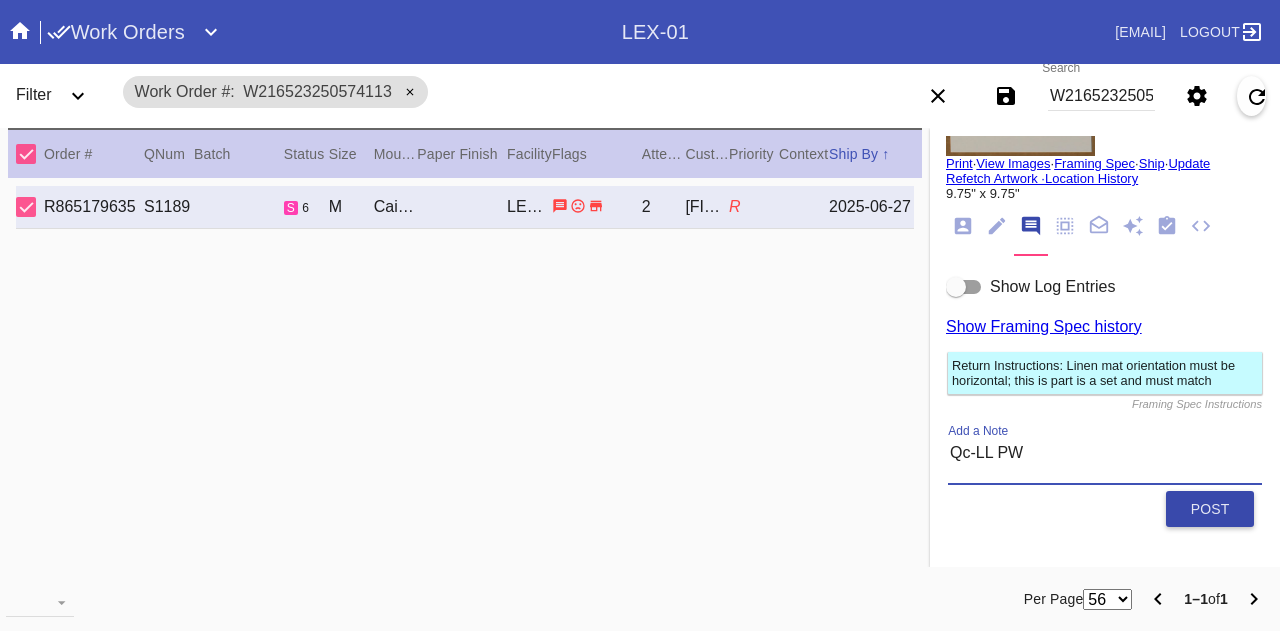 type on "Qc-LL PW" 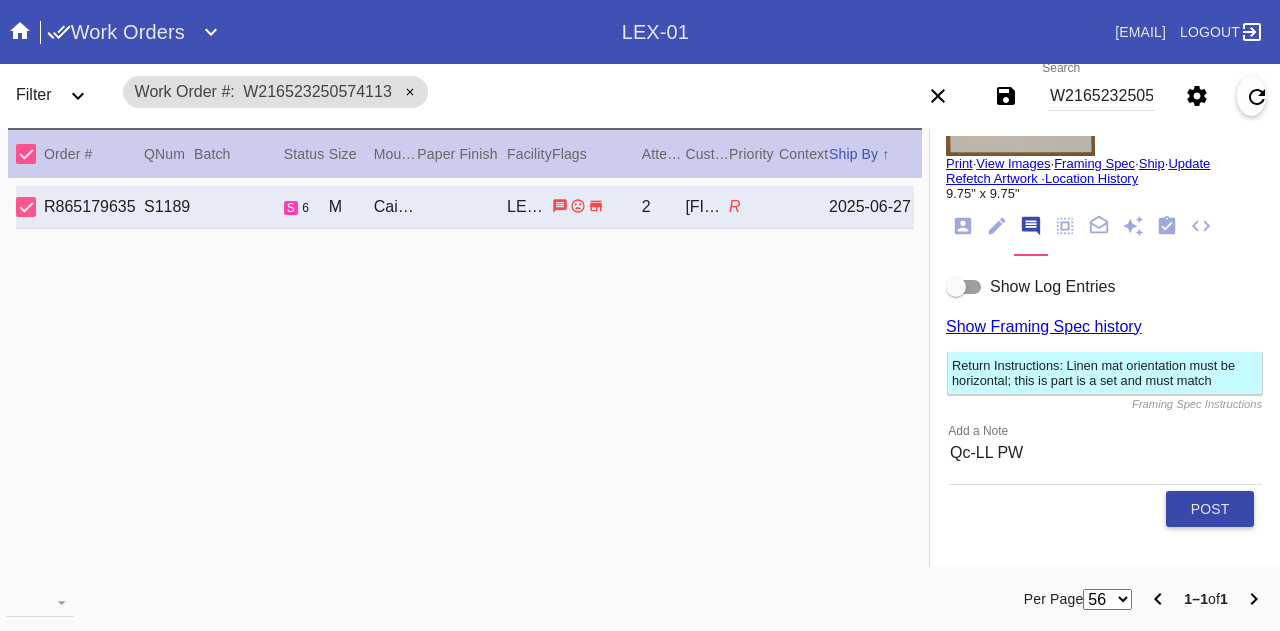 click on "Post" at bounding box center [1210, 509] 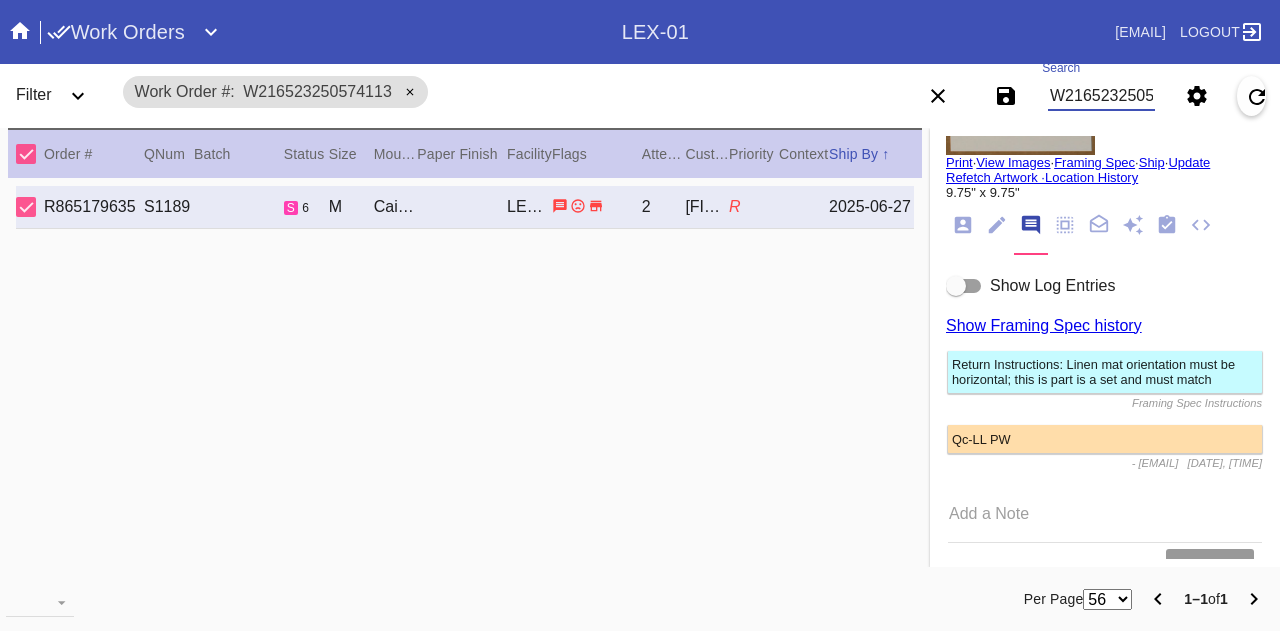 click on "W216523250574113" at bounding box center [1101, 96] 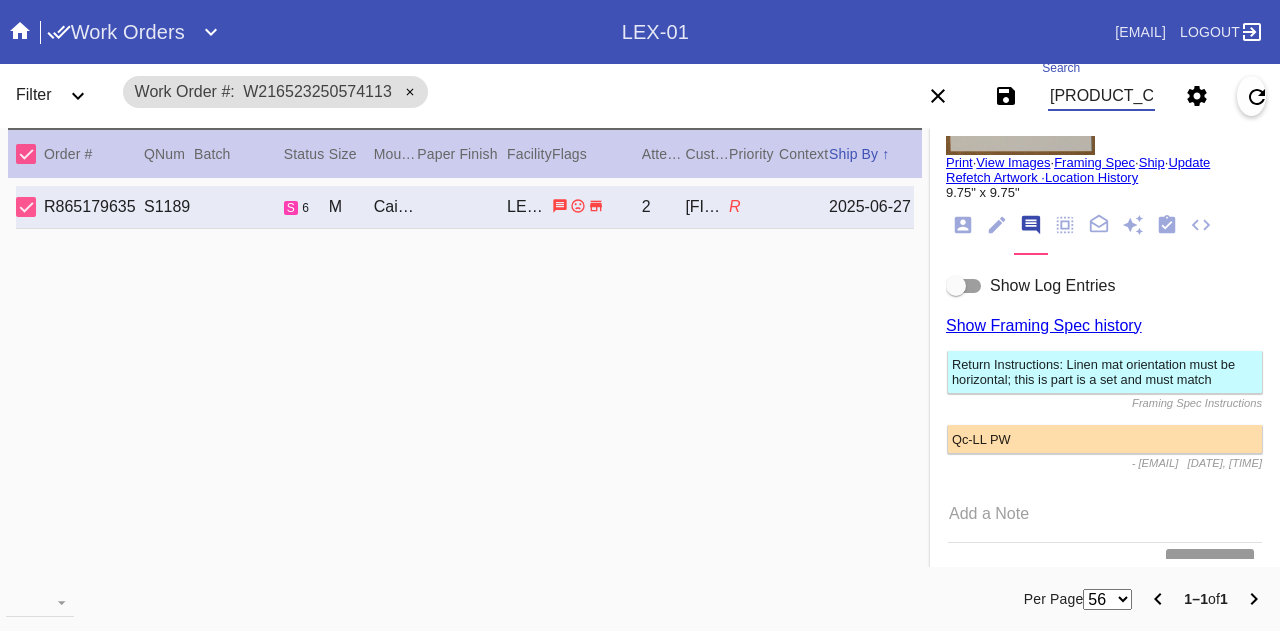 scroll, scrollTop: 0, scrollLeft: 45, axis: horizontal 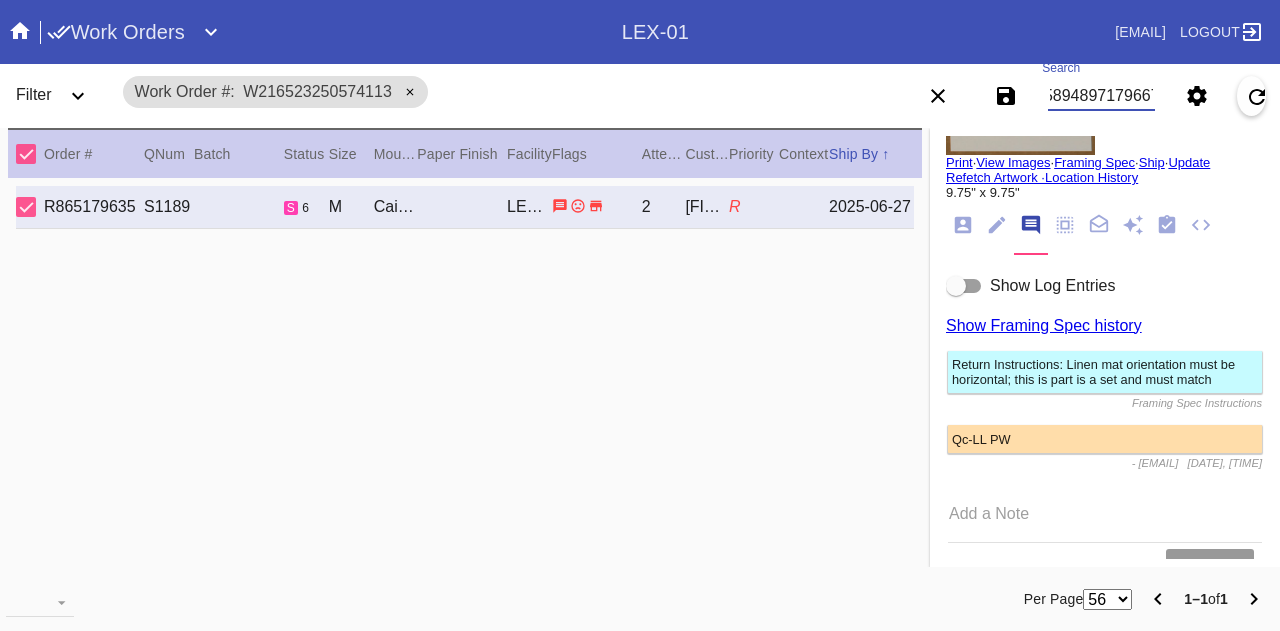 type on "W555894897179667" 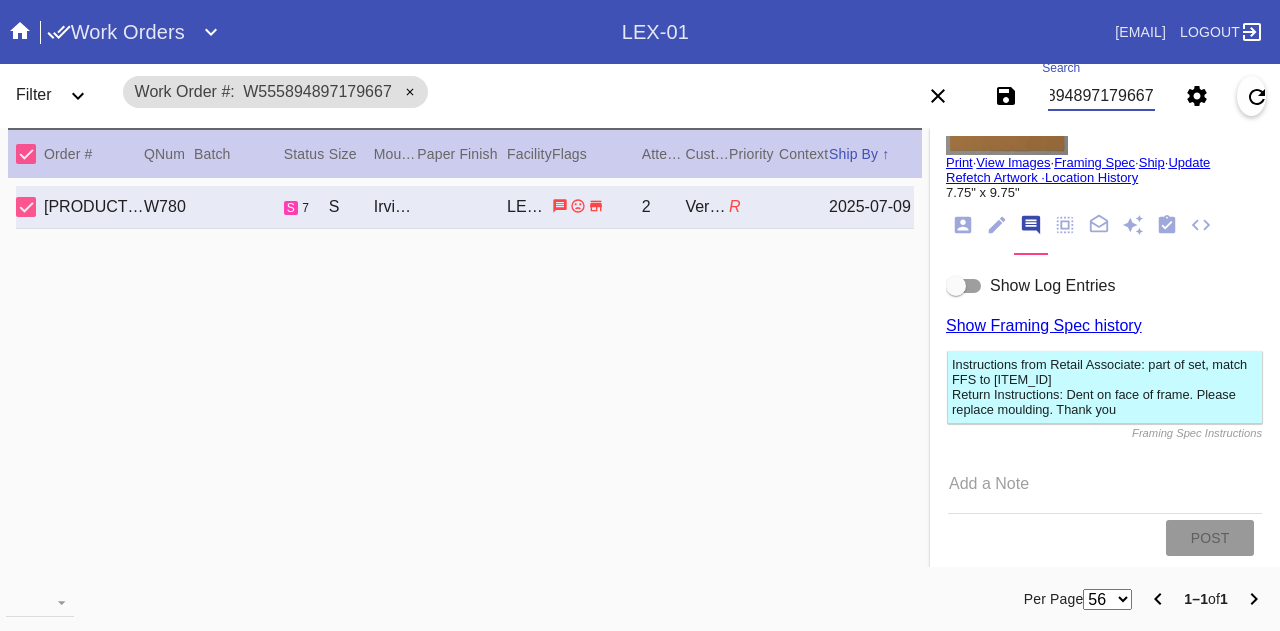 click on "W555894897179667" at bounding box center (1101, 96) 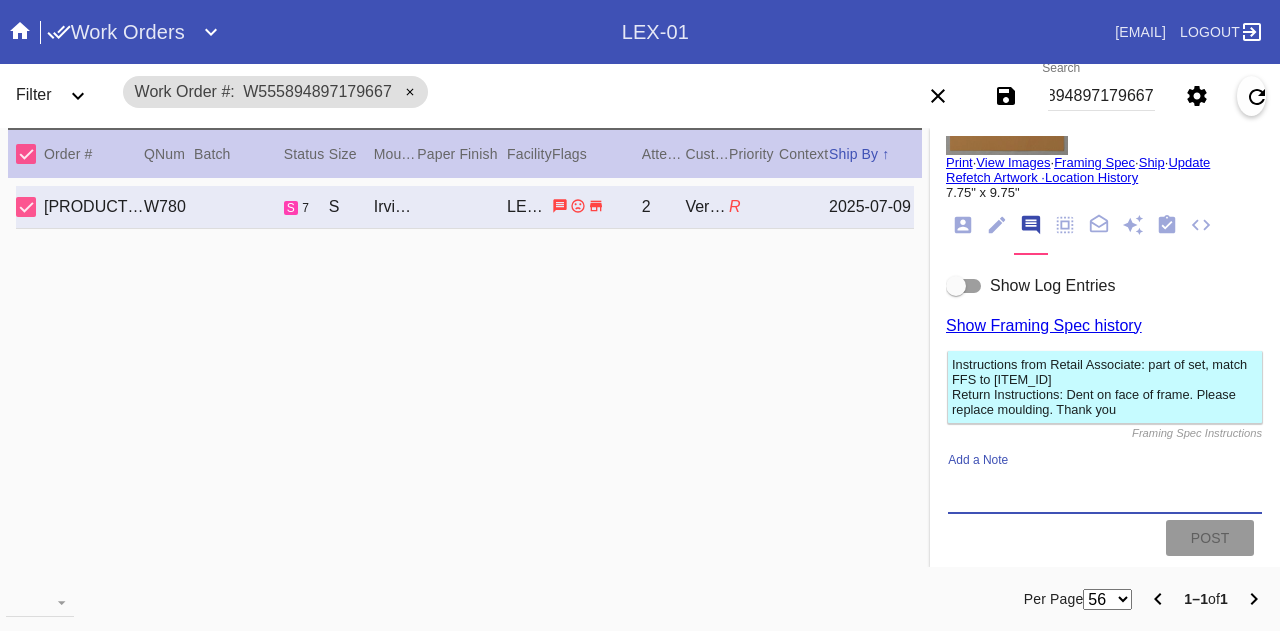 scroll, scrollTop: 0, scrollLeft: 0, axis: both 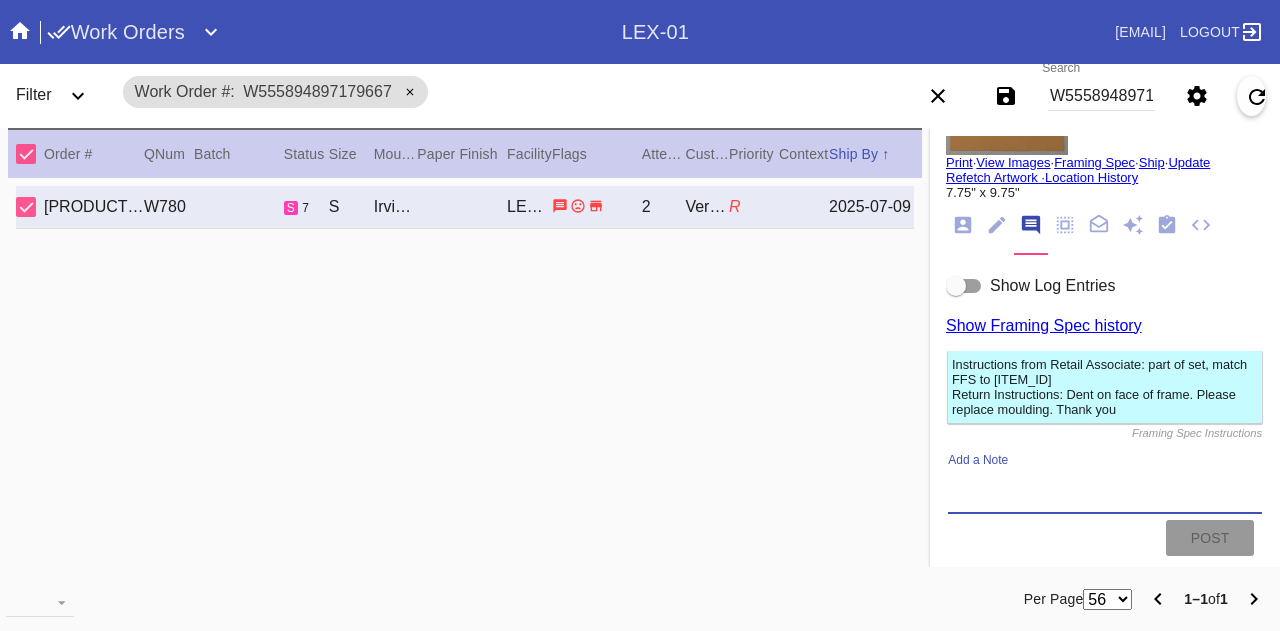 click on "Add a Note" at bounding box center (1105, 490) 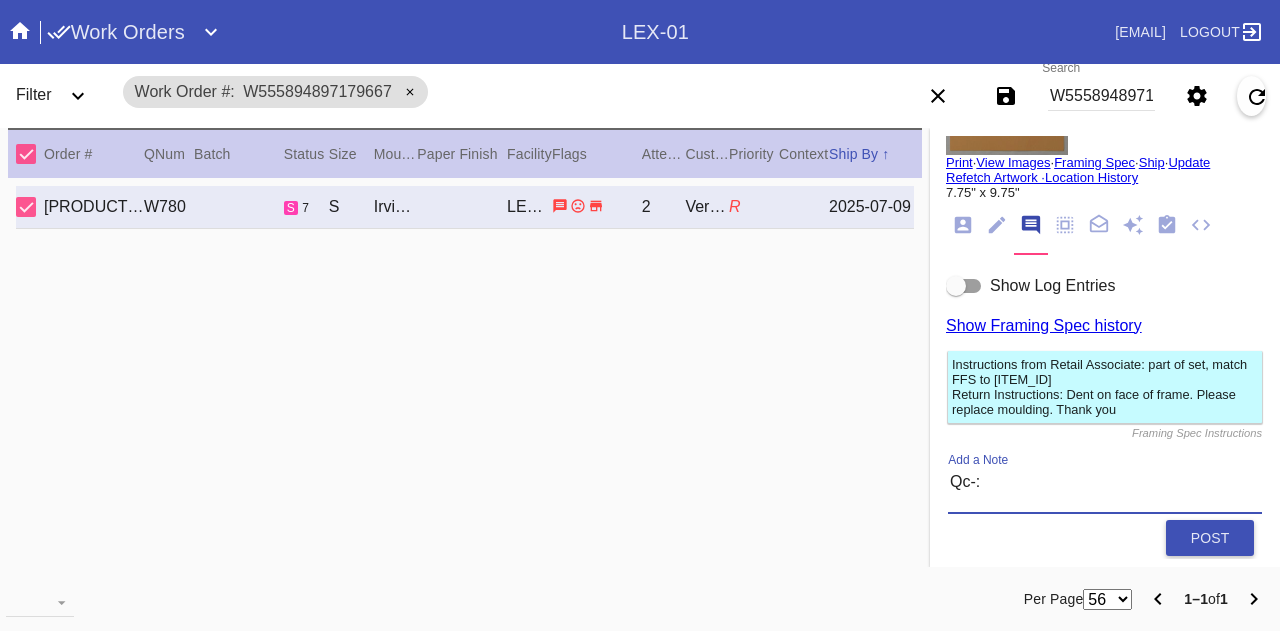 click on "Qc-:" at bounding box center (1105, 490) 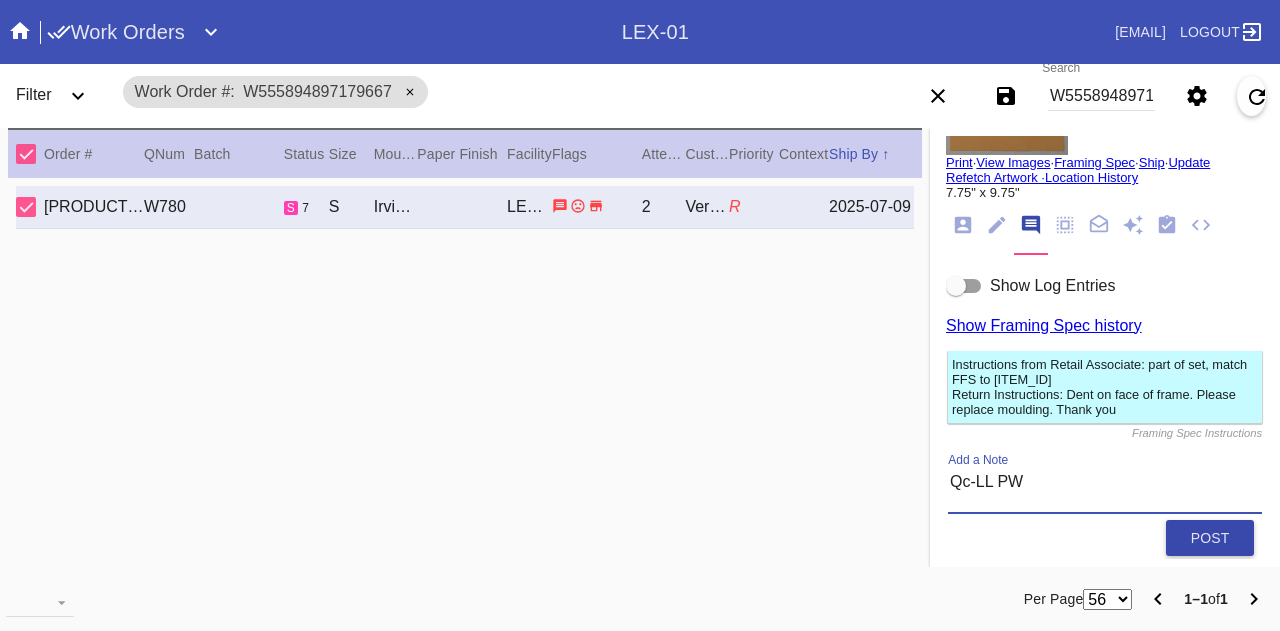 type on "Qc-LL PW" 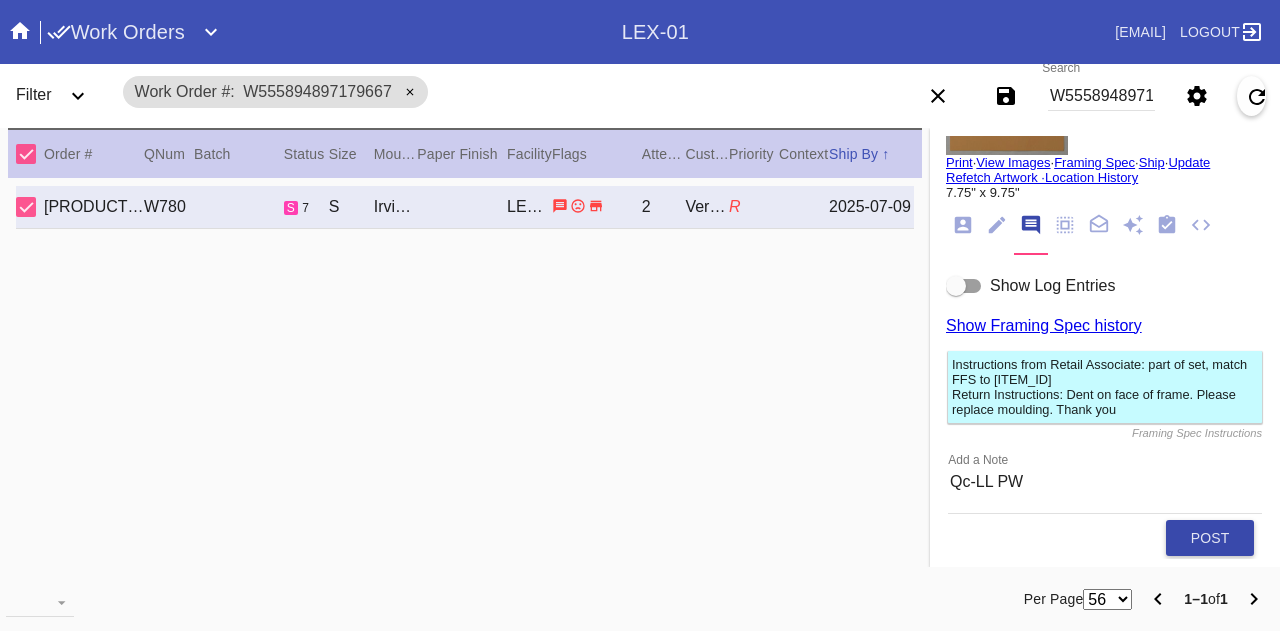 click on "Post" at bounding box center (1210, 538) 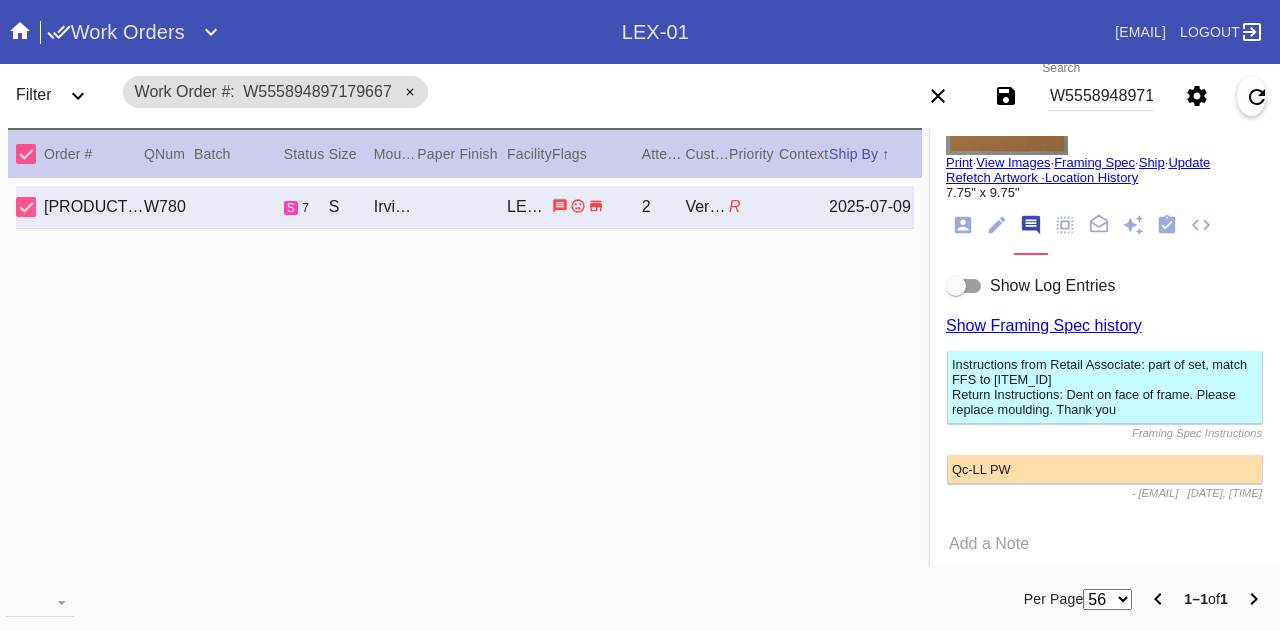 click on "W555894897179667" at bounding box center (1101, 96) 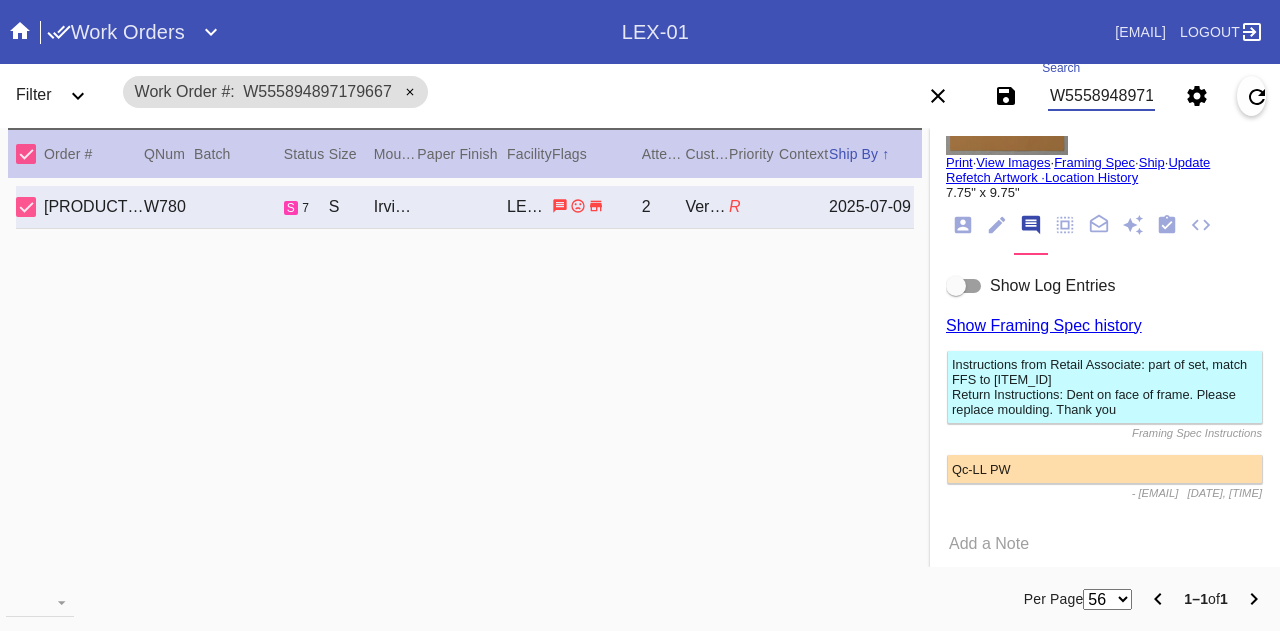 click on "W555894897179667" at bounding box center [1101, 96] 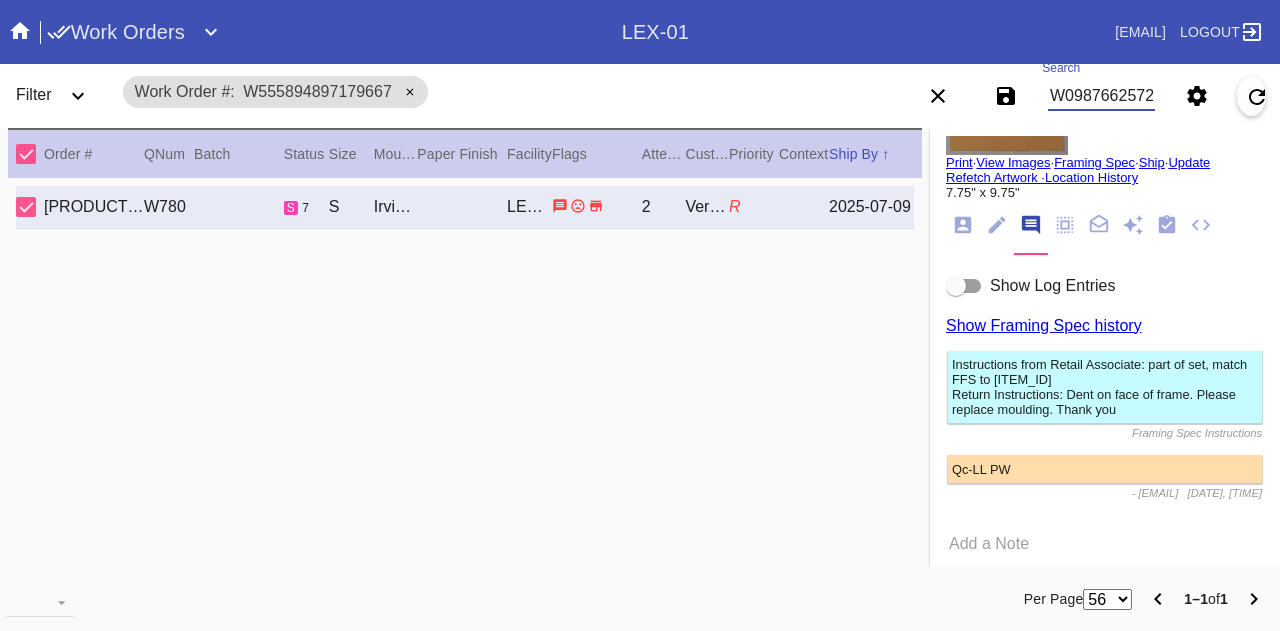 type on "W098766257201605" 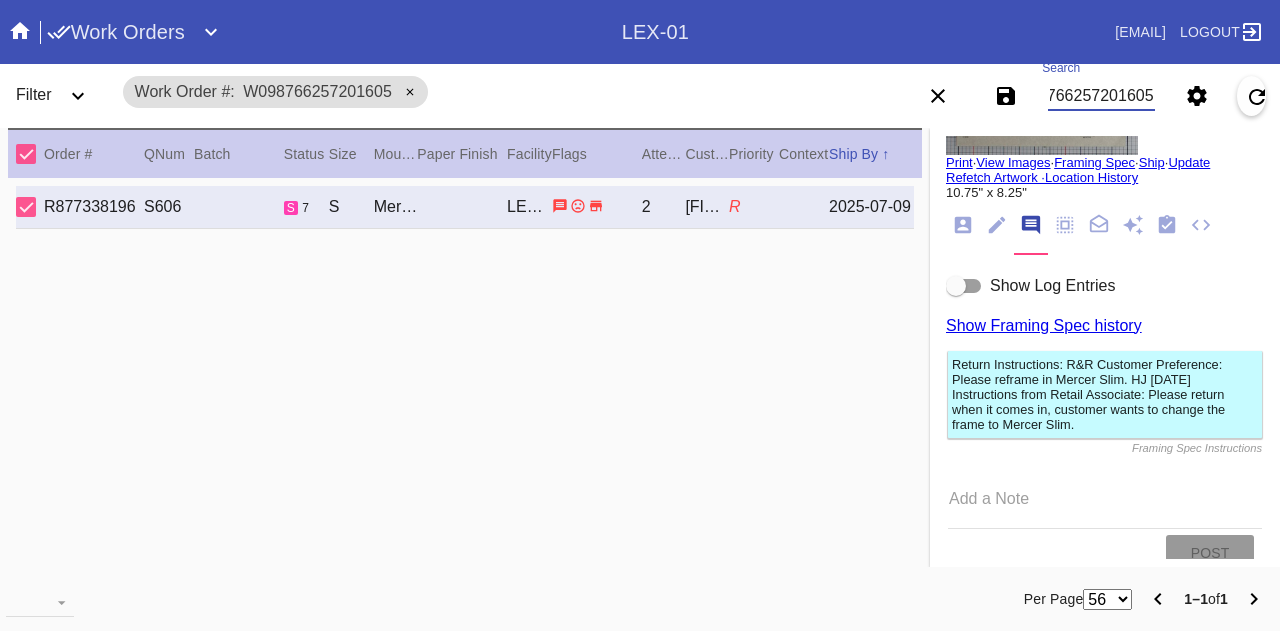 scroll, scrollTop: 0, scrollLeft: 0, axis: both 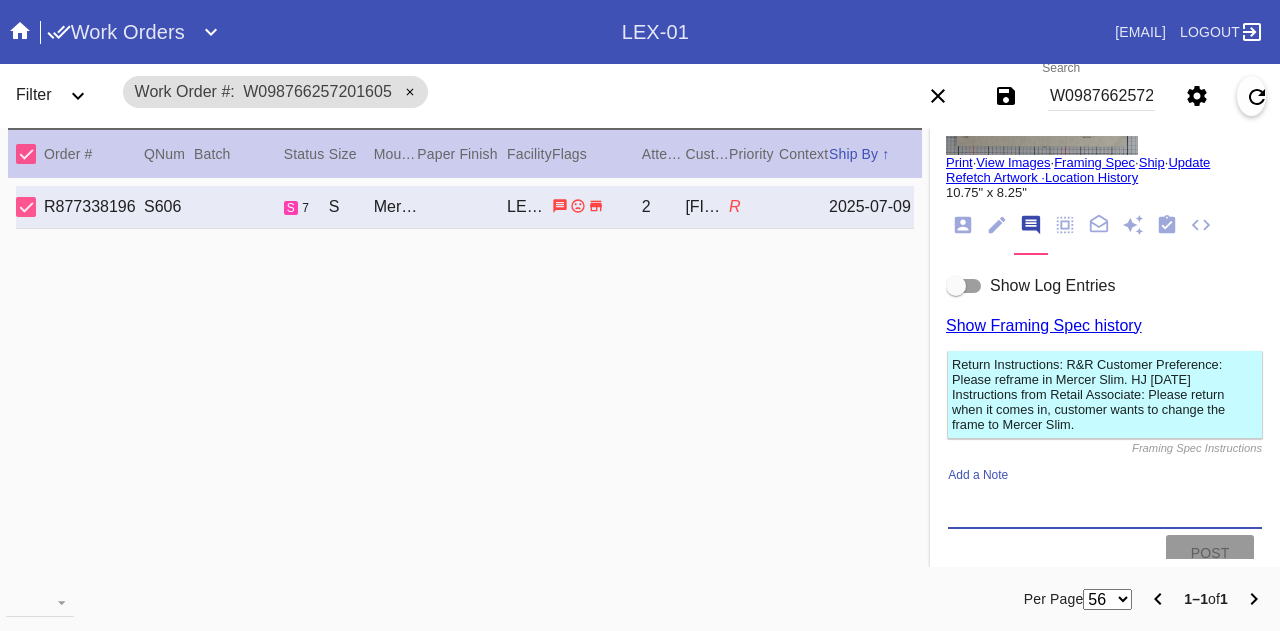 click on "Add a Note" at bounding box center (1105, 505) 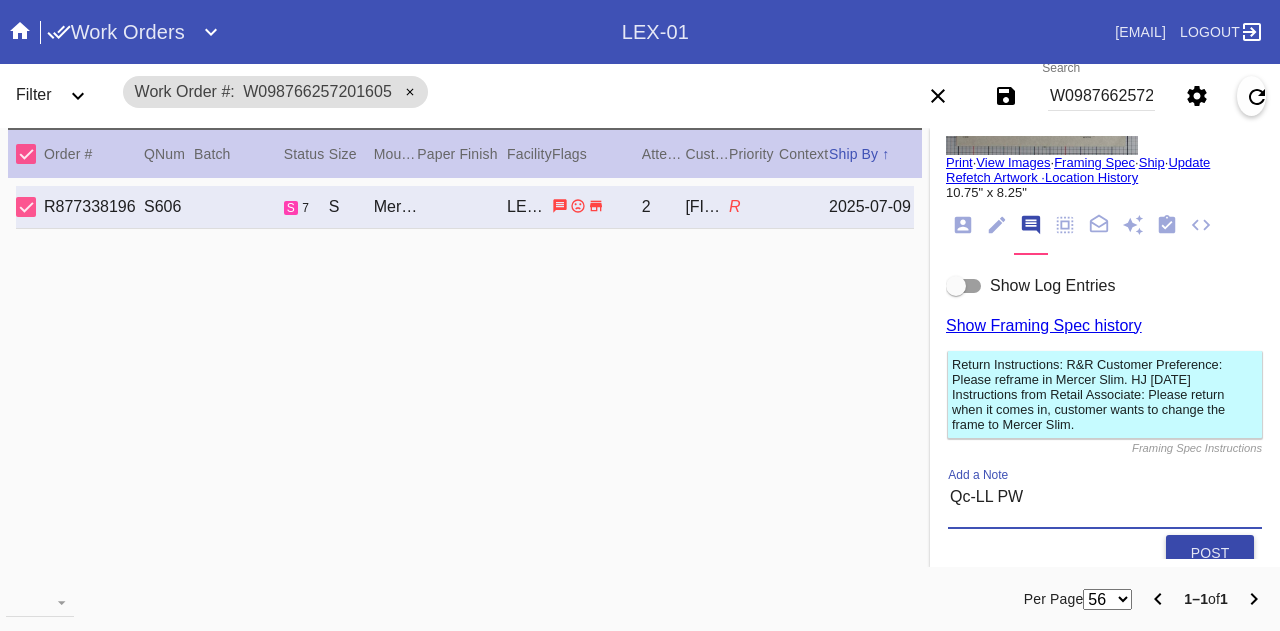 type on "Qc-LL PW" 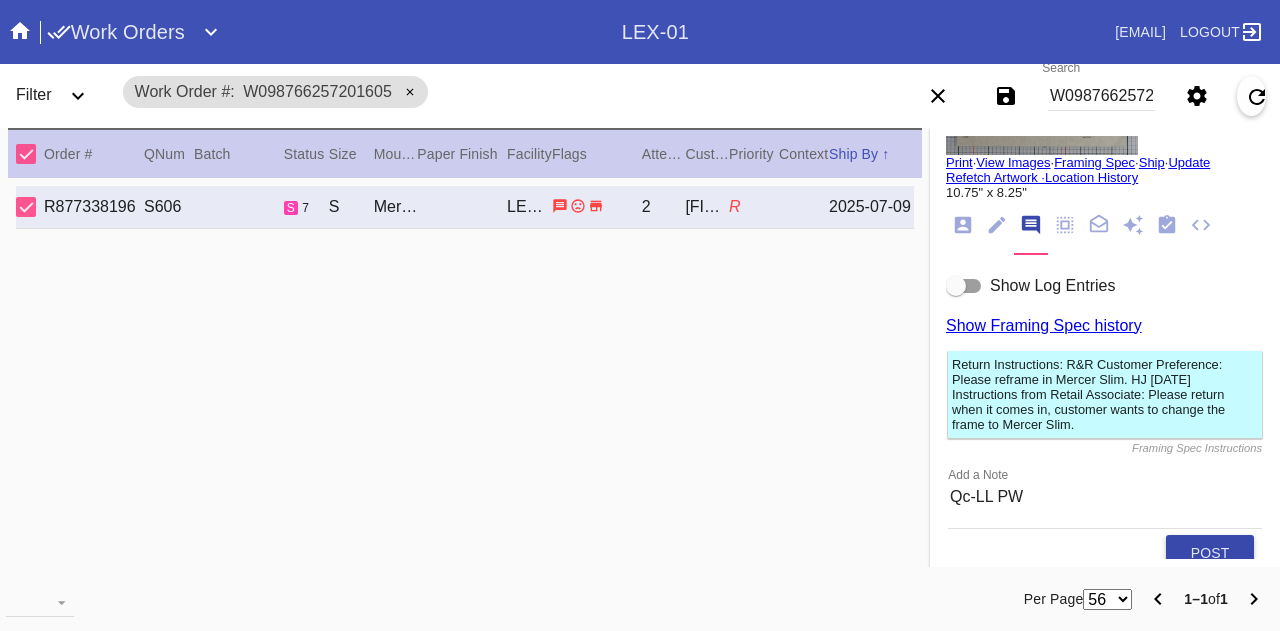 click on "Post" at bounding box center (1210, 553) 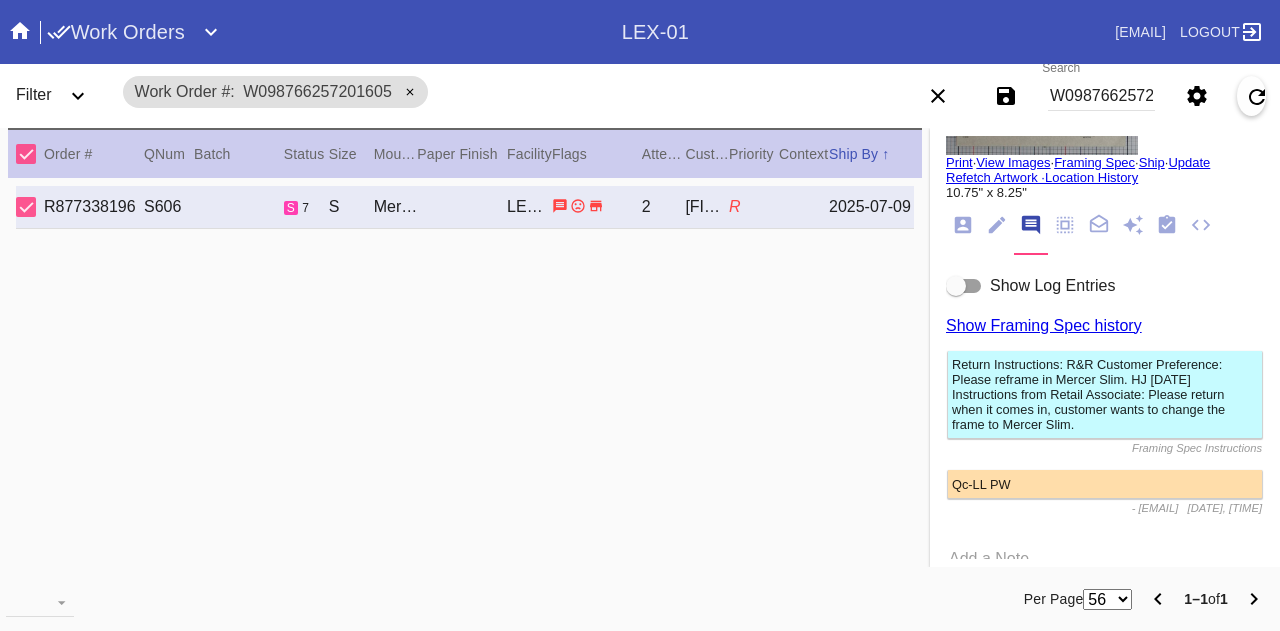 click on "W098766257201605" at bounding box center [1101, 96] 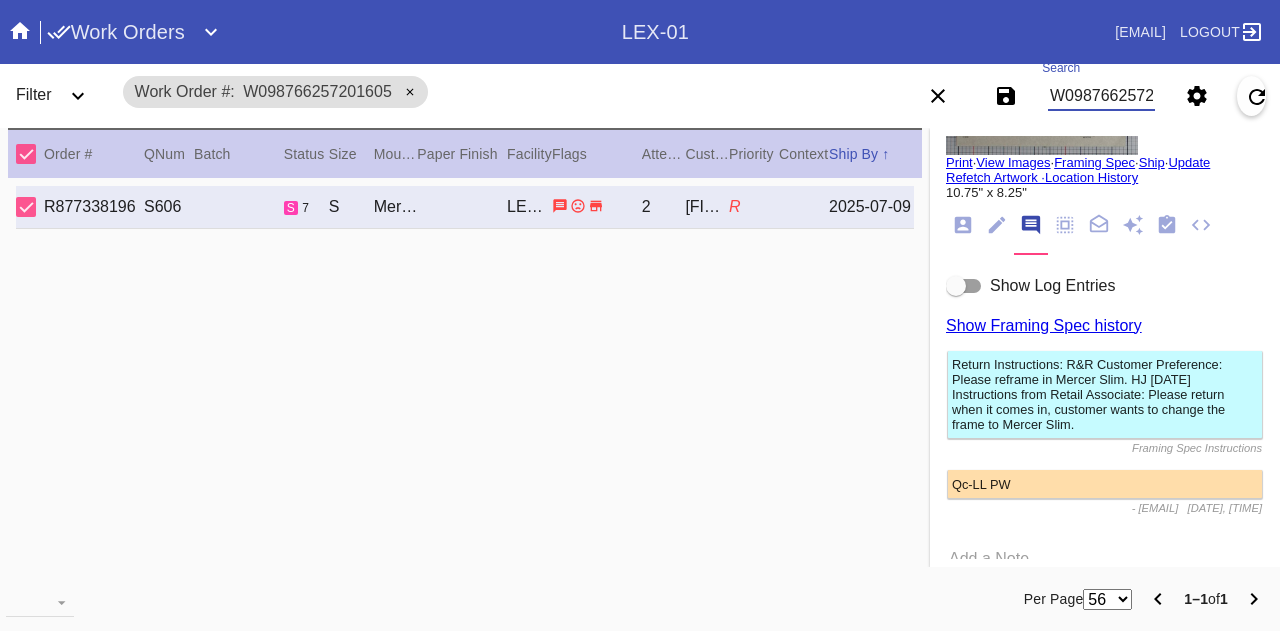click on "W098766257201605" at bounding box center (1101, 96) 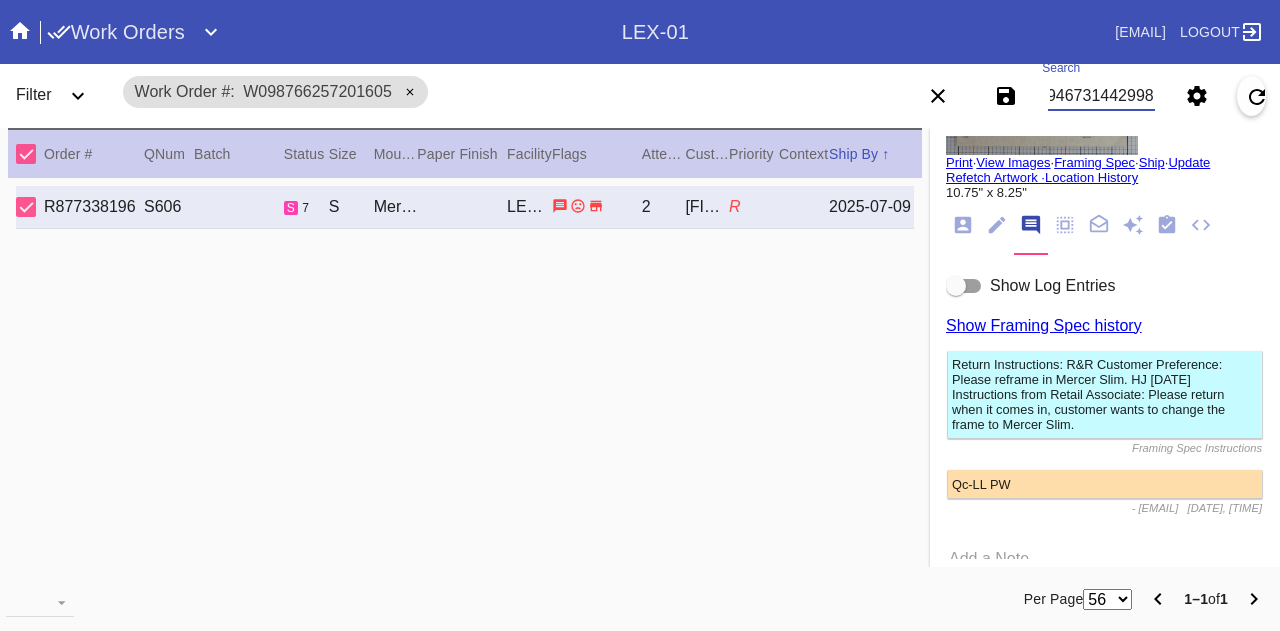 type on "W529467314429980" 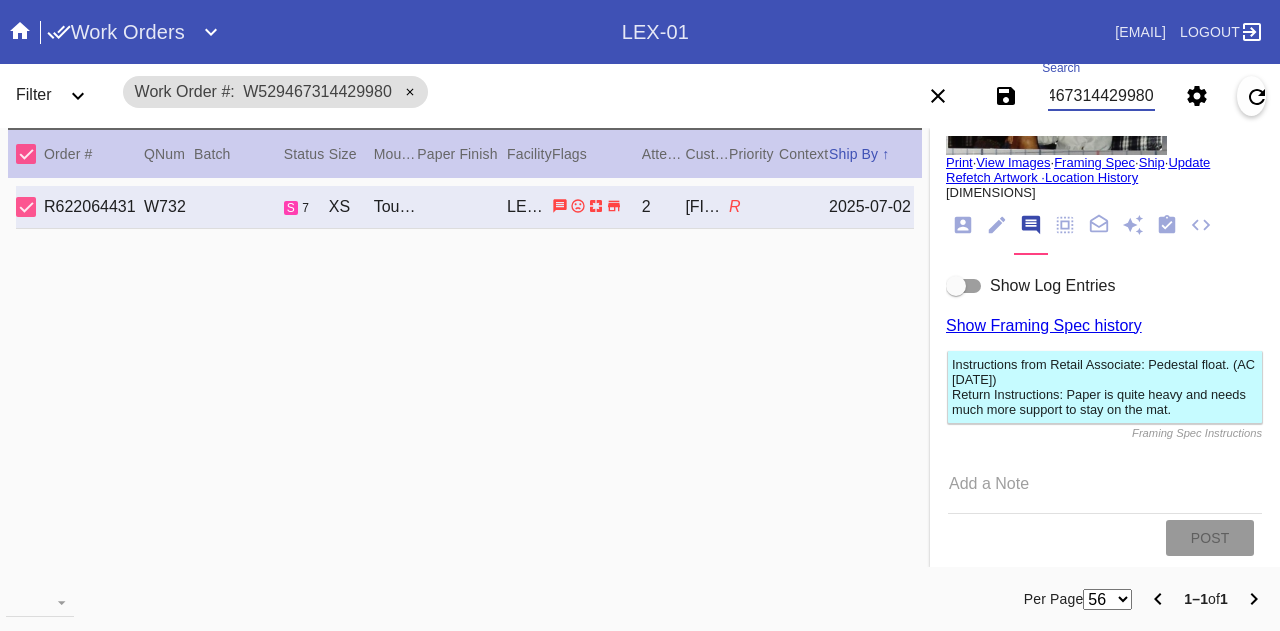 scroll, scrollTop: 0, scrollLeft: 0, axis: both 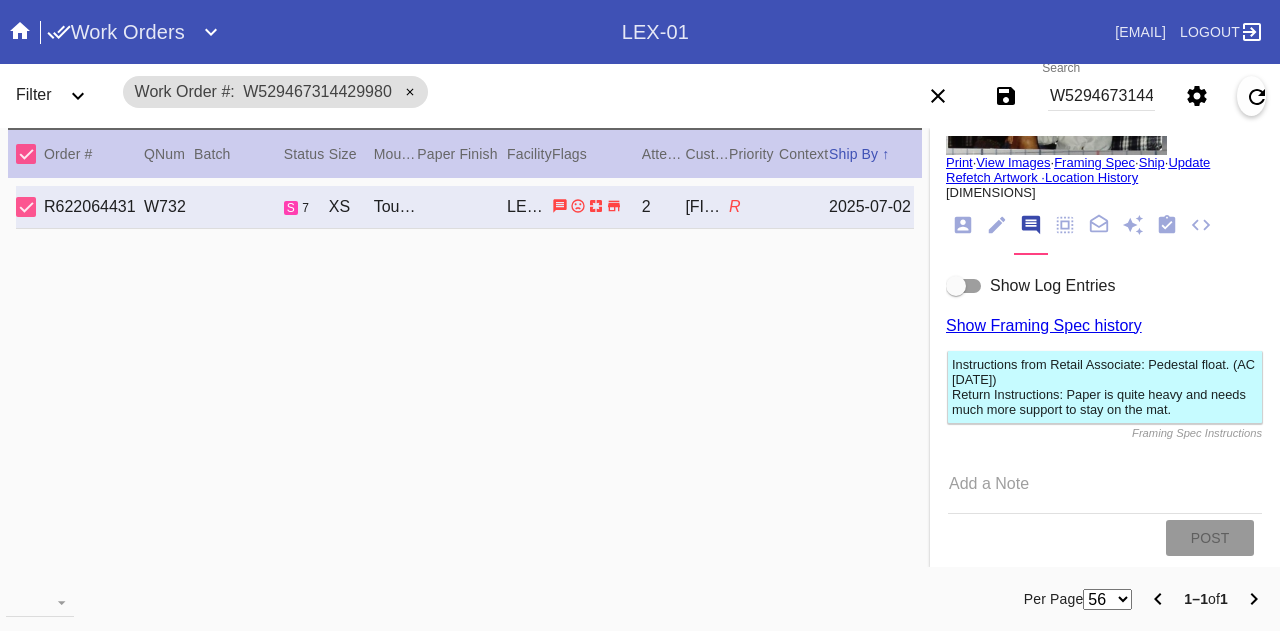 click on "Instructions from Retail Associate: Pedestal float. (AC [DATE])
Return Instructions: Debris under the acrylic. Please switch to a white foam core pedestal.
Framing Spec Instructions
Add a Note
Post" at bounding box center (1105, 448) 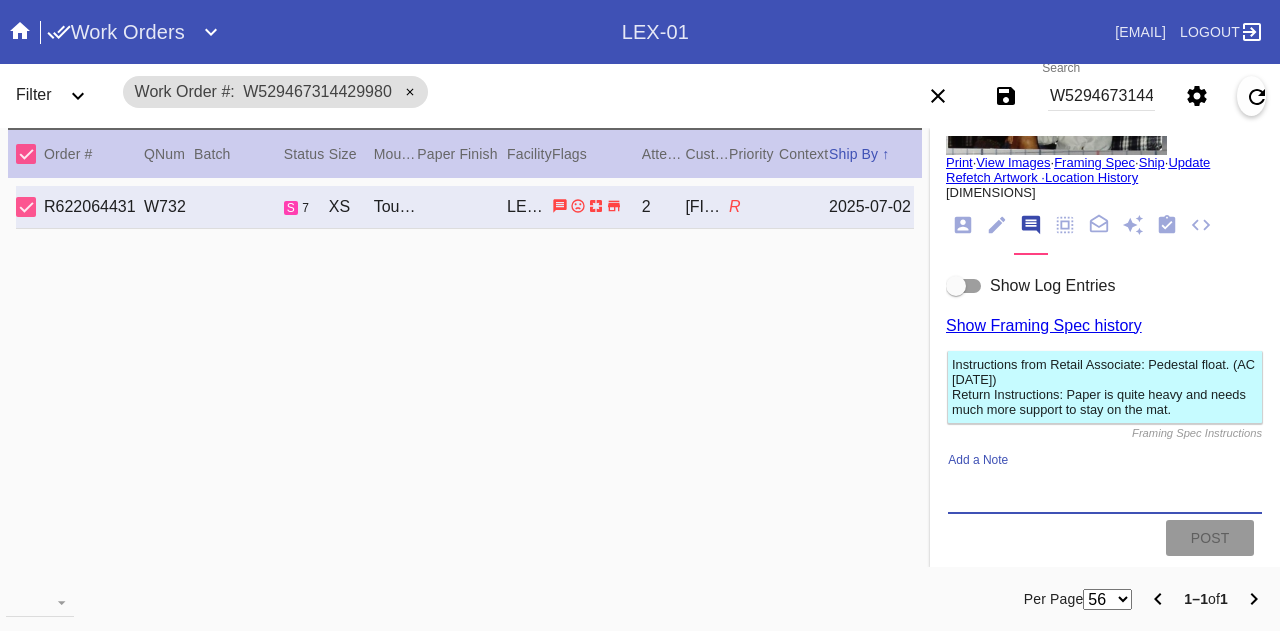 click on "Add a Note" at bounding box center (1105, 490) 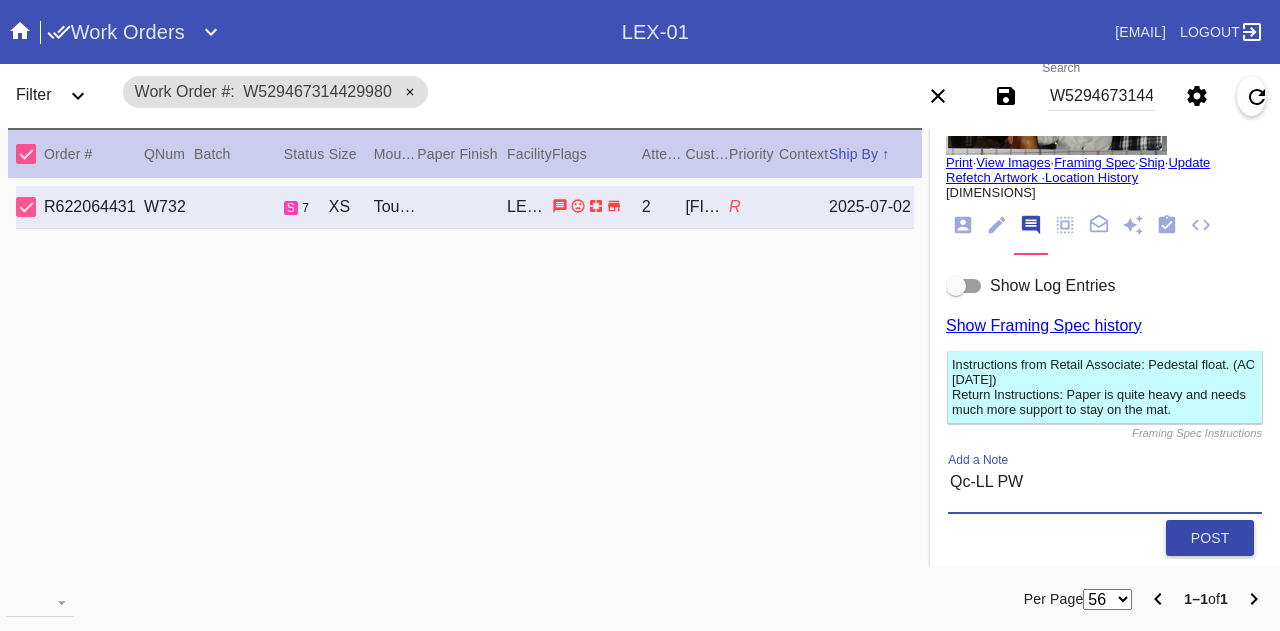 type on "Qc-LL PW" 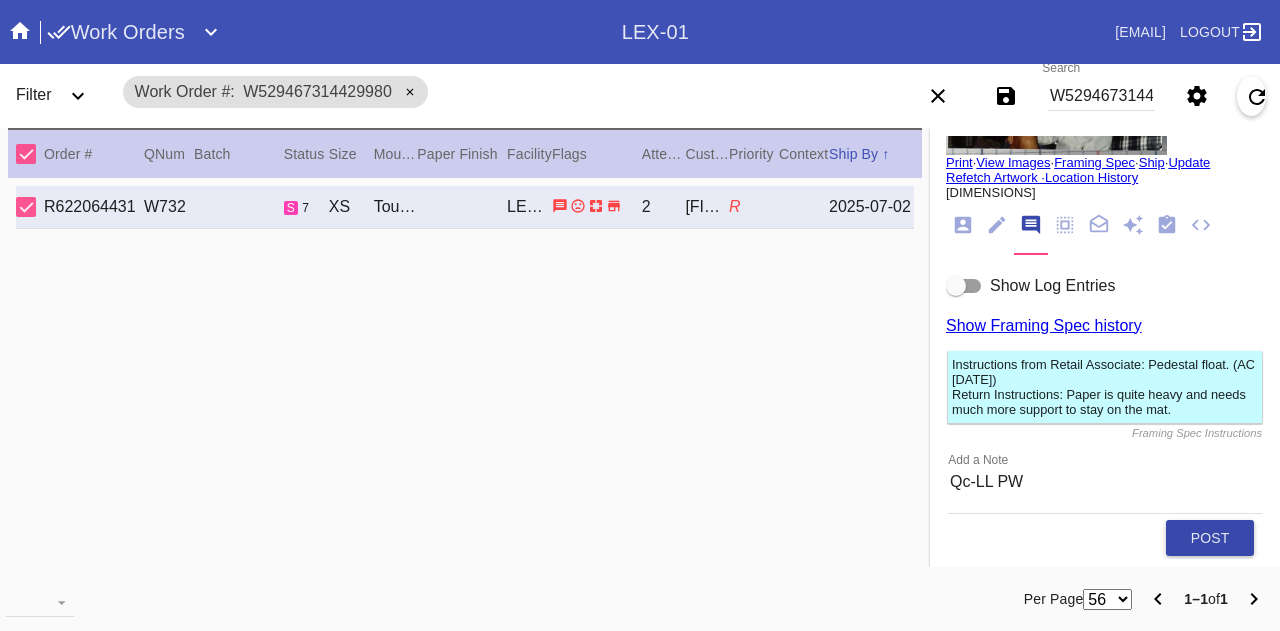 click on "Post" at bounding box center [1210, 538] 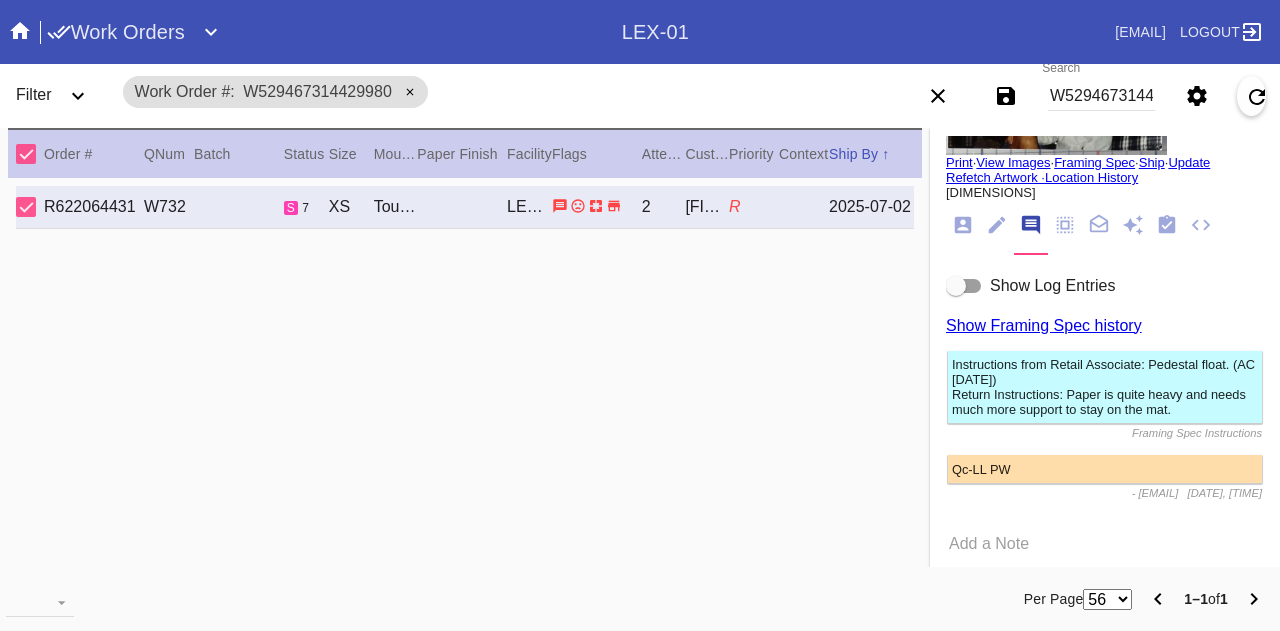 click on "W529467314429980" at bounding box center [1101, 96] 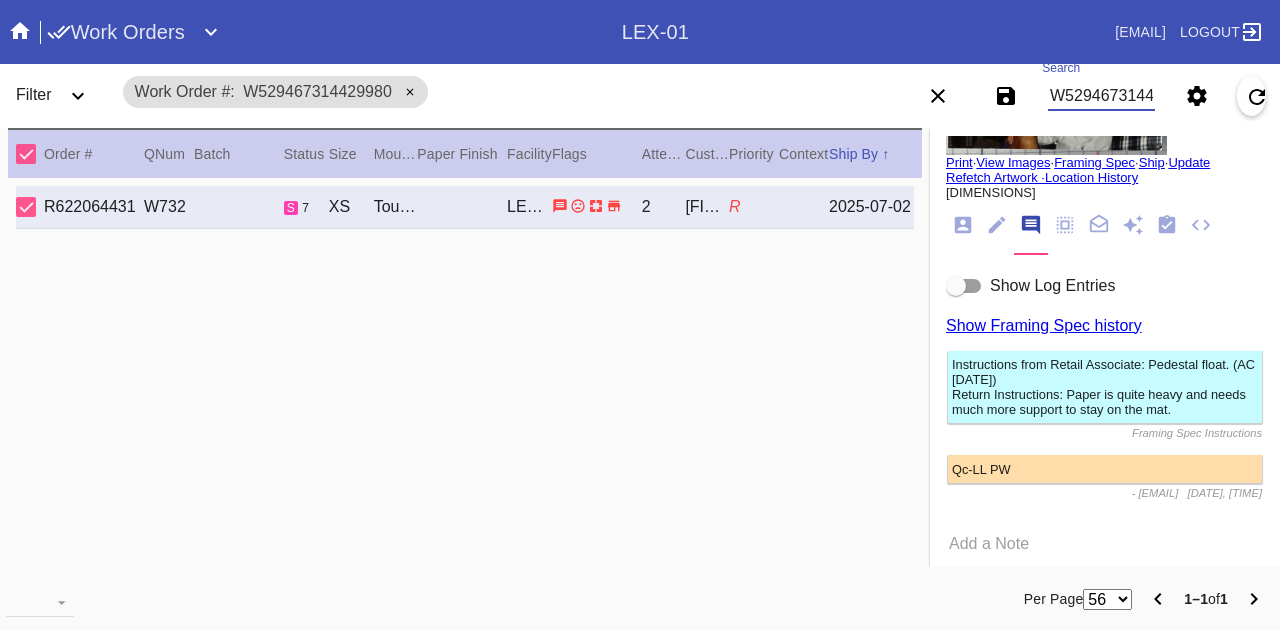 click on "W529467314429980" at bounding box center [1101, 96] 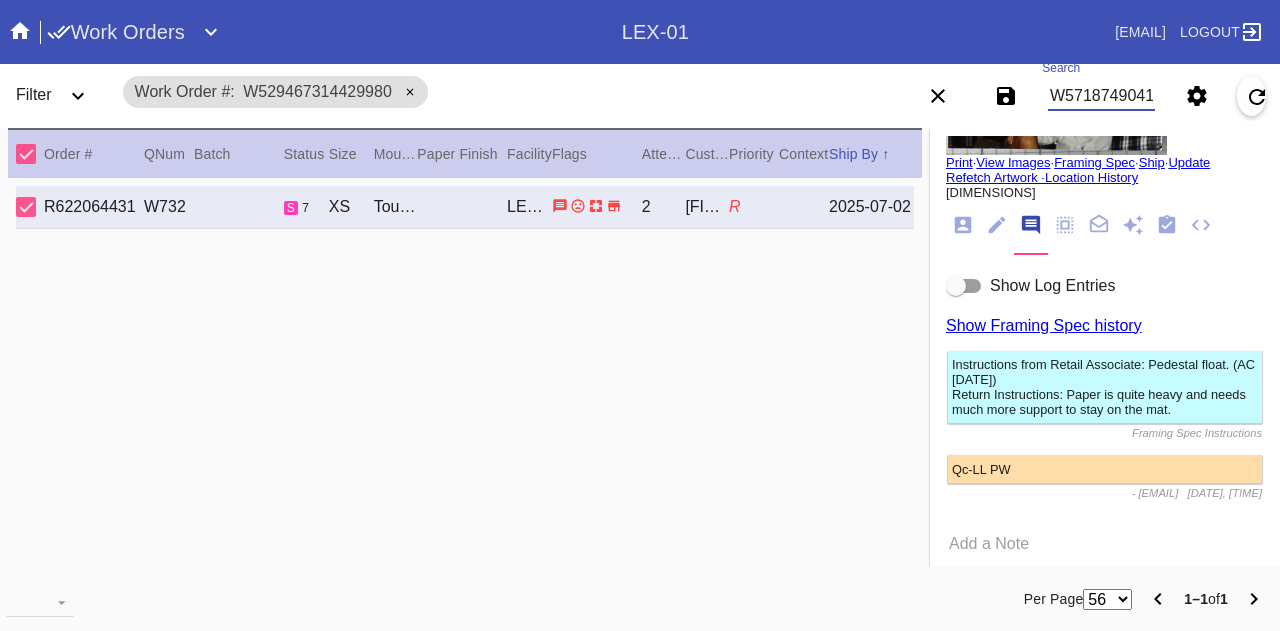 scroll, scrollTop: 0, scrollLeft: 45, axis: horizontal 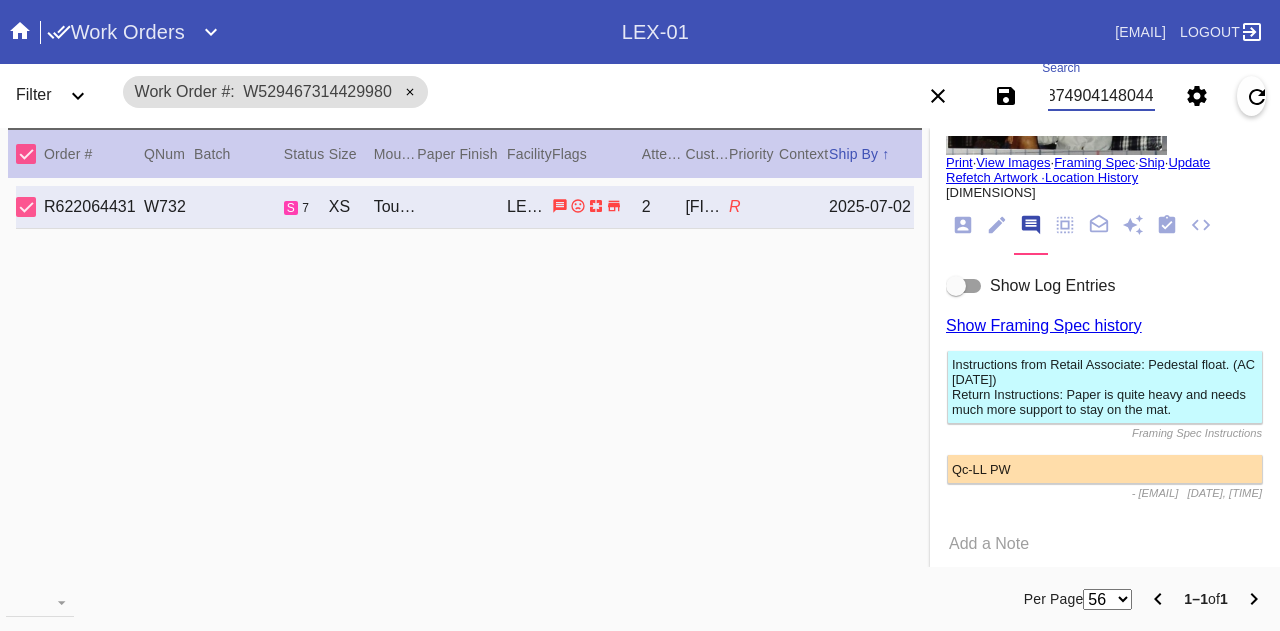 type on "W571874904148044" 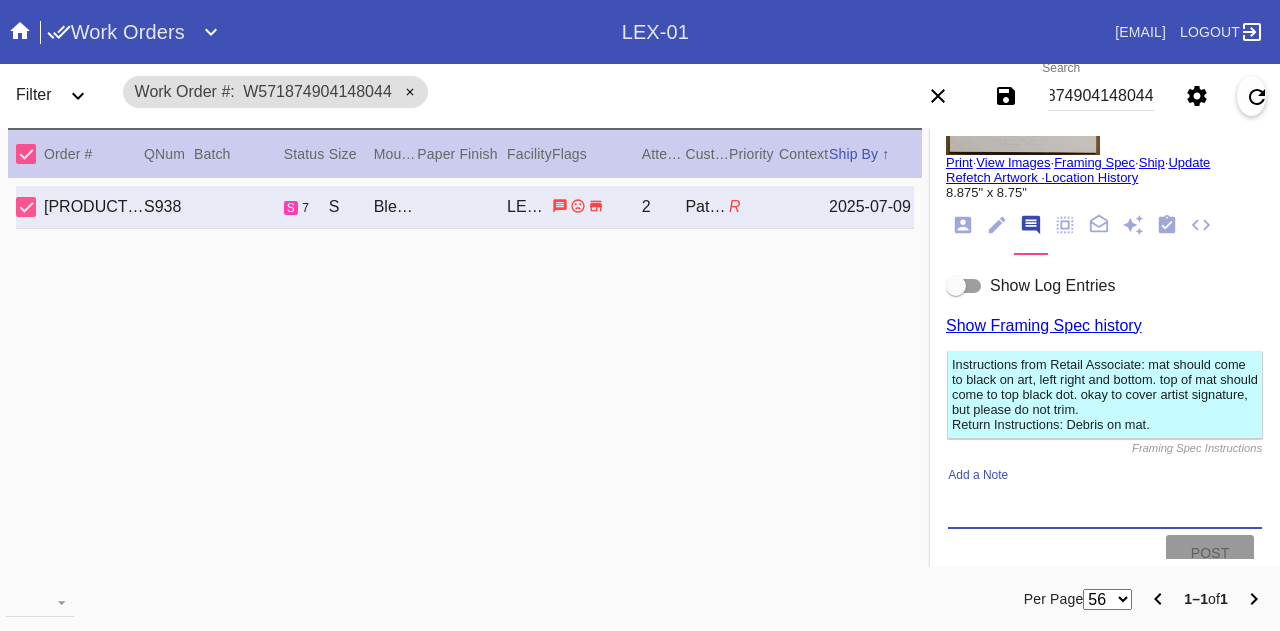 scroll, scrollTop: 0, scrollLeft: 0, axis: both 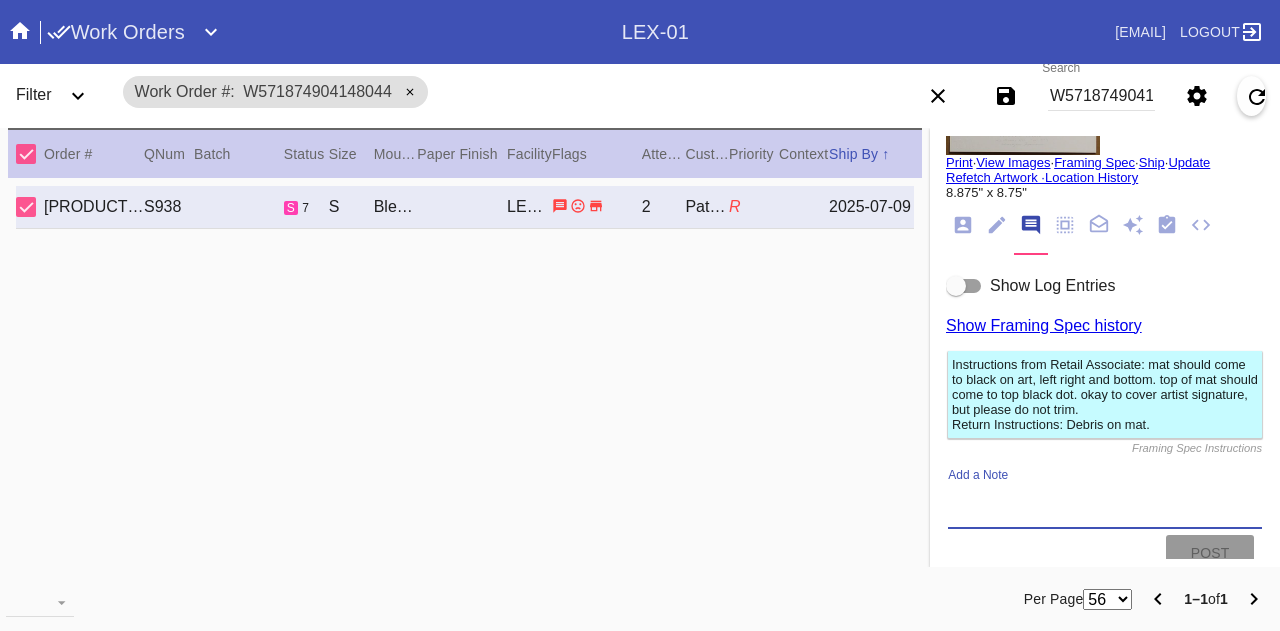 click on "Add a Note" at bounding box center (1105, 505) 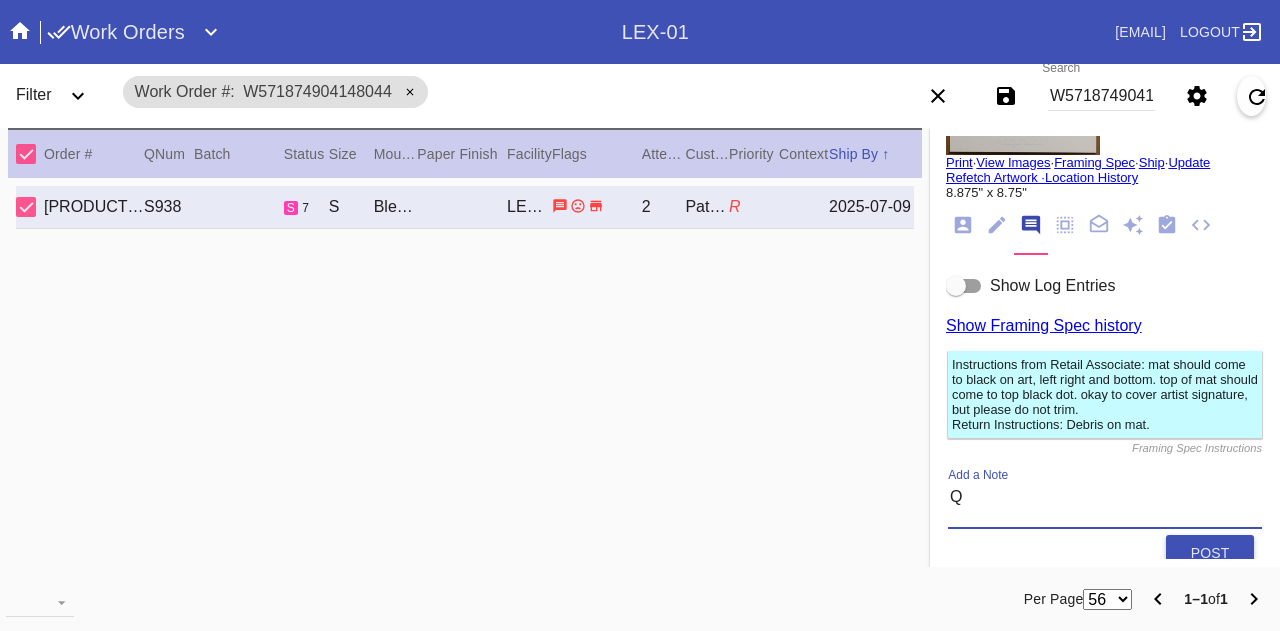 drag, startPoint x: 1036, startPoint y: 492, endPoint x: 1014, endPoint y: 491, distance: 22.022715 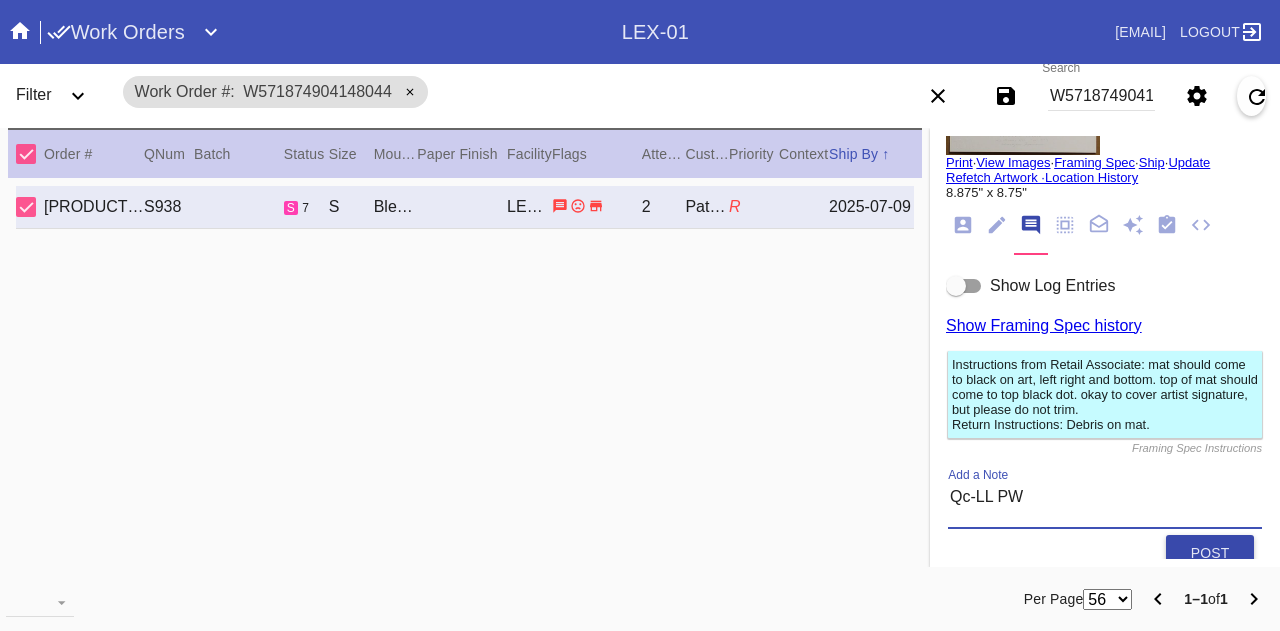type on "Qc-LL PW" 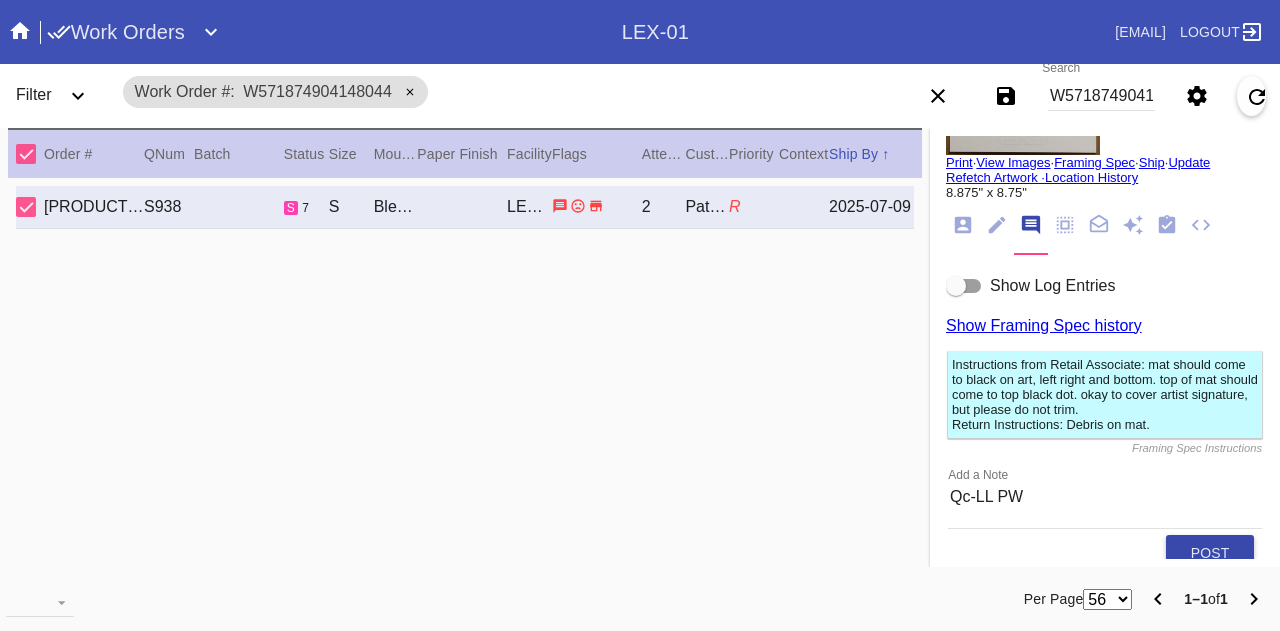 click on "Post" at bounding box center (1210, 553) 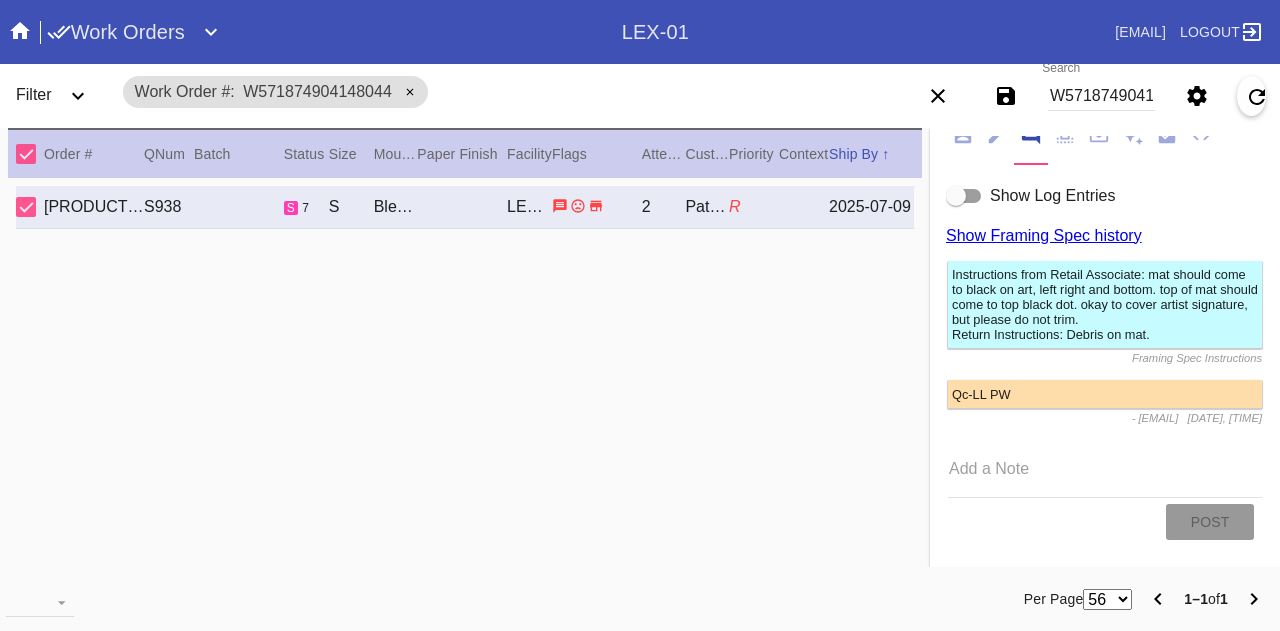 scroll, scrollTop: 0, scrollLeft: 0, axis: both 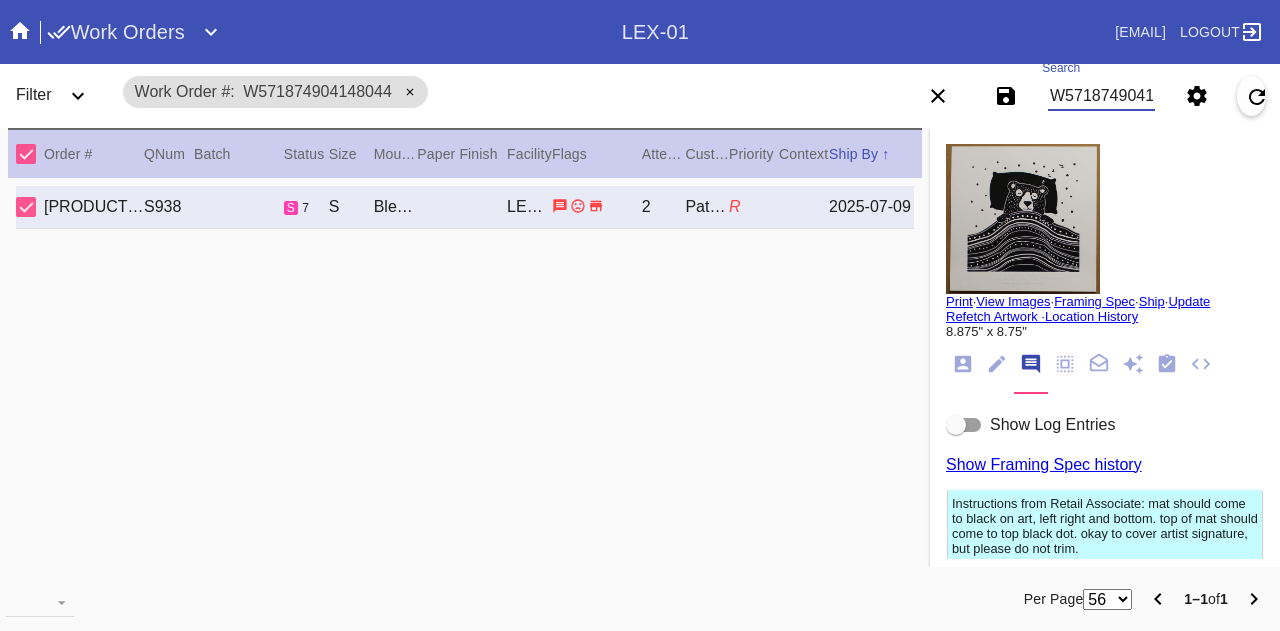 click on "W571874904148044" at bounding box center [1101, 96] 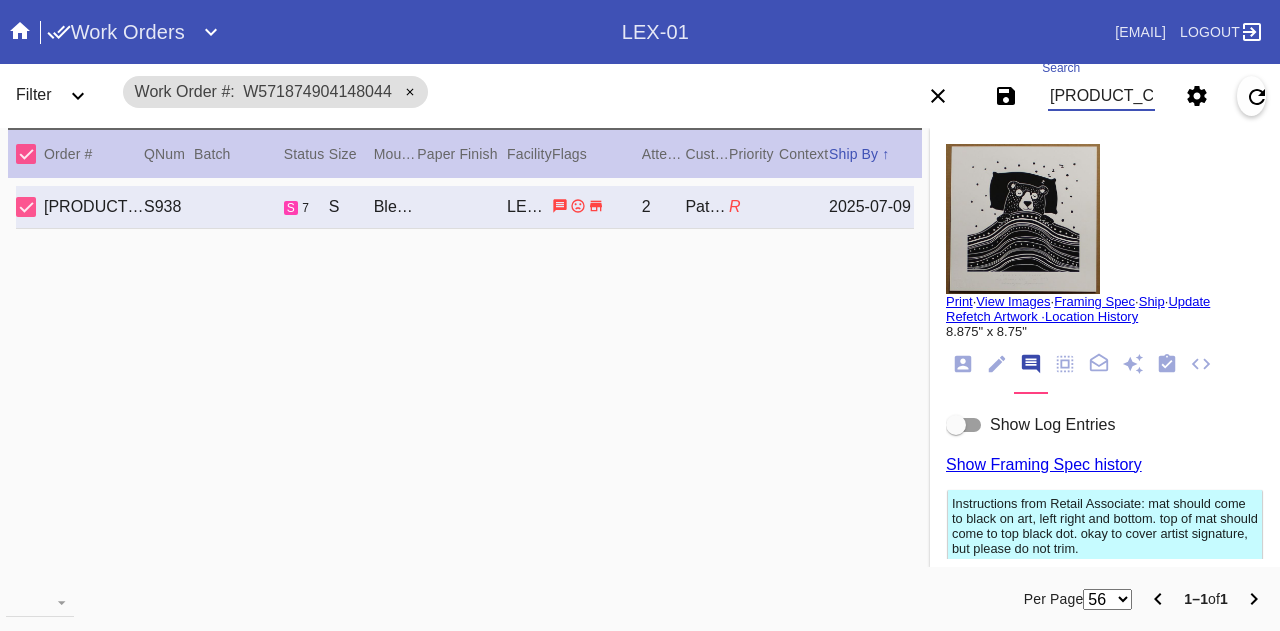 type on "[PRODUCT_CODE]" 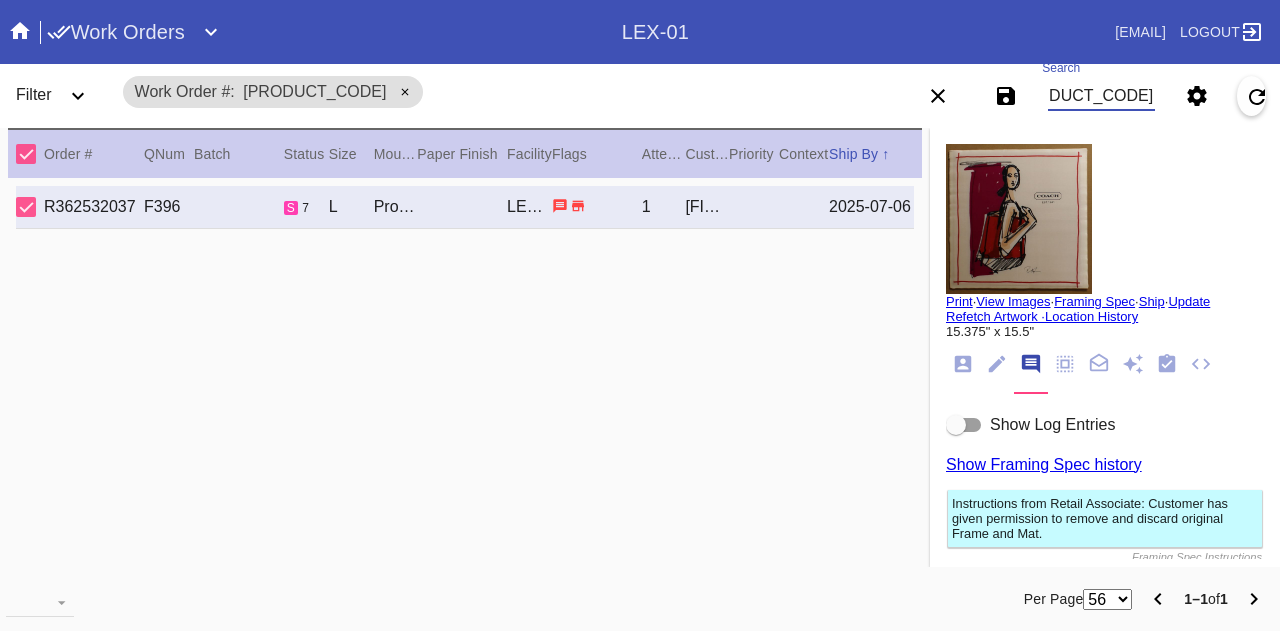 scroll, scrollTop: 0, scrollLeft: 0, axis: both 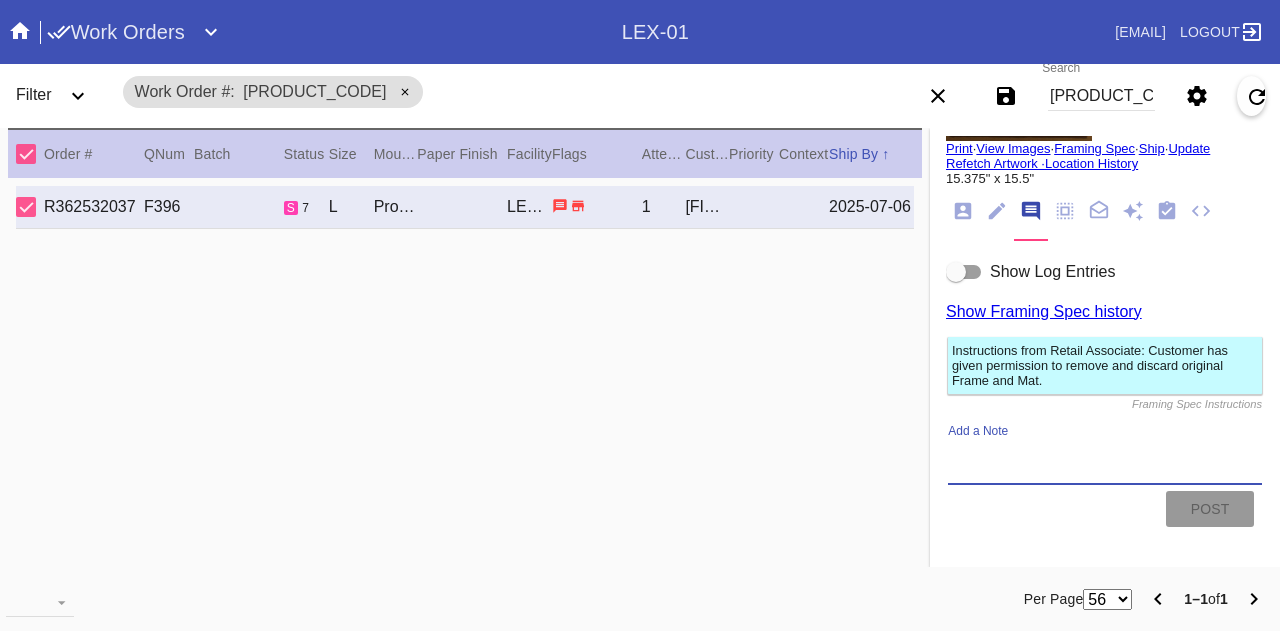 click on "Add a Note" at bounding box center (1105, 461) 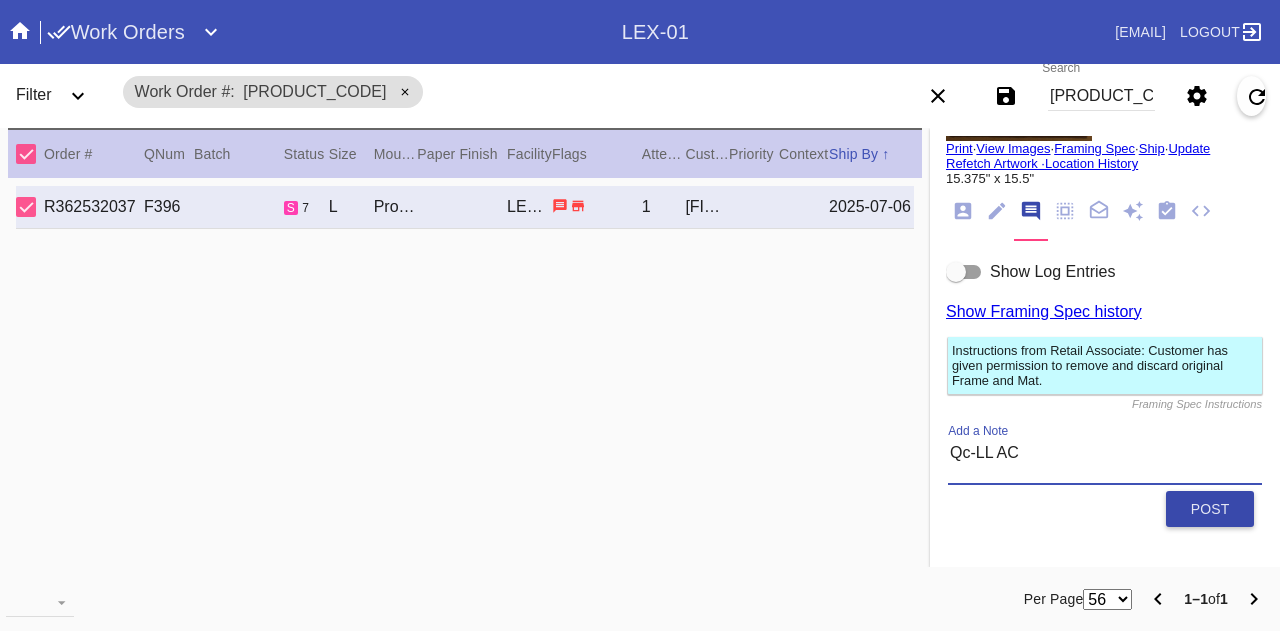 type on "Qc-LL AC" 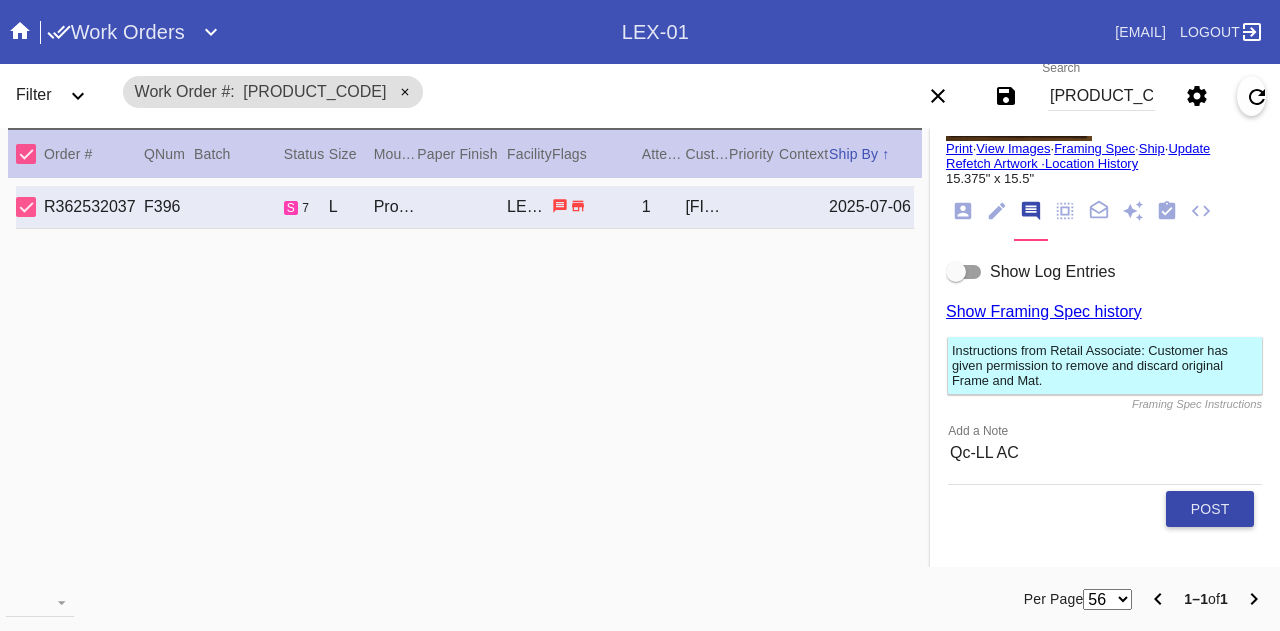 click on "Post" at bounding box center [1210, 509] 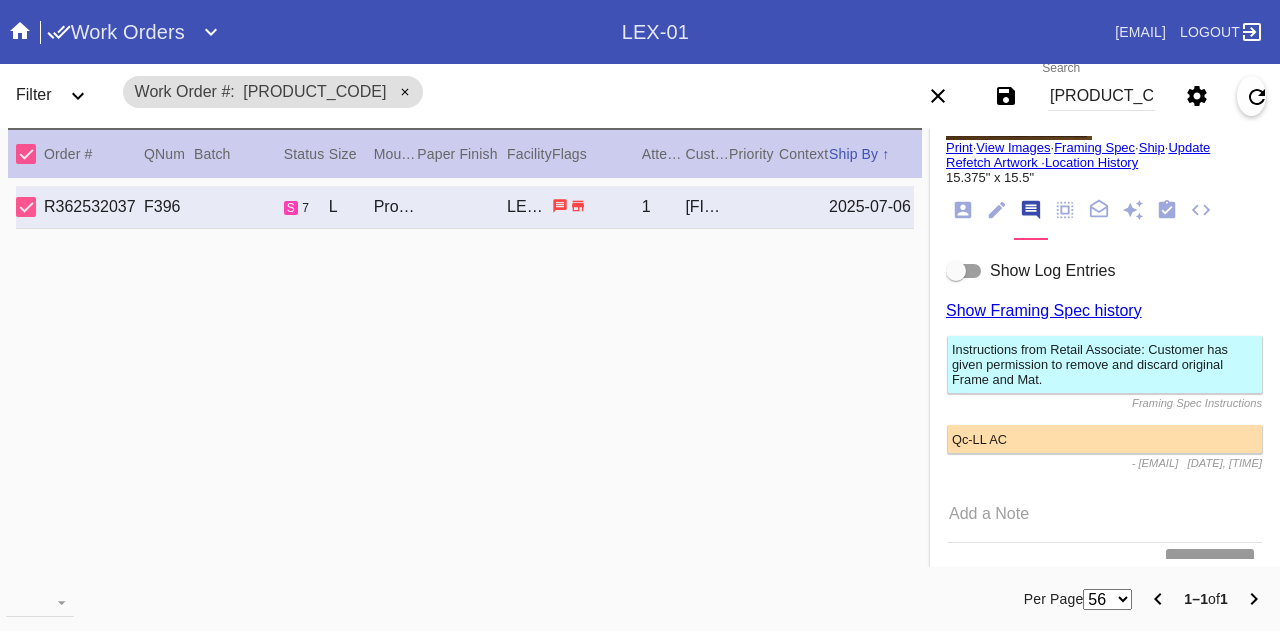click on "[PRODUCT_CODE]" at bounding box center [1101, 96] 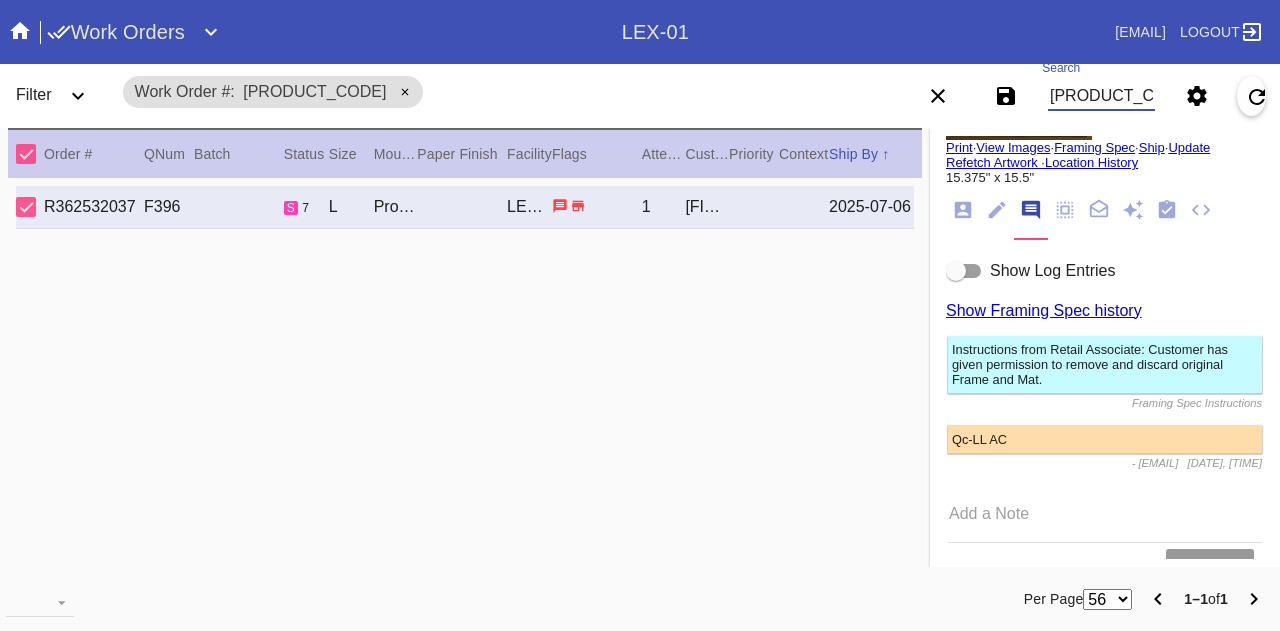 click on "[PRODUCT_CODE]" at bounding box center [1101, 96] 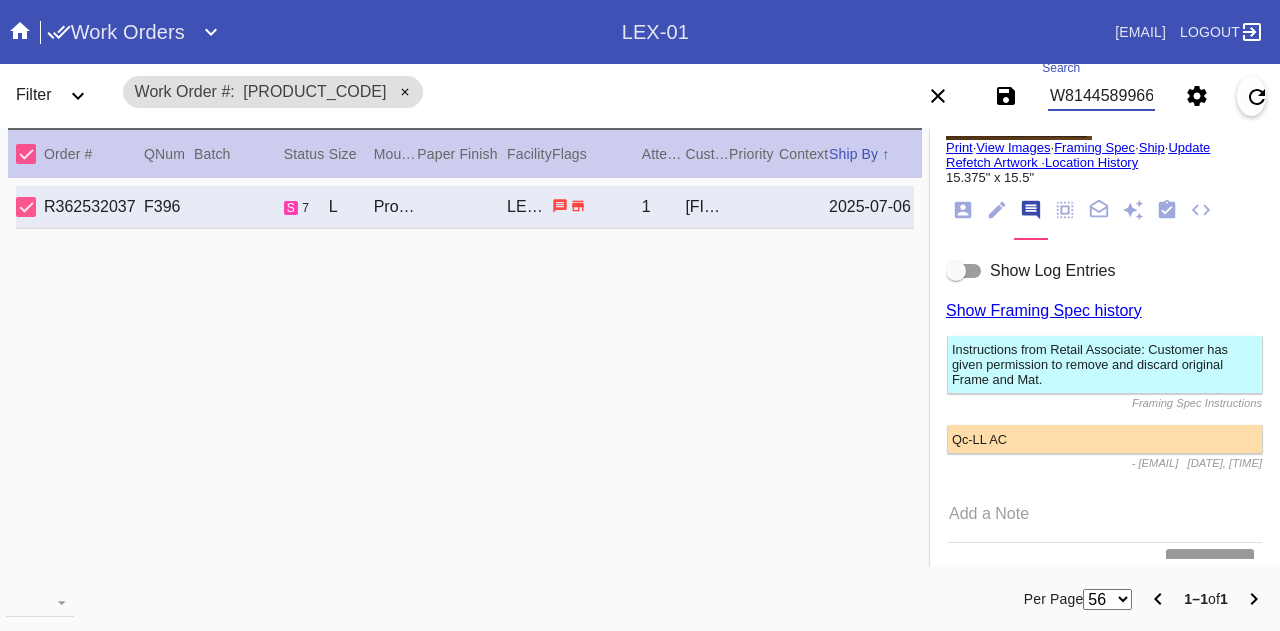 type on "W814458996670337" 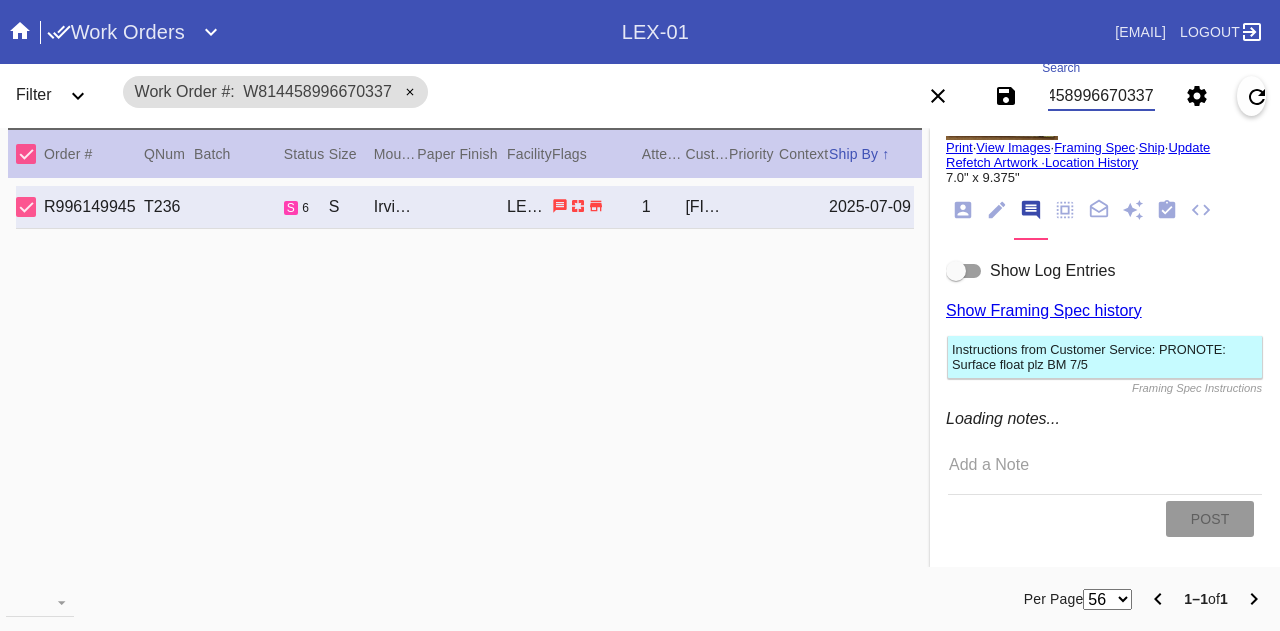 scroll, scrollTop: 139, scrollLeft: 0, axis: vertical 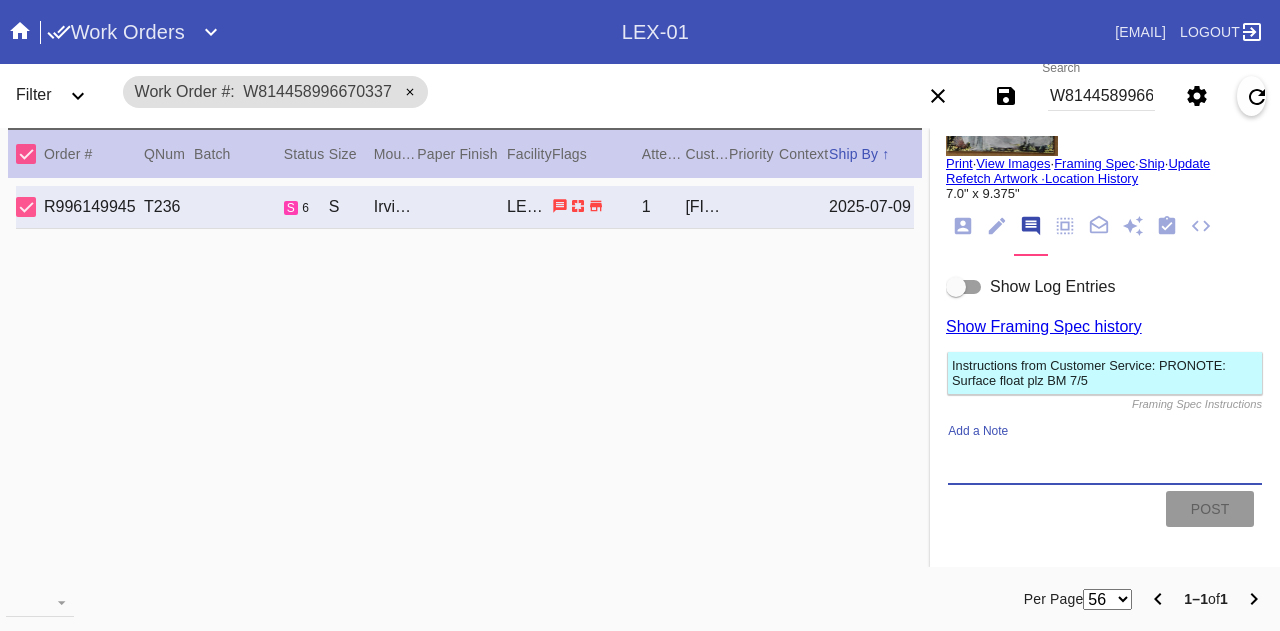 click on "Add a Note" at bounding box center [1105, 461] 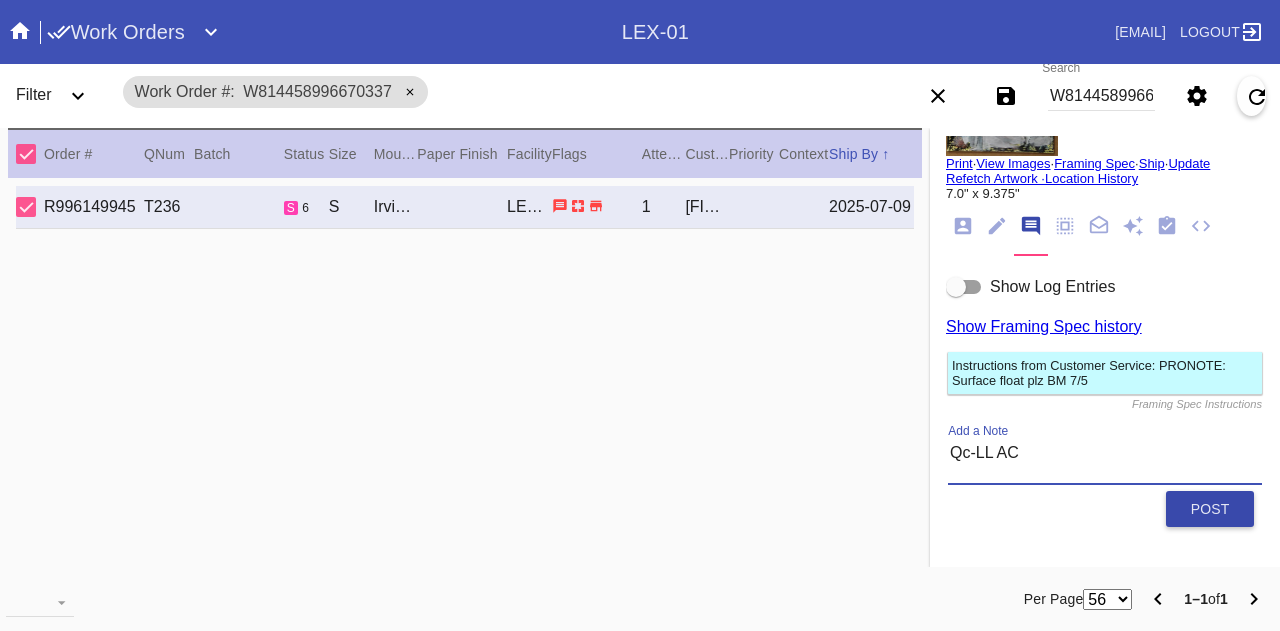 type on "Qc-LL AC" 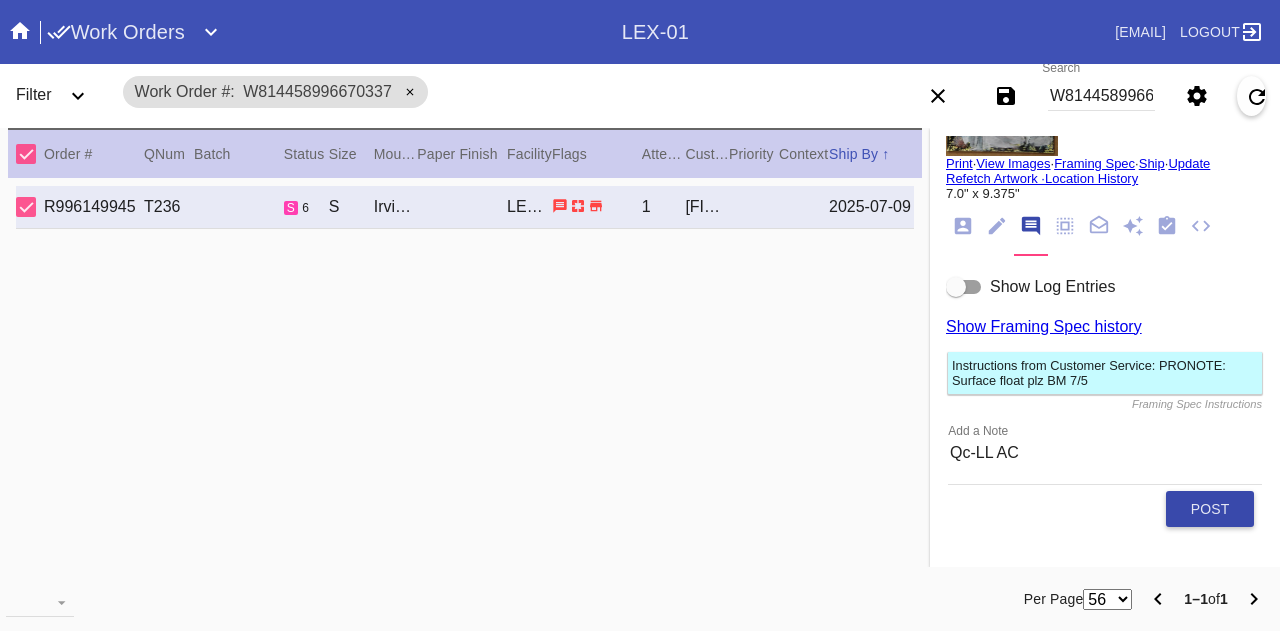 click on "Post" at bounding box center [1210, 509] 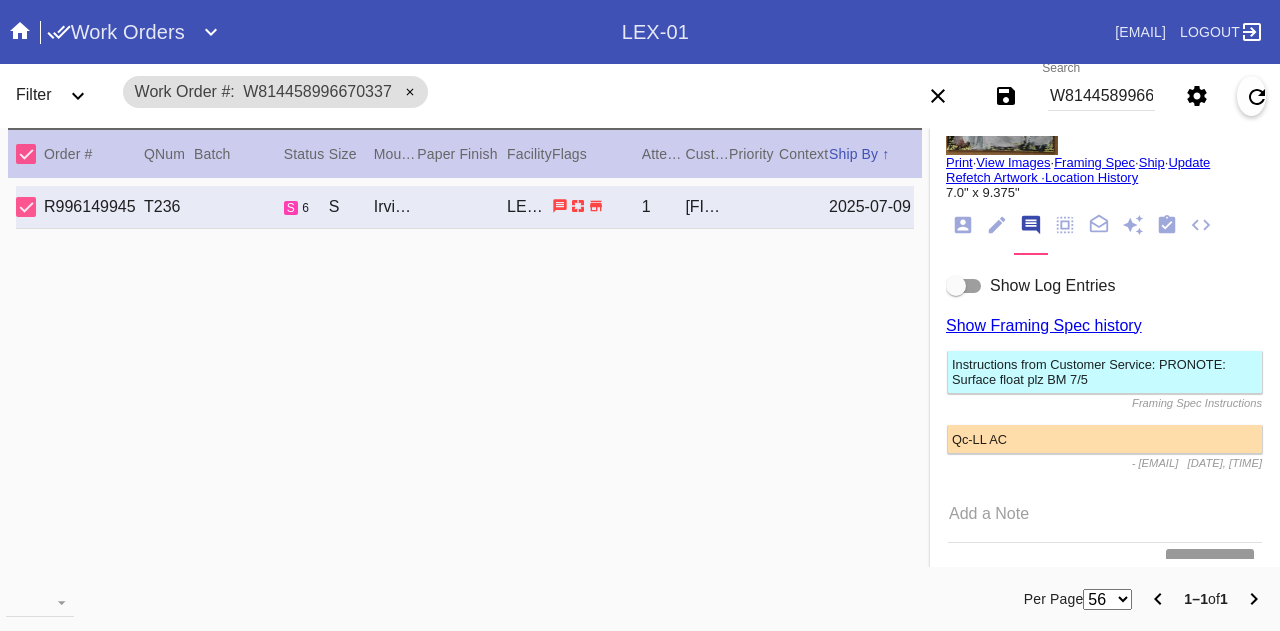 click on "Search [PRODUCT_CODE]" at bounding box center [1101, 96] 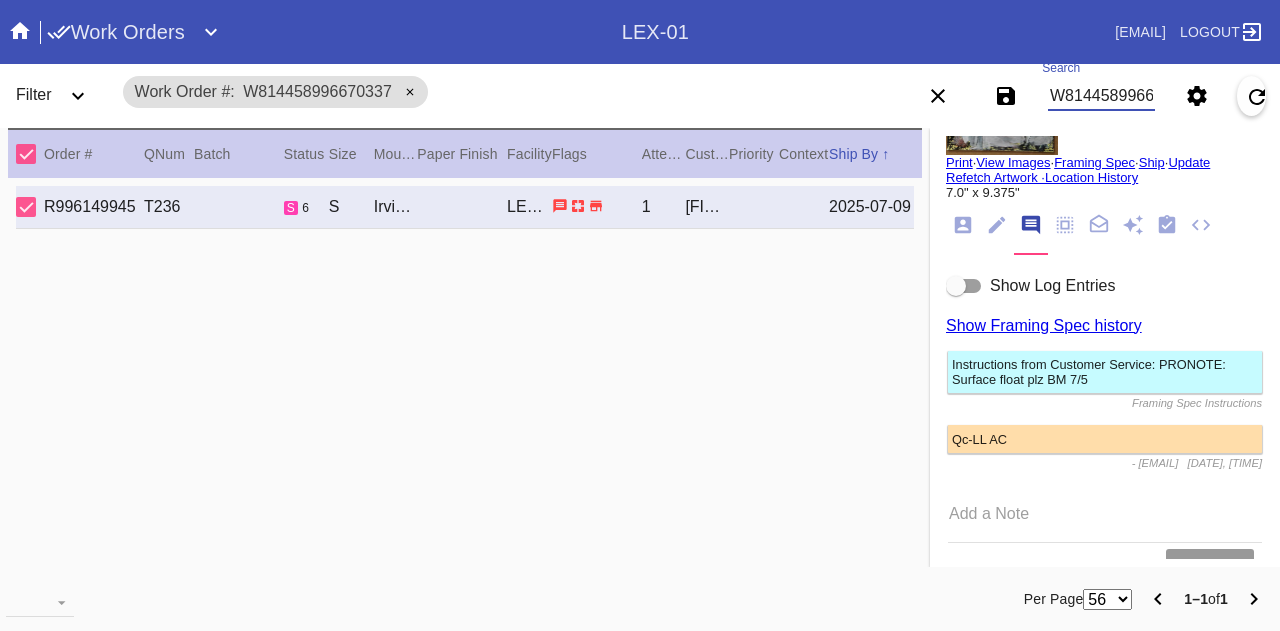click on "W814458996670337" at bounding box center (1101, 96) 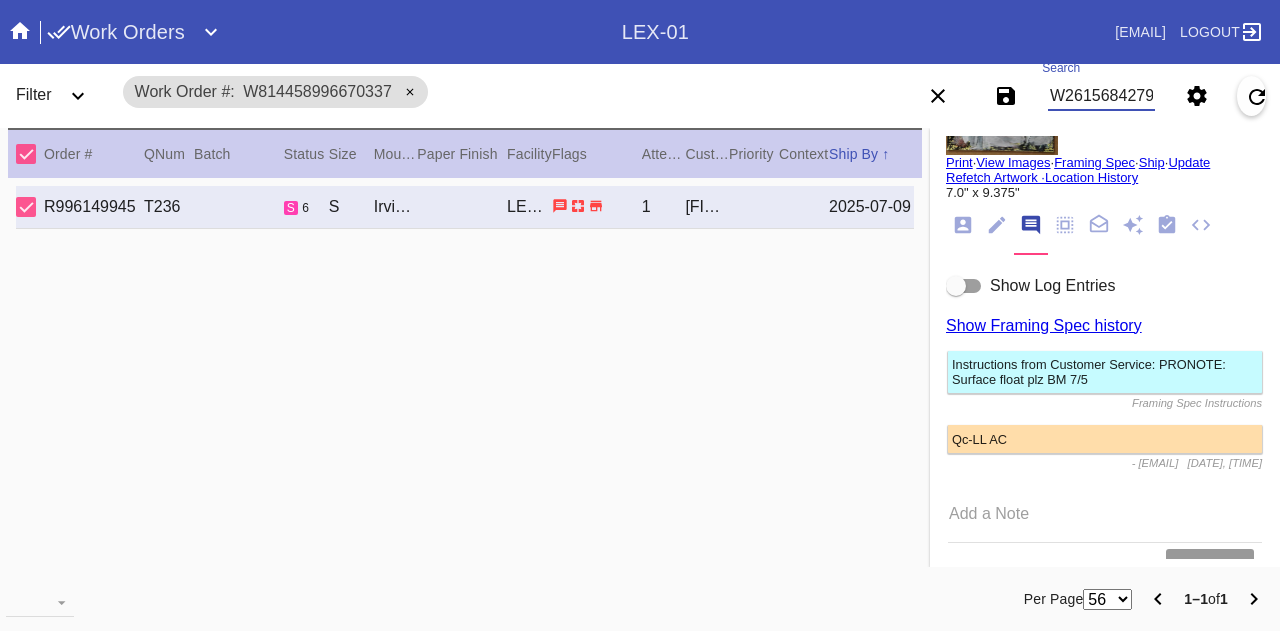 type on "W261568427933438" 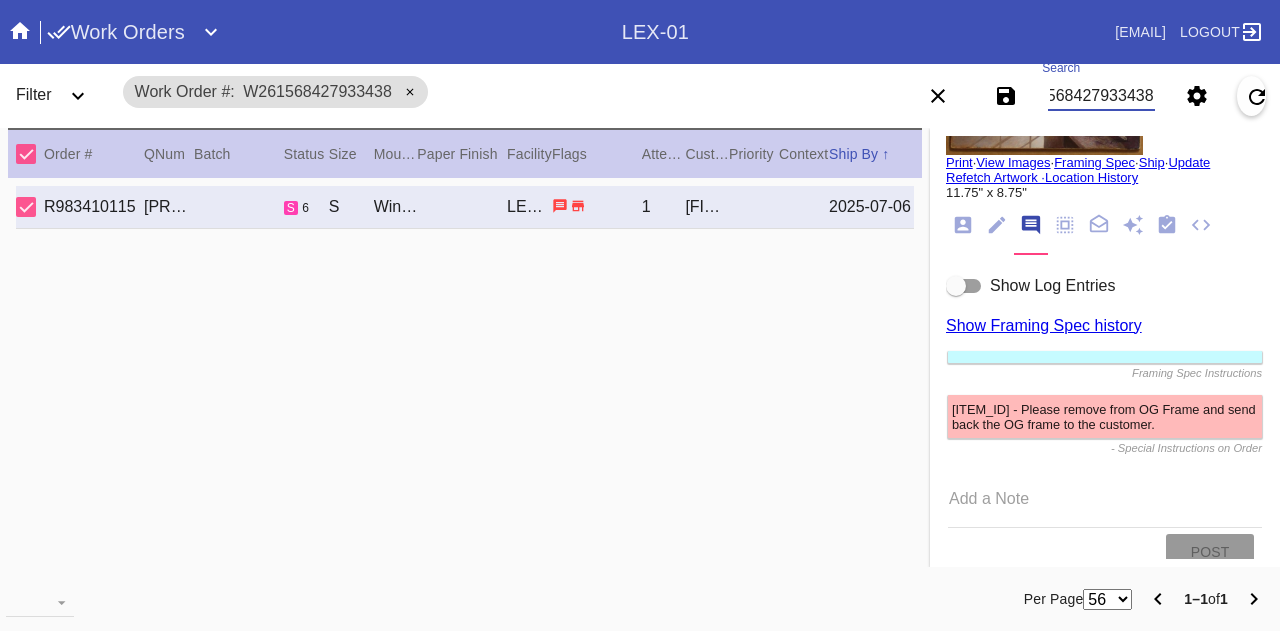 scroll, scrollTop: 0, scrollLeft: 0, axis: both 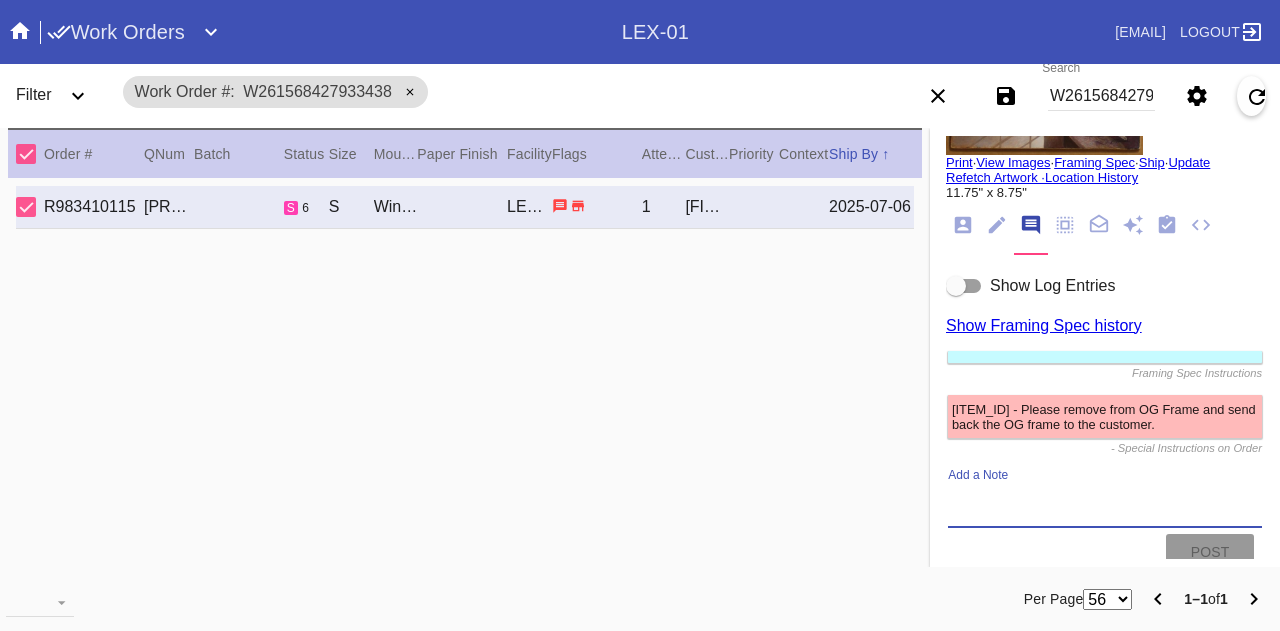 click on "Add a Note" at bounding box center (1105, 505) 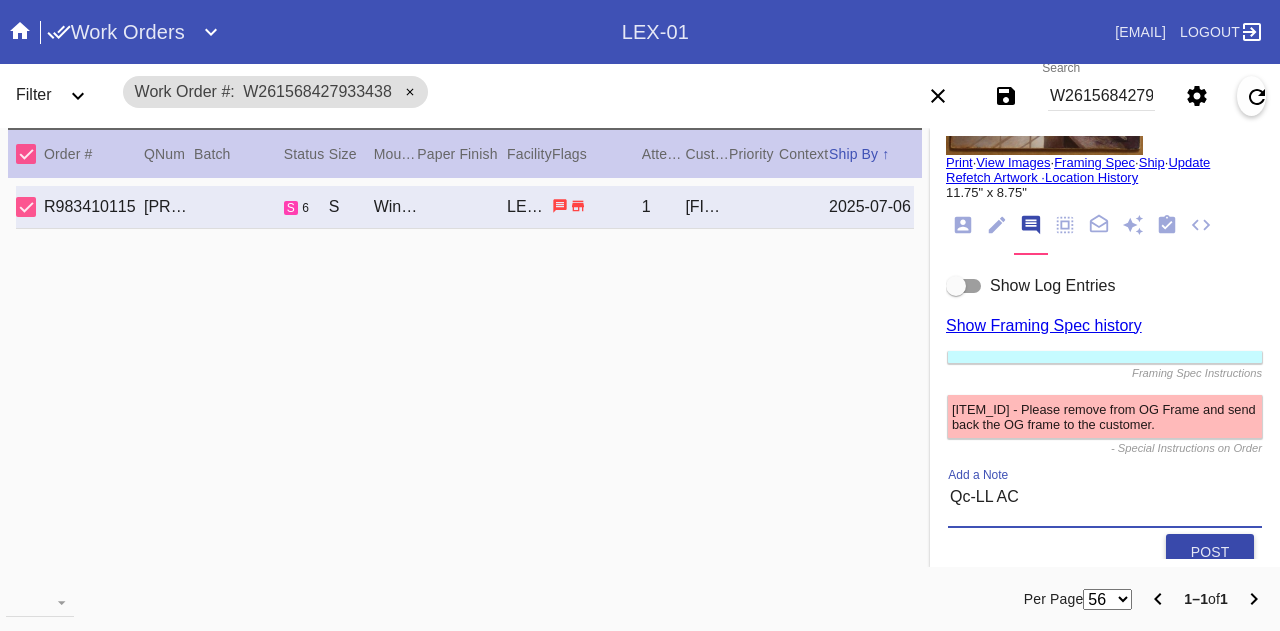 type on "Qc-LL AC" 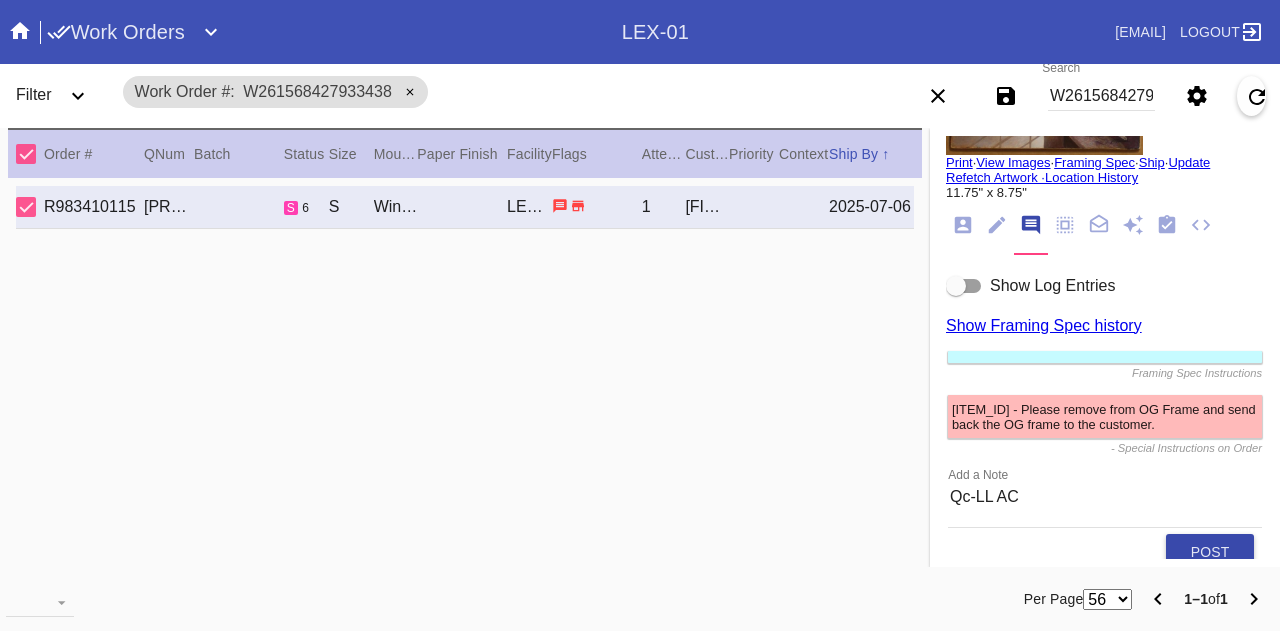 click on "Post" at bounding box center (1210, 552) 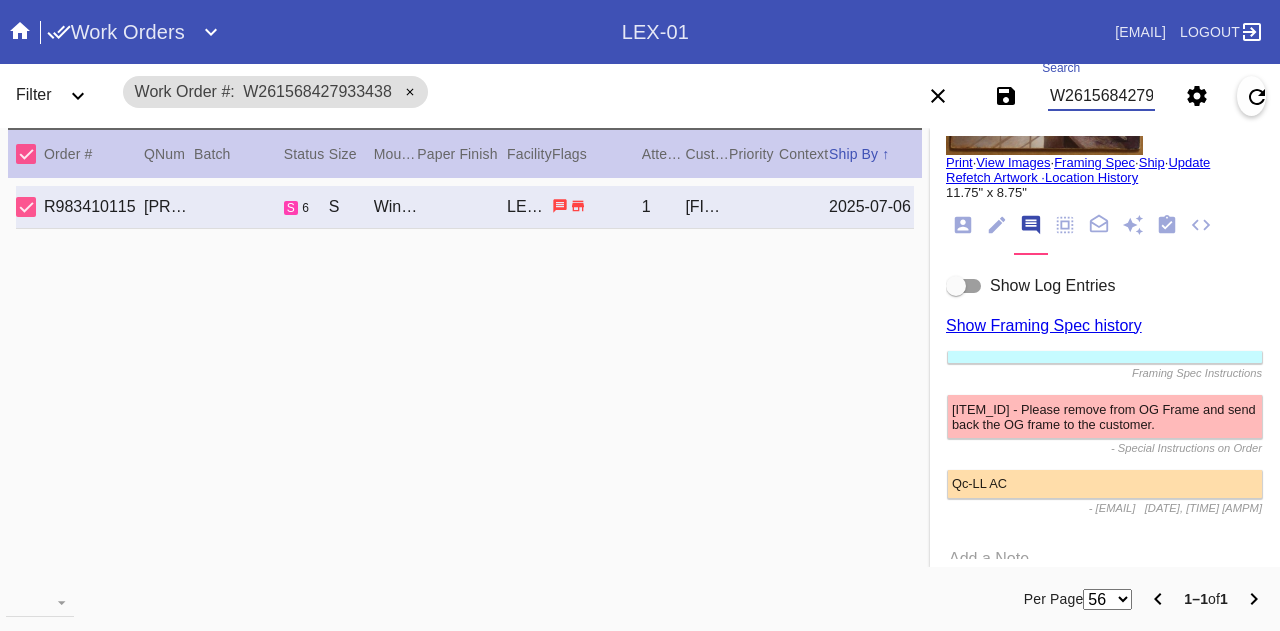click on "W261568427933438" at bounding box center [1101, 96] 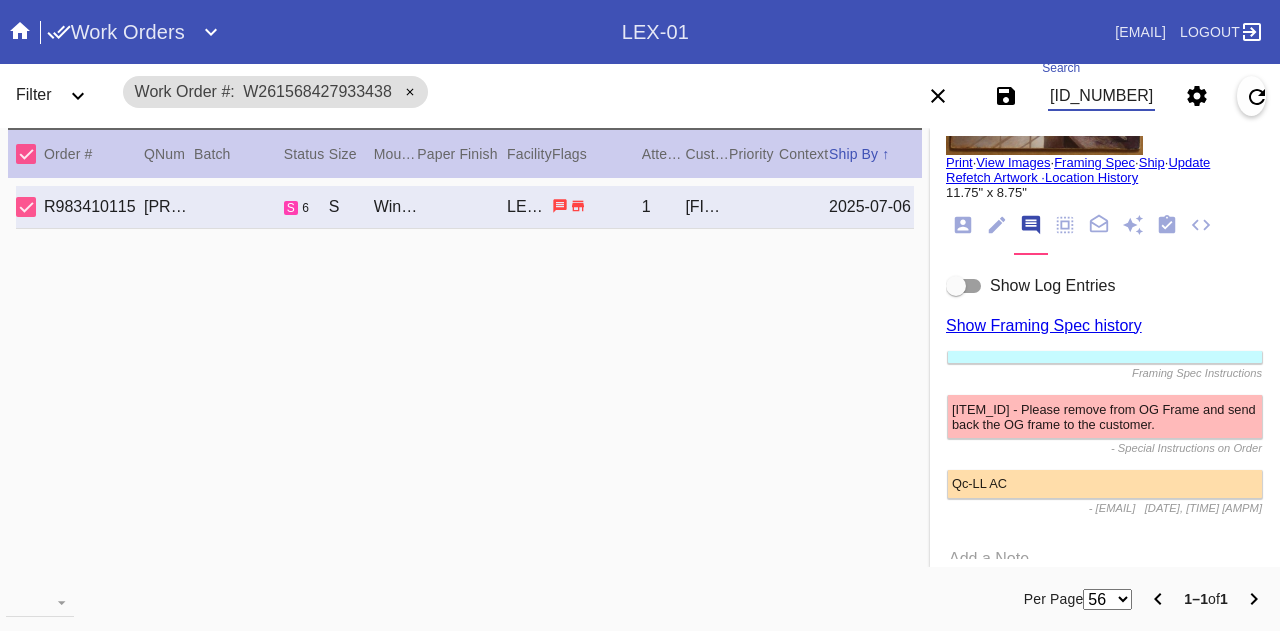 scroll, scrollTop: 0, scrollLeft: 45, axis: horizontal 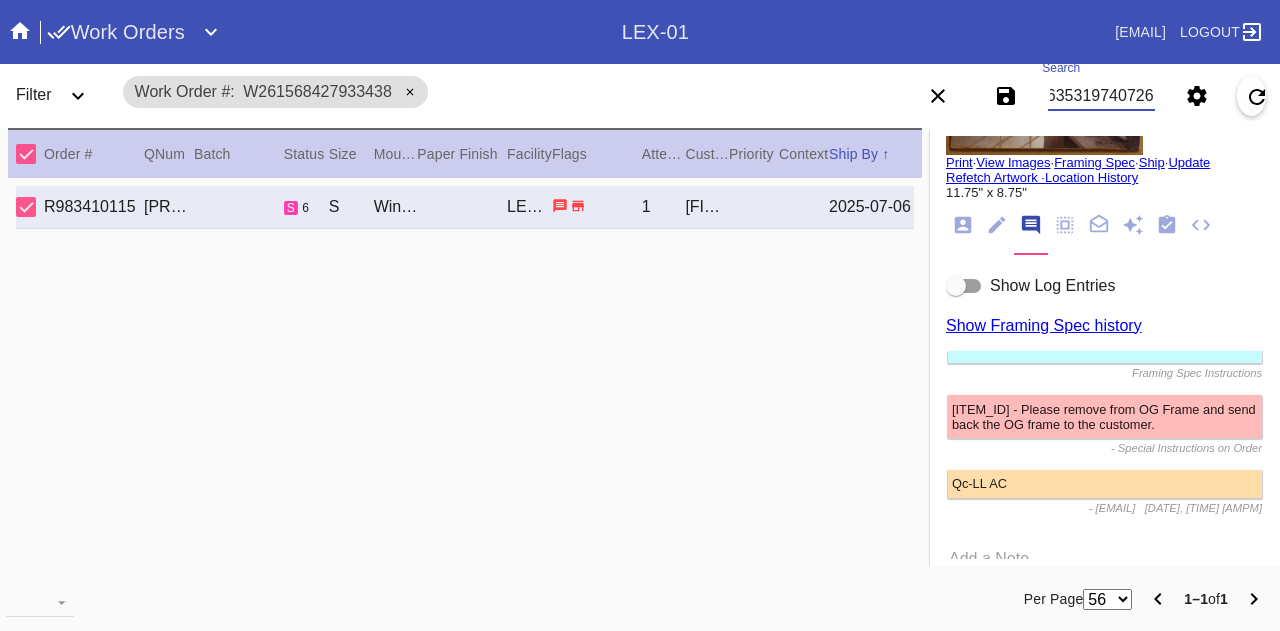 type on "W078635319740726" 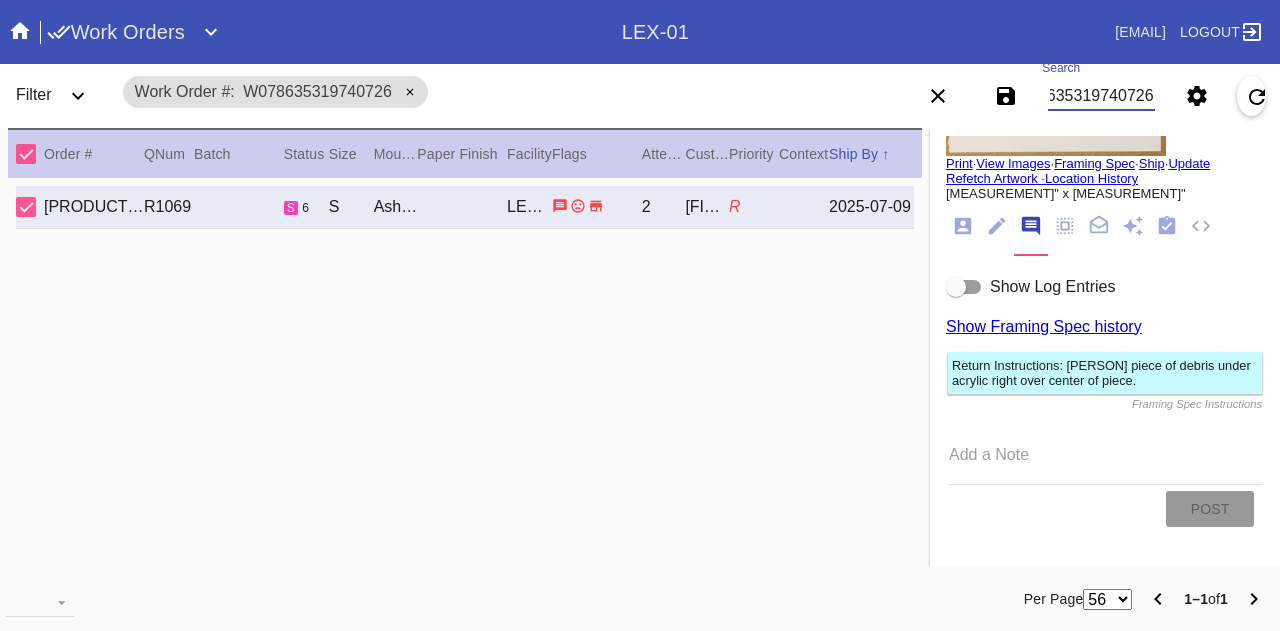 scroll, scrollTop: 0, scrollLeft: 0, axis: both 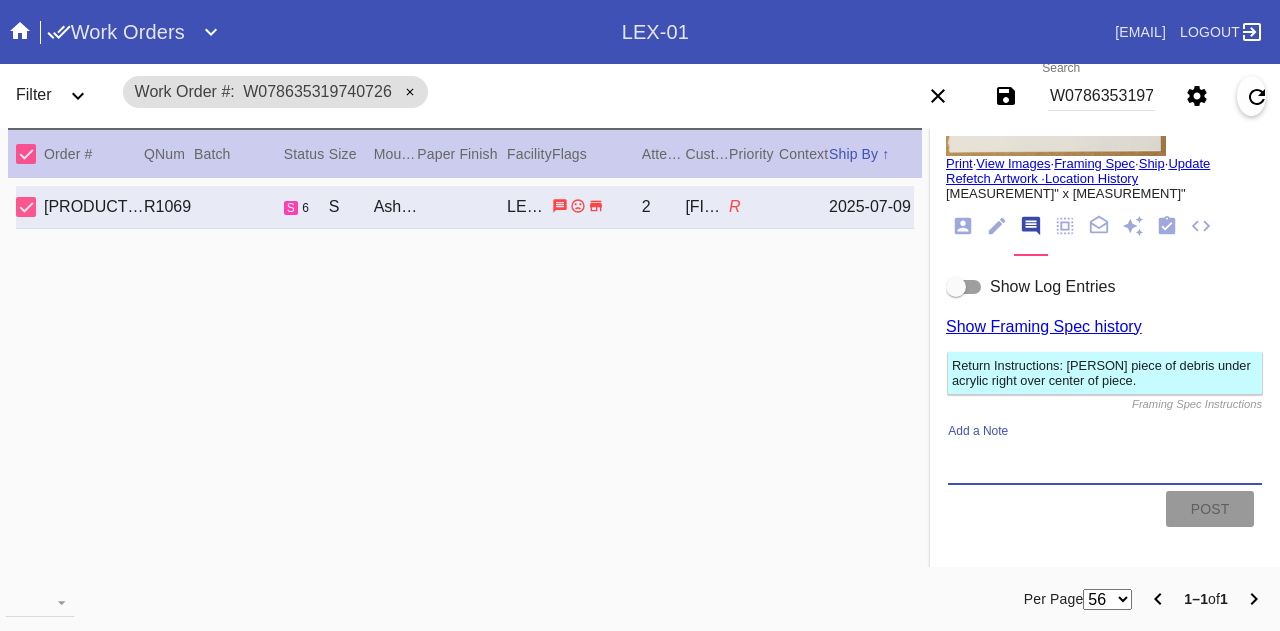 click on "Add a Note" at bounding box center (1105, 461) 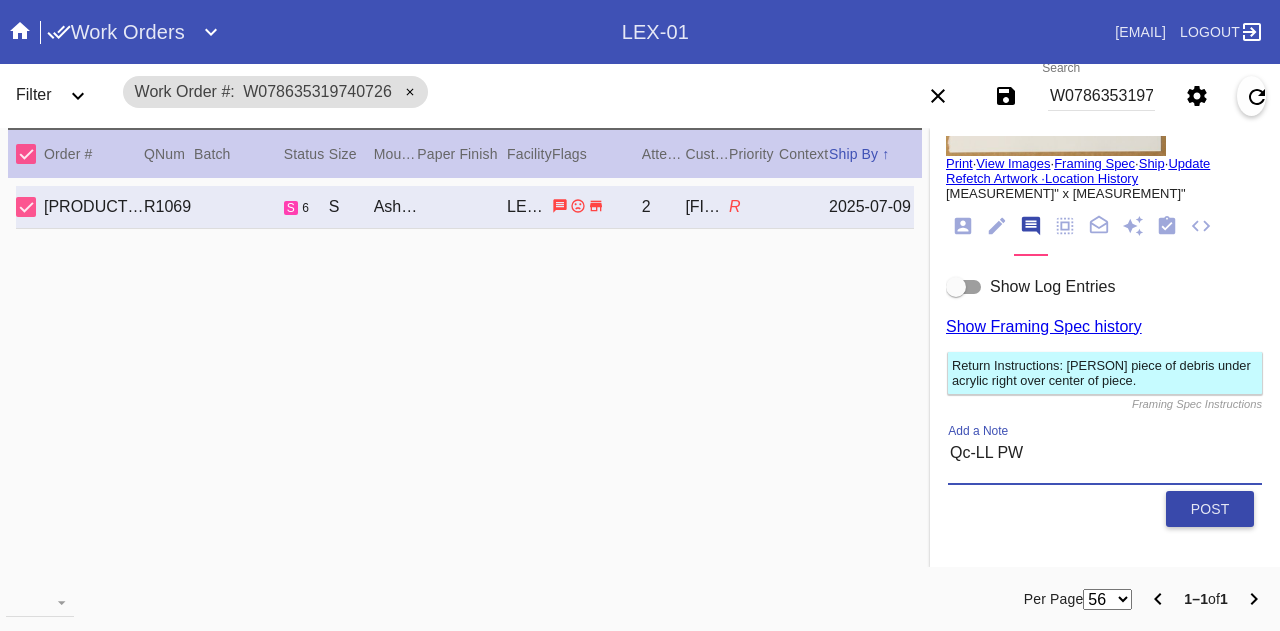 type on "Qc-LL PW" 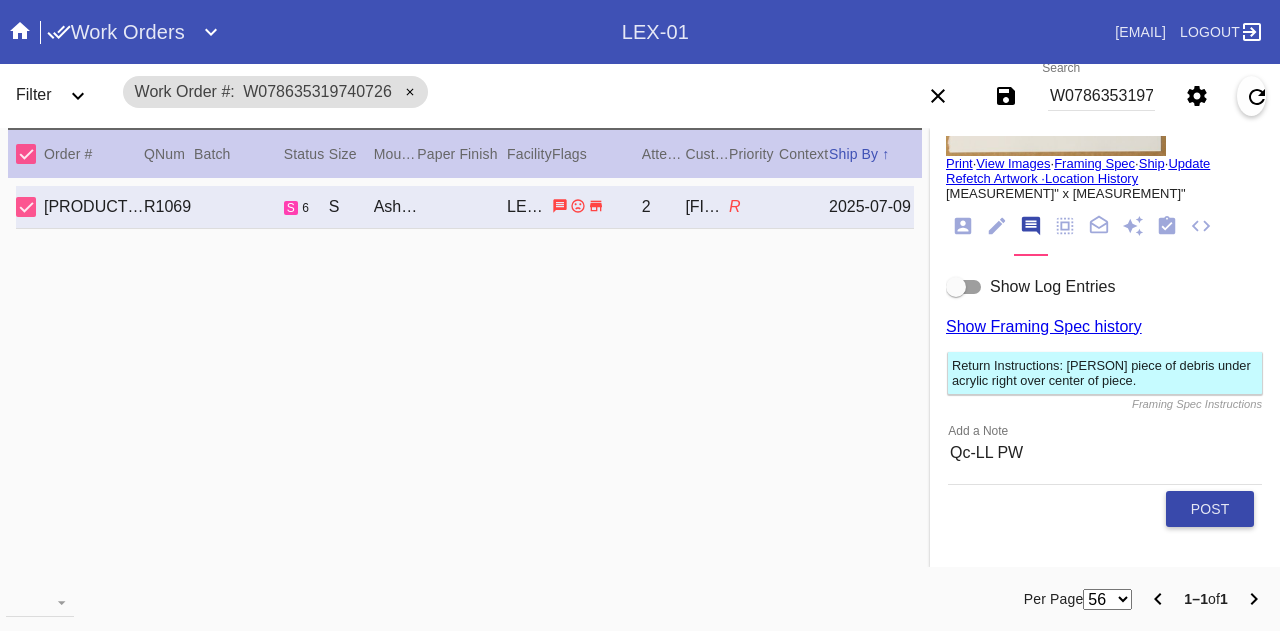 click on "Post" at bounding box center (1210, 509) 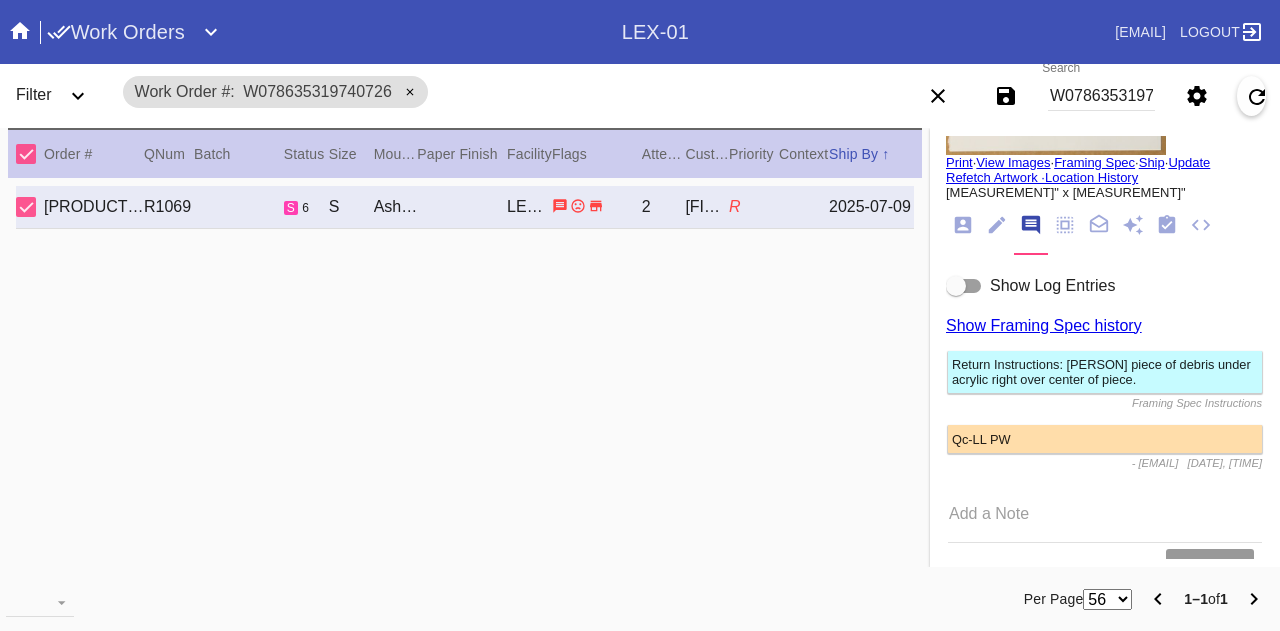 click on "W078635319740726" at bounding box center [1101, 96] 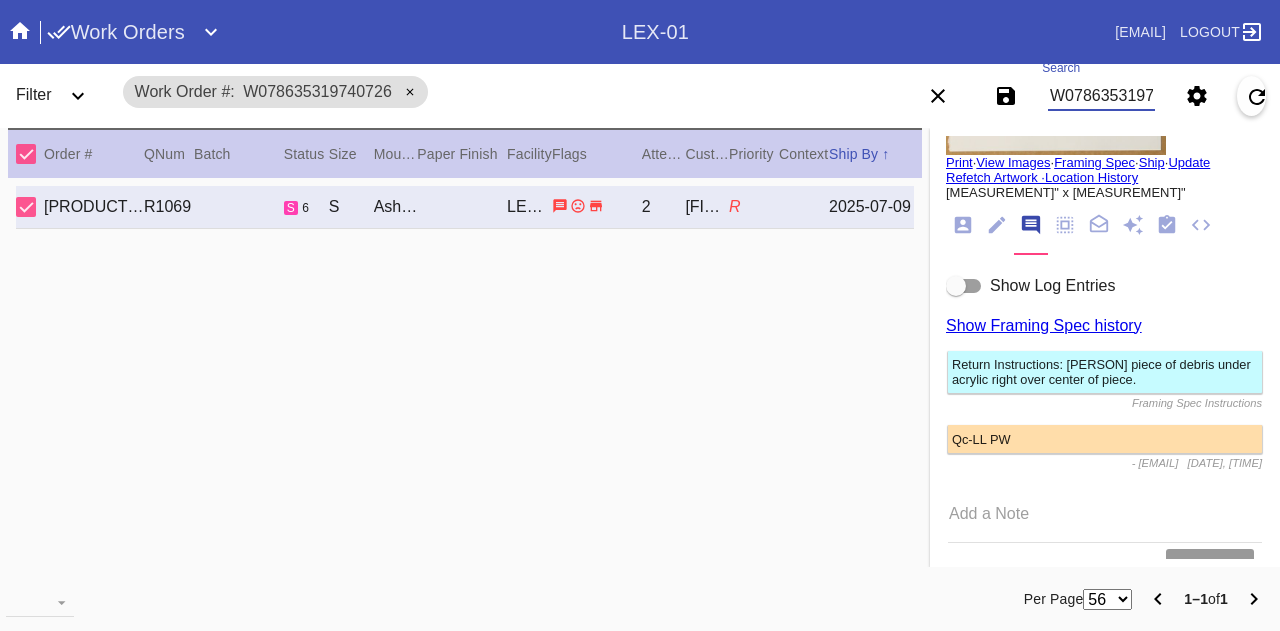 click on "W078635319740726" at bounding box center (1101, 96) 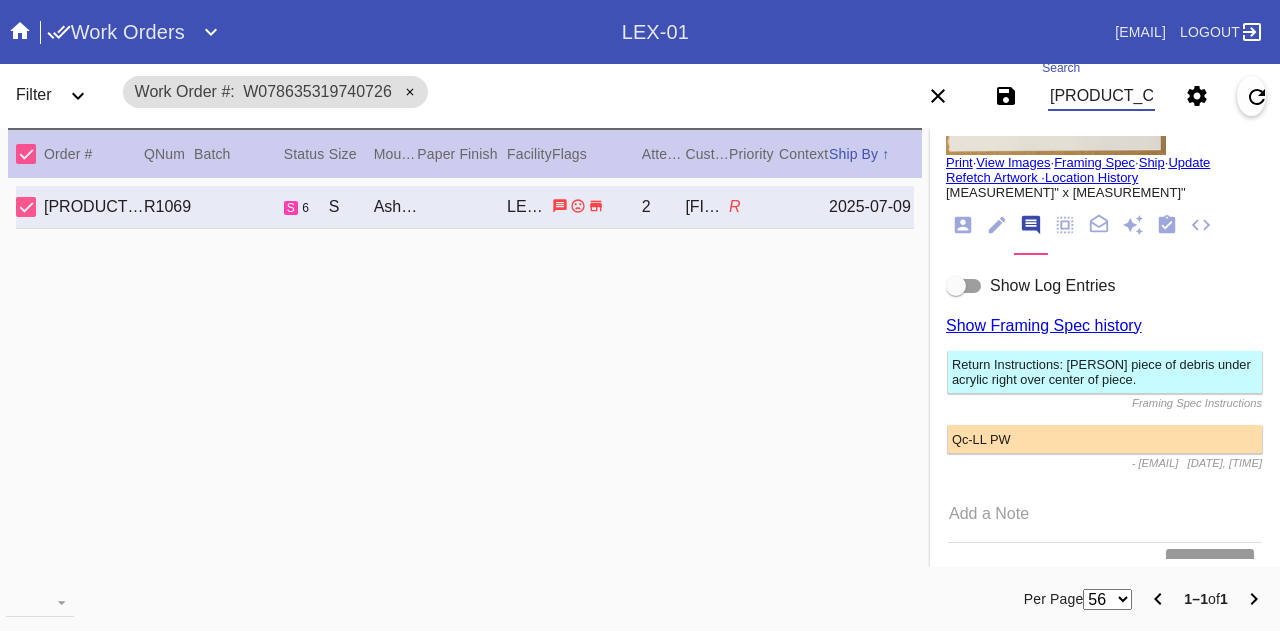 type on "[PRODUCT_CODE]" 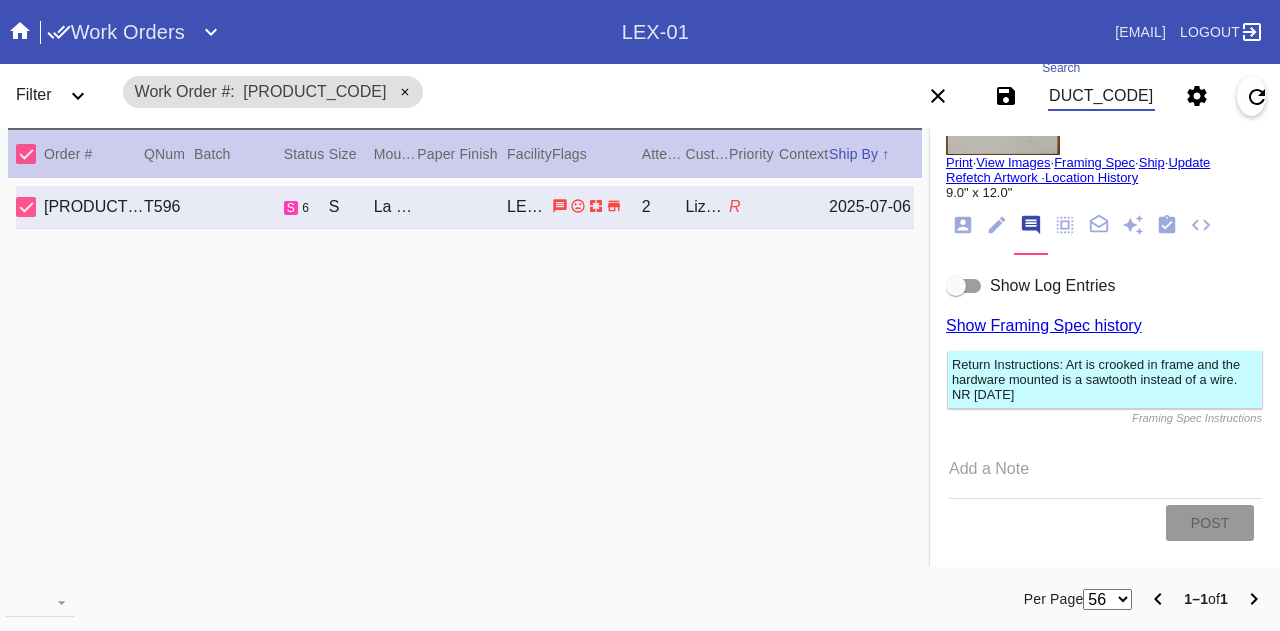 scroll, scrollTop: 0, scrollLeft: 0, axis: both 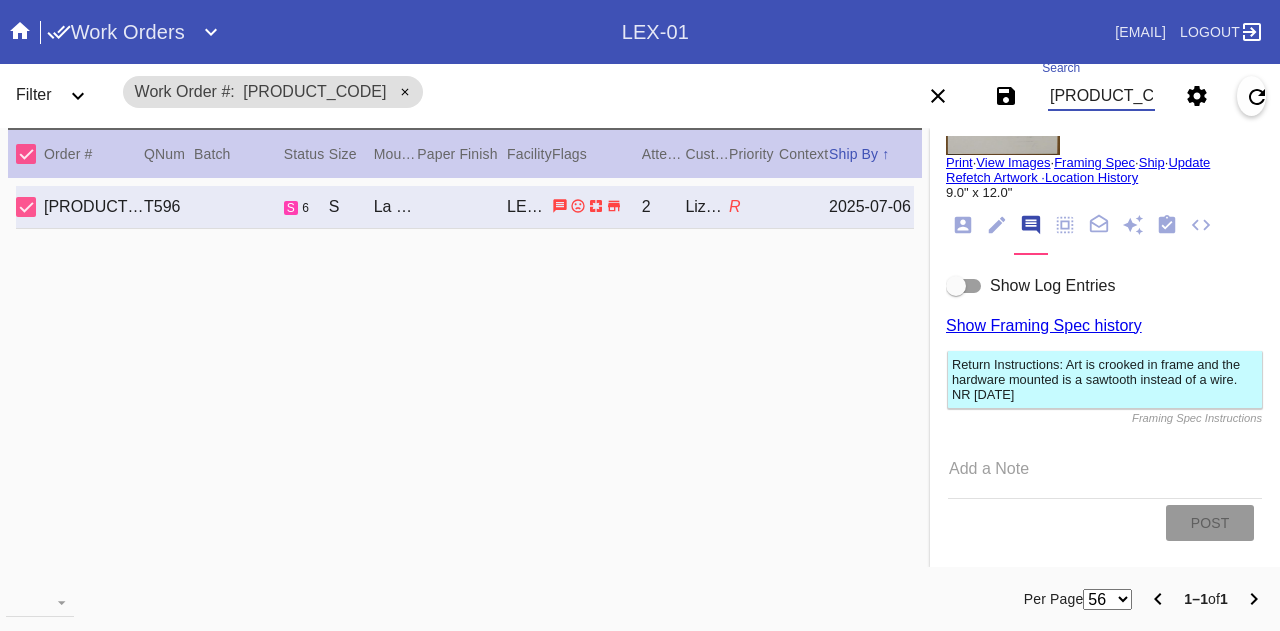 click on "Add a Note" at bounding box center (1105, 475) 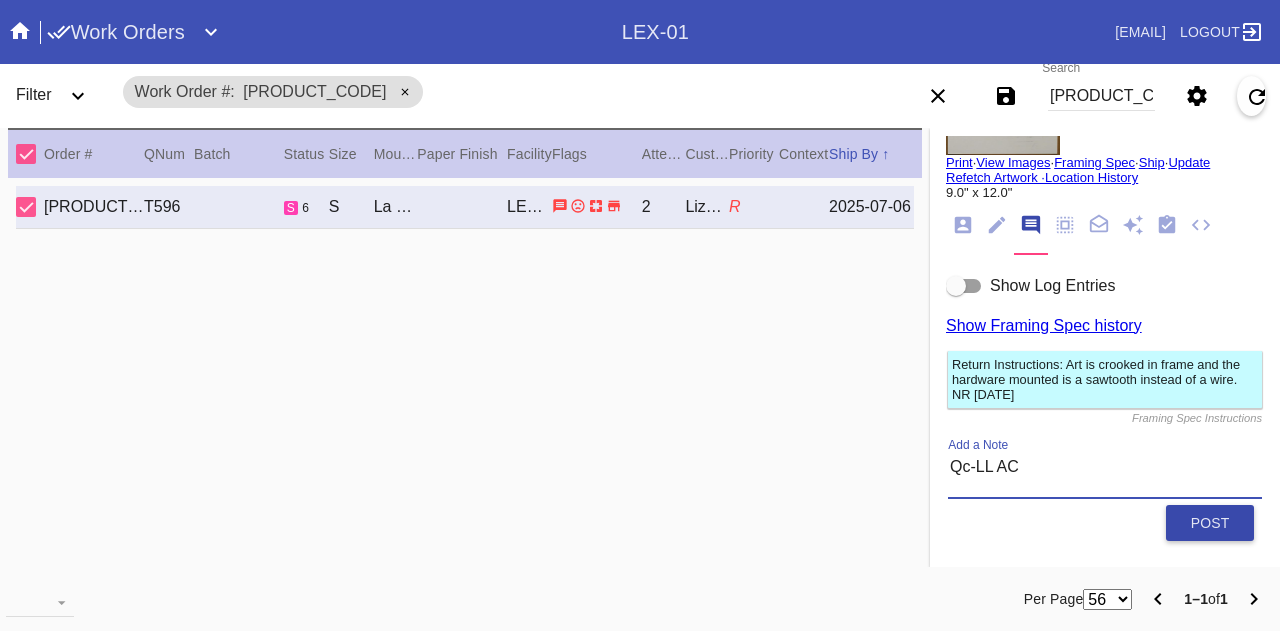type on "Qc-LL AC" 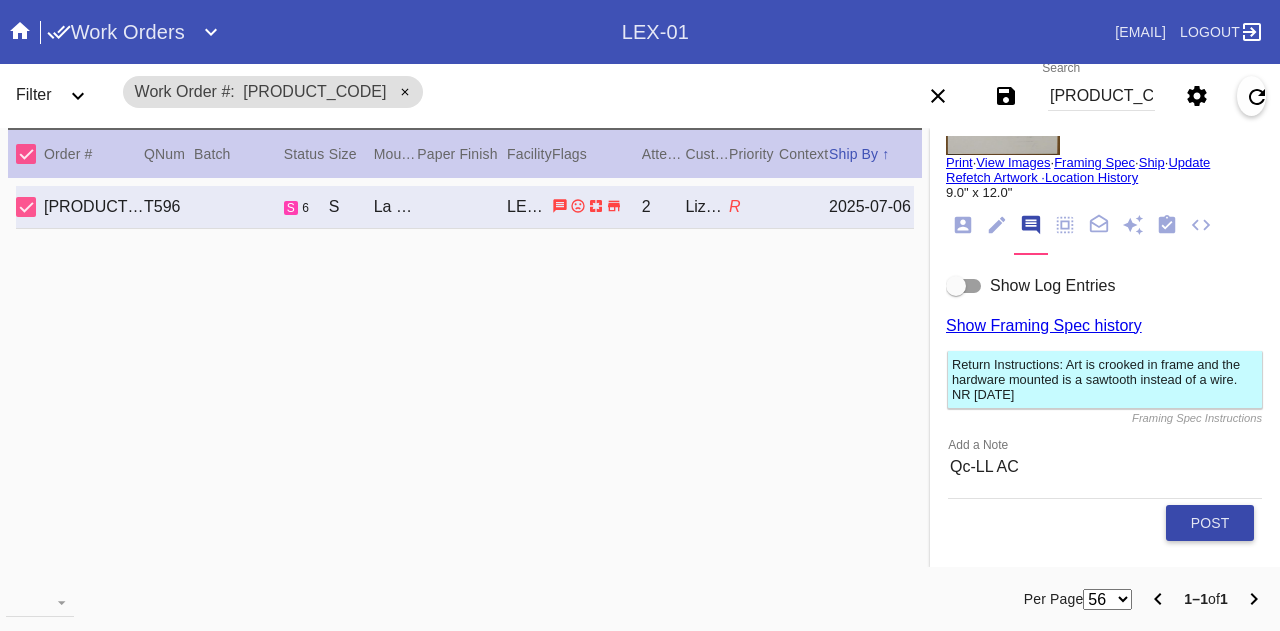 click on "Post" at bounding box center [1210, 523] 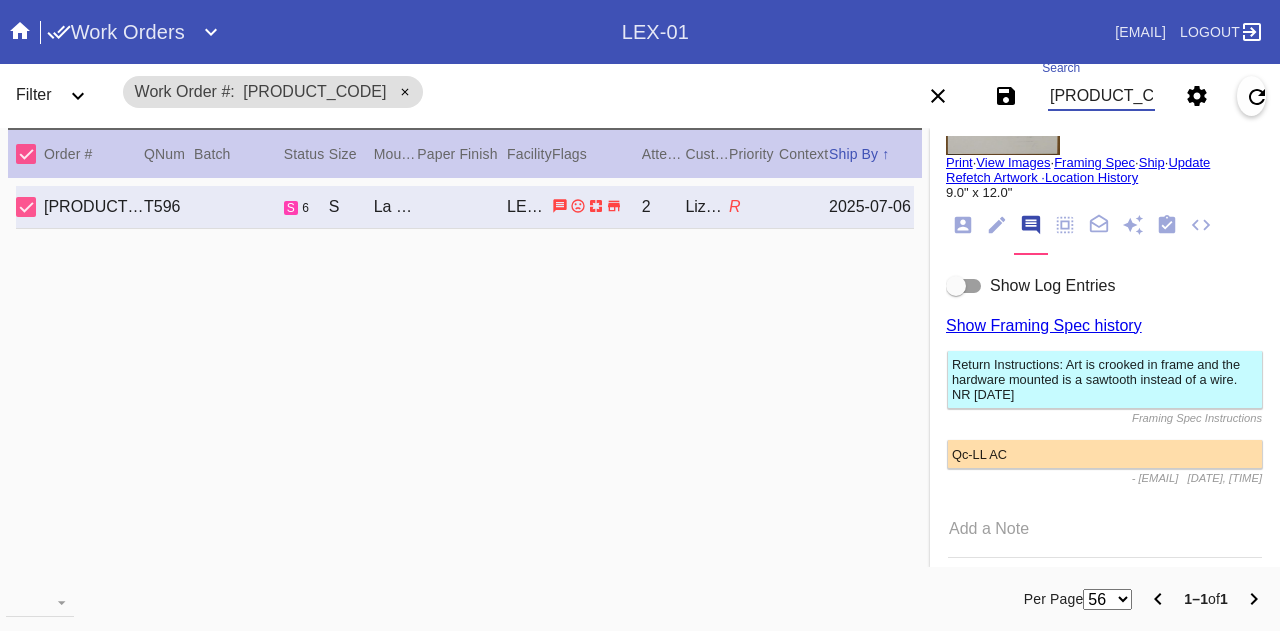 click on "[PRODUCT_CODE]" at bounding box center [1101, 96] 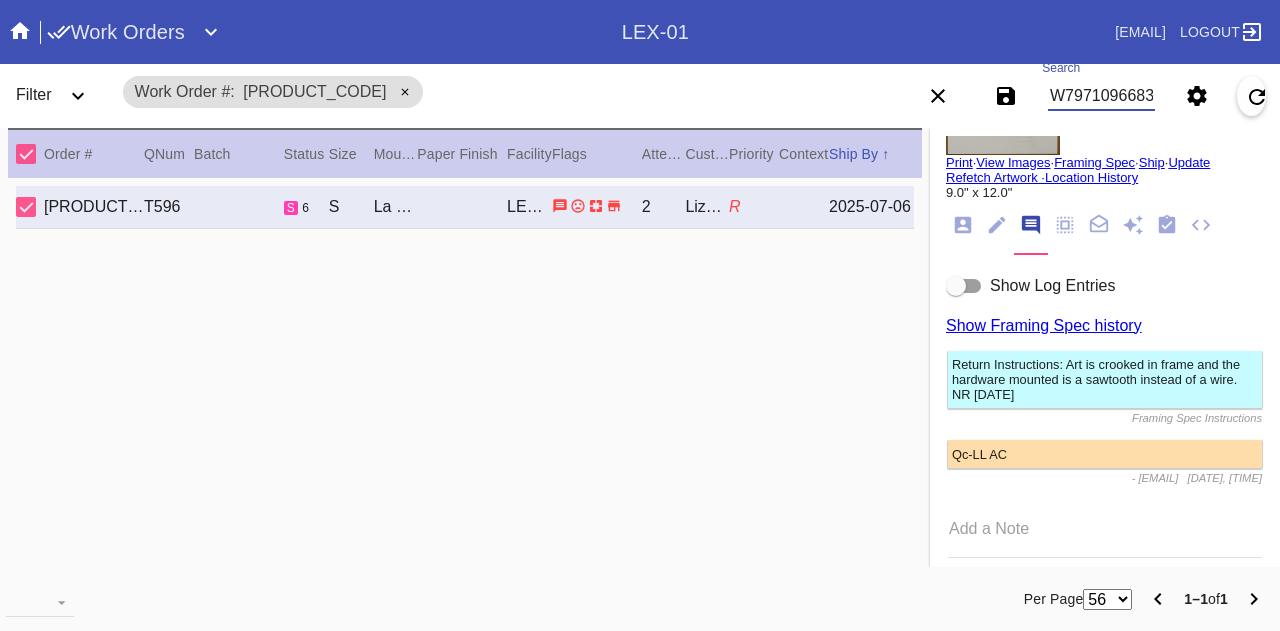 scroll, scrollTop: 0, scrollLeft: 45, axis: horizontal 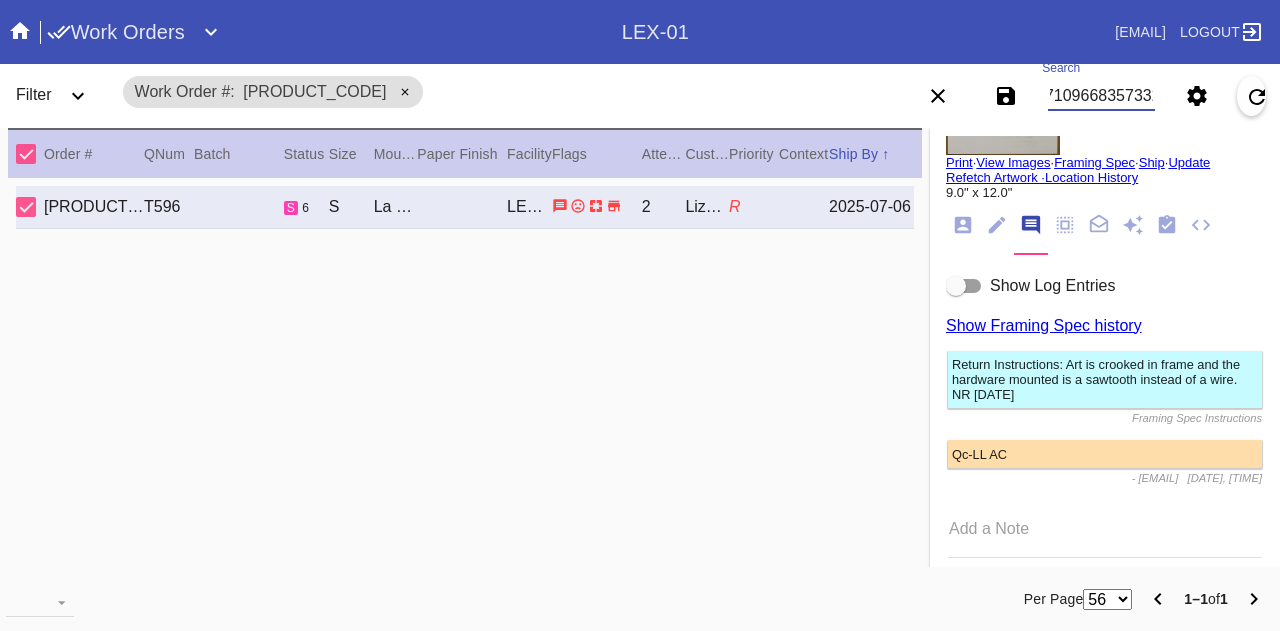 type on "W797109668357332" 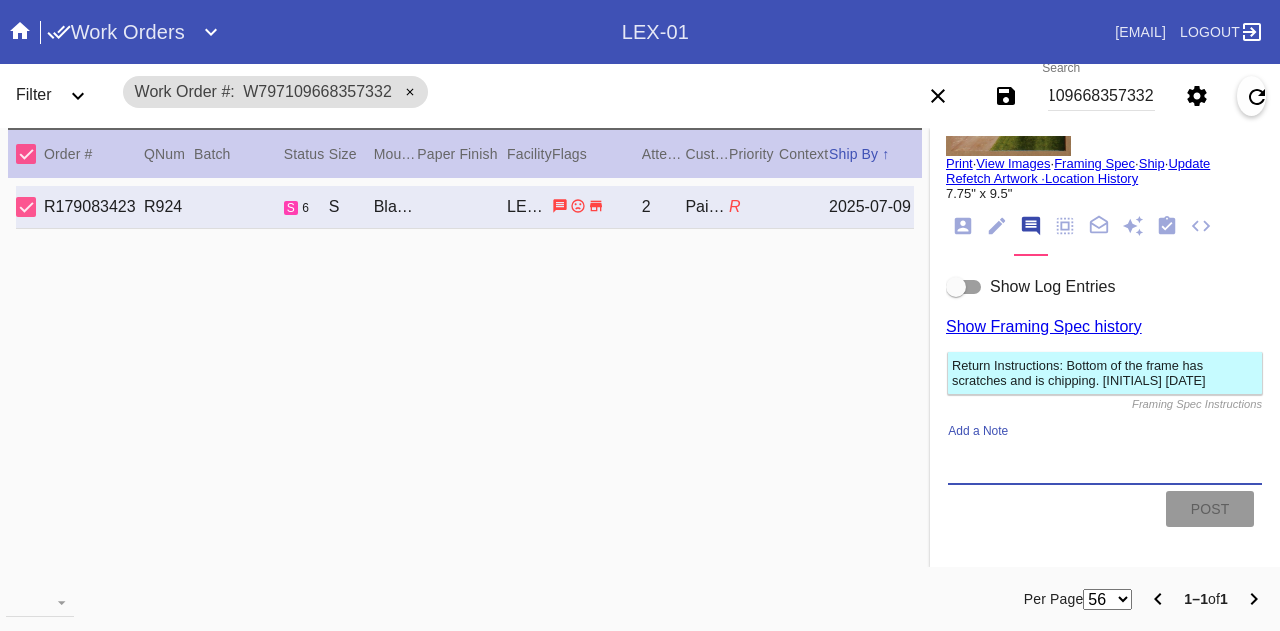 scroll, scrollTop: 0, scrollLeft: 0, axis: both 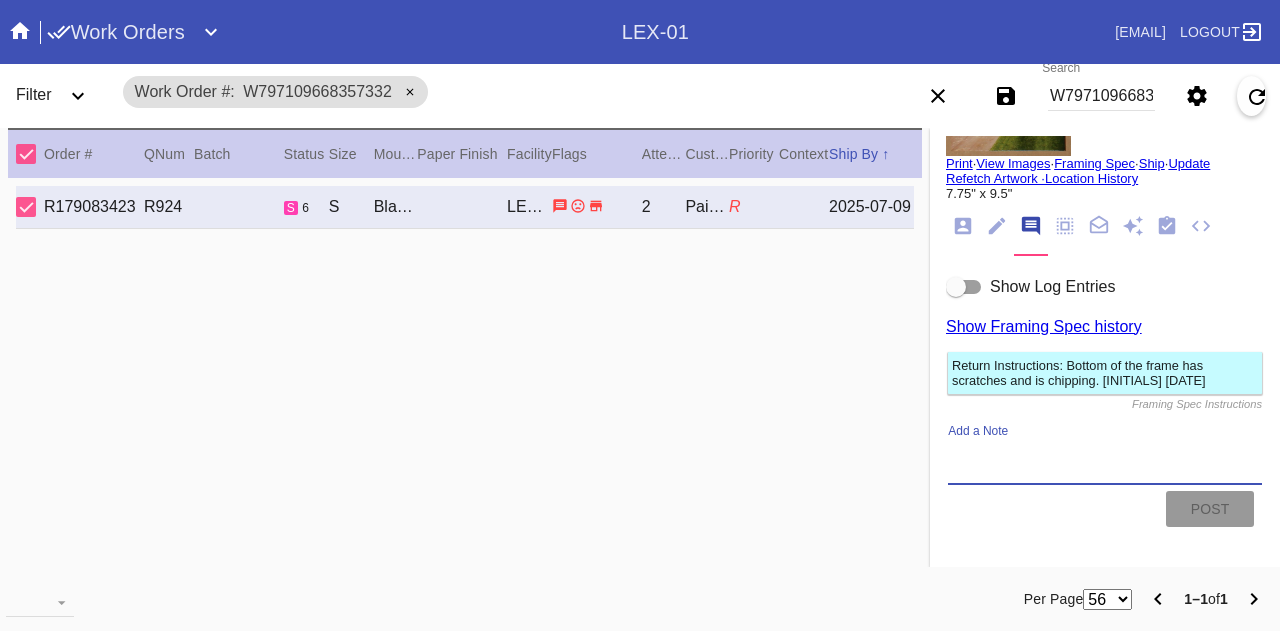 click on "Add a Note" at bounding box center (1105, 461) 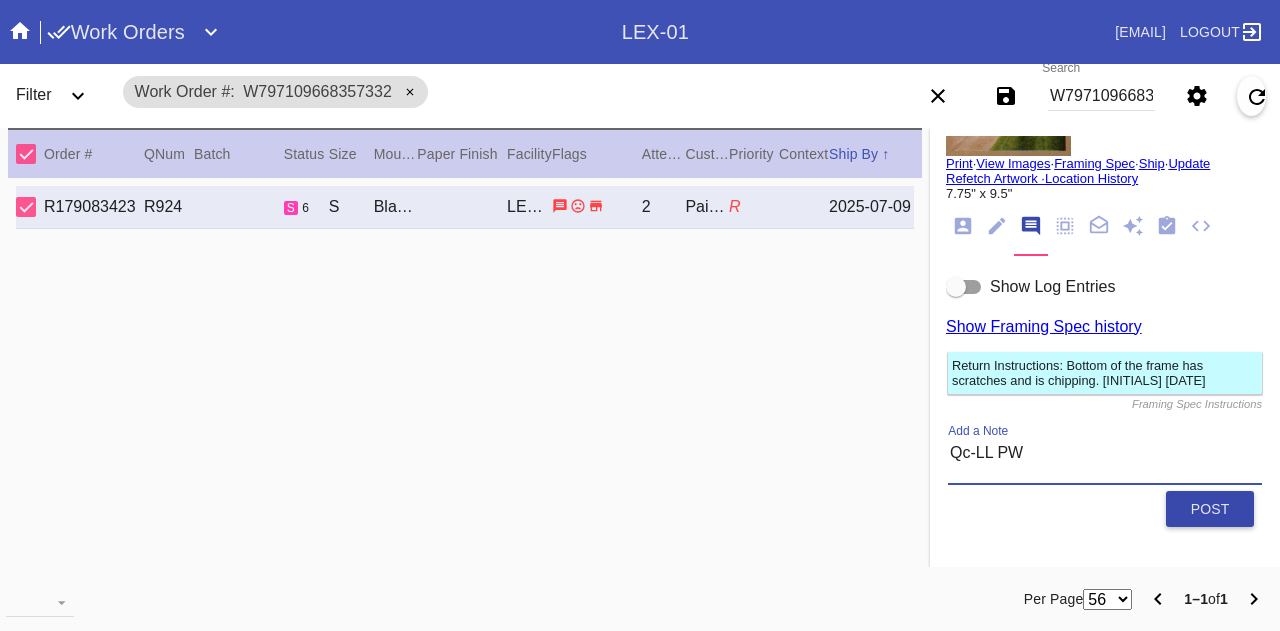 type on "Qc-LL PW" 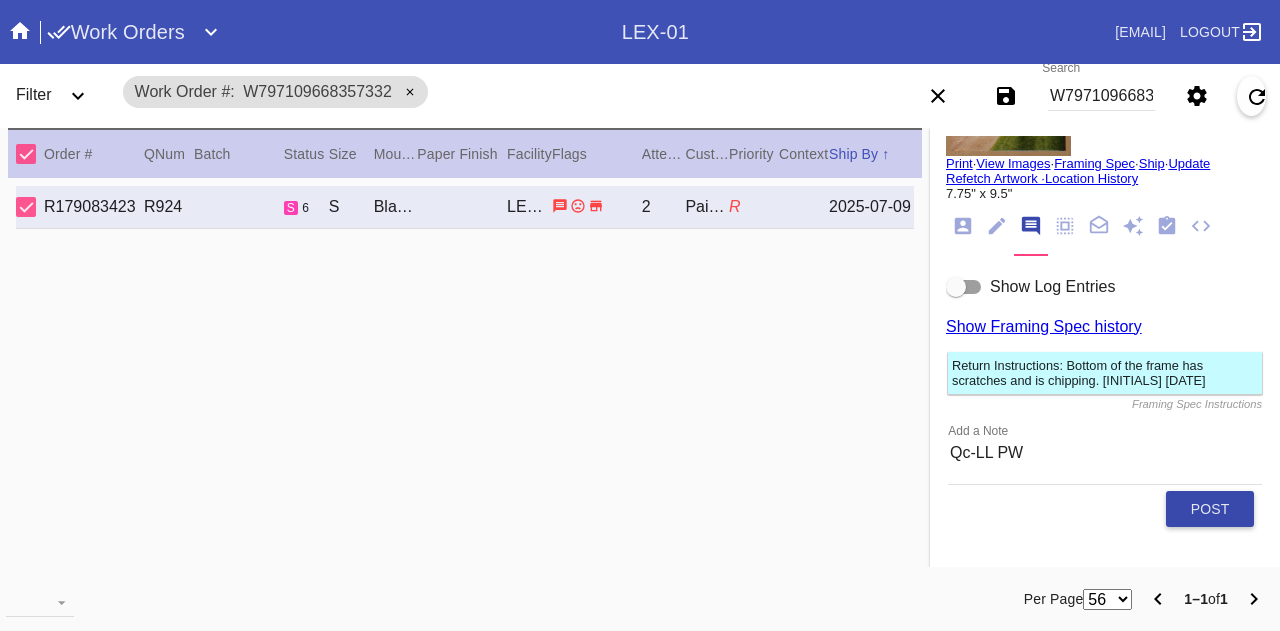 click on "Post" at bounding box center (1210, 509) 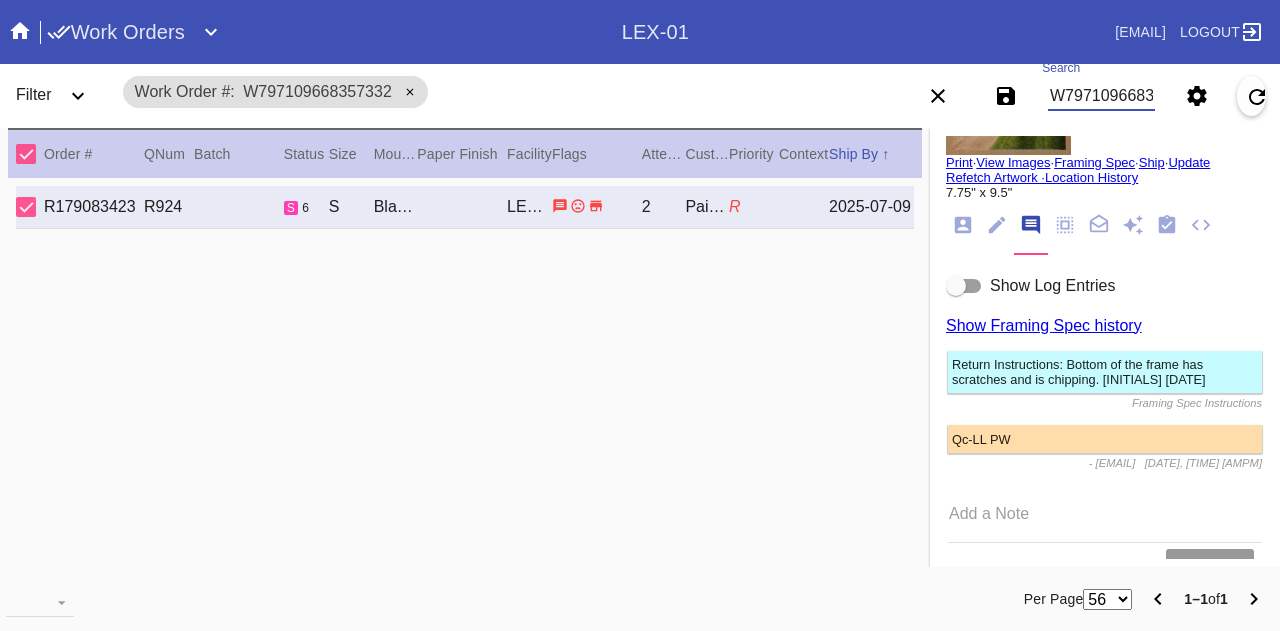 click on "W797109668357332" at bounding box center (1101, 96) 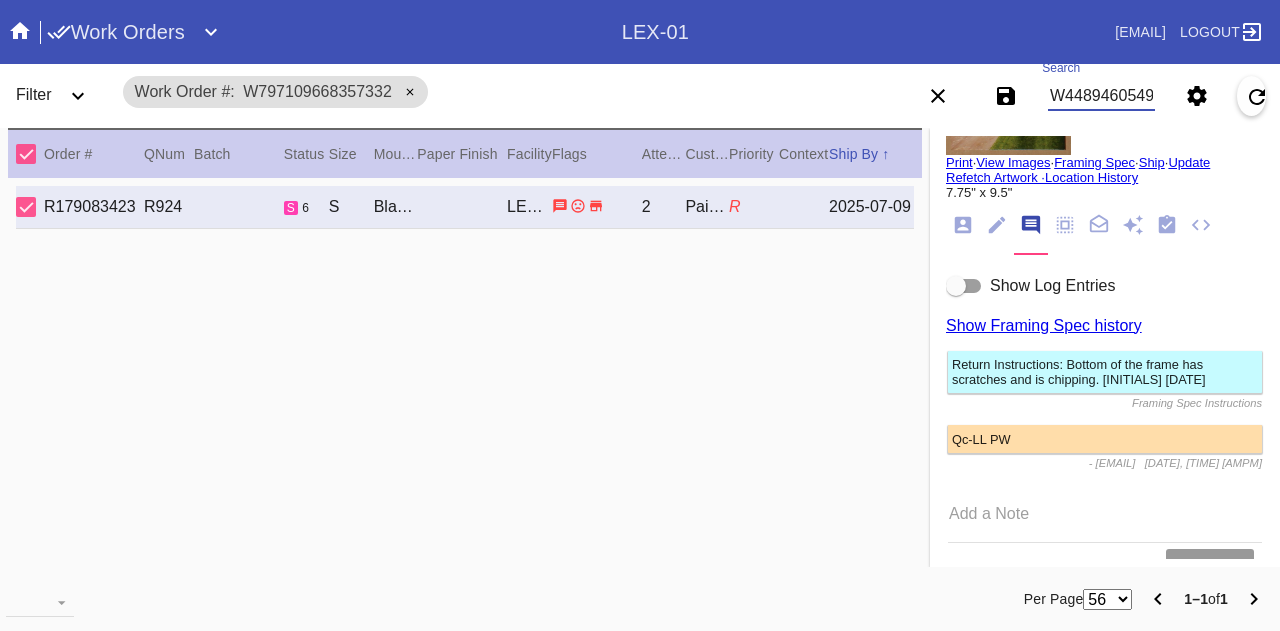 type on "W448946054973998" 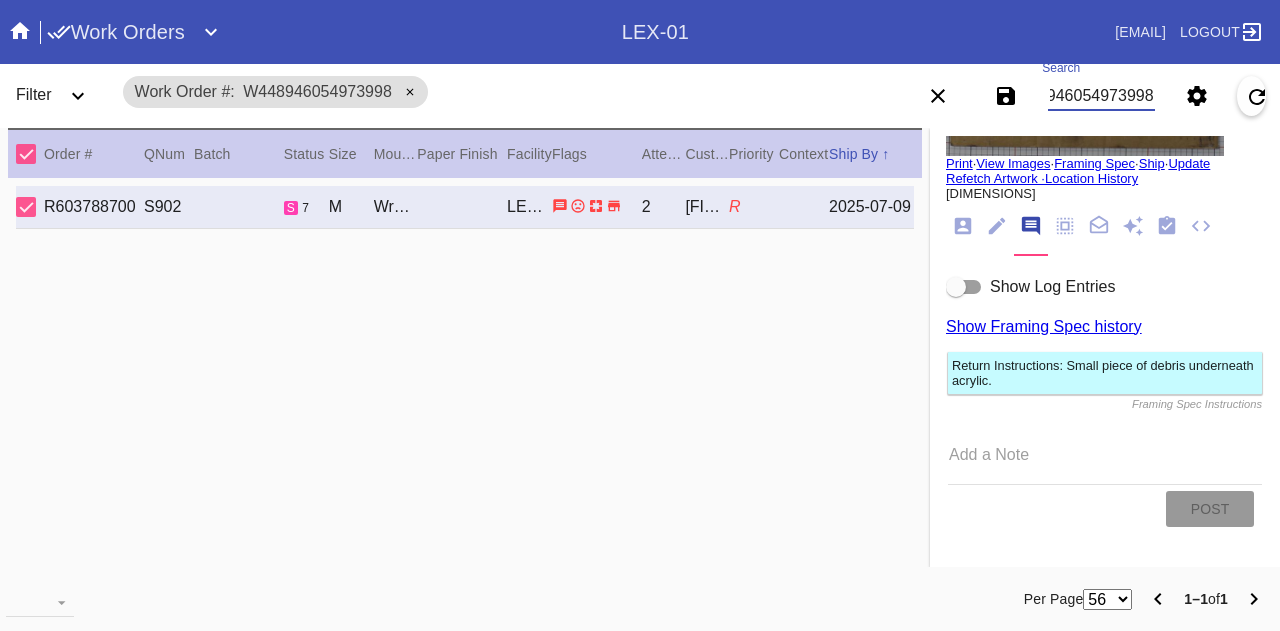scroll, scrollTop: 0, scrollLeft: 0, axis: both 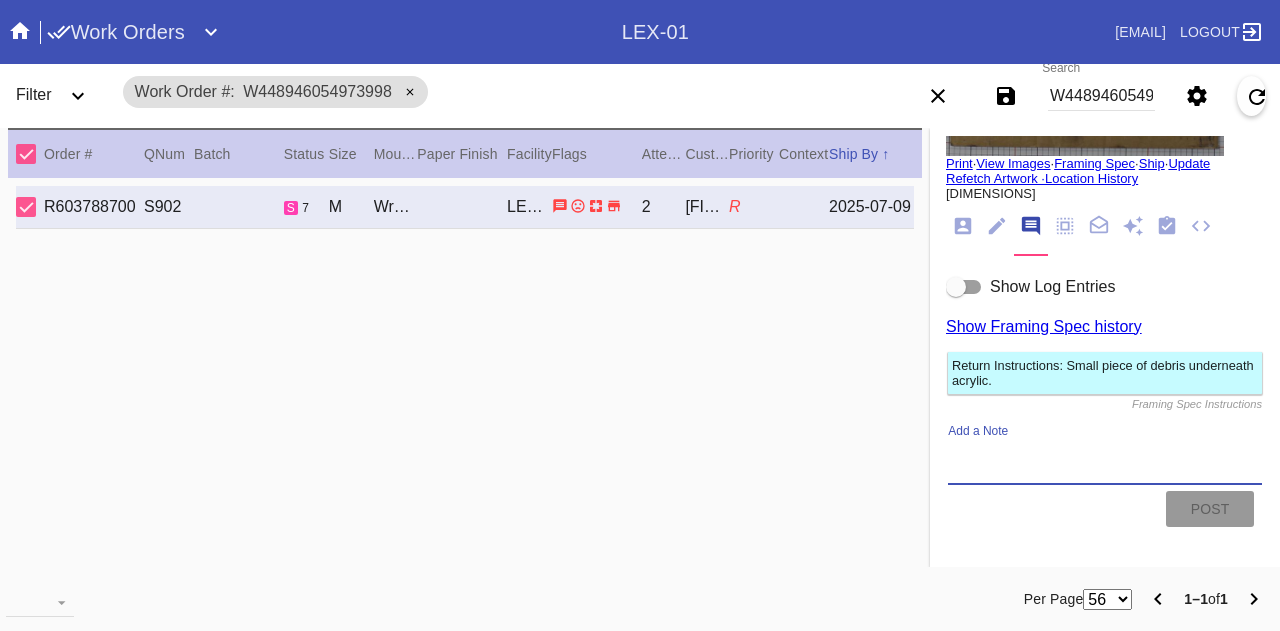 click on "Add a Note" at bounding box center (1105, 461) 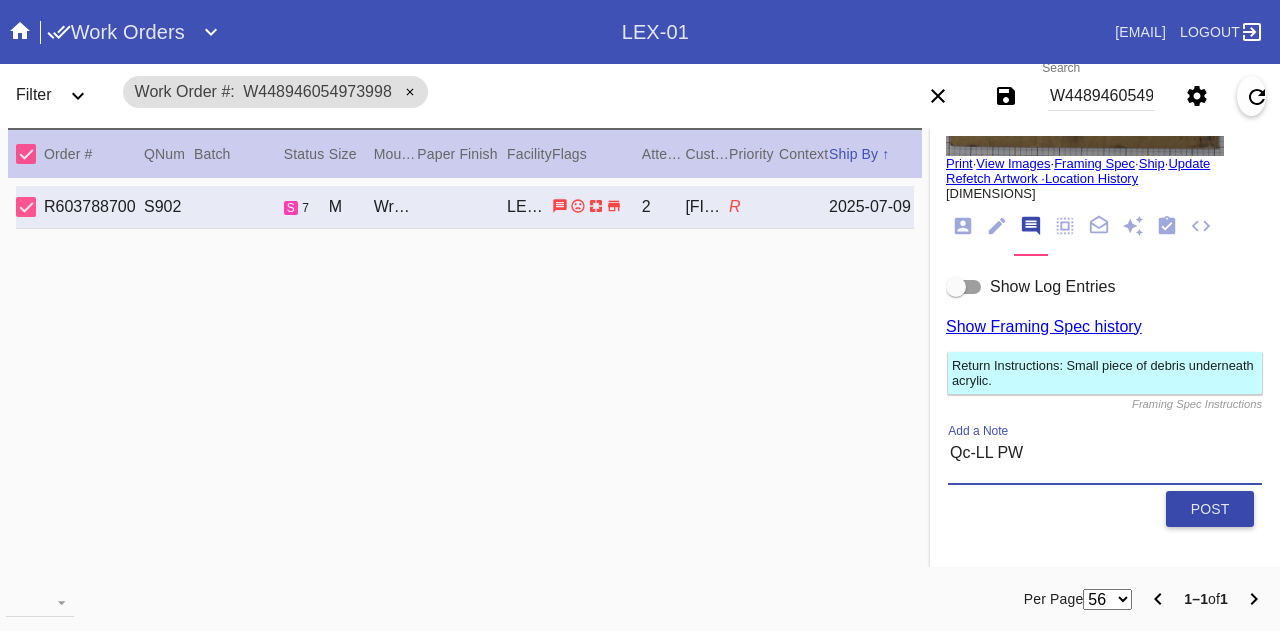 type on "Qc-LL PW" 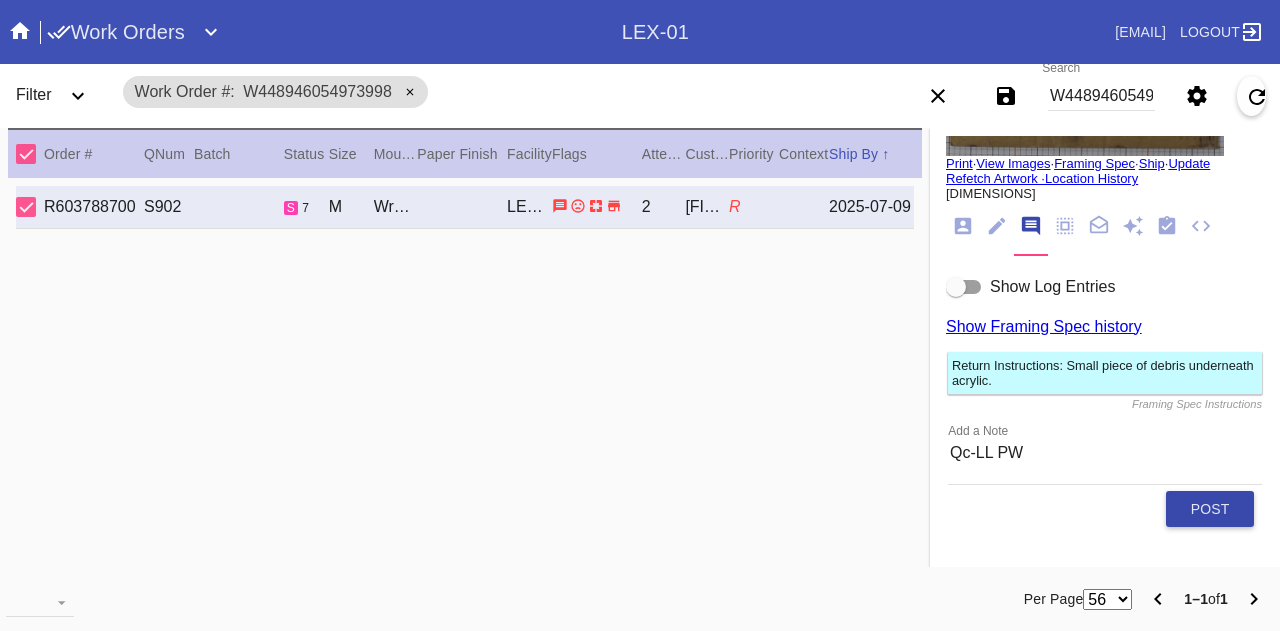 click on "Post" at bounding box center [1210, 509] 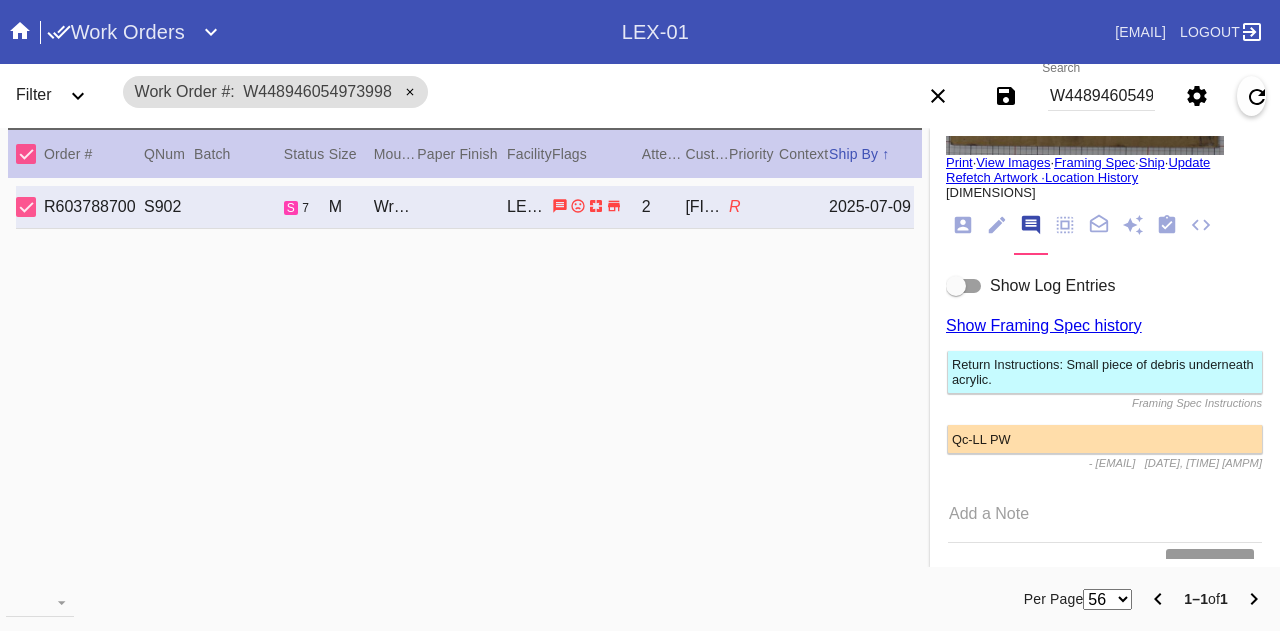 click on "W448946054973998" at bounding box center [1101, 96] 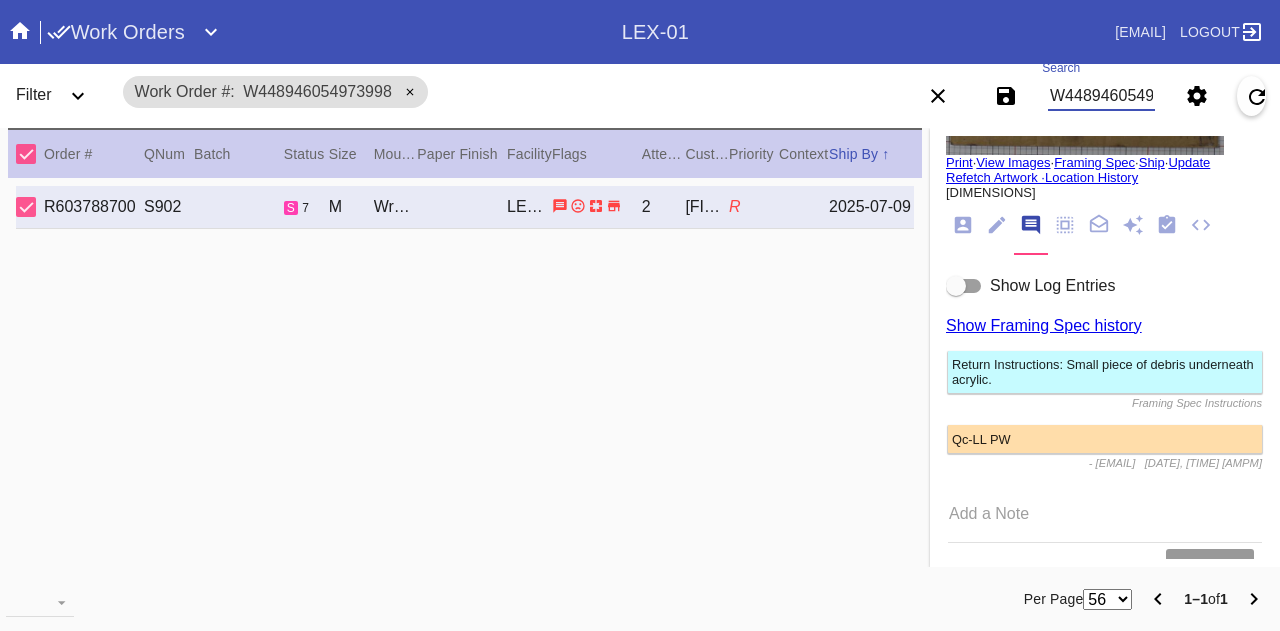 click on "W448946054973998" at bounding box center [1101, 96] 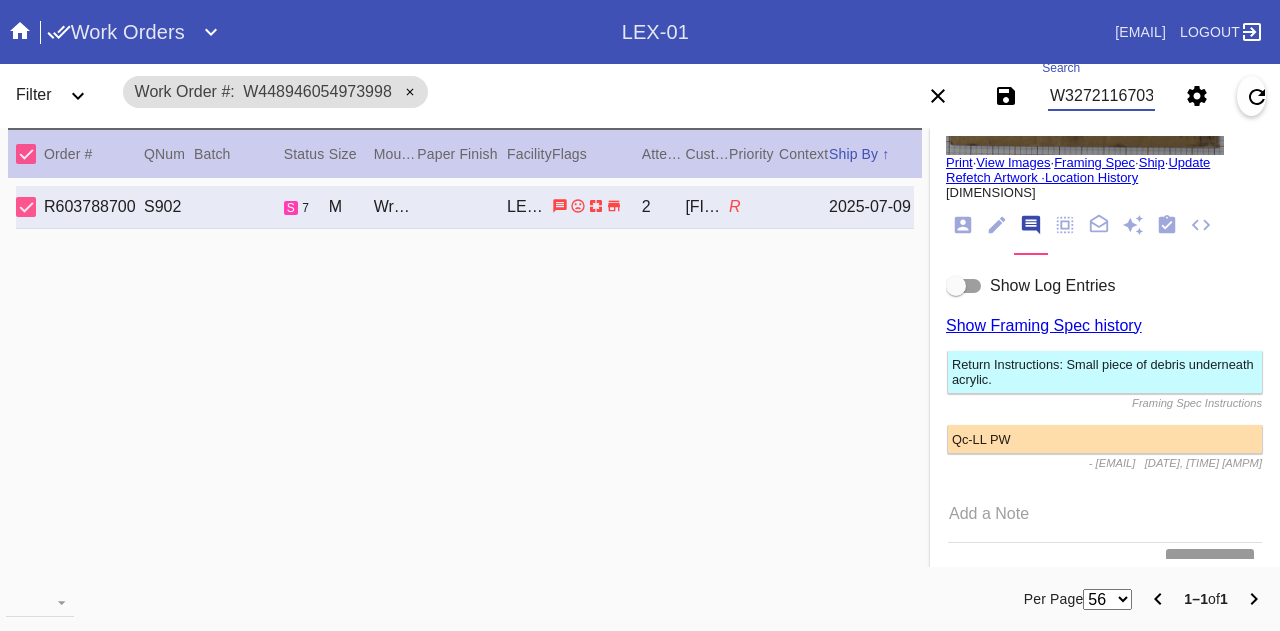 type on "W327211670363936" 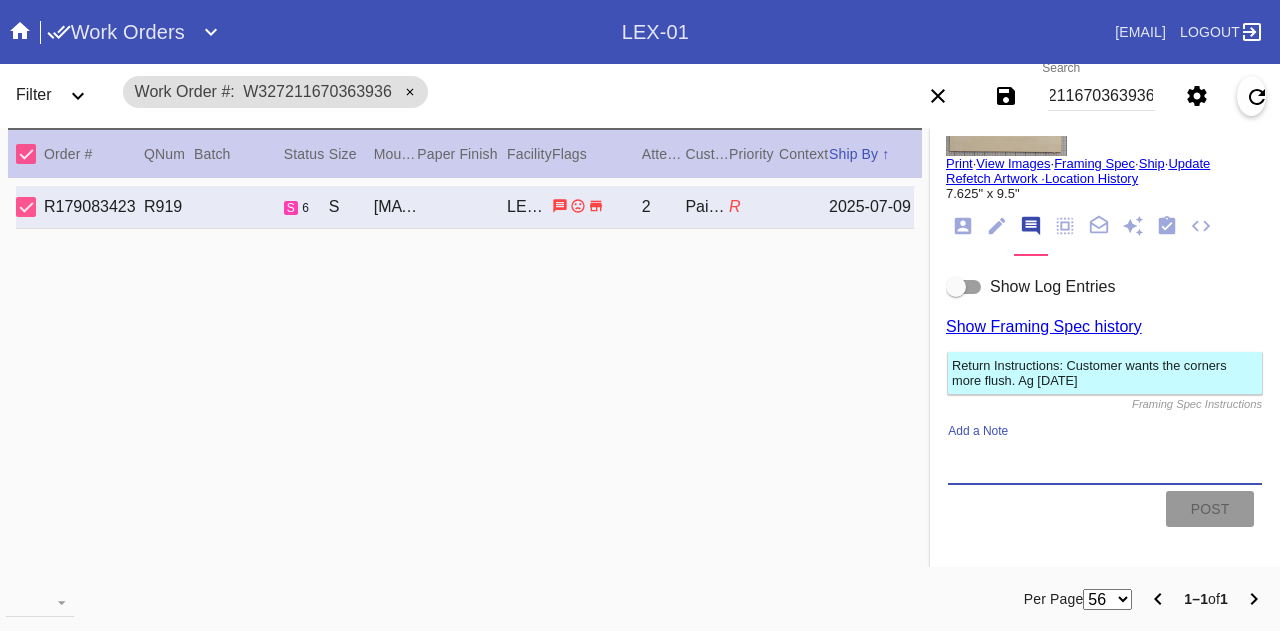 scroll, scrollTop: 0, scrollLeft: 0, axis: both 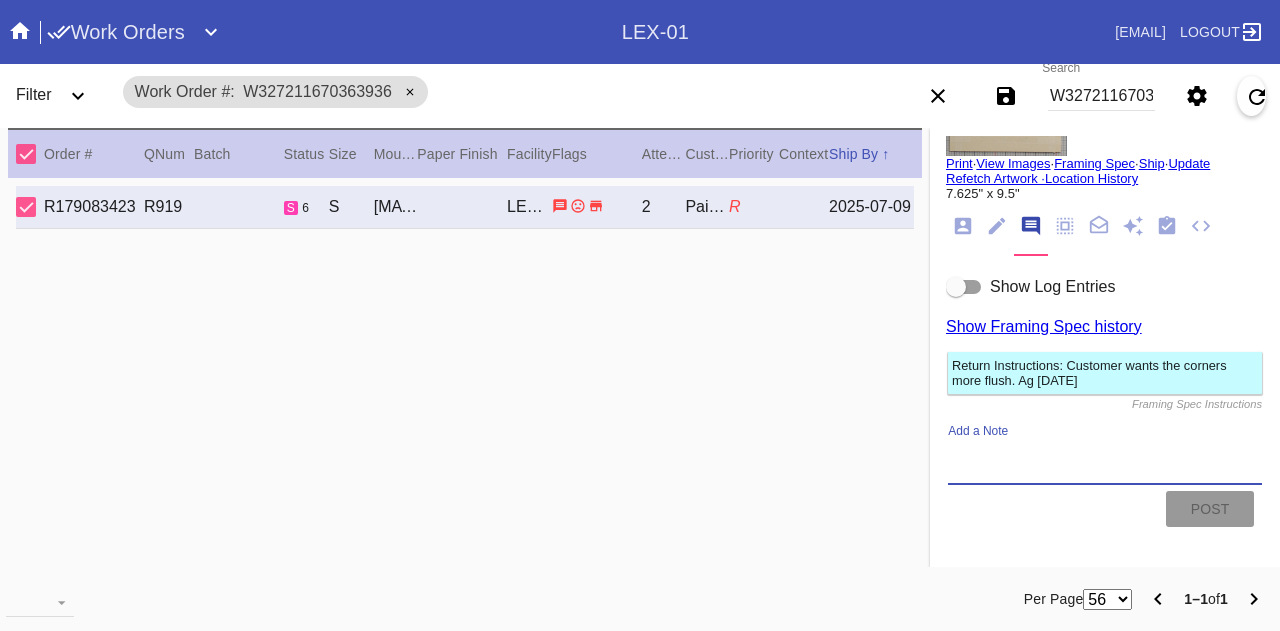 click on "Add a Note" at bounding box center (1105, 461) 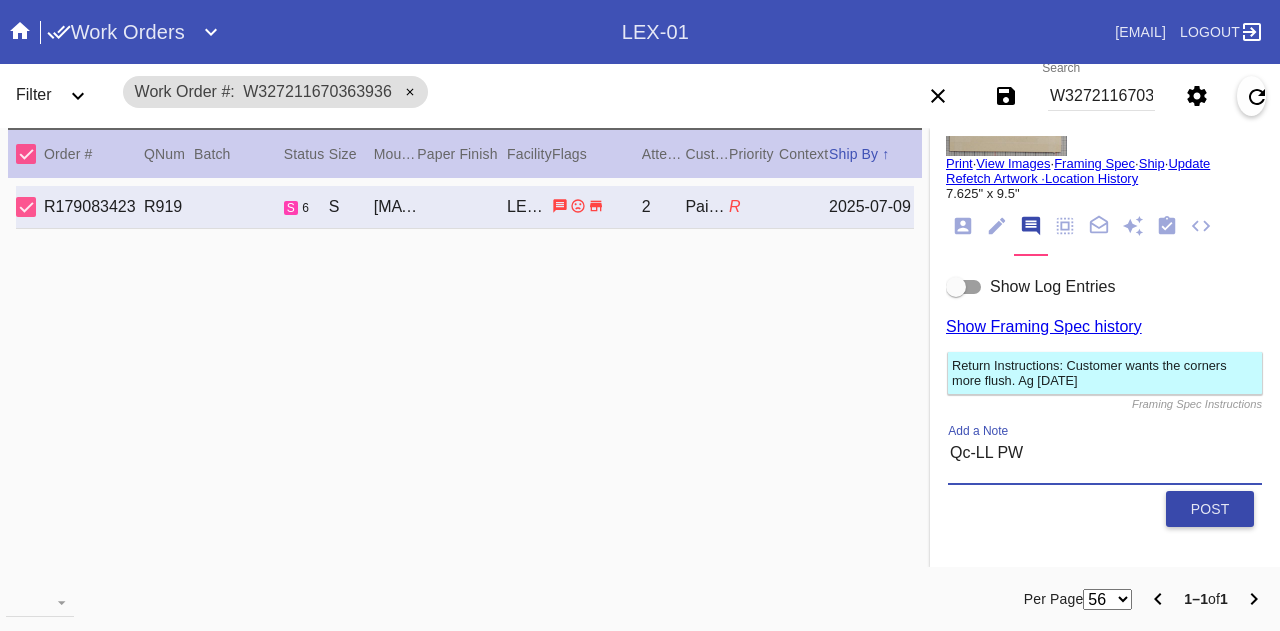 type on "Qc-LL PW" 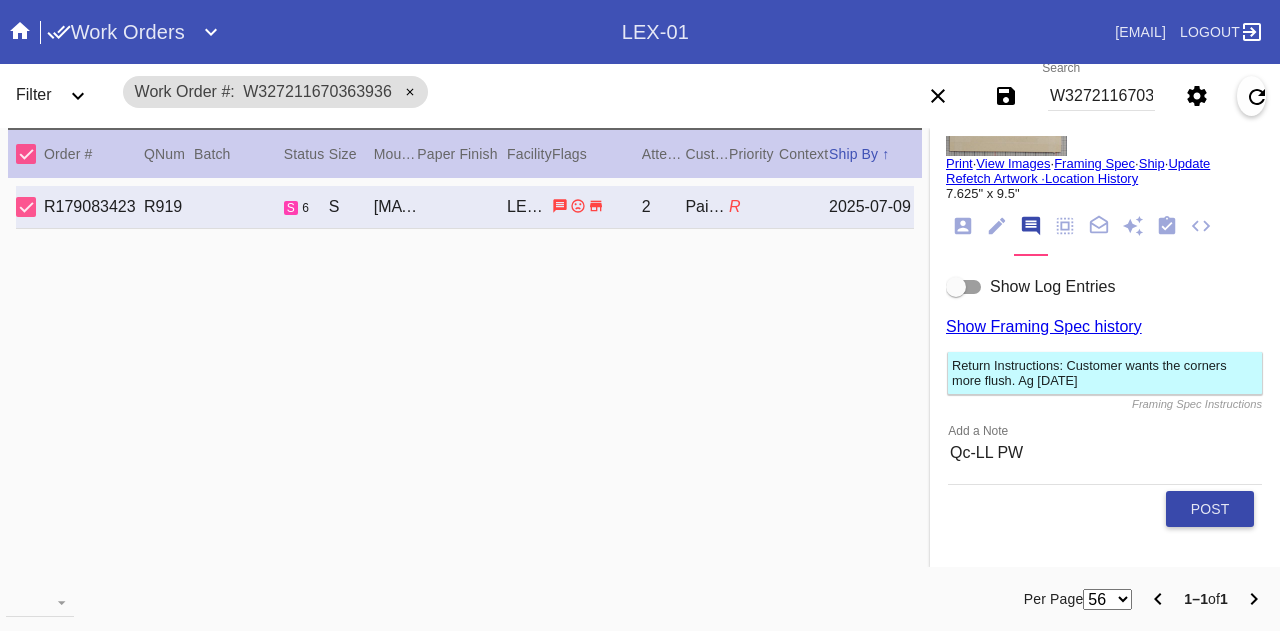 click on "Post" at bounding box center (1210, 509) 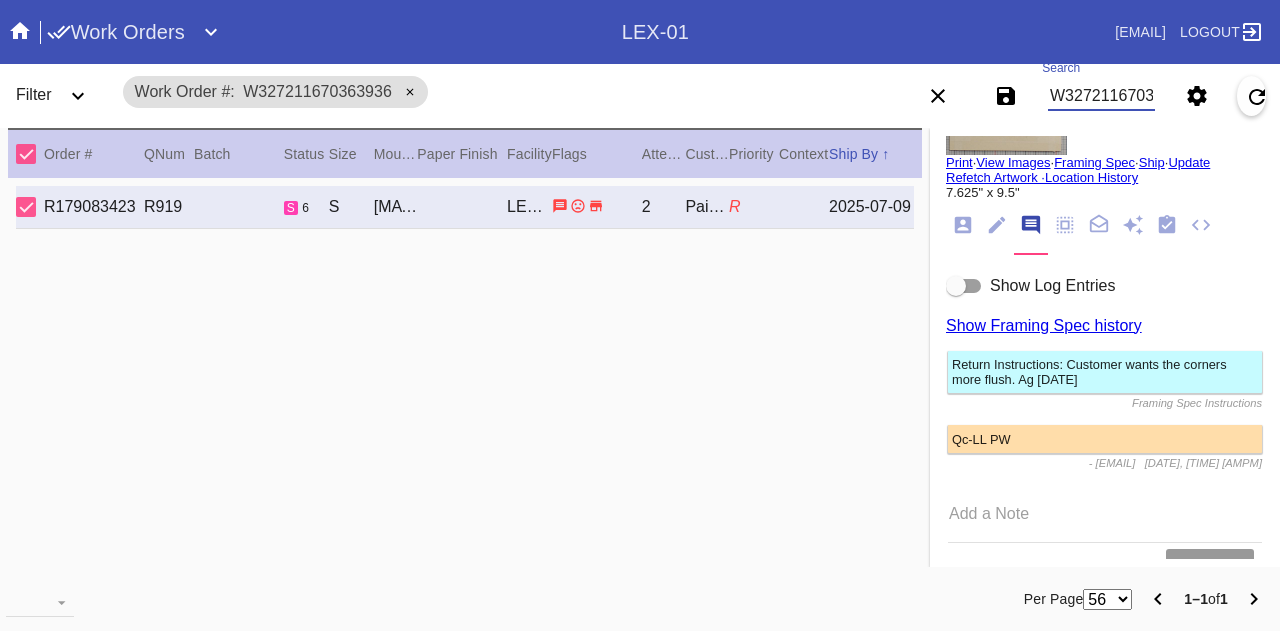 click on "W327211670363936" at bounding box center [1101, 96] 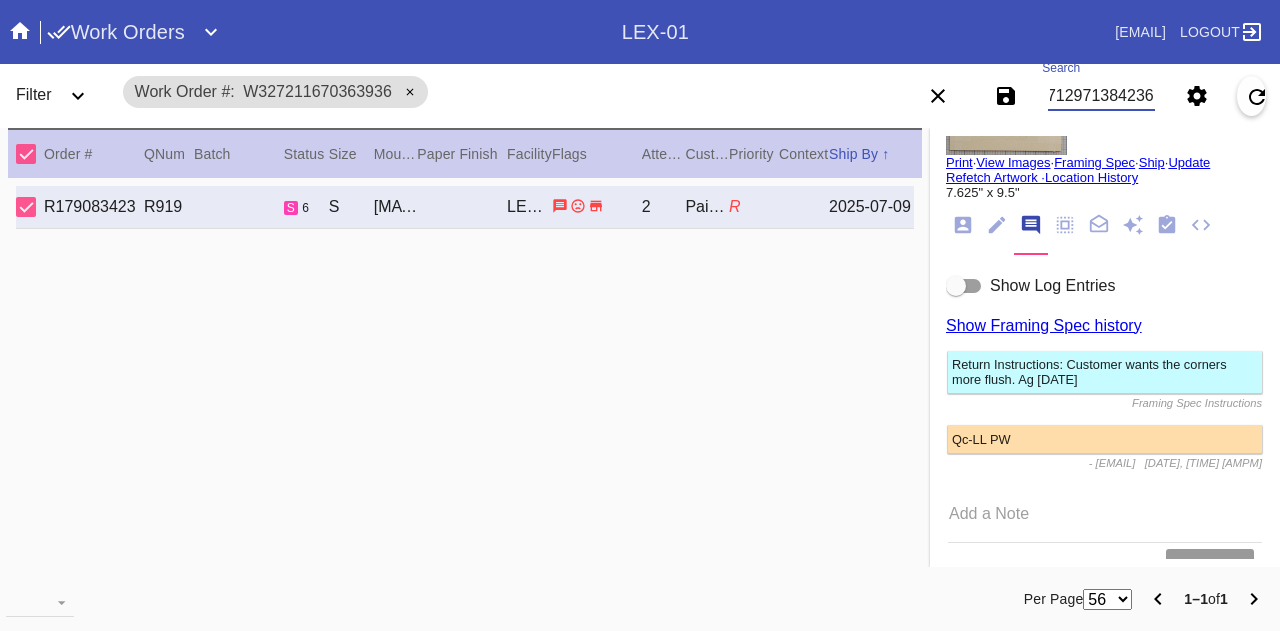 type on "W777129713842360" 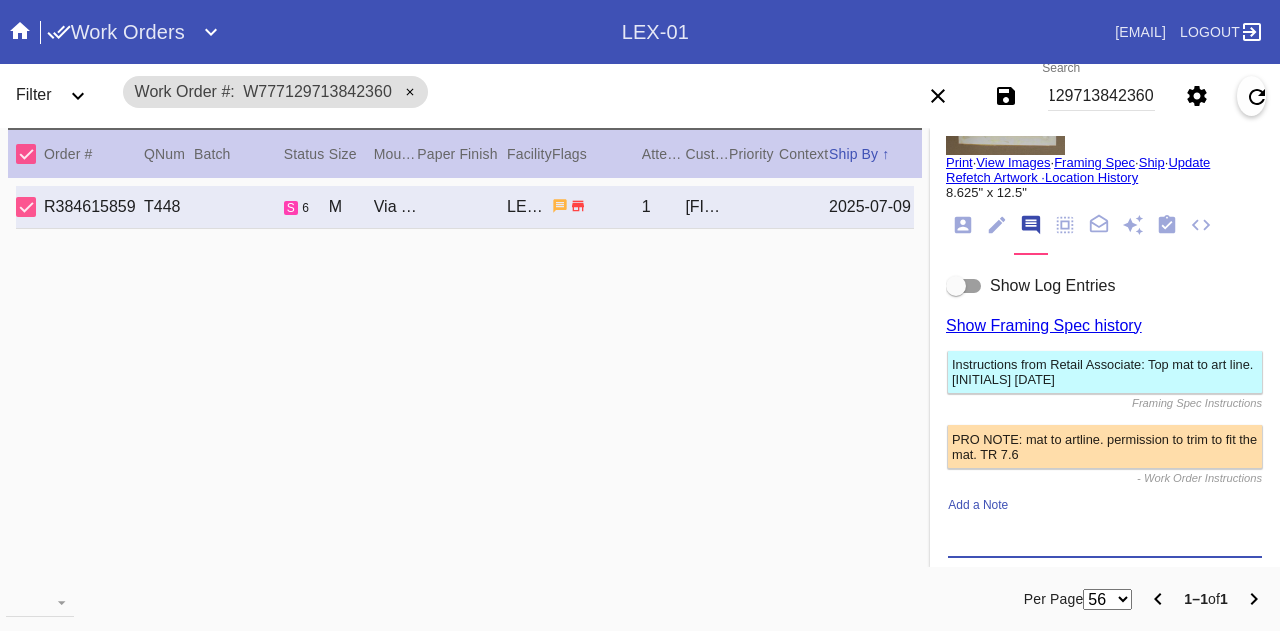 scroll, scrollTop: 0, scrollLeft: 0, axis: both 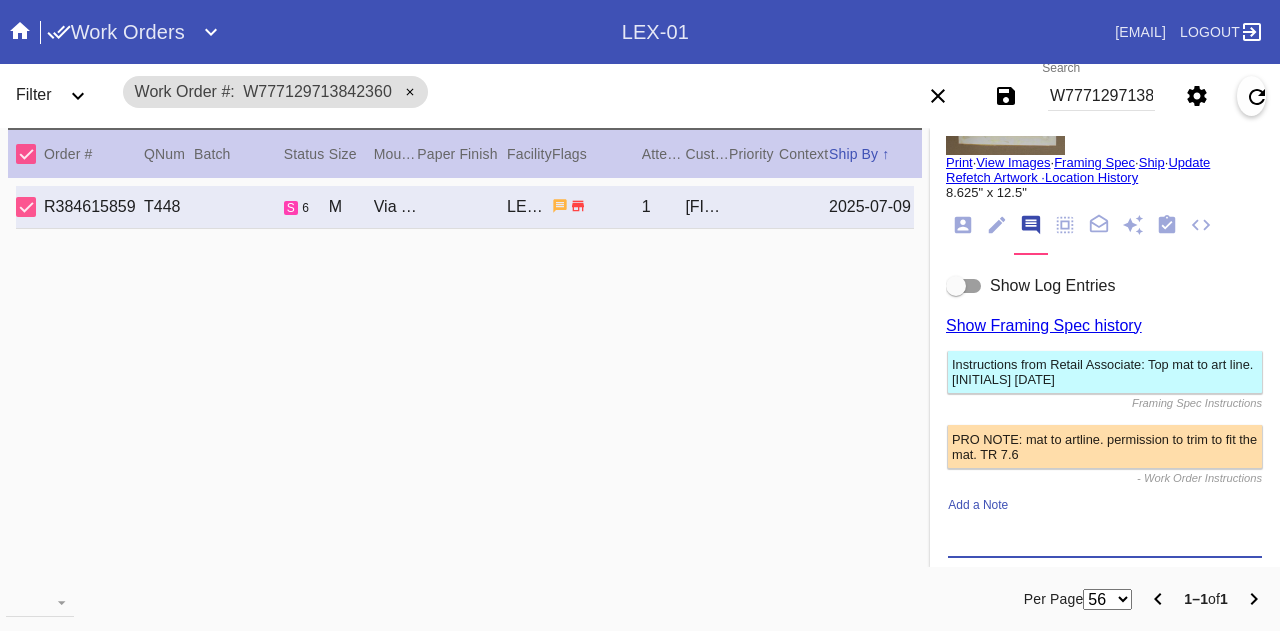 click on "Add a Note" at bounding box center (1105, 535) 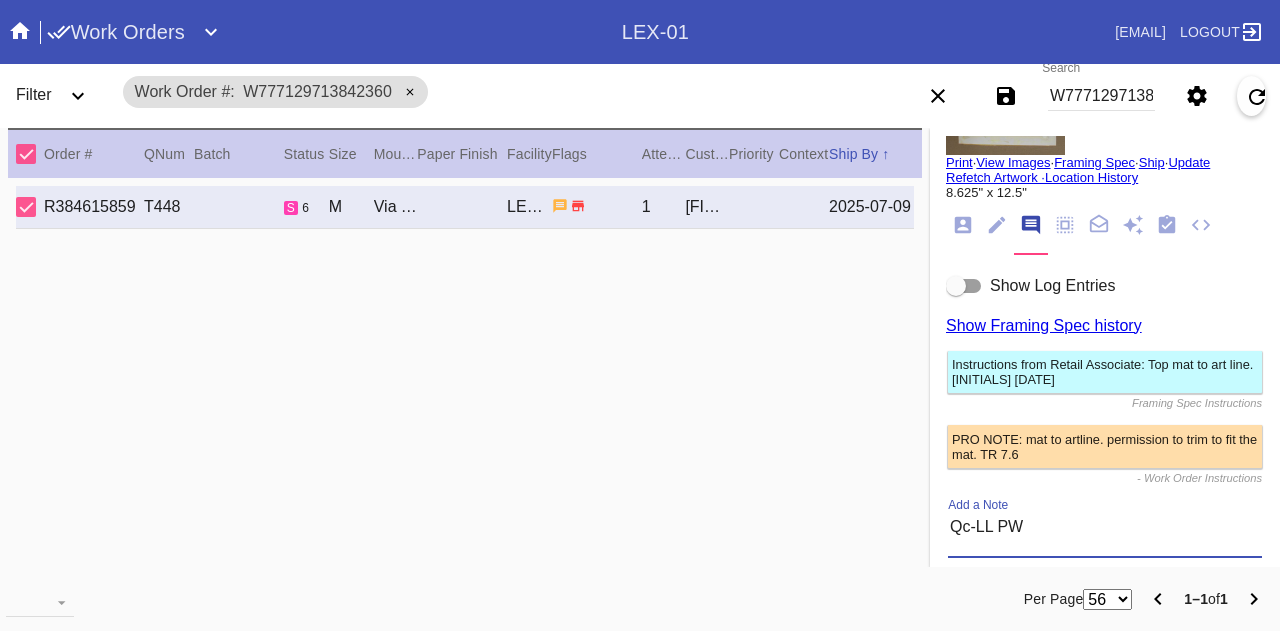 type on "Qc-LL PW" 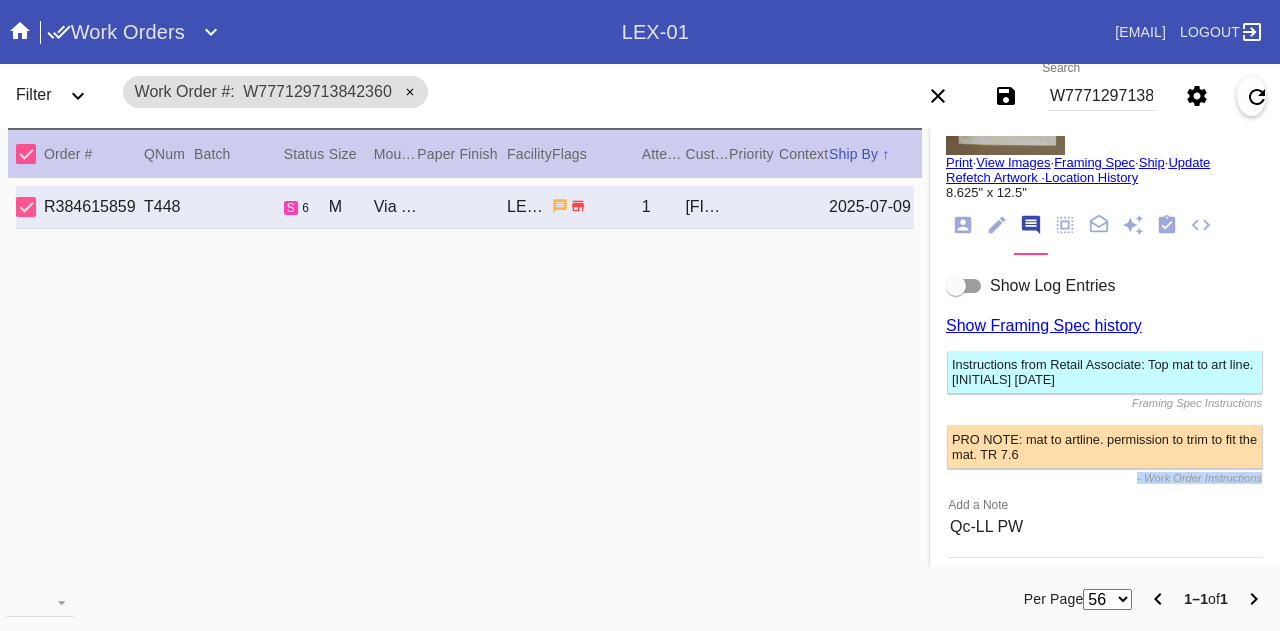 drag, startPoint x: 1256, startPoint y: 470, endPoint x: 1252, endPoint y: 459, distance: 11.7046995 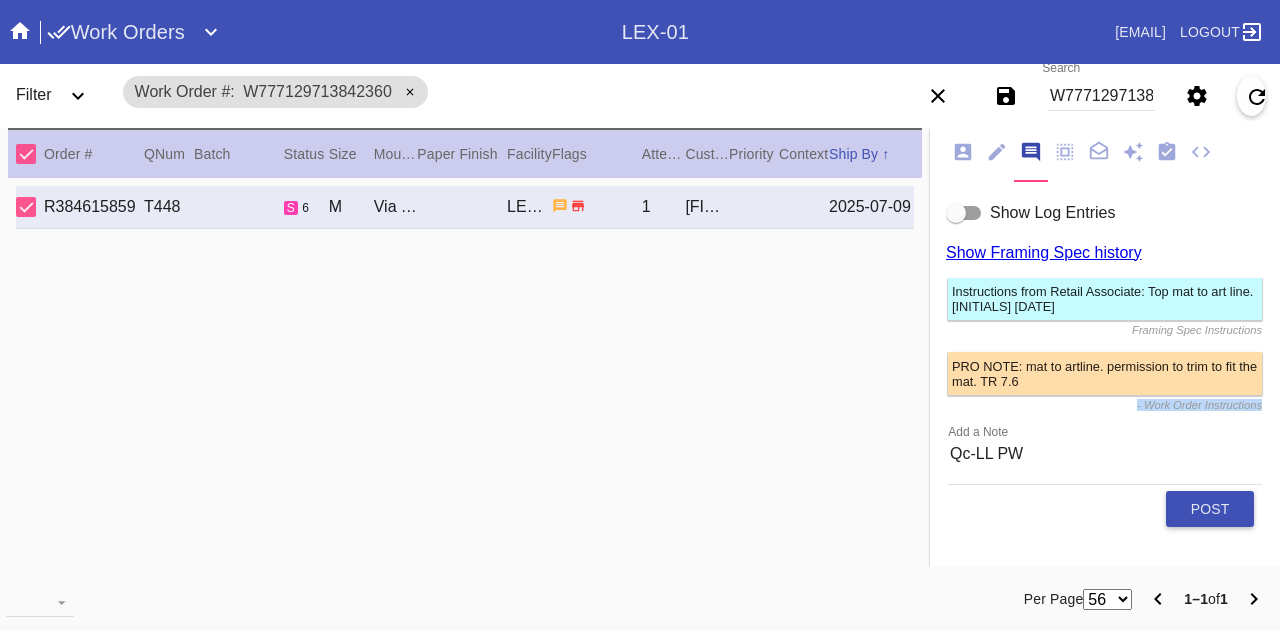 scroll, scrollTop: 212, scrollLeft: 0, axis: vertical 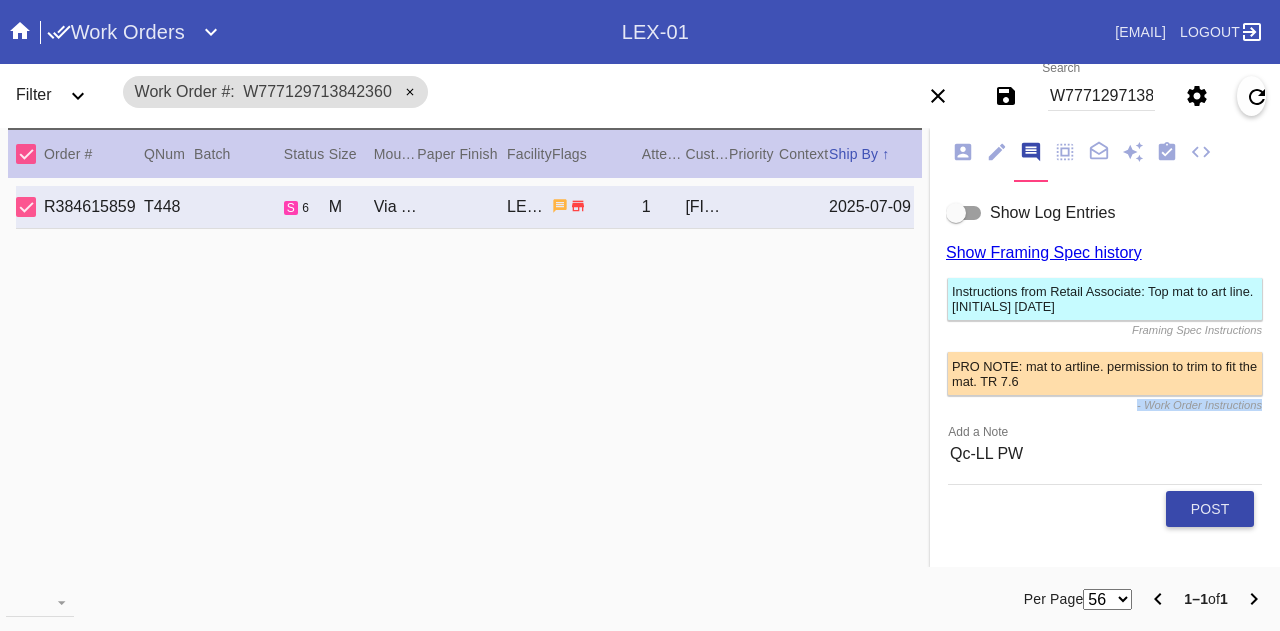 click on "Post" at bounding box center [1210, 509] 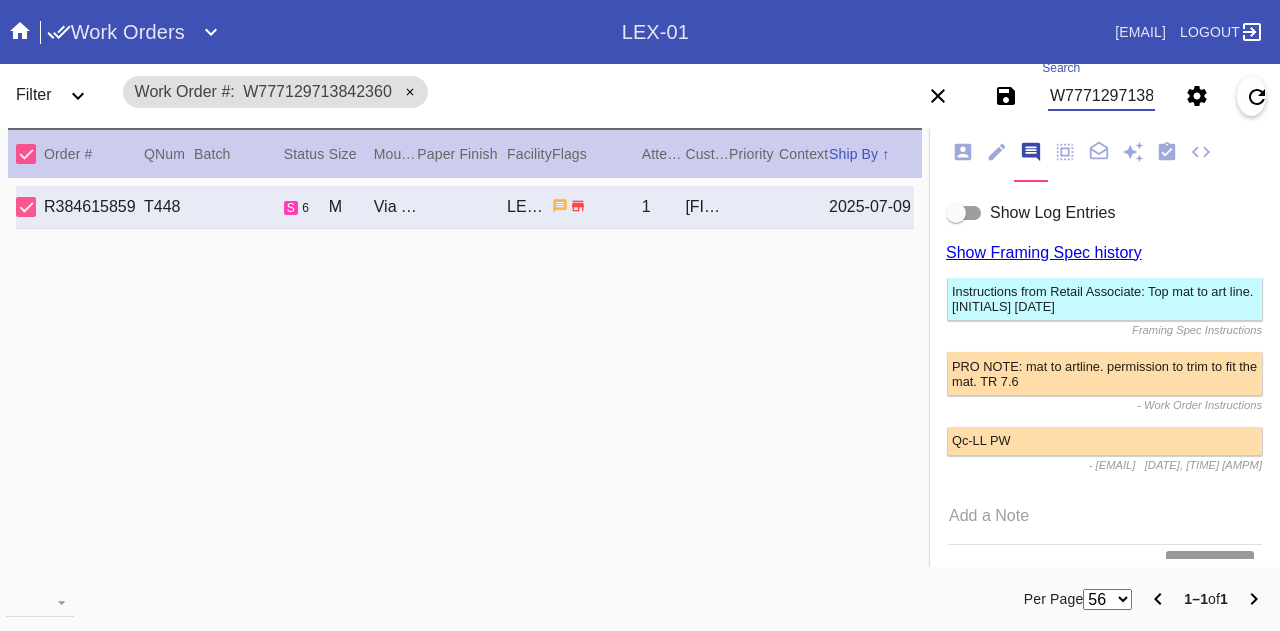 click on "W777129713842360" at bounding box center [1101, 96] 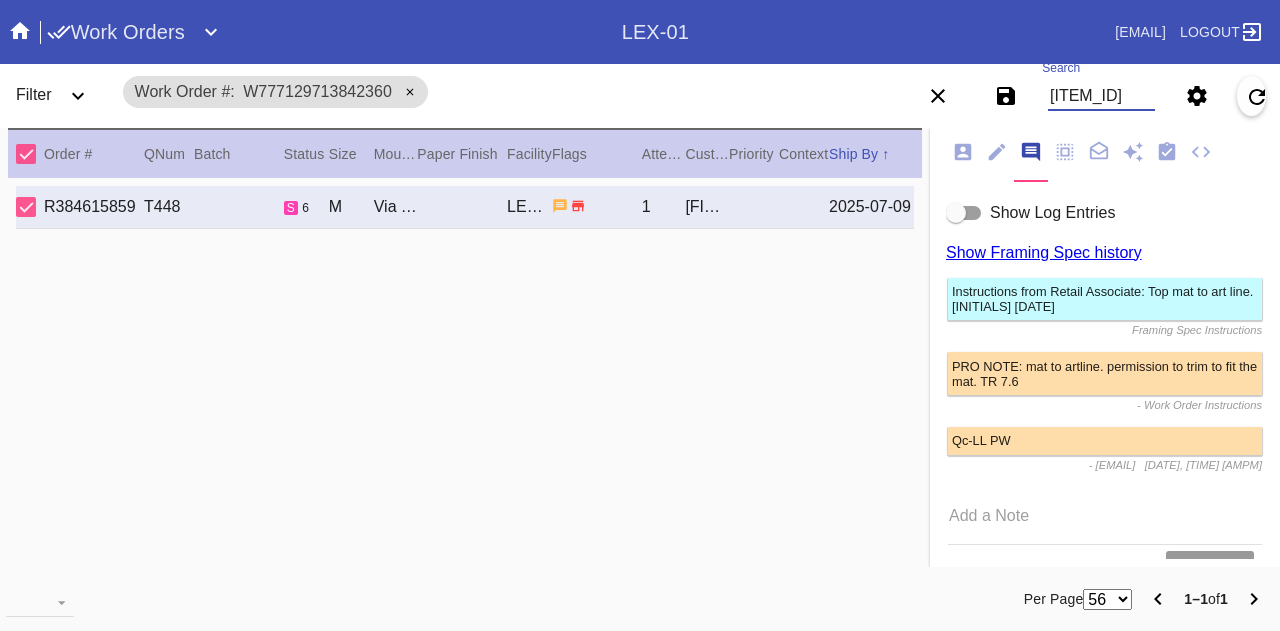 type on "[ITEM_ID]" 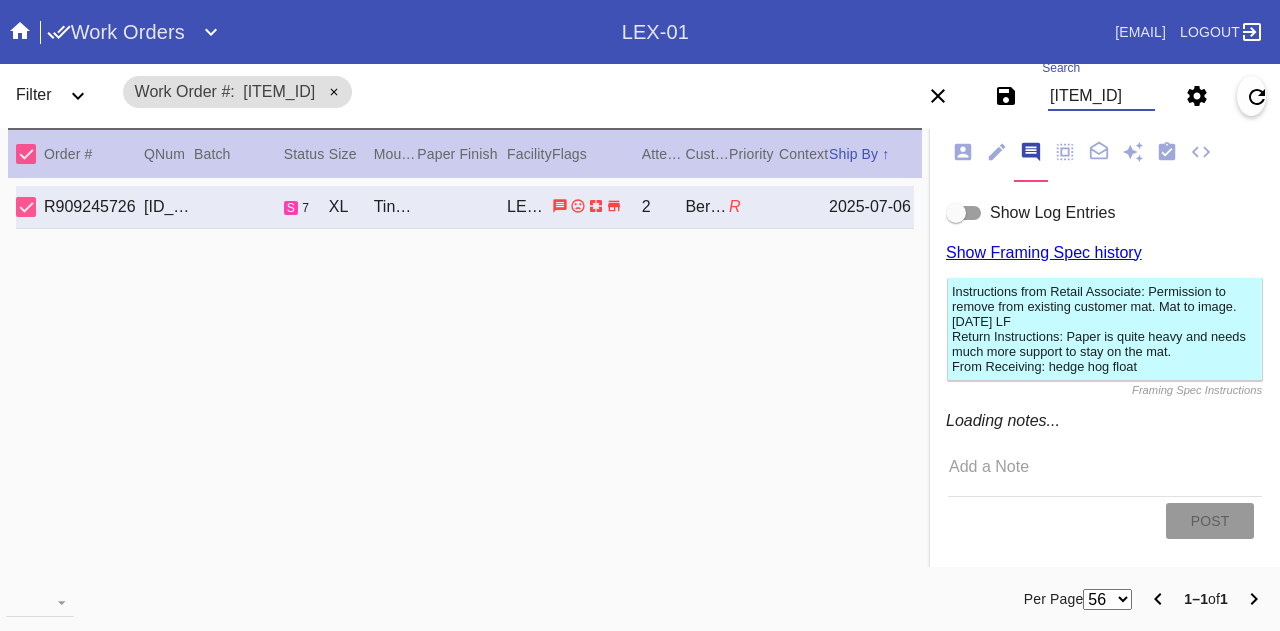 scroll, scrollTop: 198, scrollLeft: 0, axis: vertical 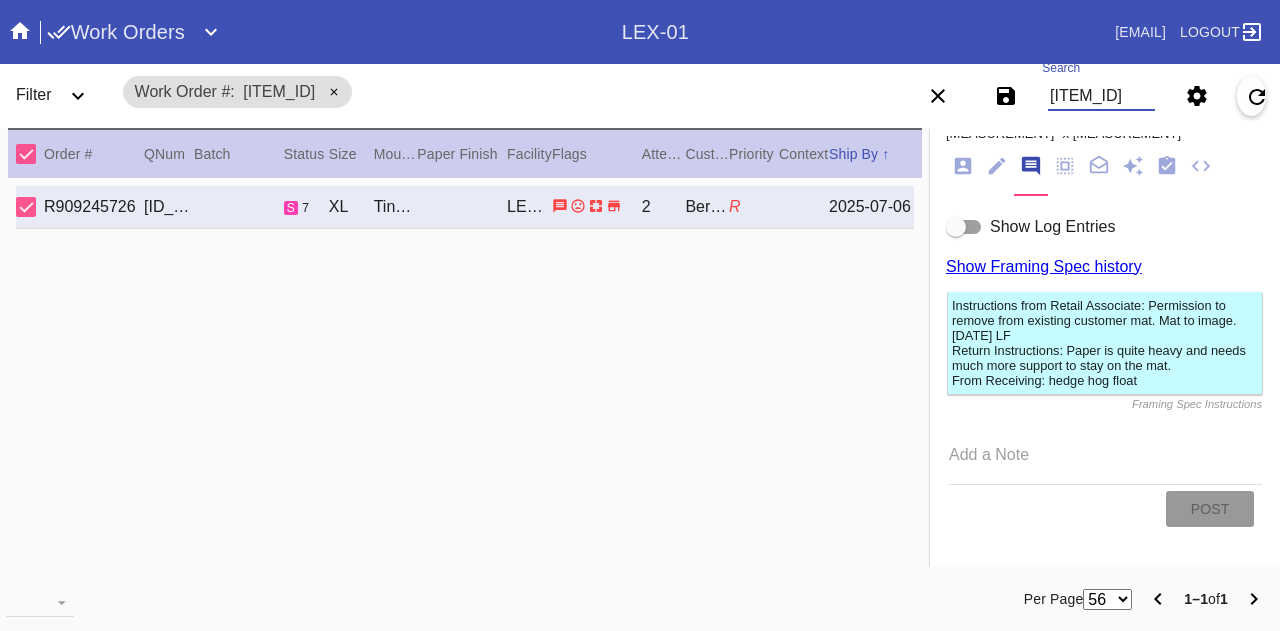 click on "Add a Note" at bounding box center (1105, 461) 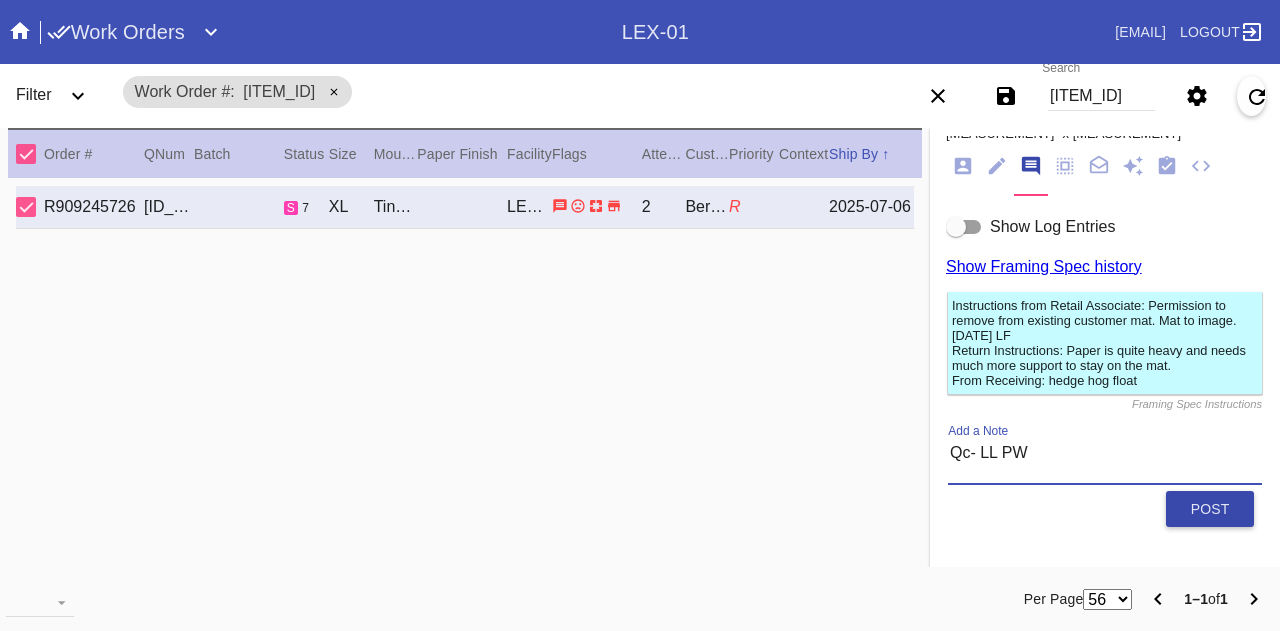 type on "Qc- LL PW" 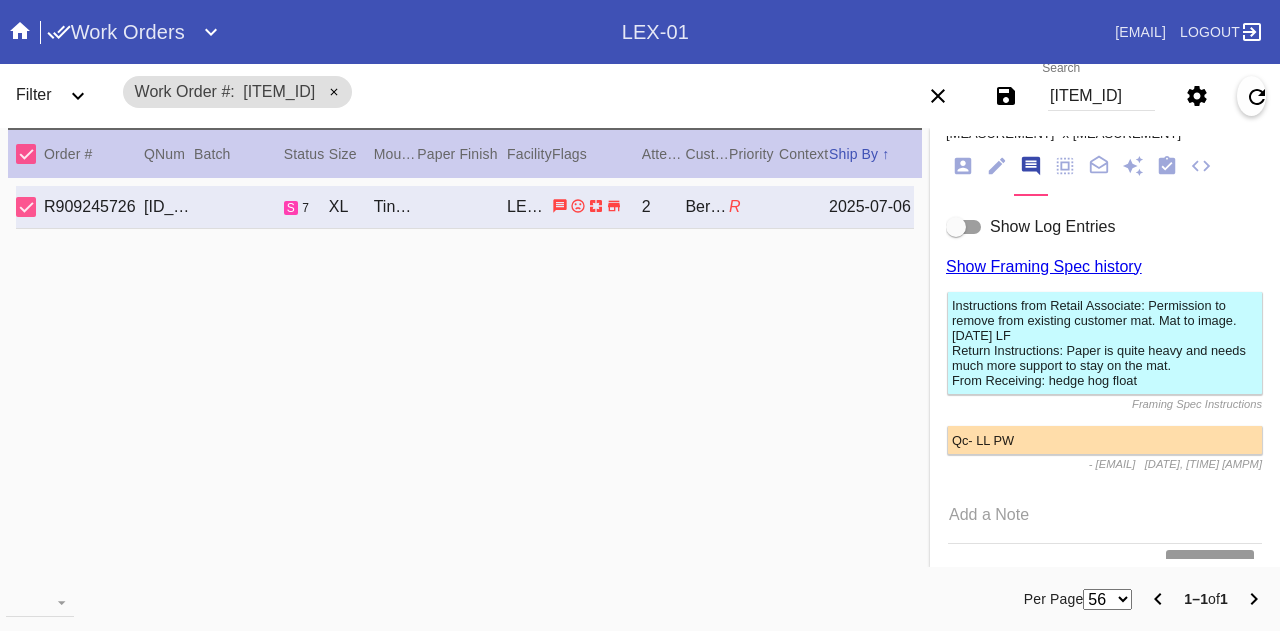 click on "[ITEM_ID]" at bounding box center (1101, 96) 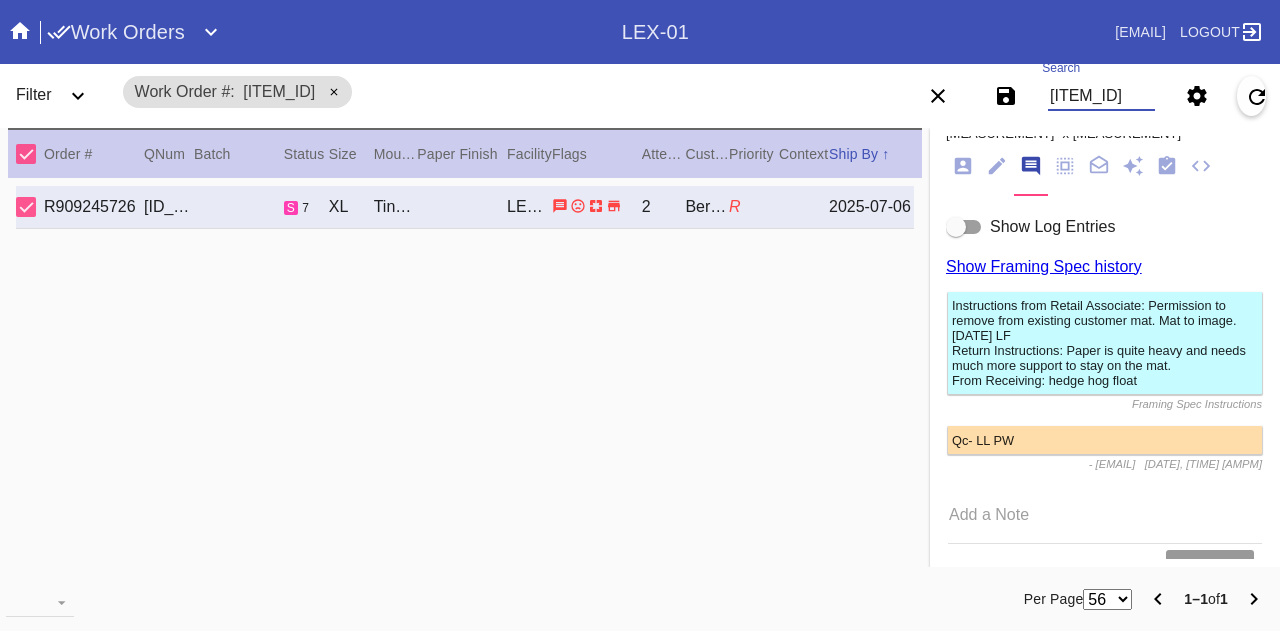 click on "[ITEM_ID]" at bounding box center [1101, 96] 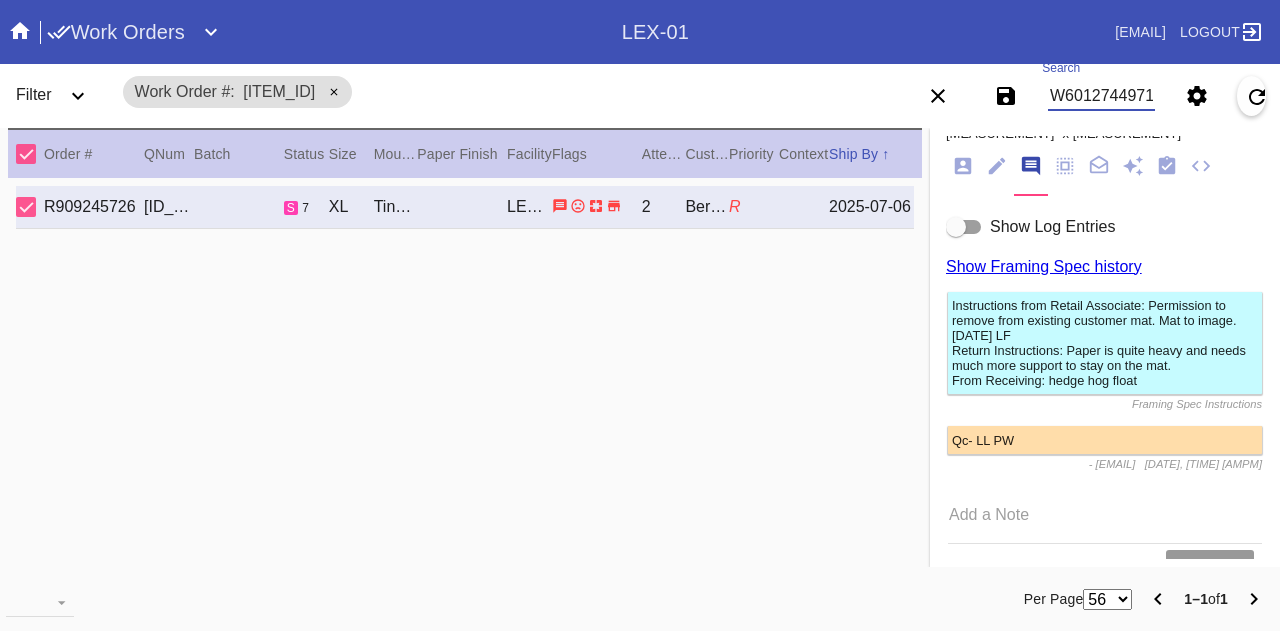 scroll, scrollTop: 0, scrollLeft: 45, axis: horizontal 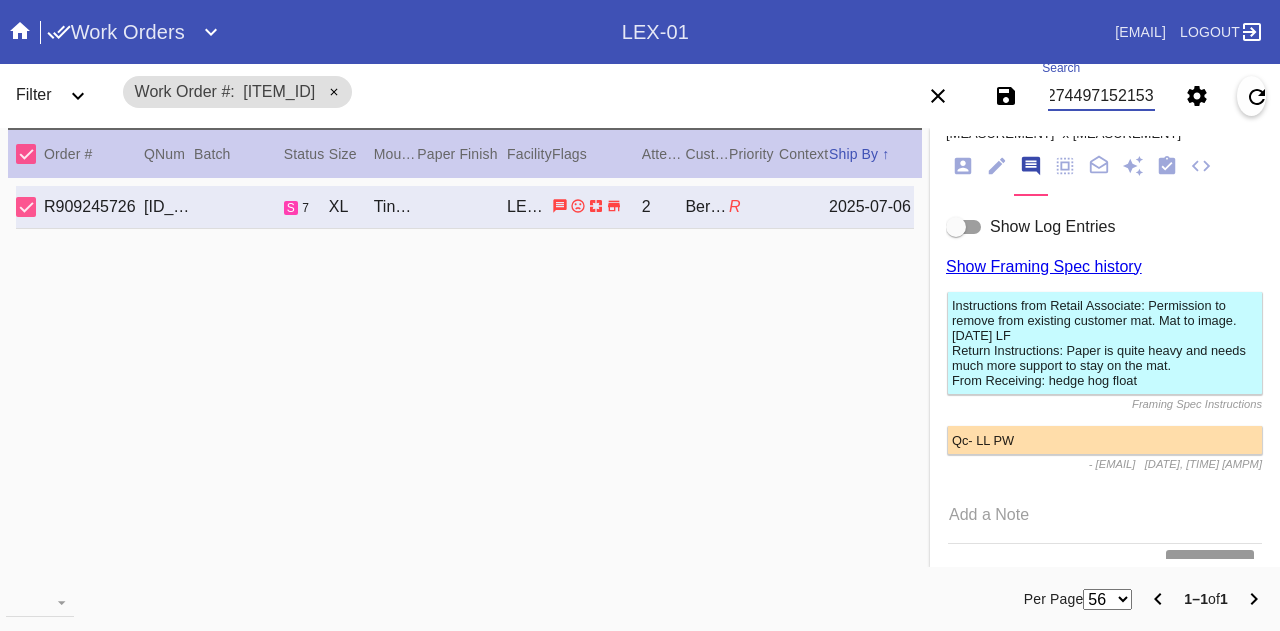 type on "W601274497152153" 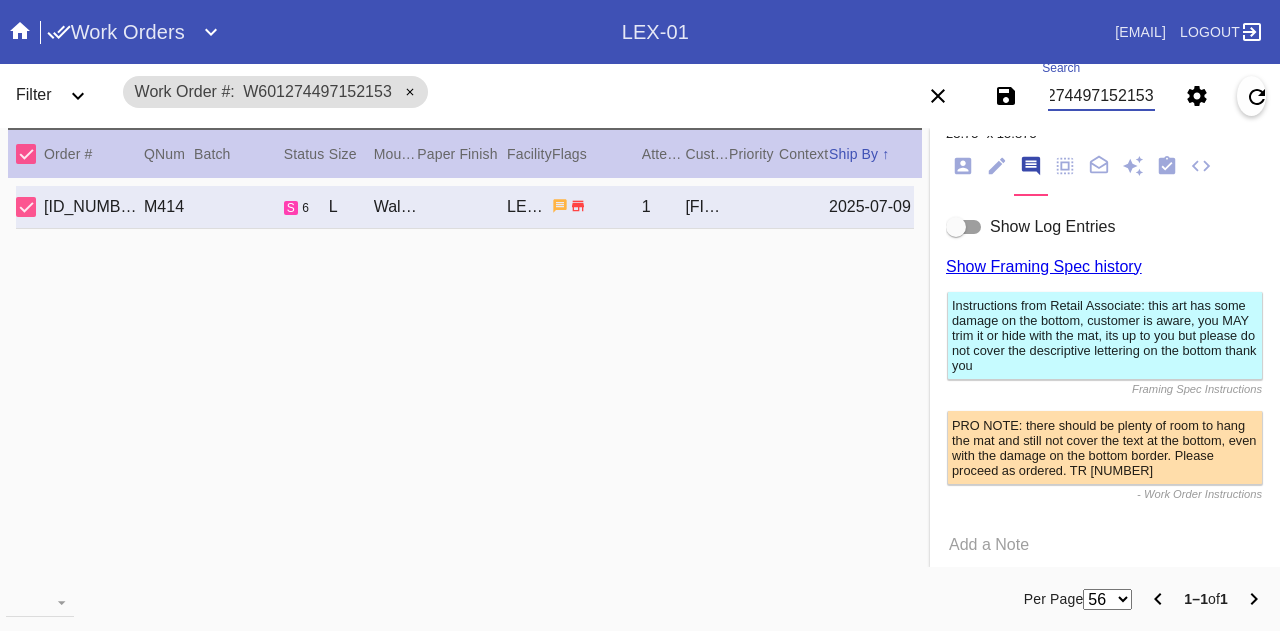 click on "W601274497152153" at bounding box center [1101, 96] 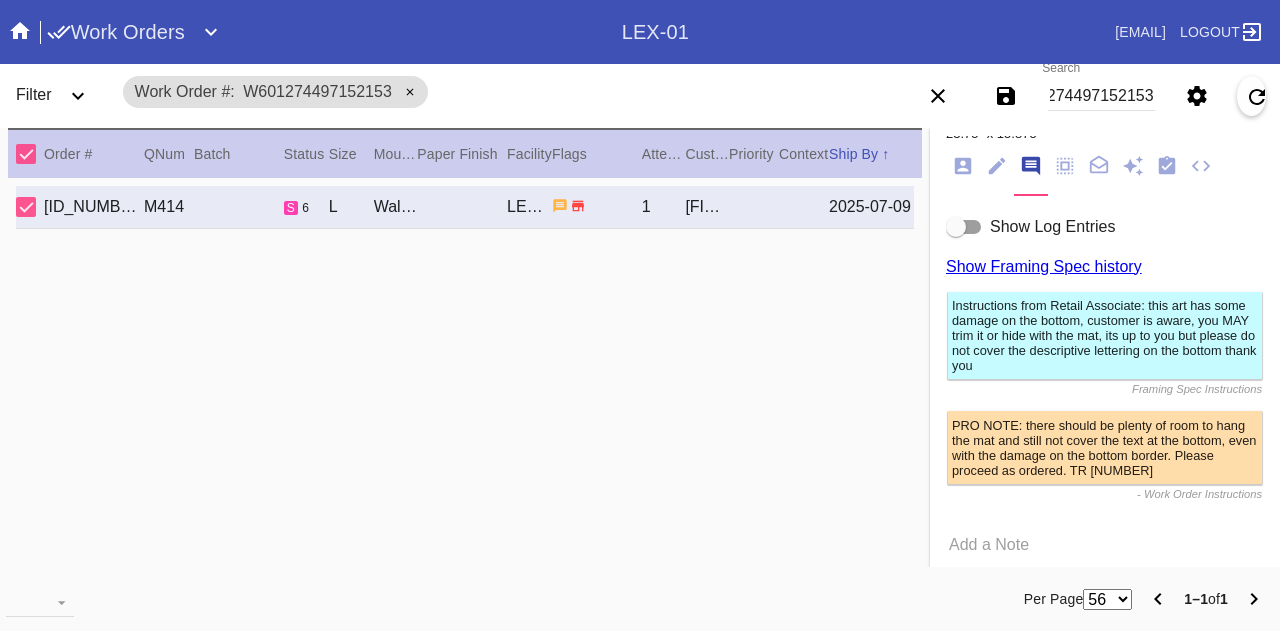 scroll, scrollTop: 0, scrollLeft: 0, axis: both 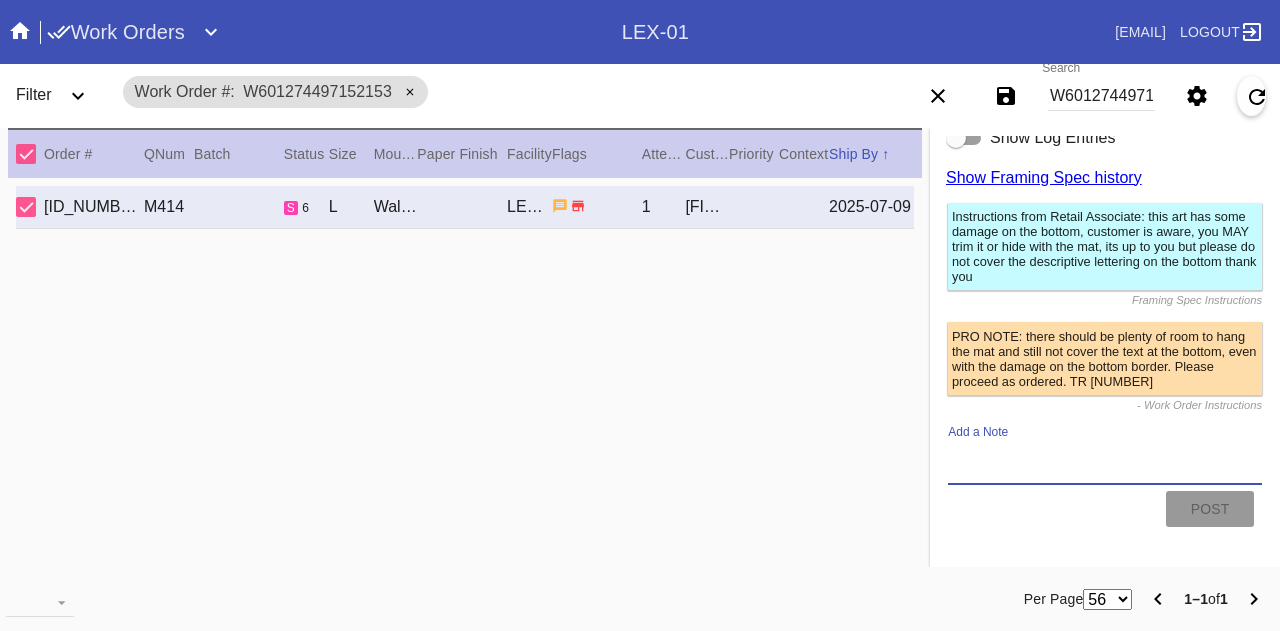 click on "Add a Note" at bounding box center [1105, 462] 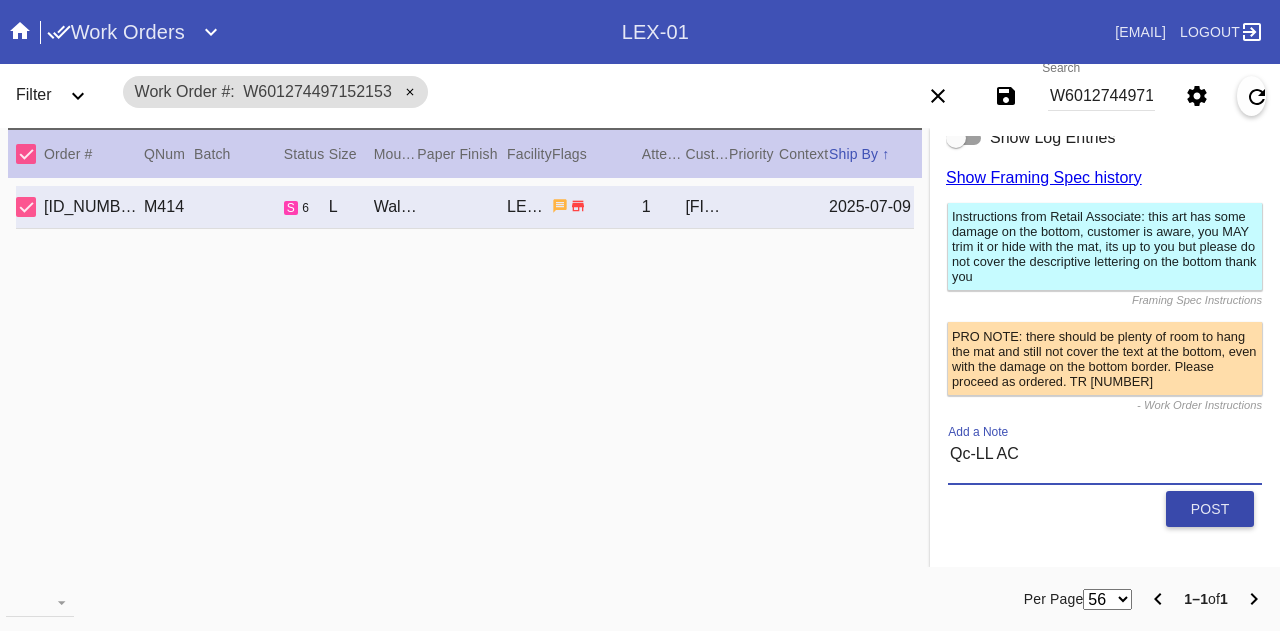 type on "Qc-LL AC" 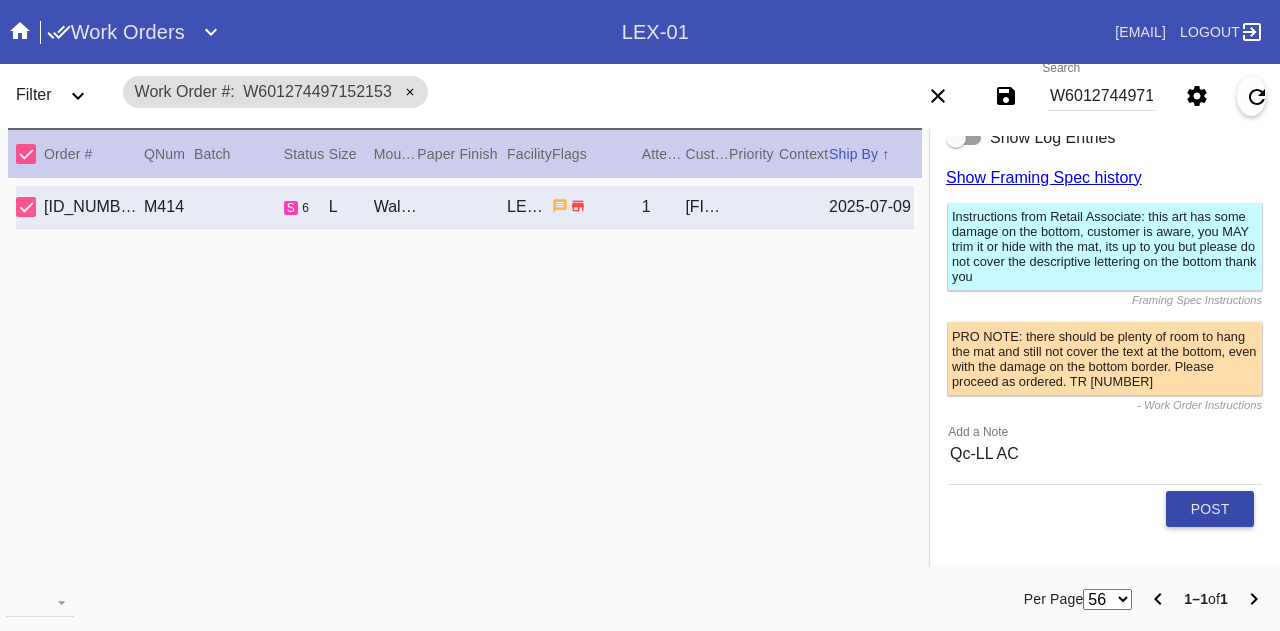 click on "Post" at bounding box center [1210, 509] 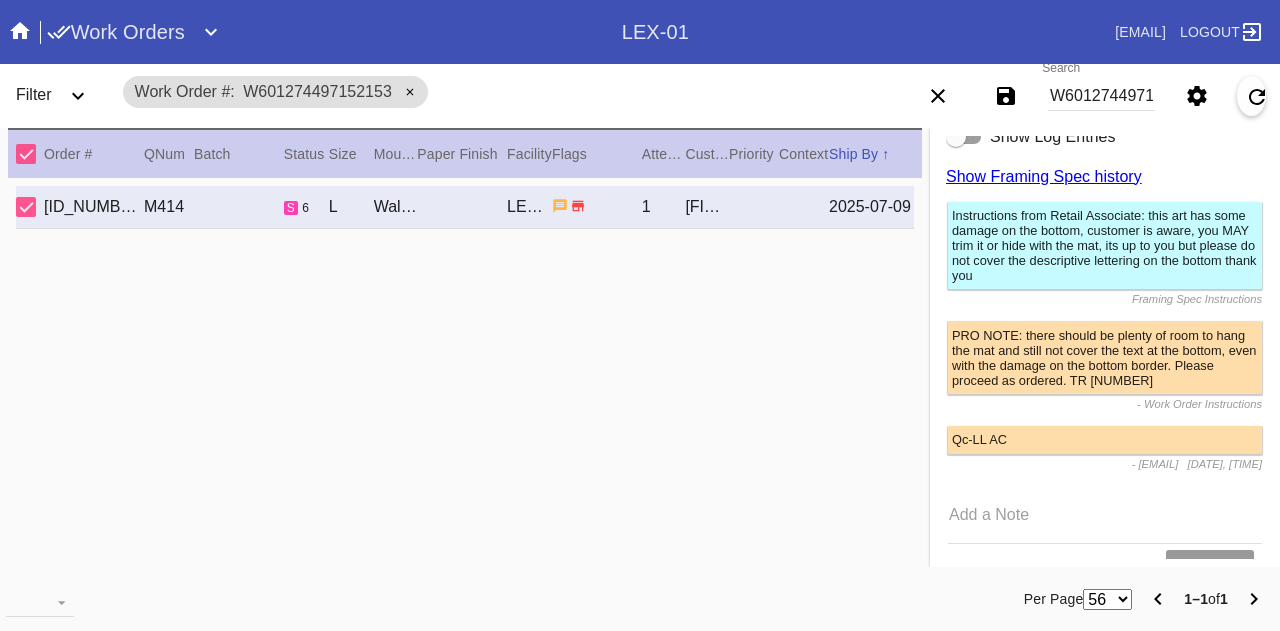 click on "W601274497152153" at bounding box center [1101, 96] 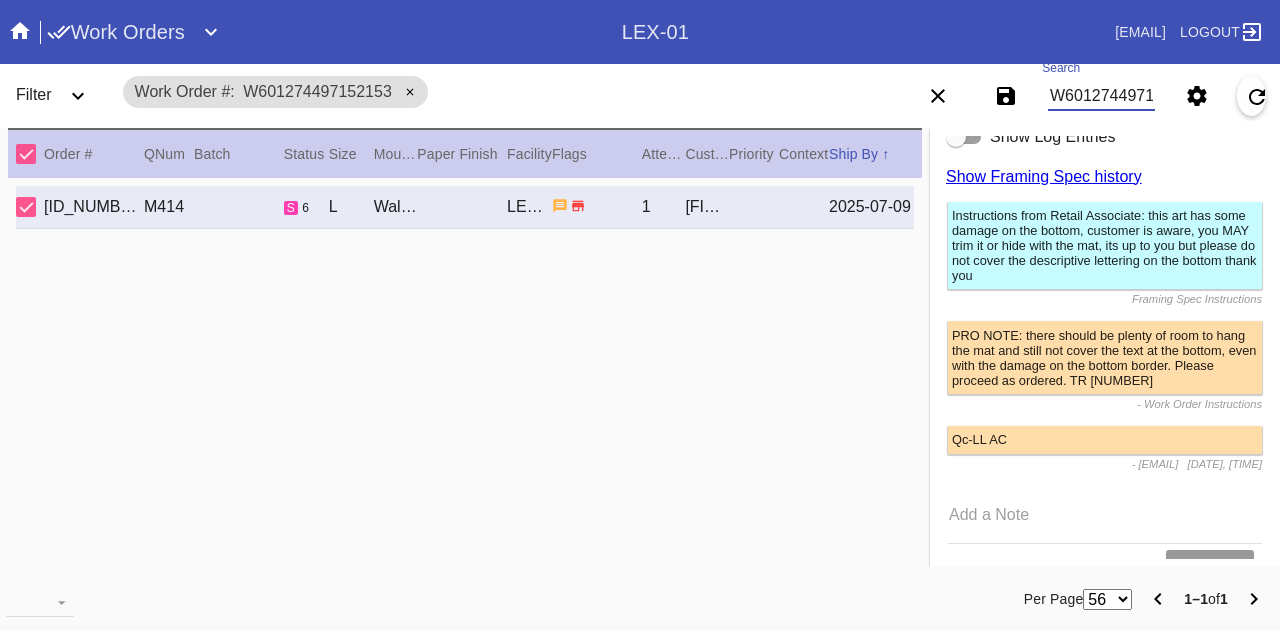 click on "W601274497152153" at bounding box center [1101, 96] 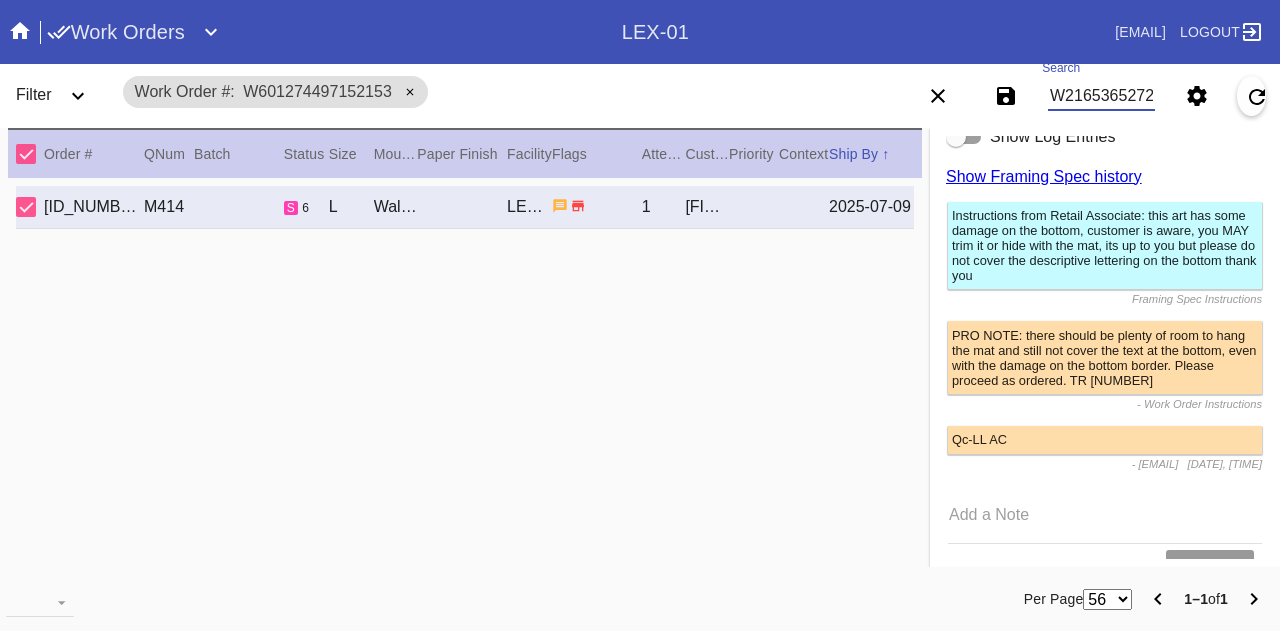 type on "W216536527267051" 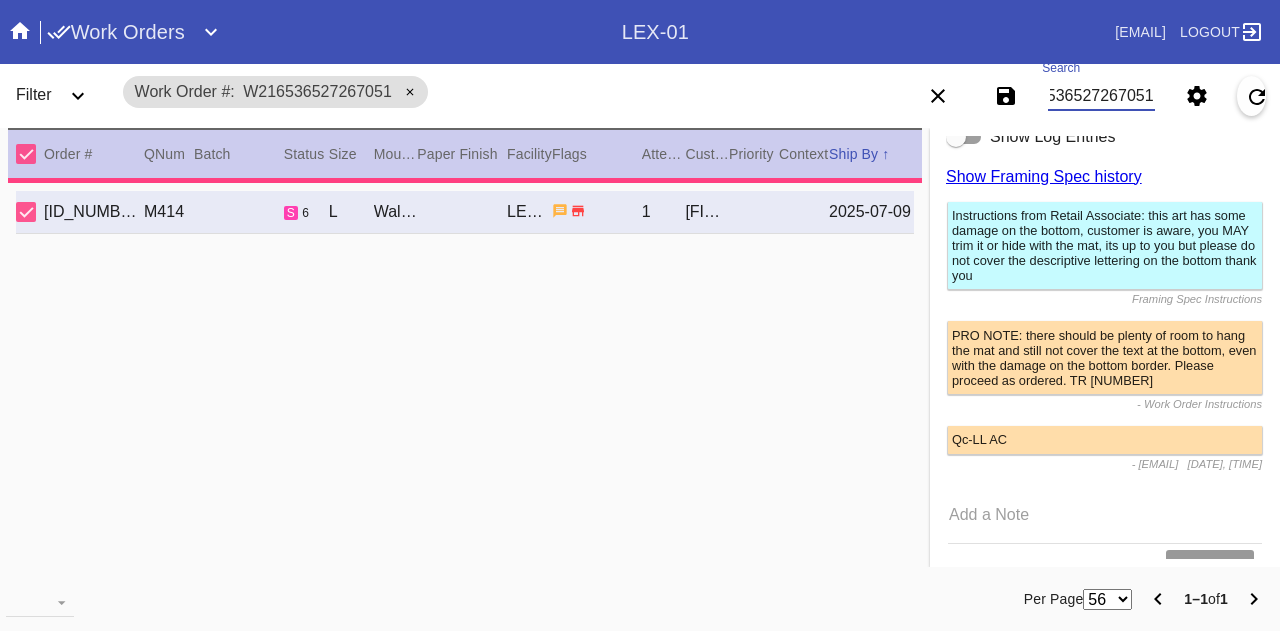 scroll, scrollTop: 139, scrollLeft: 0, axis: vertical 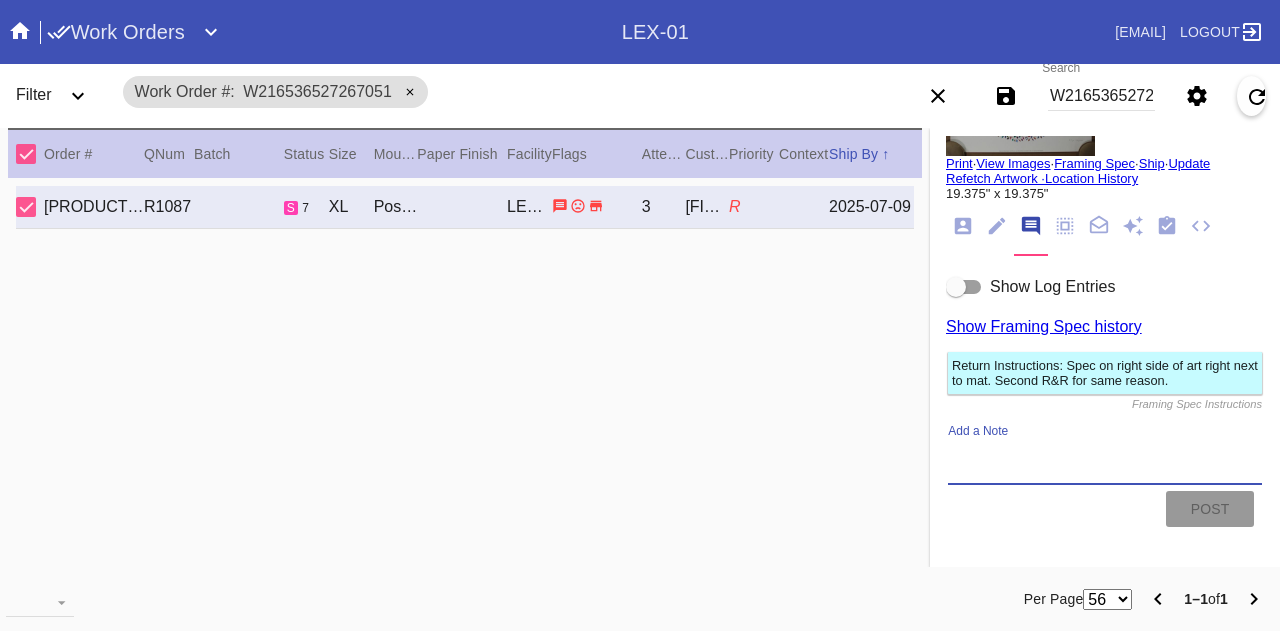 click on "Add a Note" at bounding box center (1105, 461) 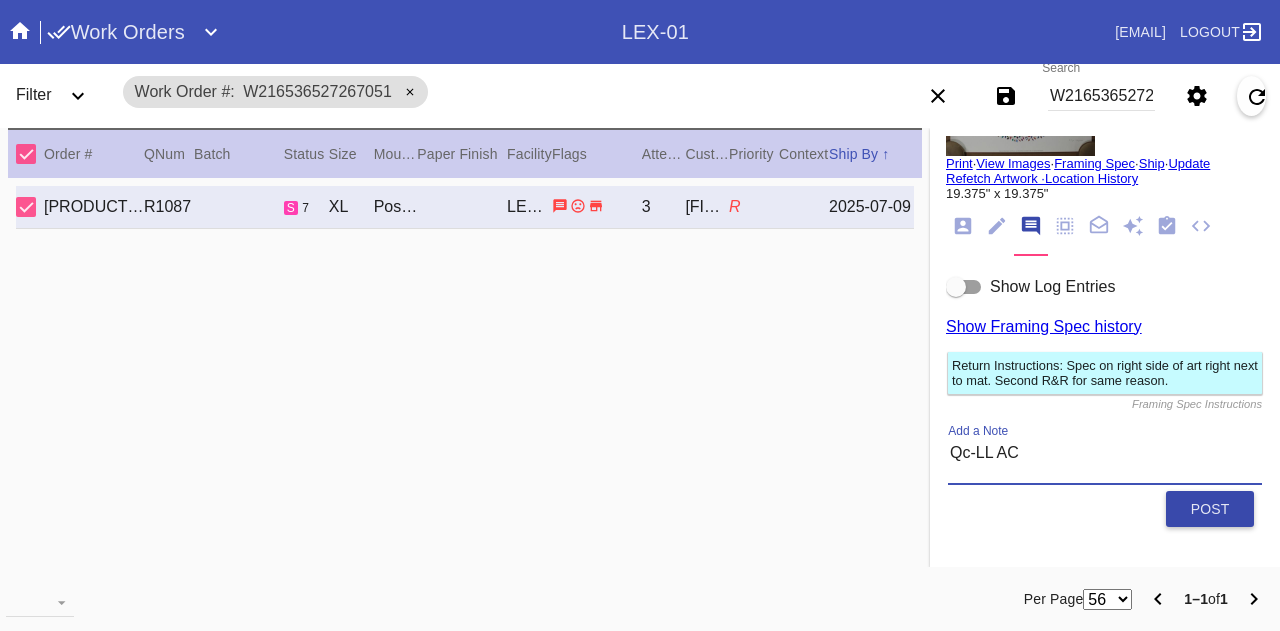 type on "Qc-LL AC" 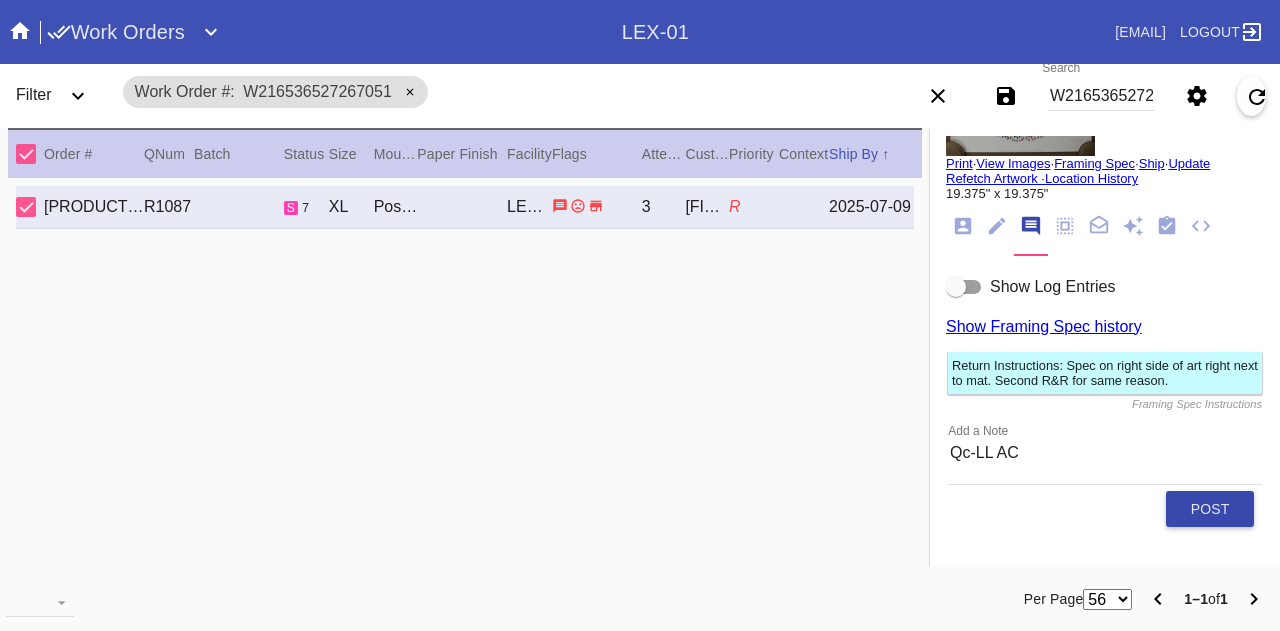 click on "Post" at bounding box center (1210, 509) 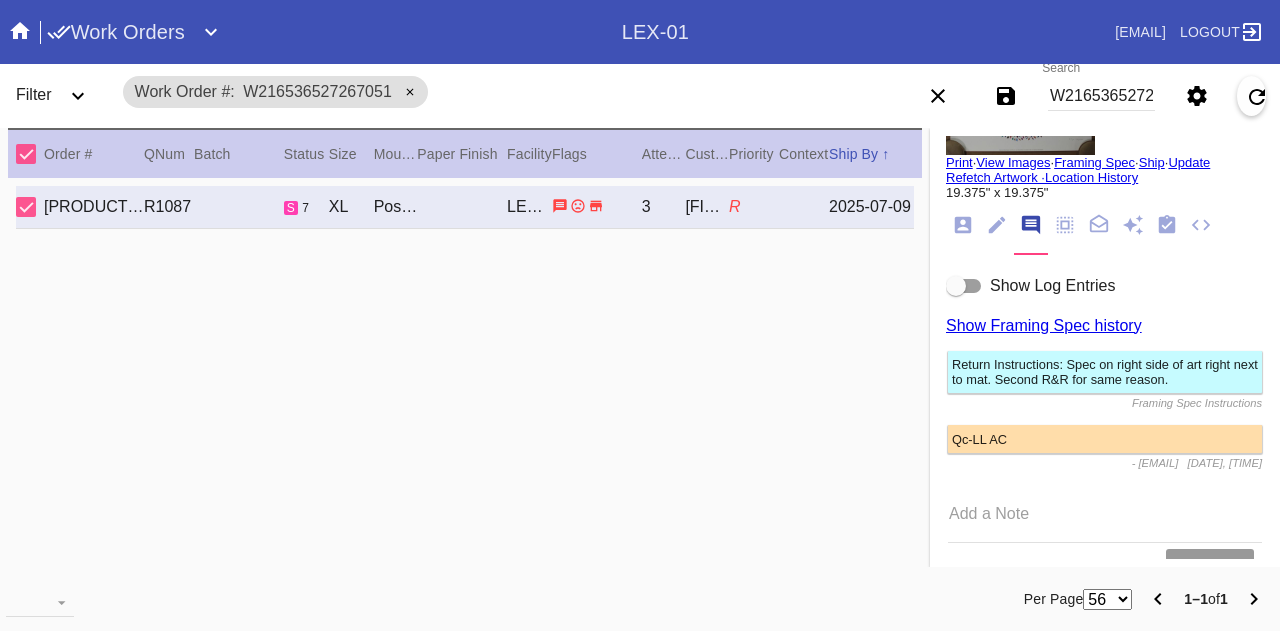 click on "W216536527267051" at bounding box center [1101, 96] 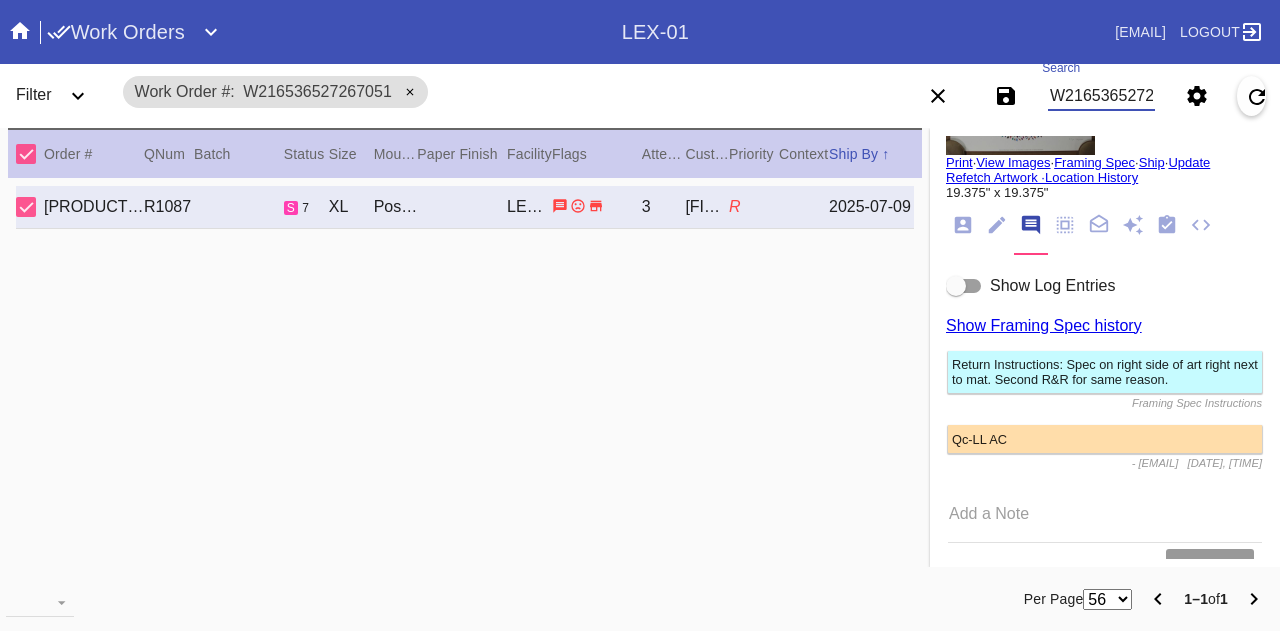 click on "W216536527267051" at bounding box center [1101, 96] 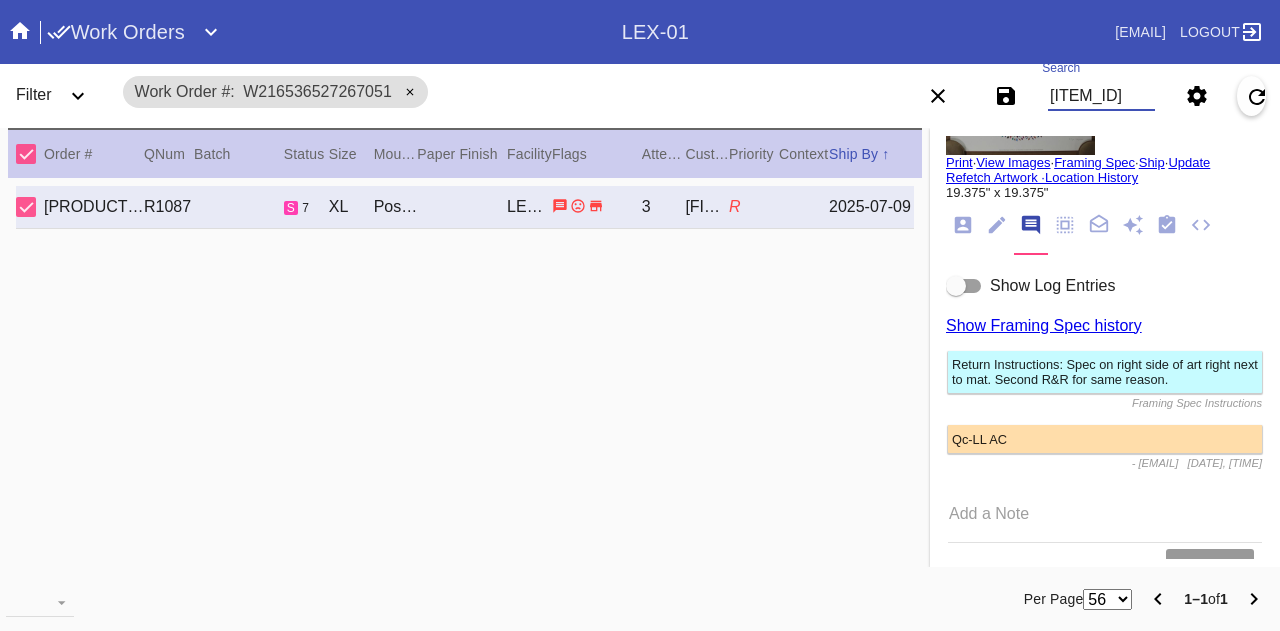 type on "[ITEM_ID]" 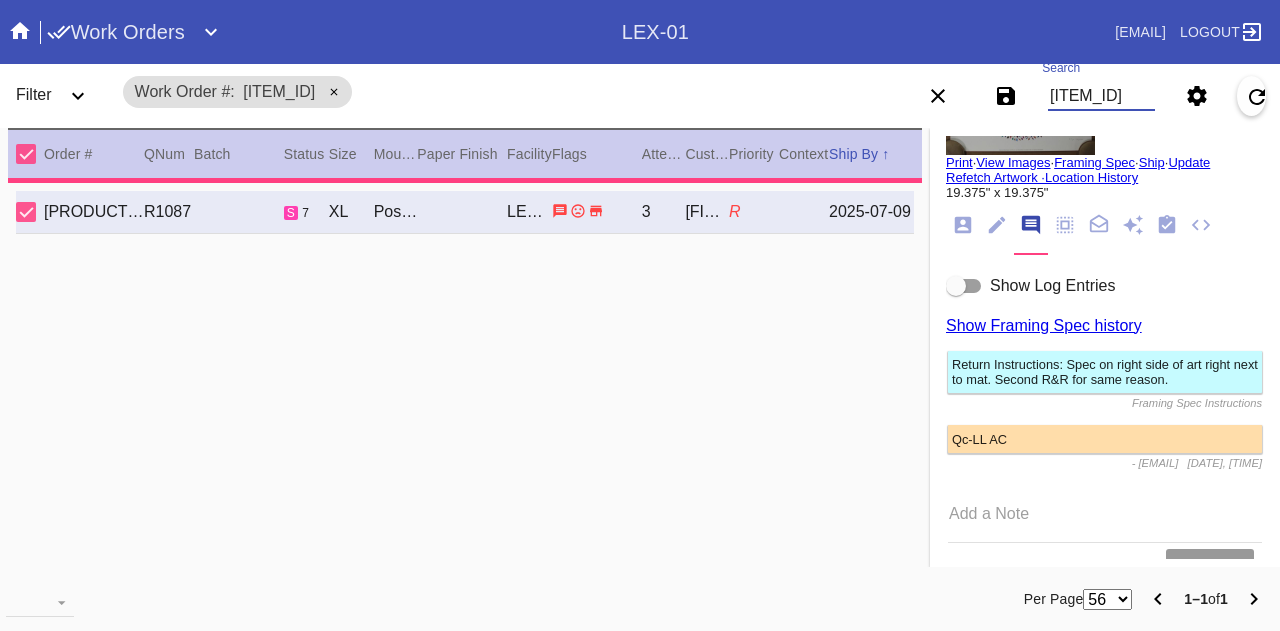 scroll, scrollTop: 110, scrollLeft: 0, axis: vertical 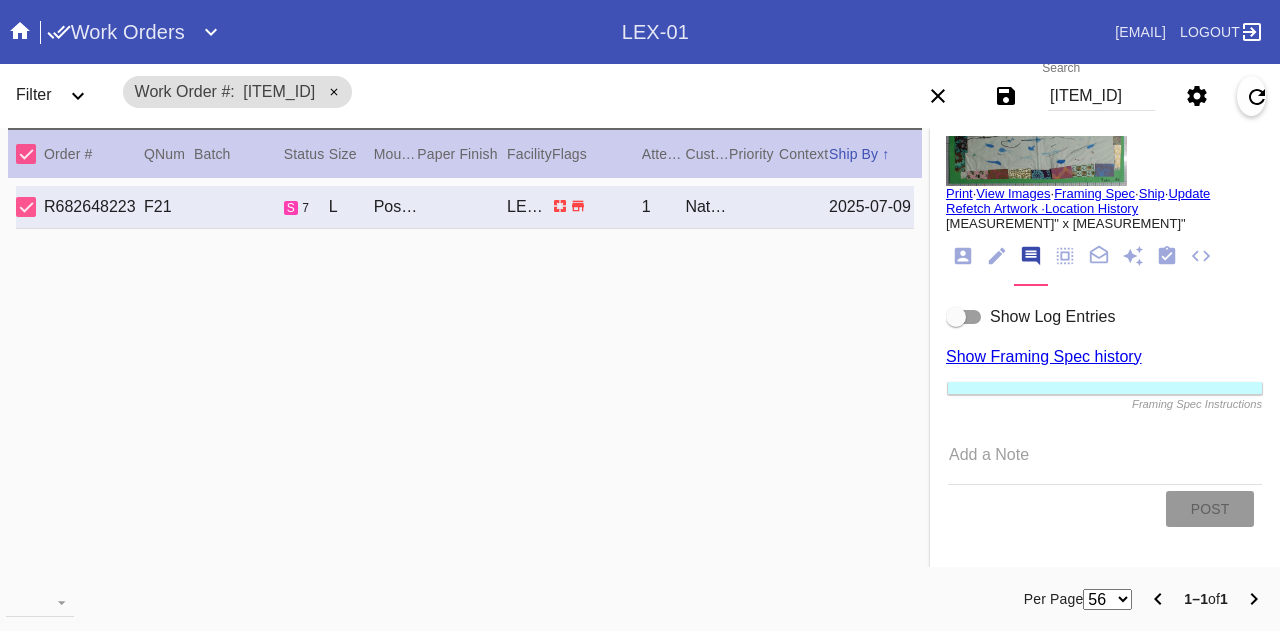 drag, startPoint x: 929, startPoint y: 485, endPoint x: 946, endPoint y: 455, distance: 34.48188 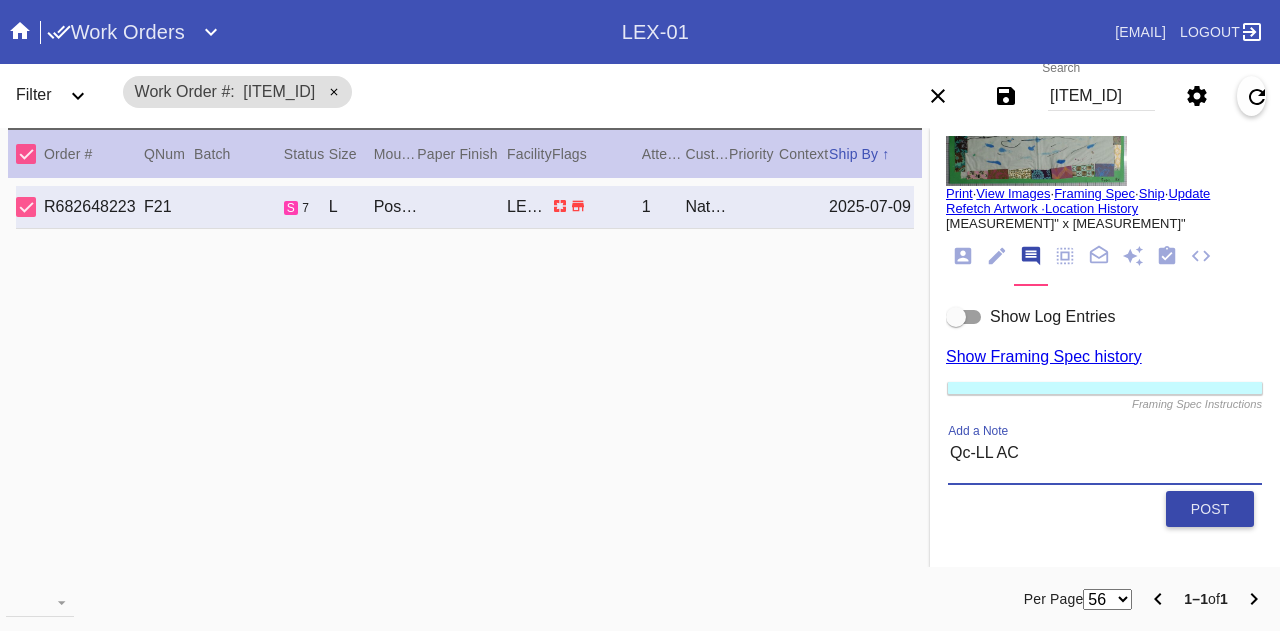 type on "Qc-LL AC" 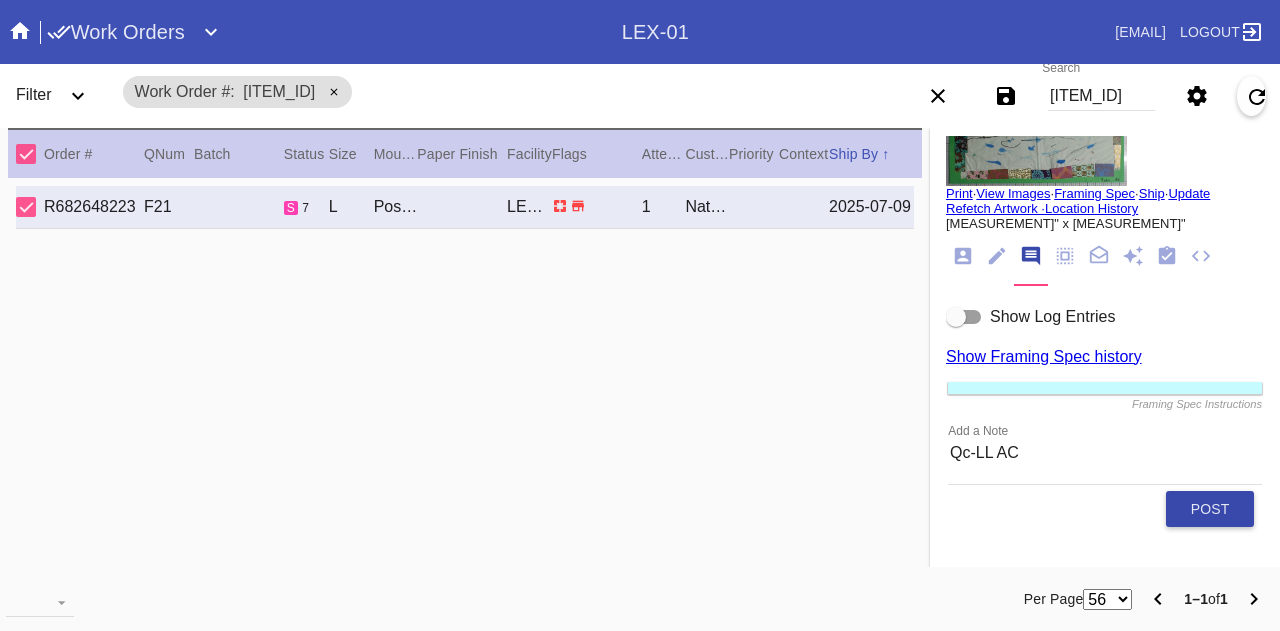 click on "Post" at bounding box center [1210, 509] 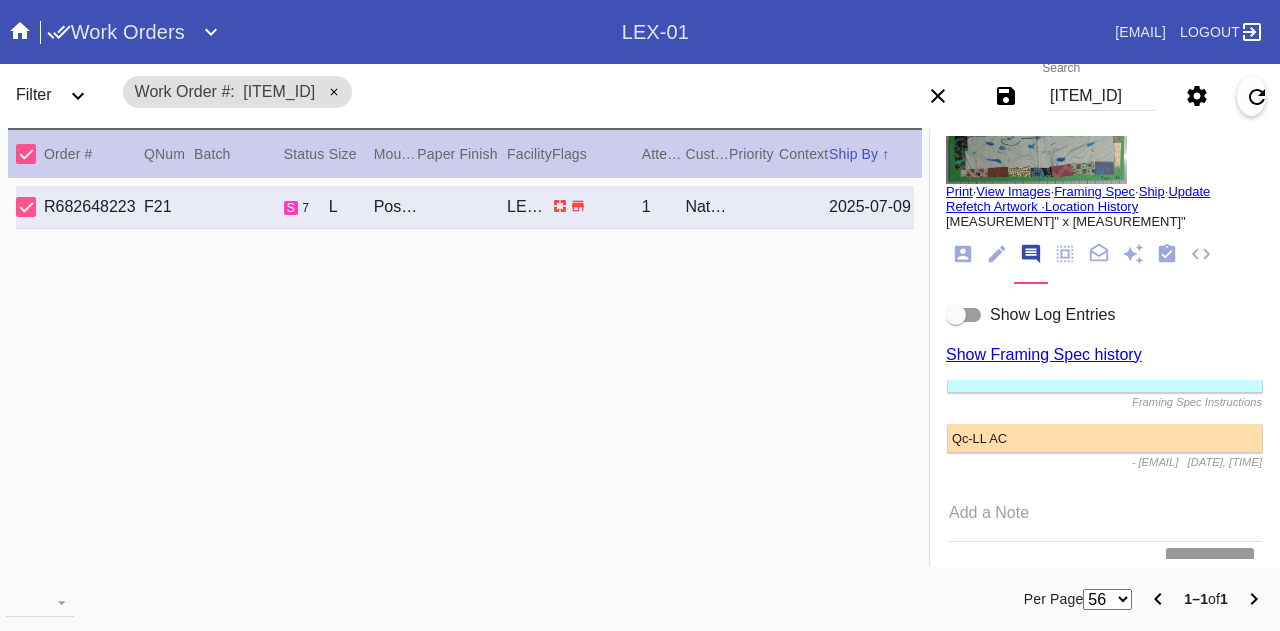 scroll, scrollTop: 0, scrollLeft: 0, axis: both 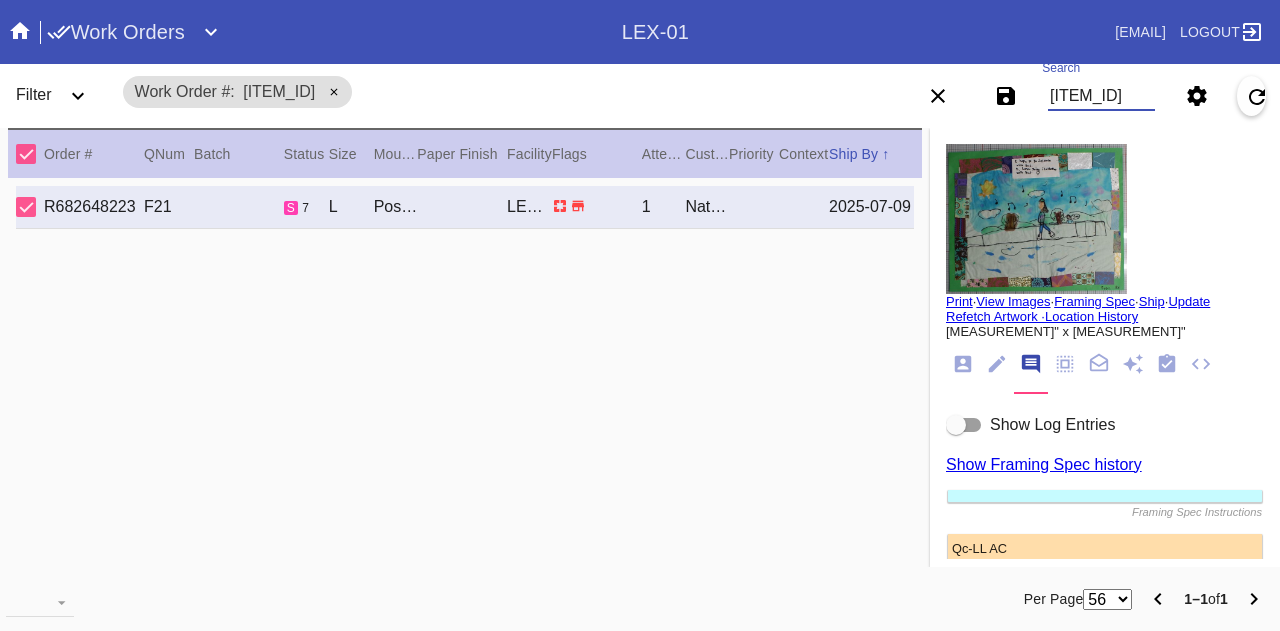click on "[ITEM_ID]" at bounding box center [1101, 96] 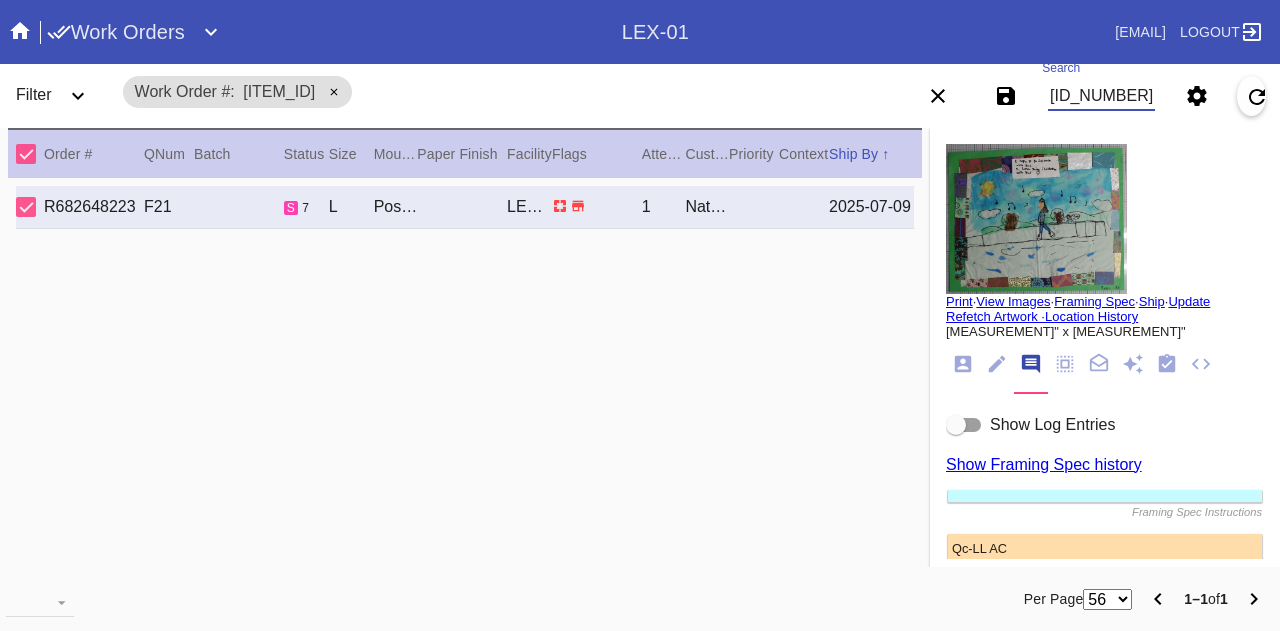 type on "[ID_NUMBER]" 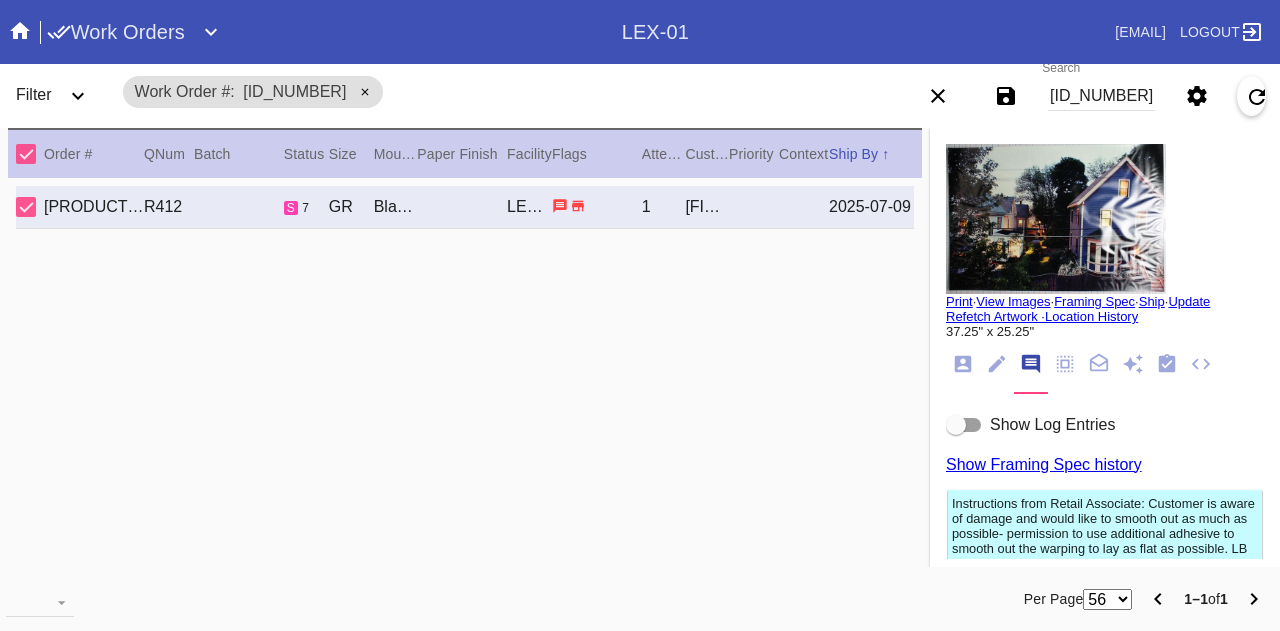 scroll, scrollTop: 0, scrollLeft: 0, axis: both 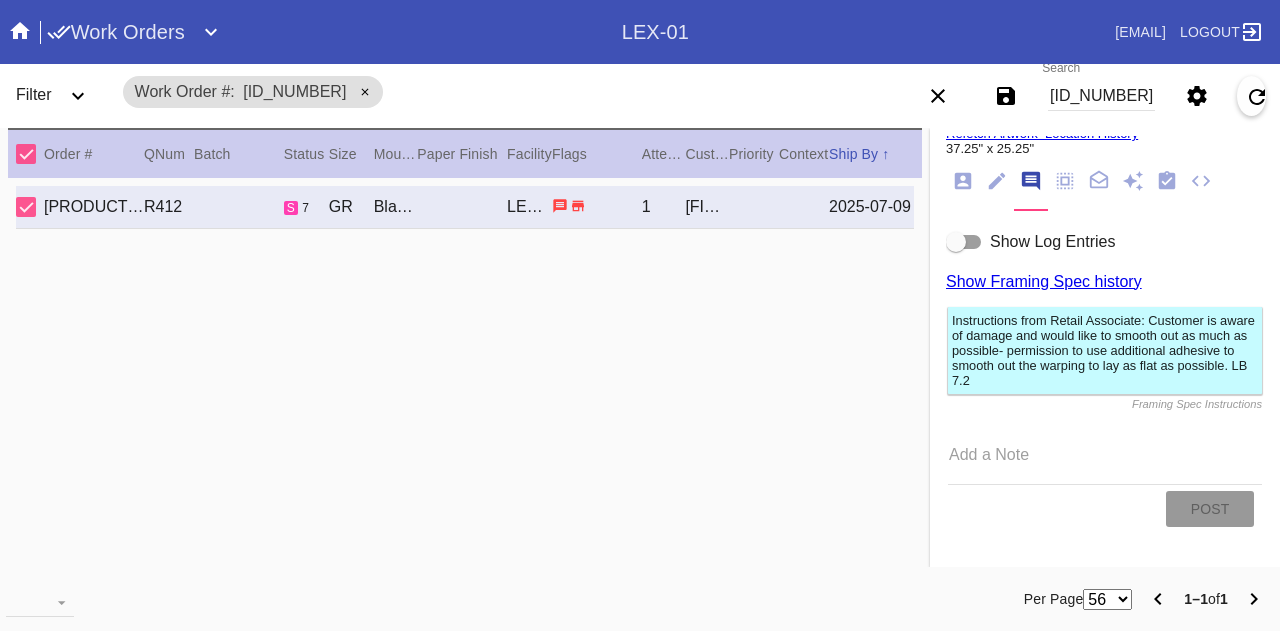 click on "Add a Note" at bounding box center (1105, 461) 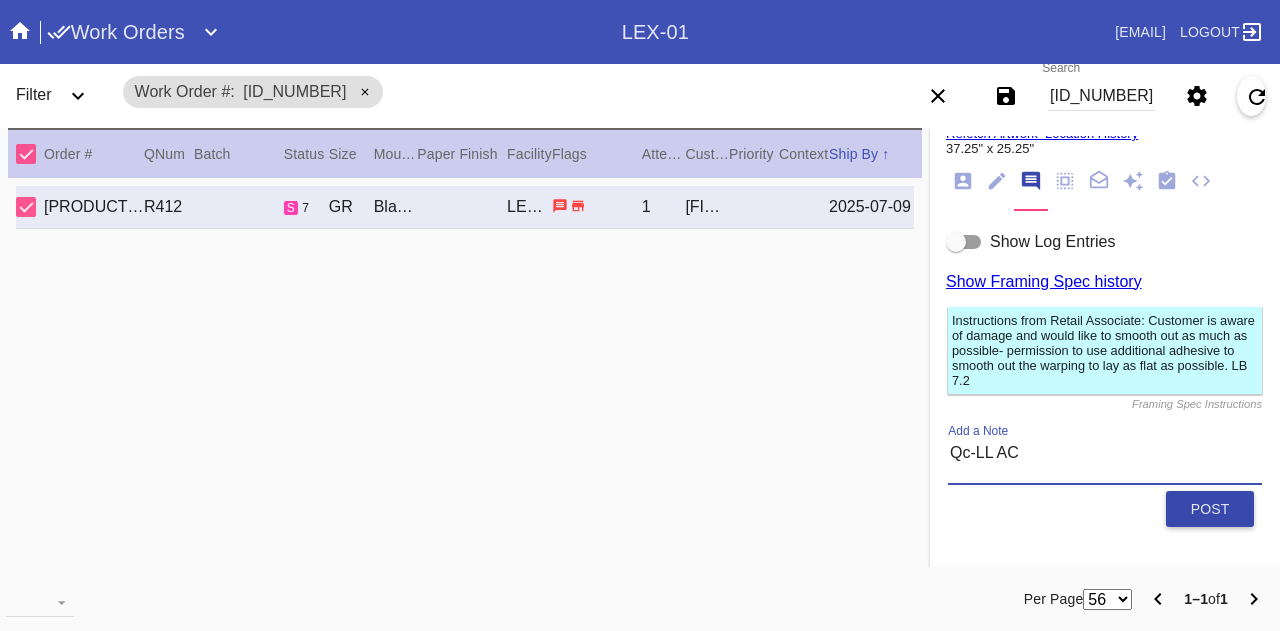 type on "Qc-LL AC" 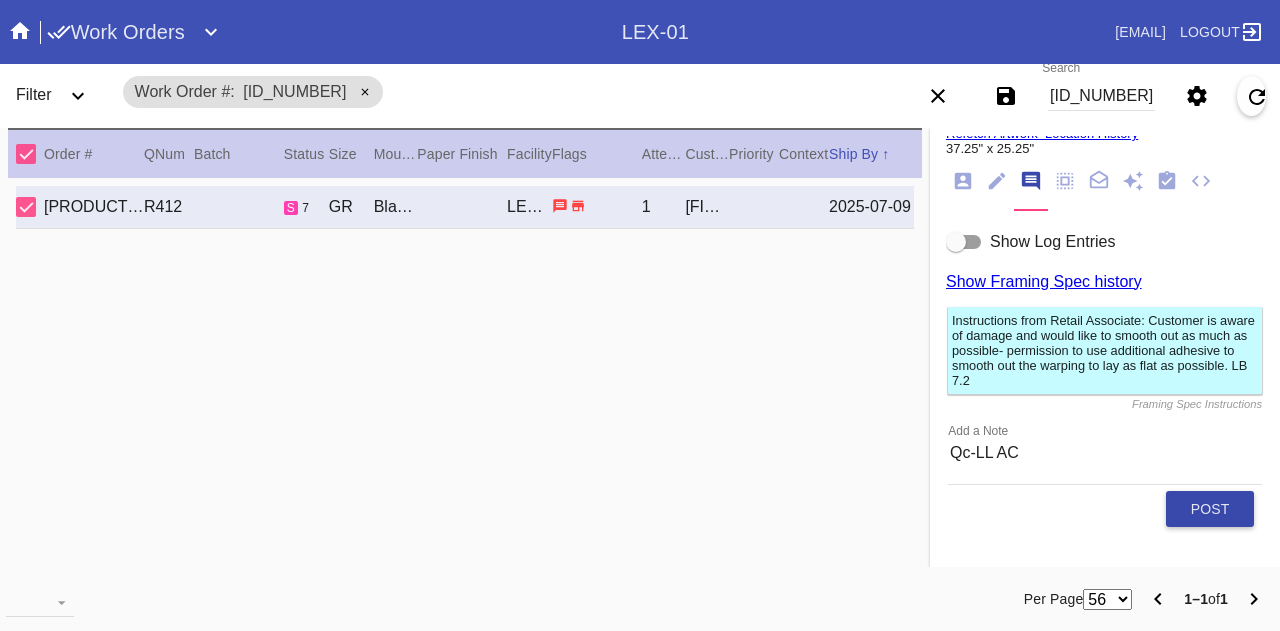 click on "Post" at bounding box center (1210, 509) 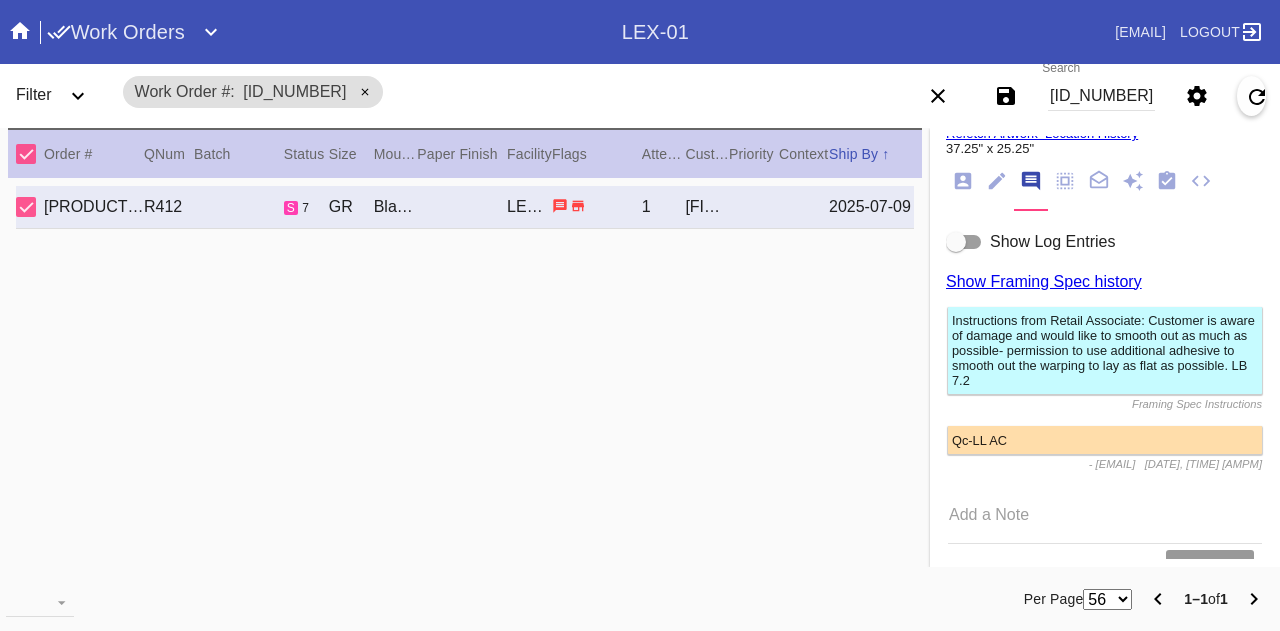 click on "[ID_NUMBER]" at bounding box center (1101, 96) 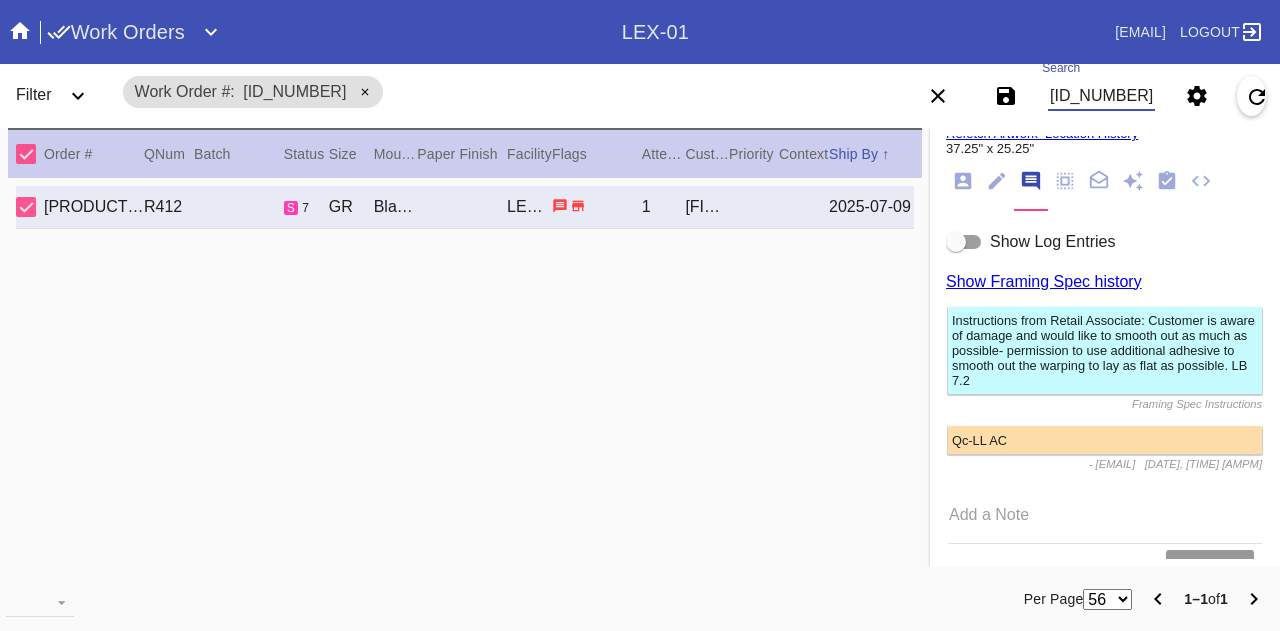 click on "[ID_NUMBER]" at bounding box center [1101, 96] 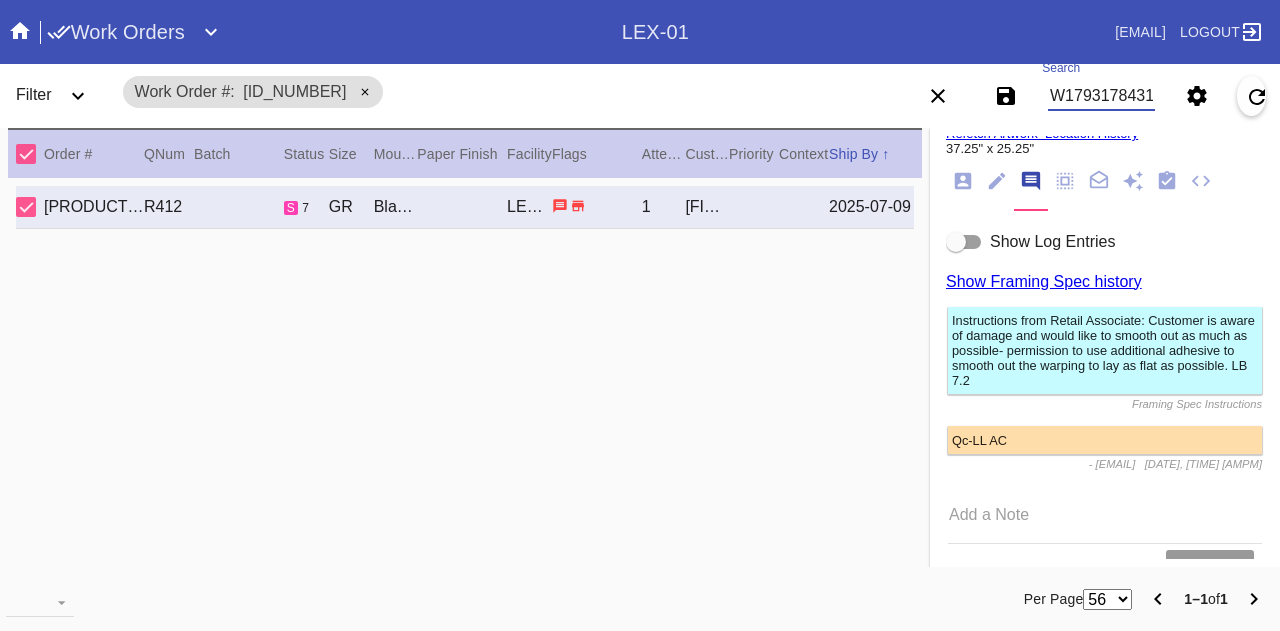 scroll, scrollTop: 0, scrollLeft: 45, axis: horizontal 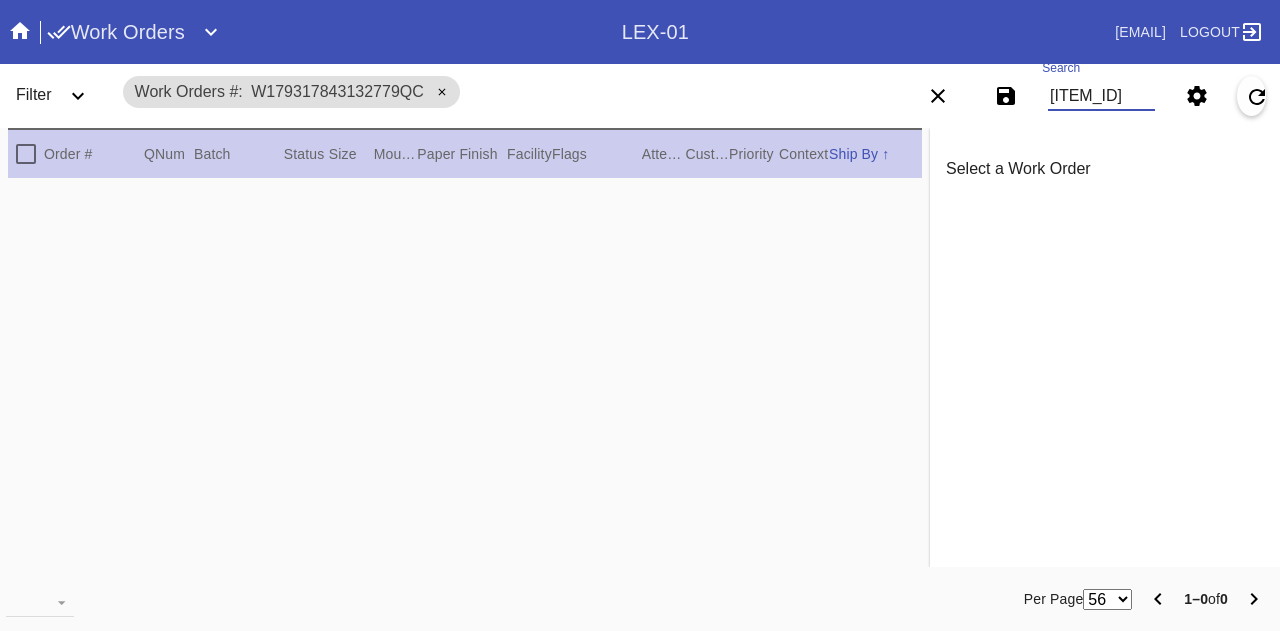 type on "W179317843132779" 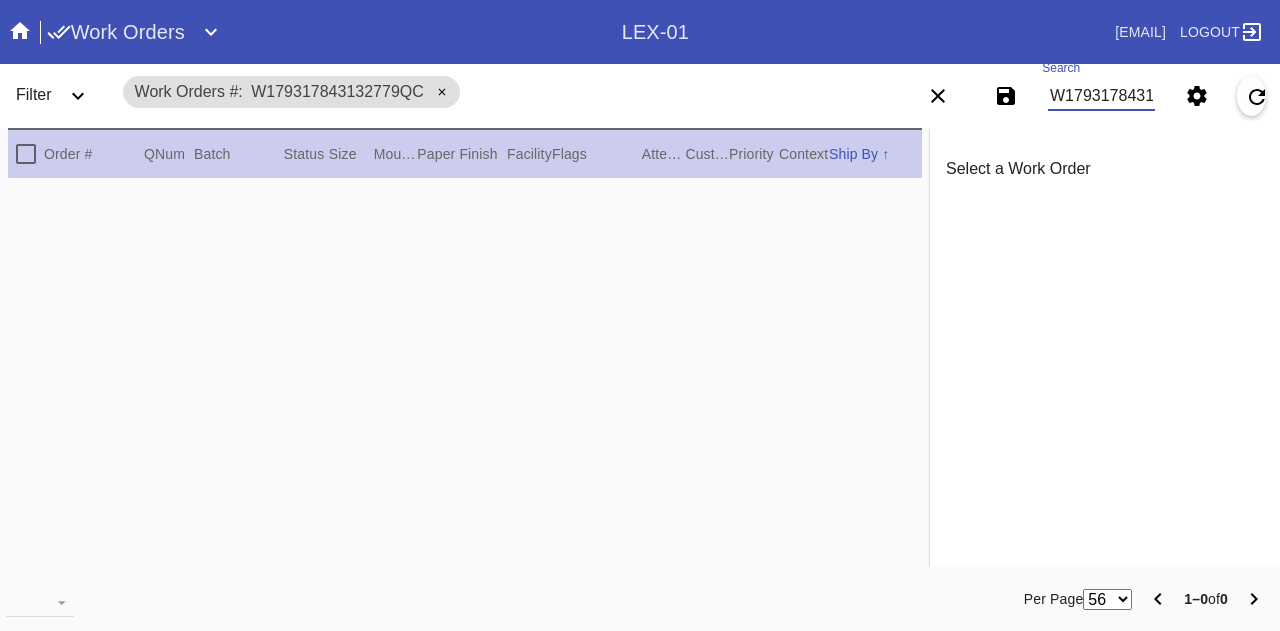 scroll, scrollTop: 0, scrollLeft: 45, axis: horizontal 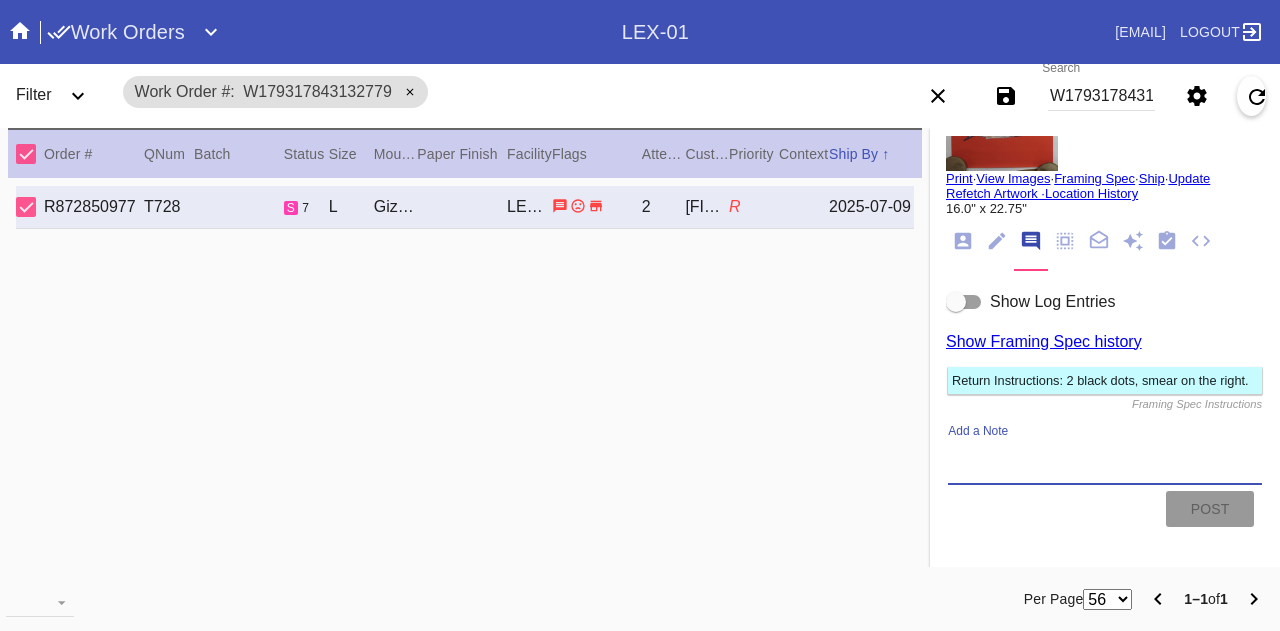 click on "Add a Note" at bounding box center (1105, 461) 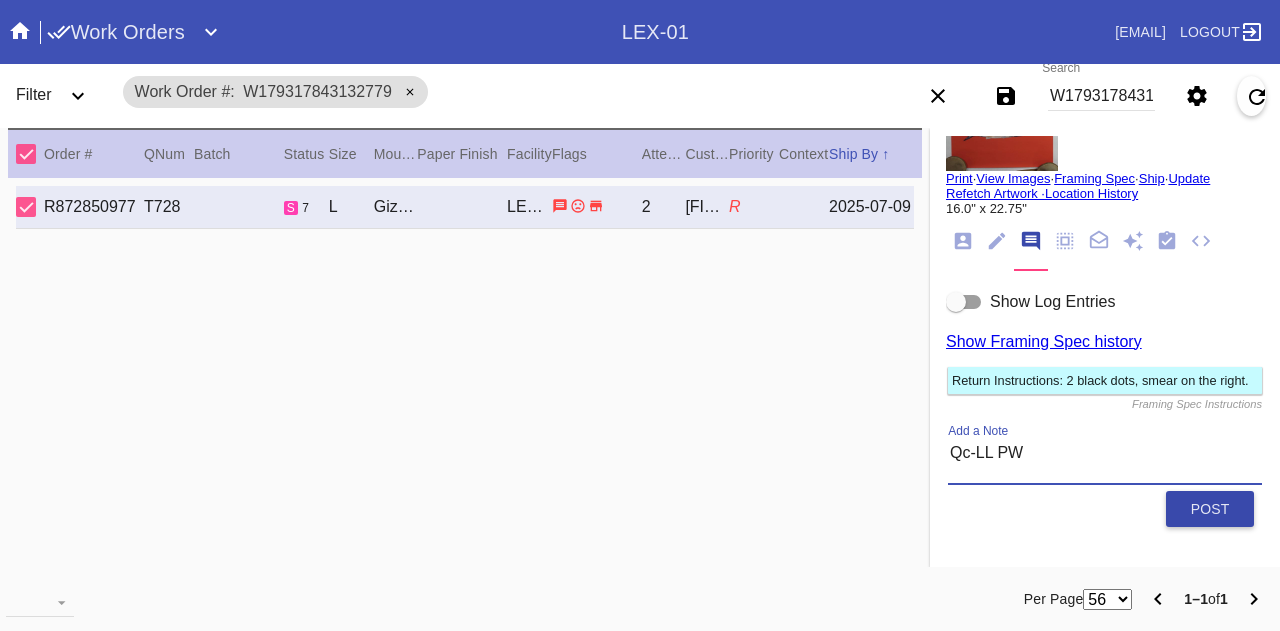 type on "Qc-LL PW" 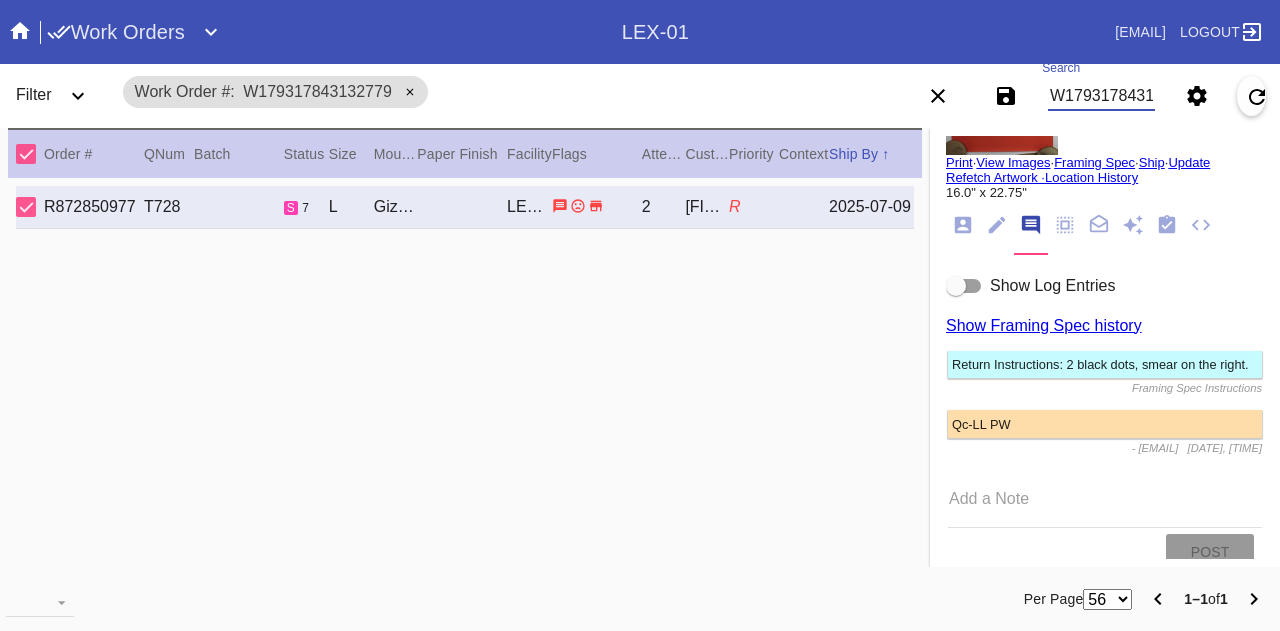 click on "W179317843132779" at bounding box center [1101, 96] 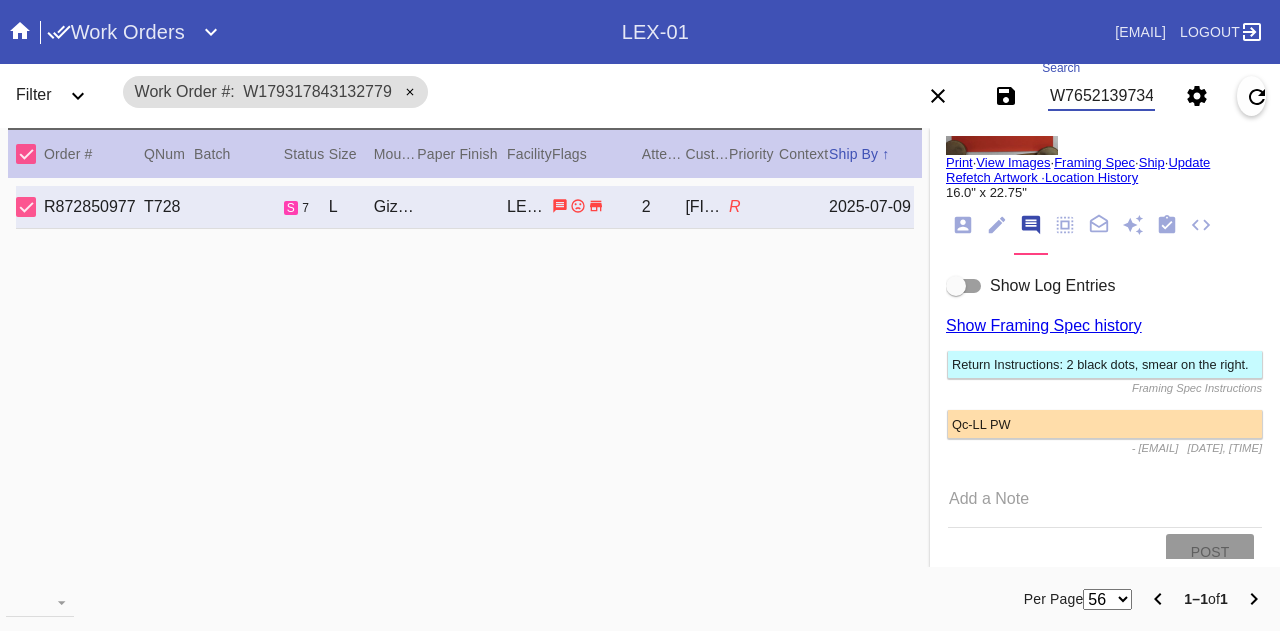 scroll, scrollTop: 0, scrollLeft: 45, axis: horizontal 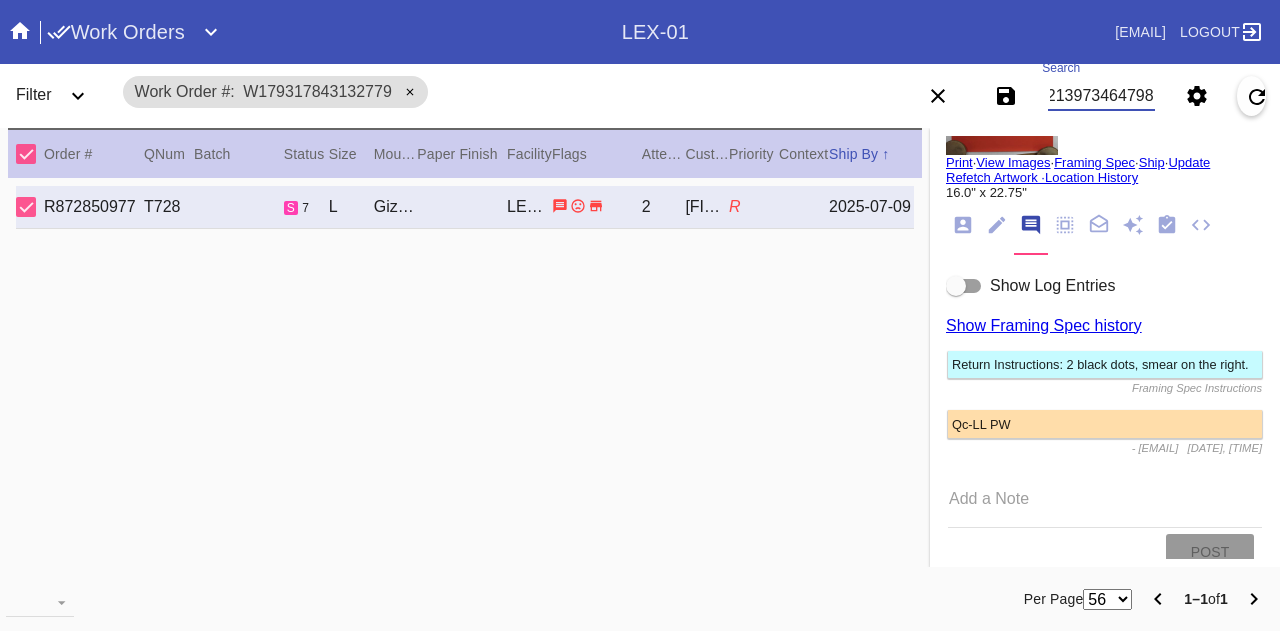 type on "W765213973464798" 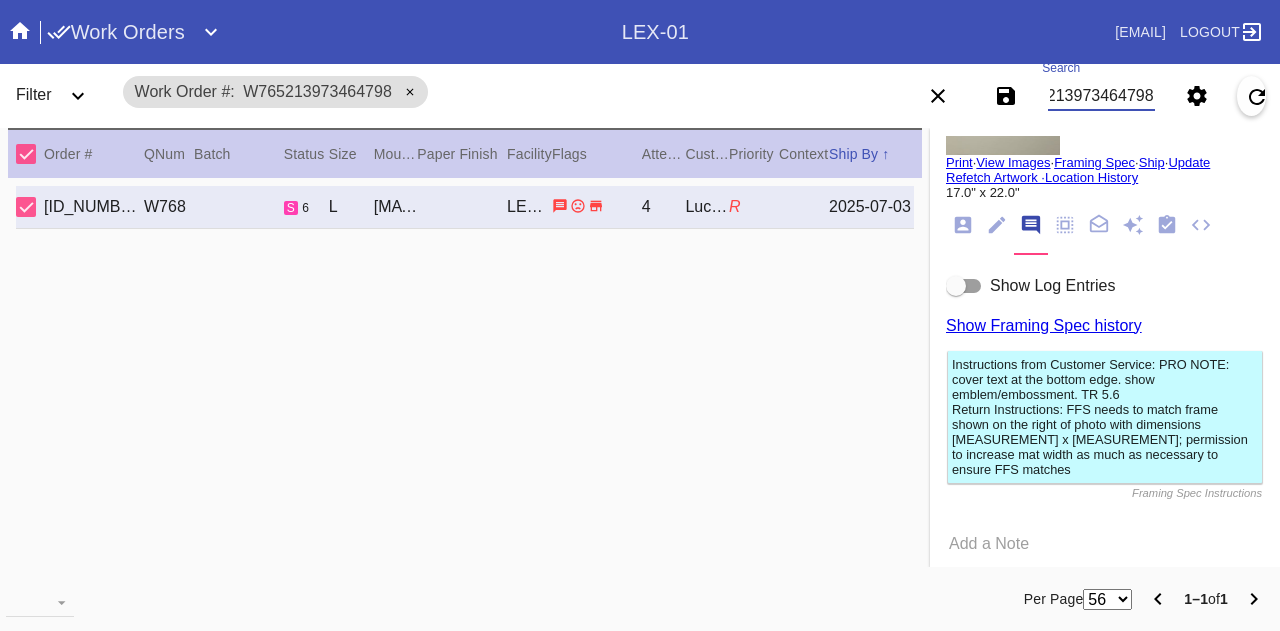 scroll, scrollTop: 212, scrollLeft: 0, axis: vertical 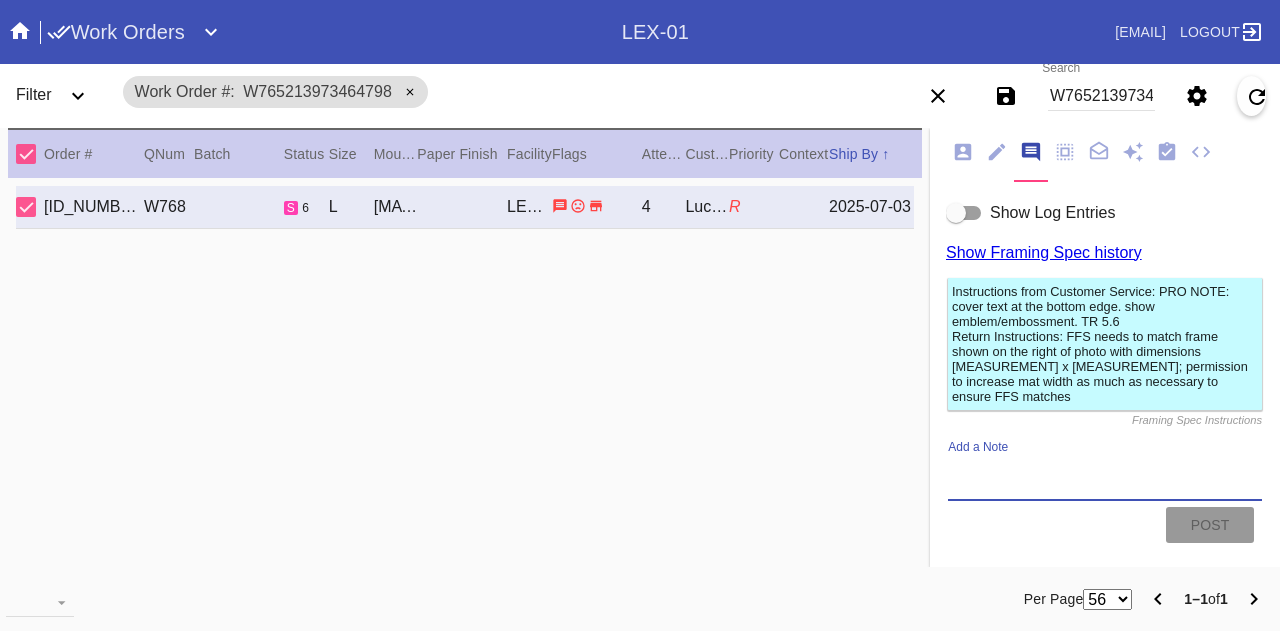 click on "Add a Note" at bounding box center (1105, 477) 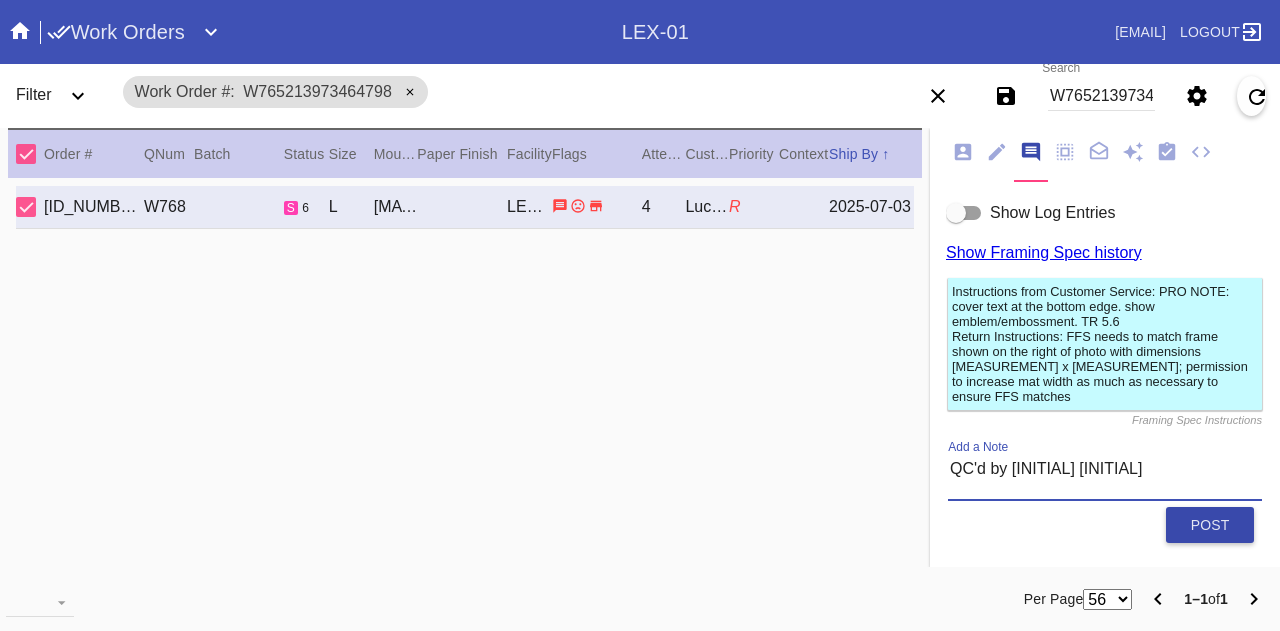 type on "QC'd by [INITIAL] [INITIAL]" 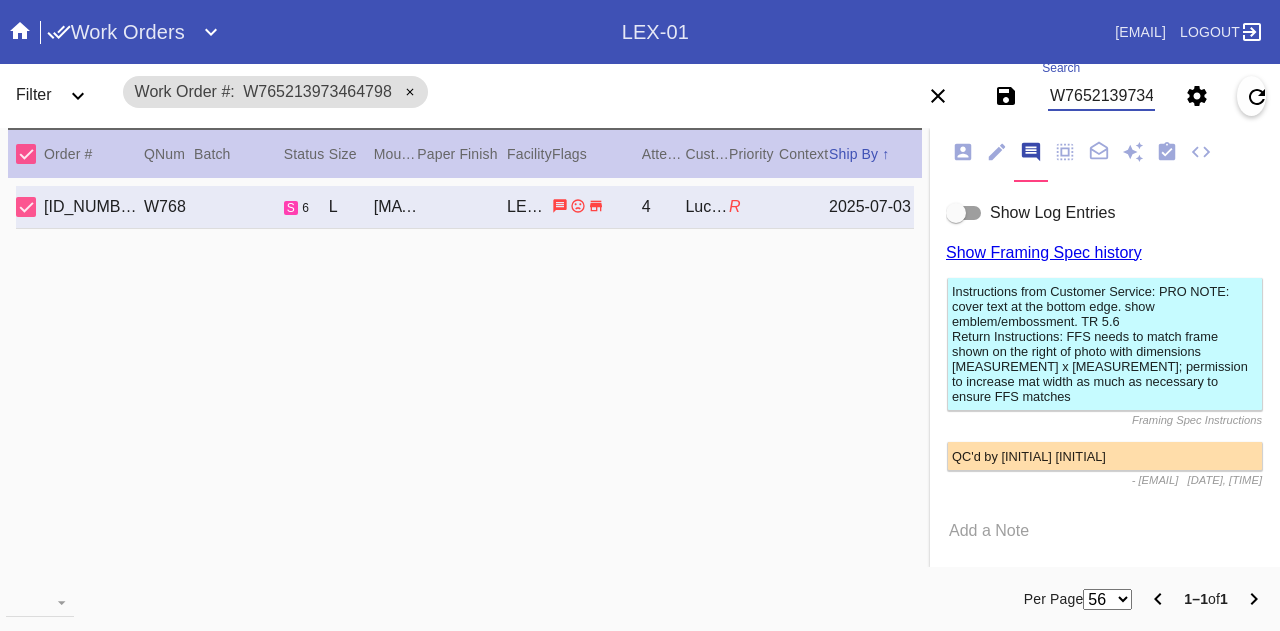 click on "W765213973464798" at bounding box center [1101, 96] 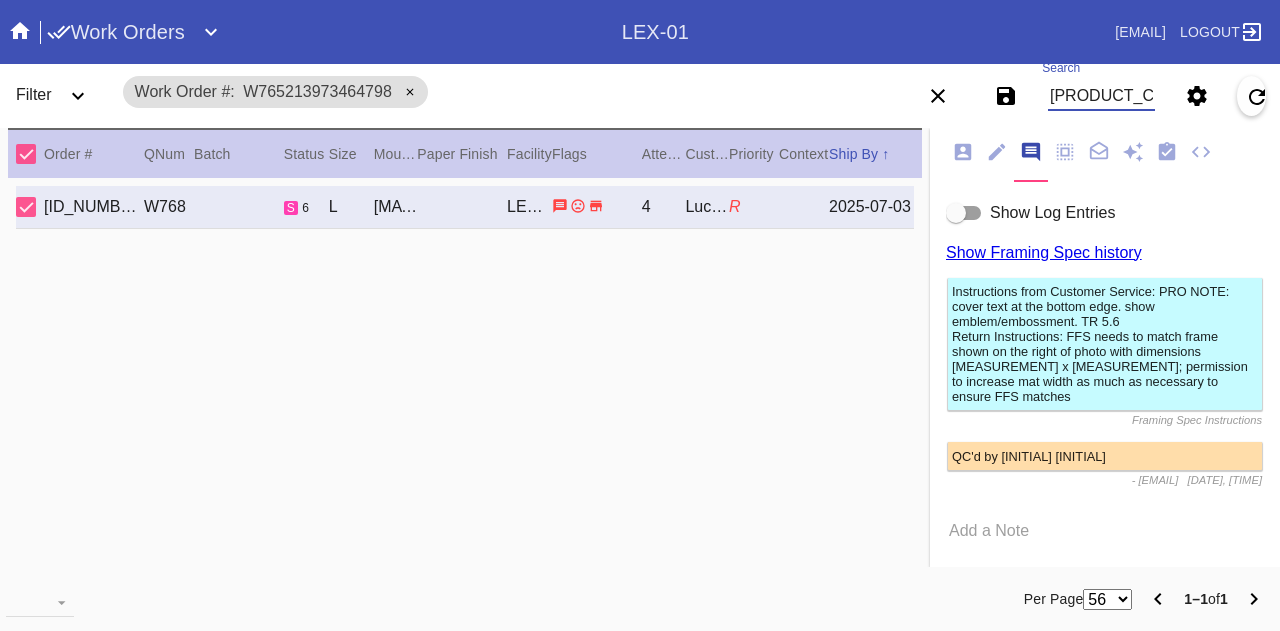 type on "[PRODUCT_CODE]" 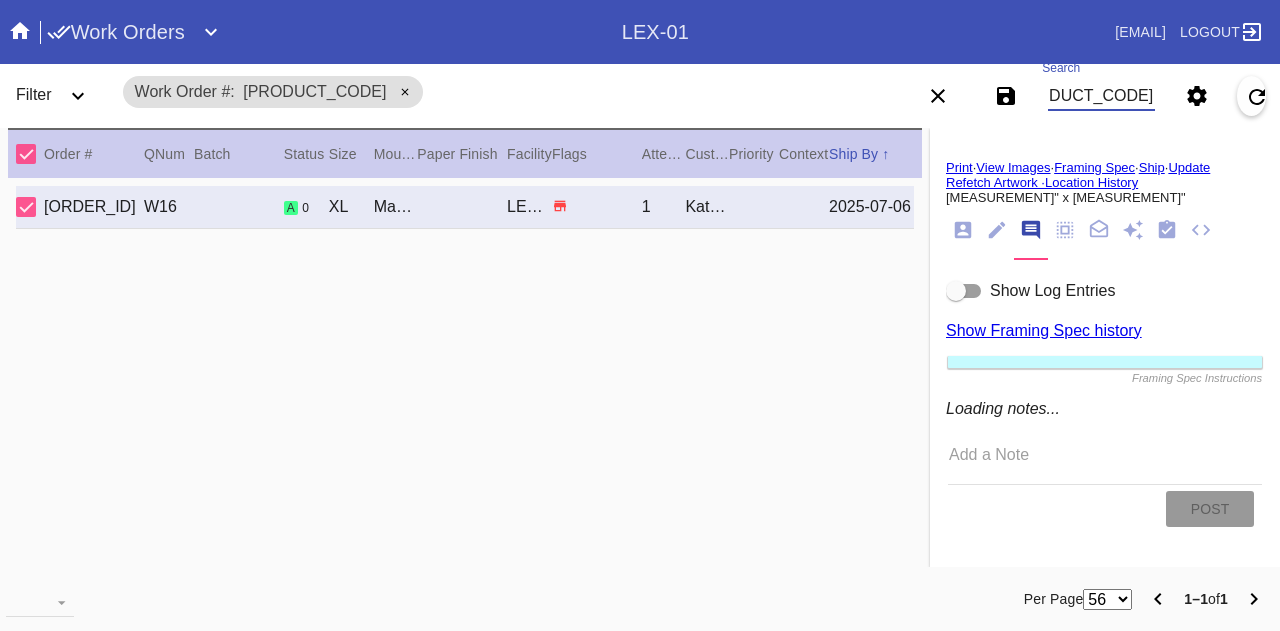 scroll, scrollTop: 110, scrollLeft: 0, axis: vertical 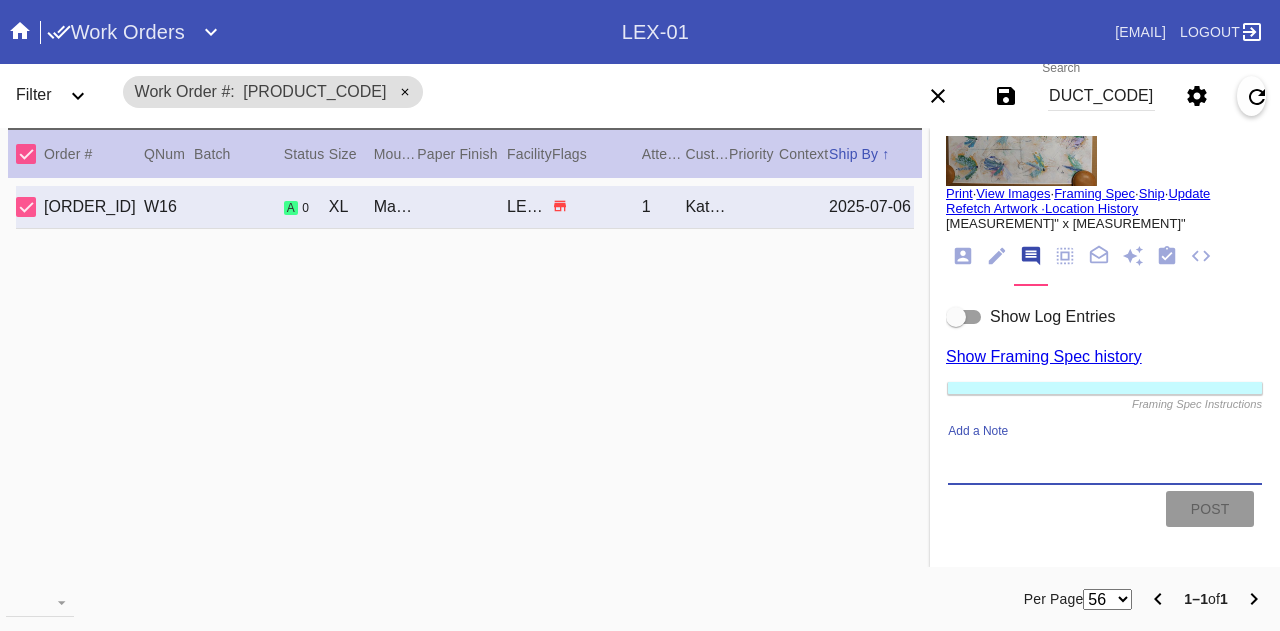 click on "Add a Note" at bounding box center (1105, 461) 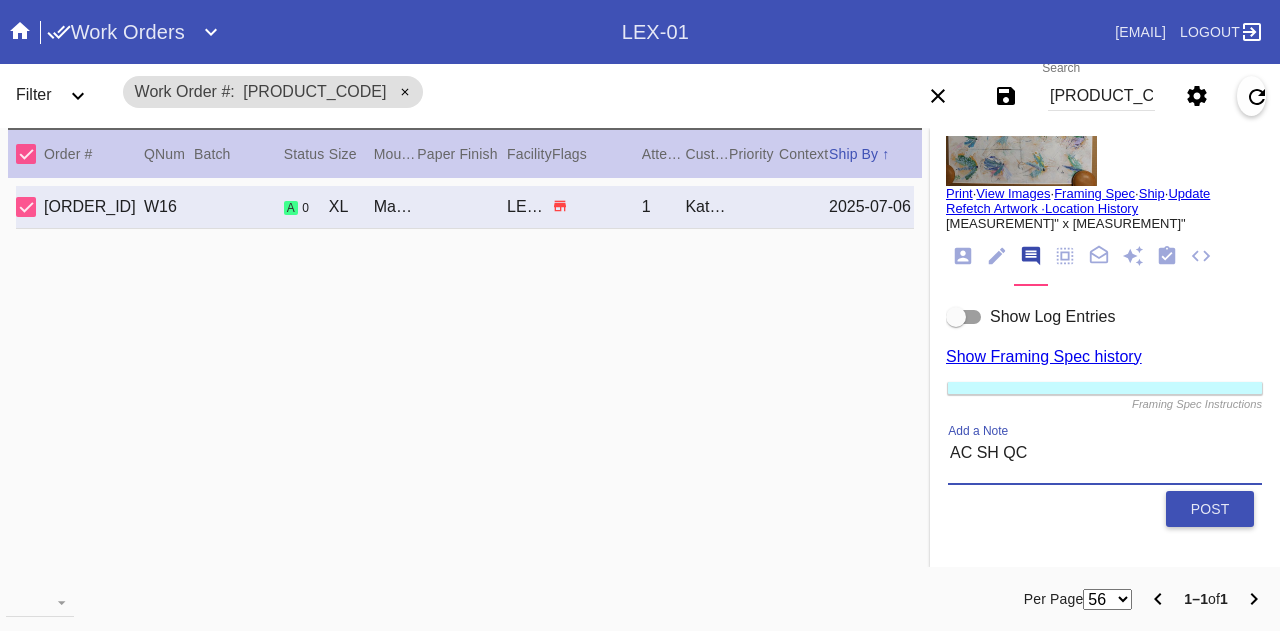 scroll, scrollTop: 6, scrollLeft: 0, axis: vertical 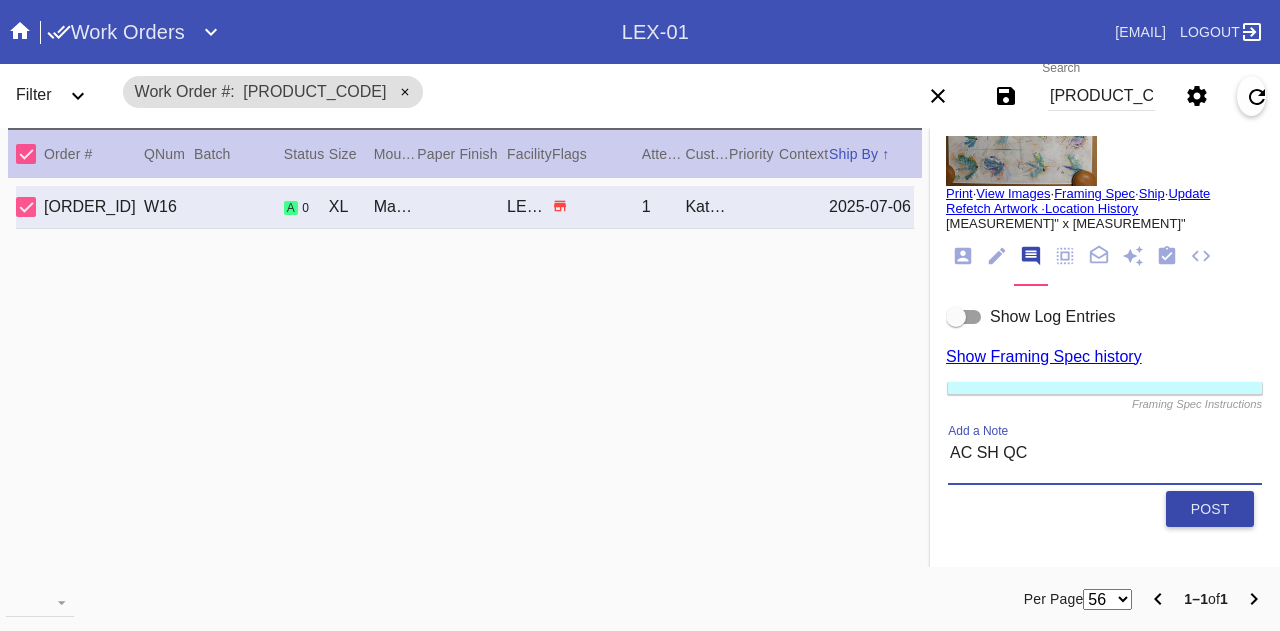 type on "AC SH QC" 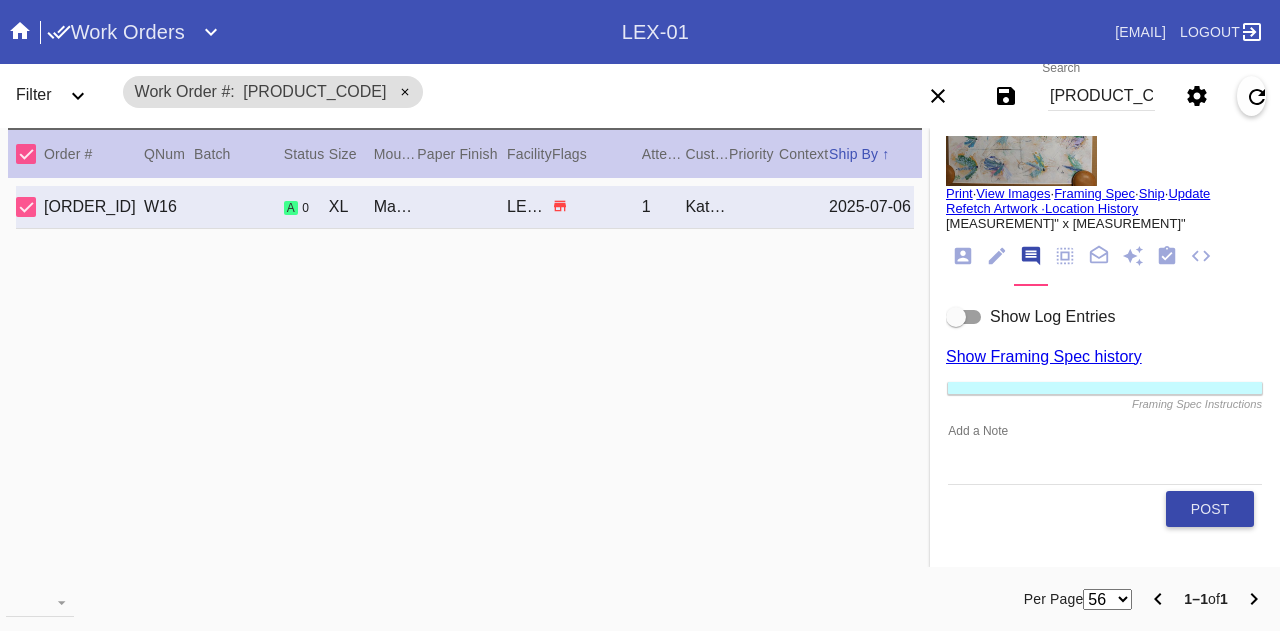 scroll, scrollTop: 0, scrollLeft: 0, axis: both 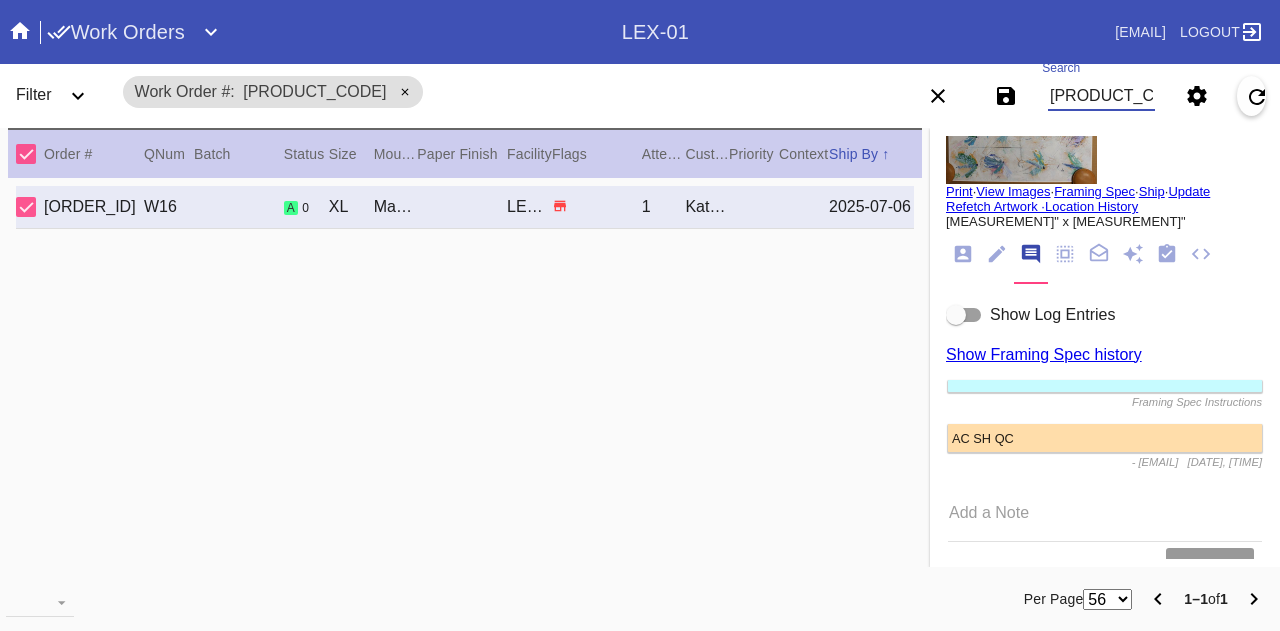 click on "[PRODUCT_CODE]" at bounding box center (1101, 96) 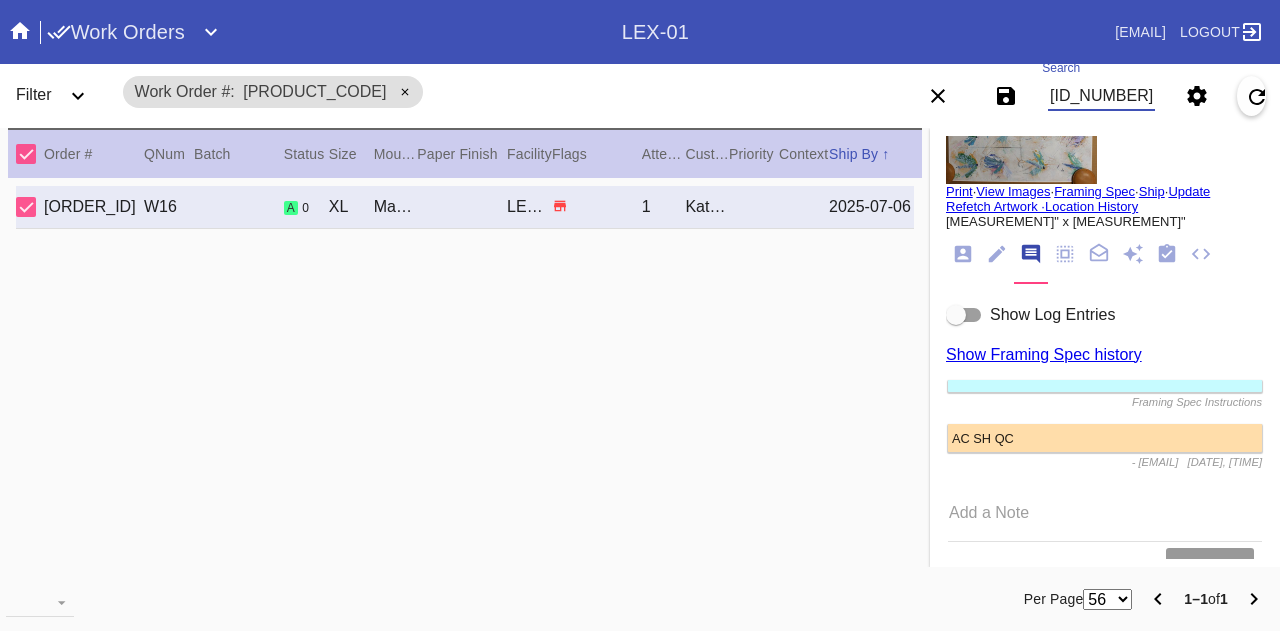 type on "[ID_NUMBER]" 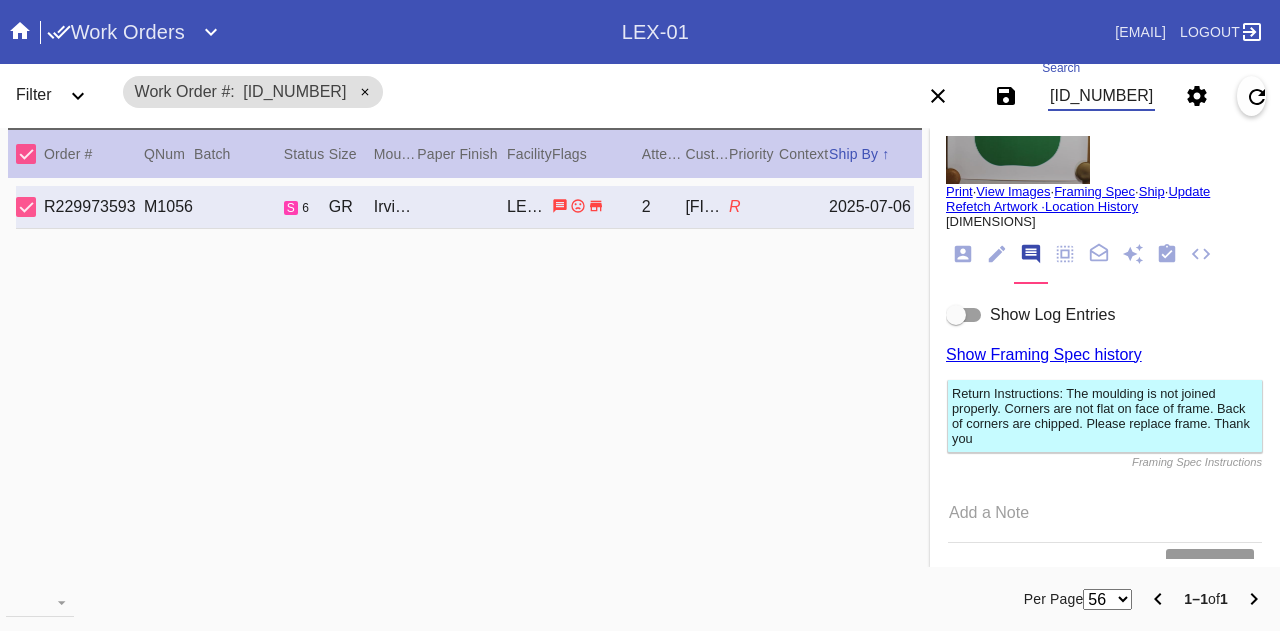 scroll, scrollTop: 0, scrollLeft: 0, axis: both 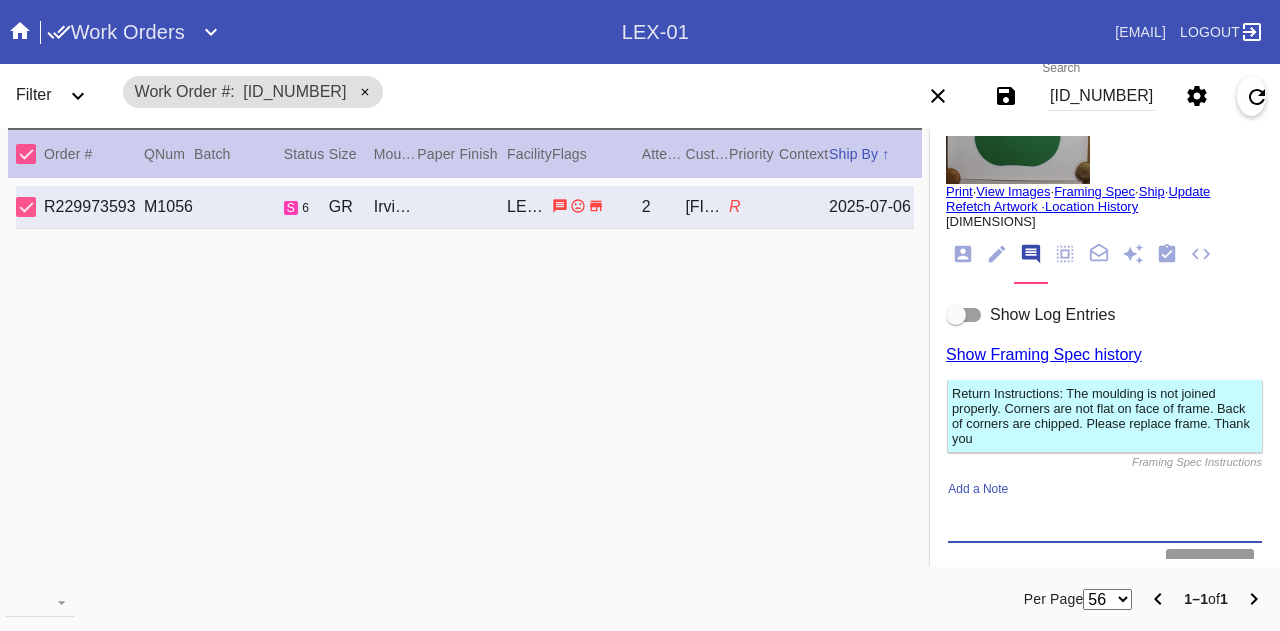 click on "Add a Note" at bounding box center (1105, 519) 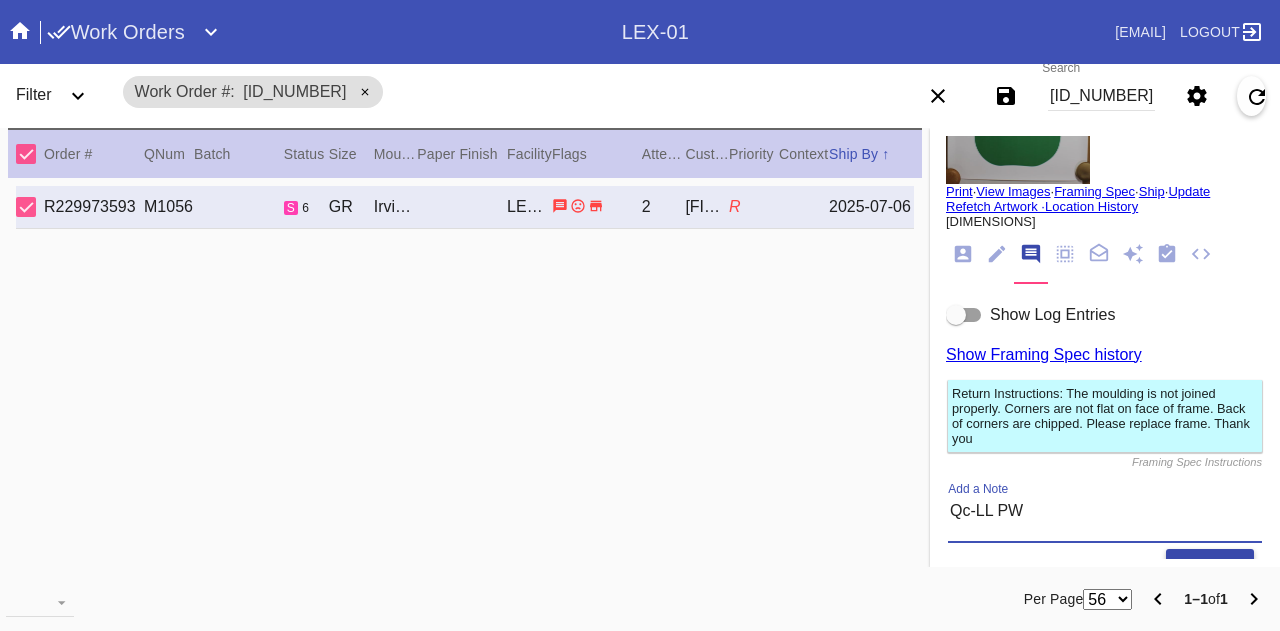 type on "Qc-LL PW" 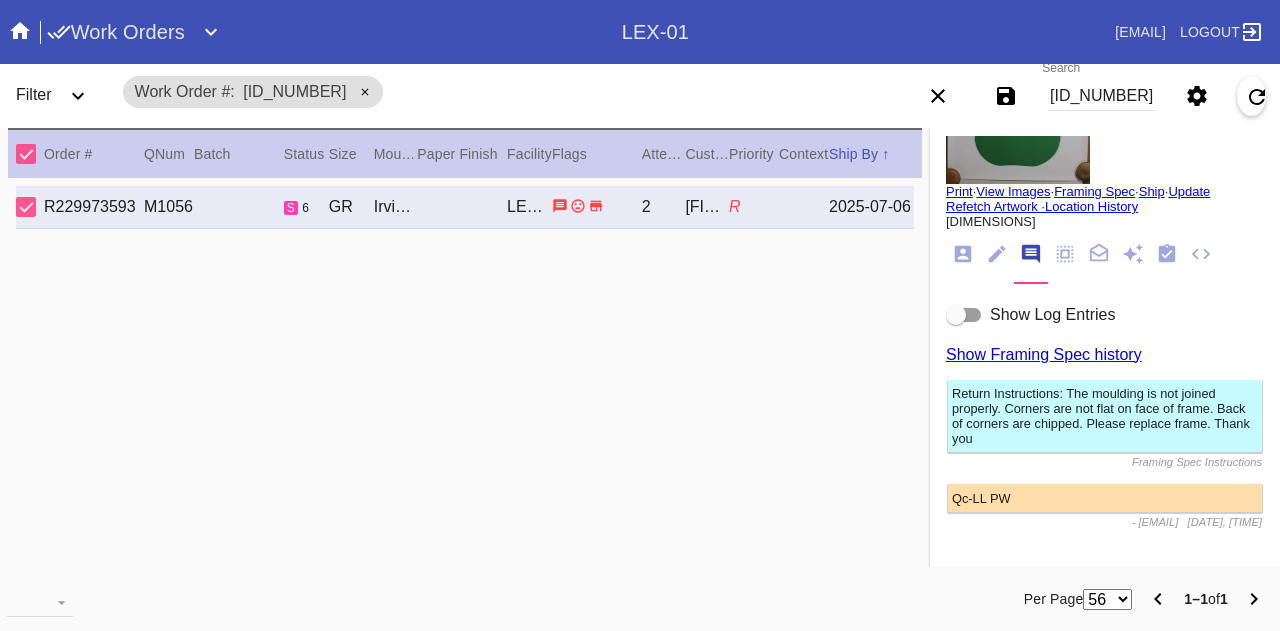 click on "[ID_NUMBER]" at bounding box center [1101, 96] 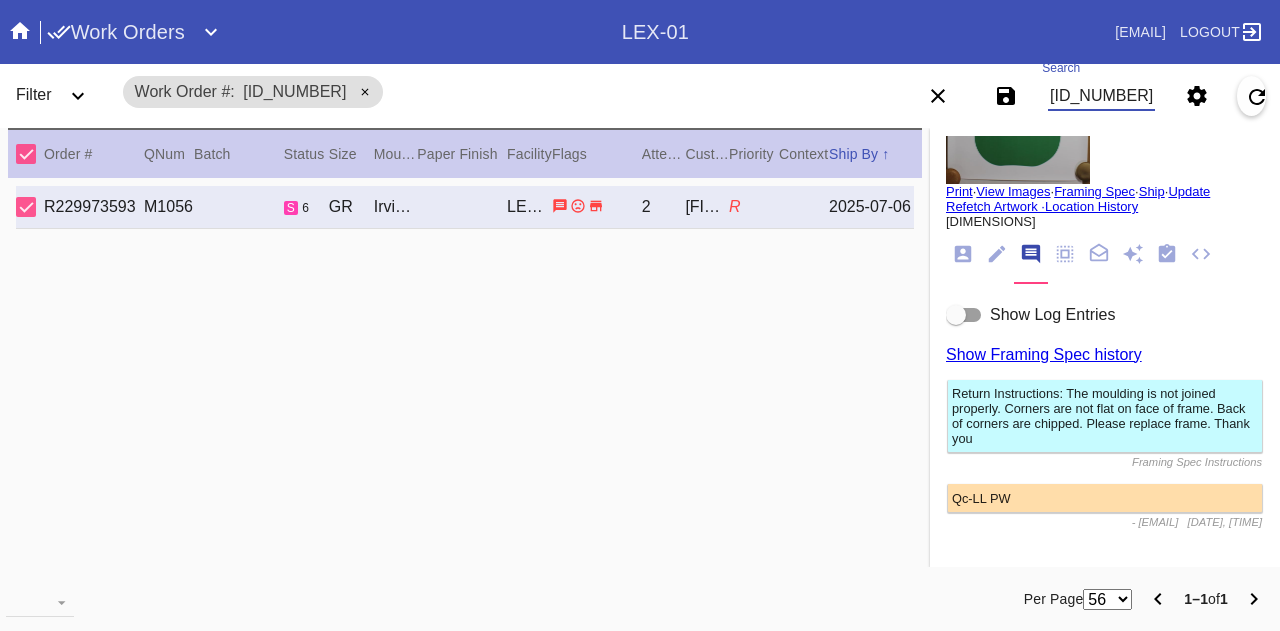 click on "[ID_NUMBER]" at bounding box center (1101, 96) 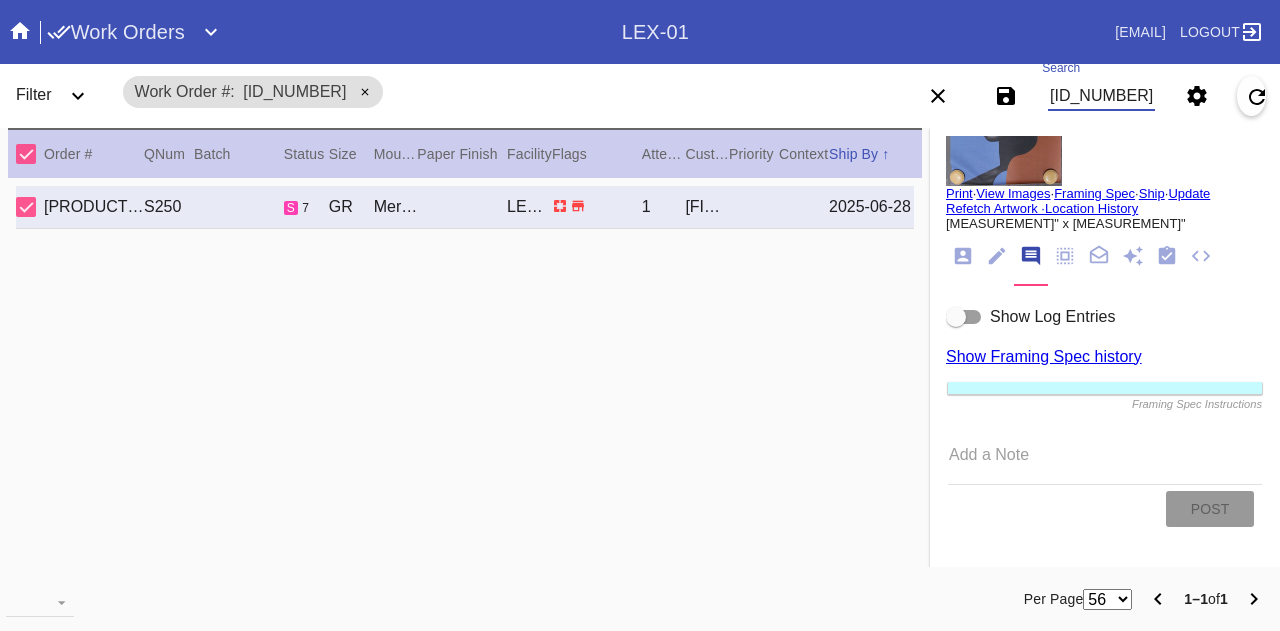 click at bounding box center [1105, 485] 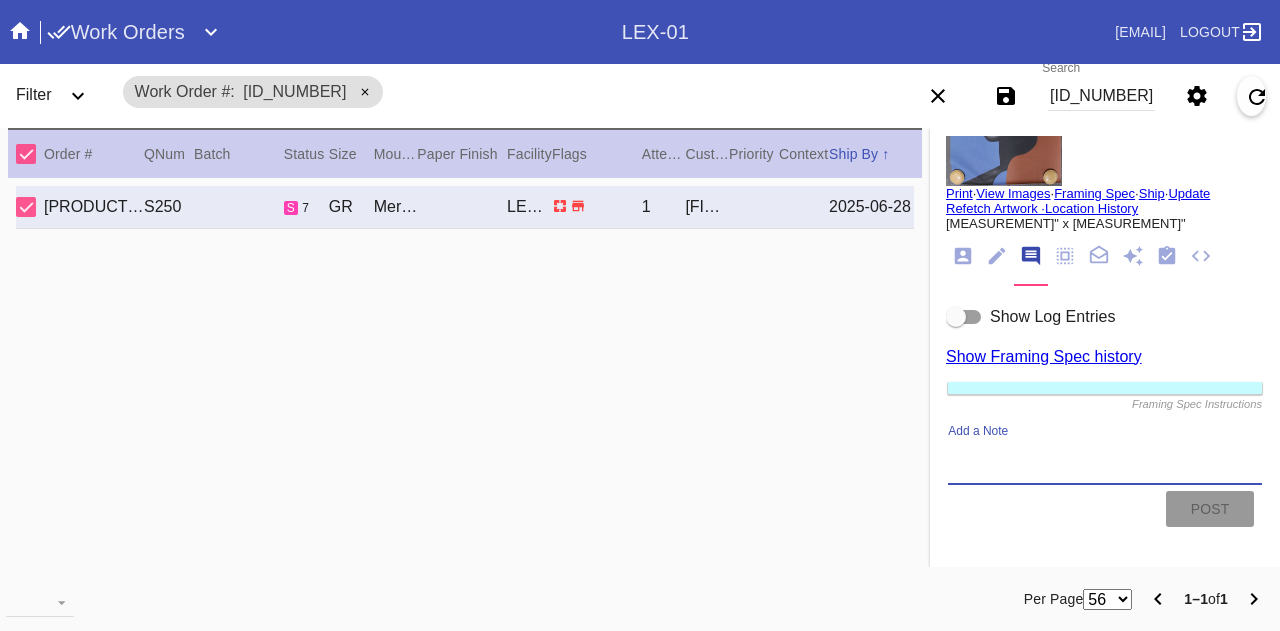 scroll, scrollTop: 0, scrollLeft: 0, axis: both 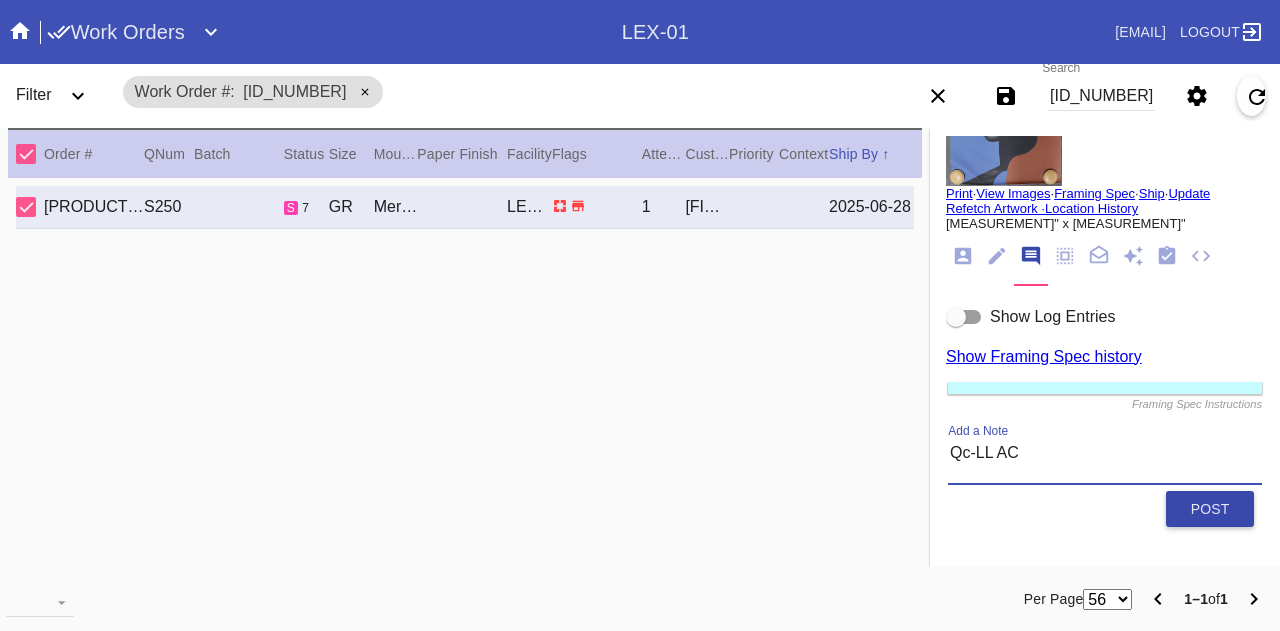 type on "Qc-LL AC" 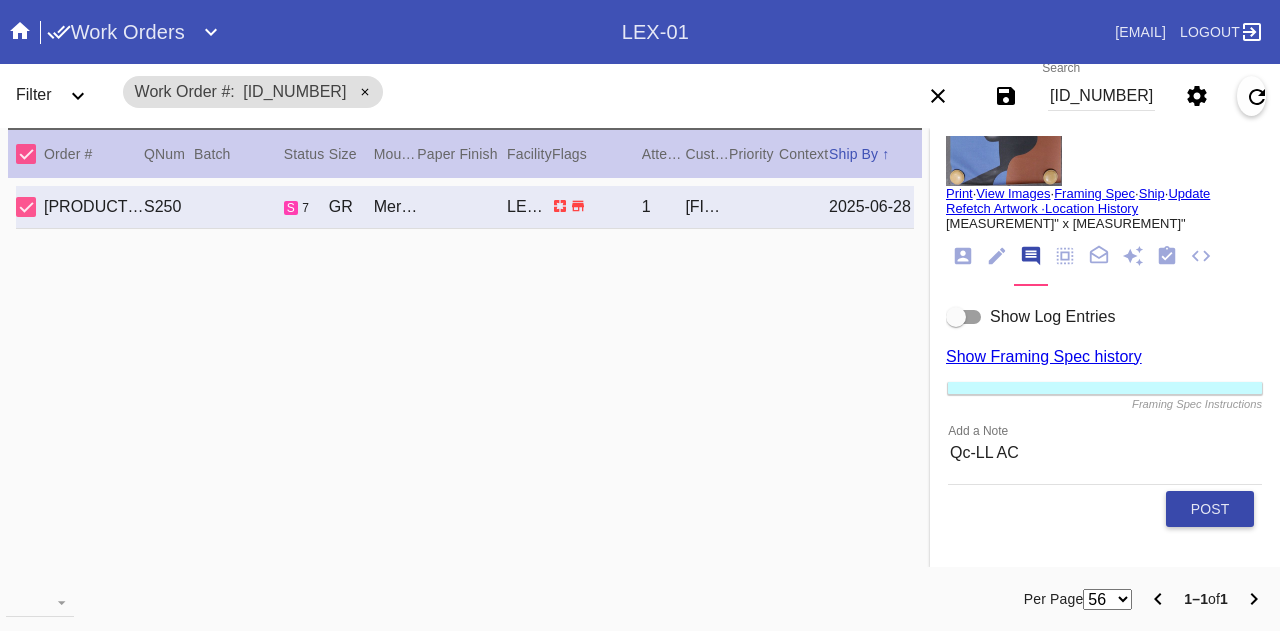 click on "Post" at bounding box center (1210, 509) 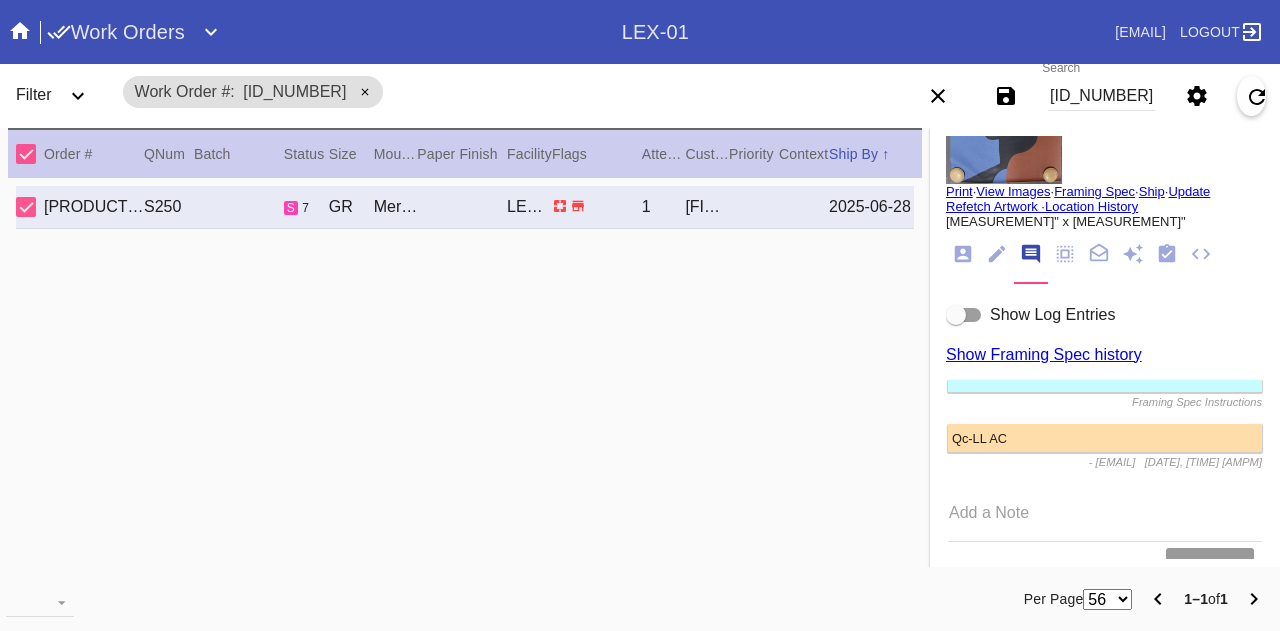 click on "[ID_NUMBER]" at bounding box center [1101, 96] 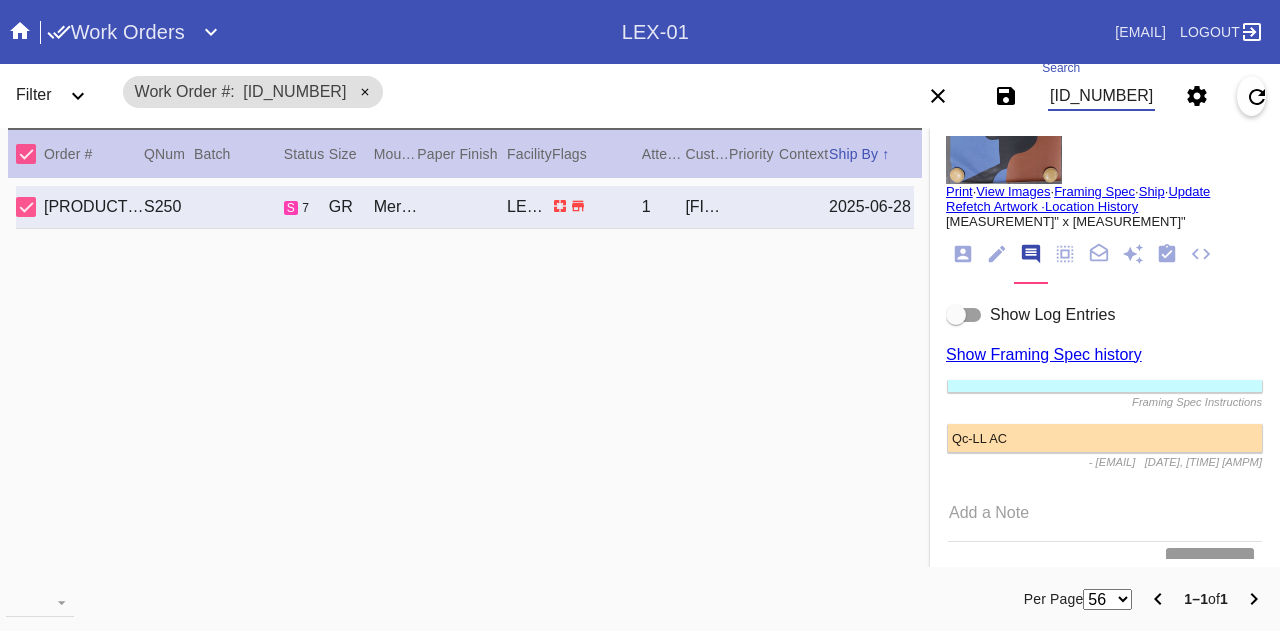 click on "[ID_NUMBER]" at bounding box center (1101, 96) 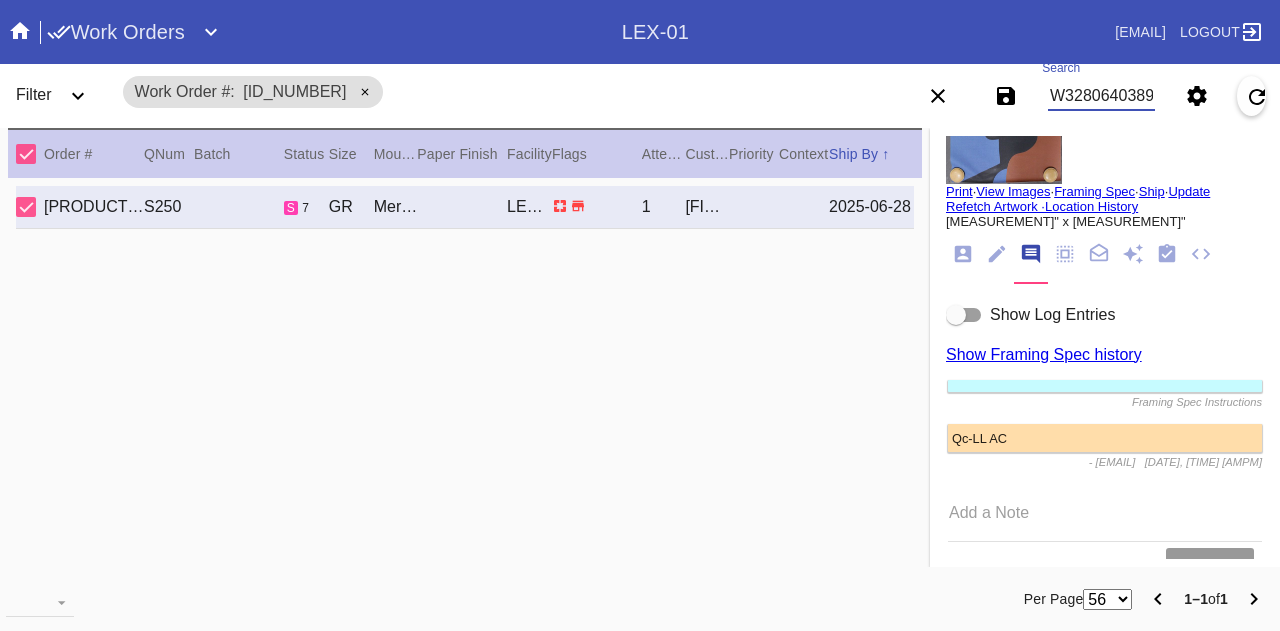 type on "W328064038961705" 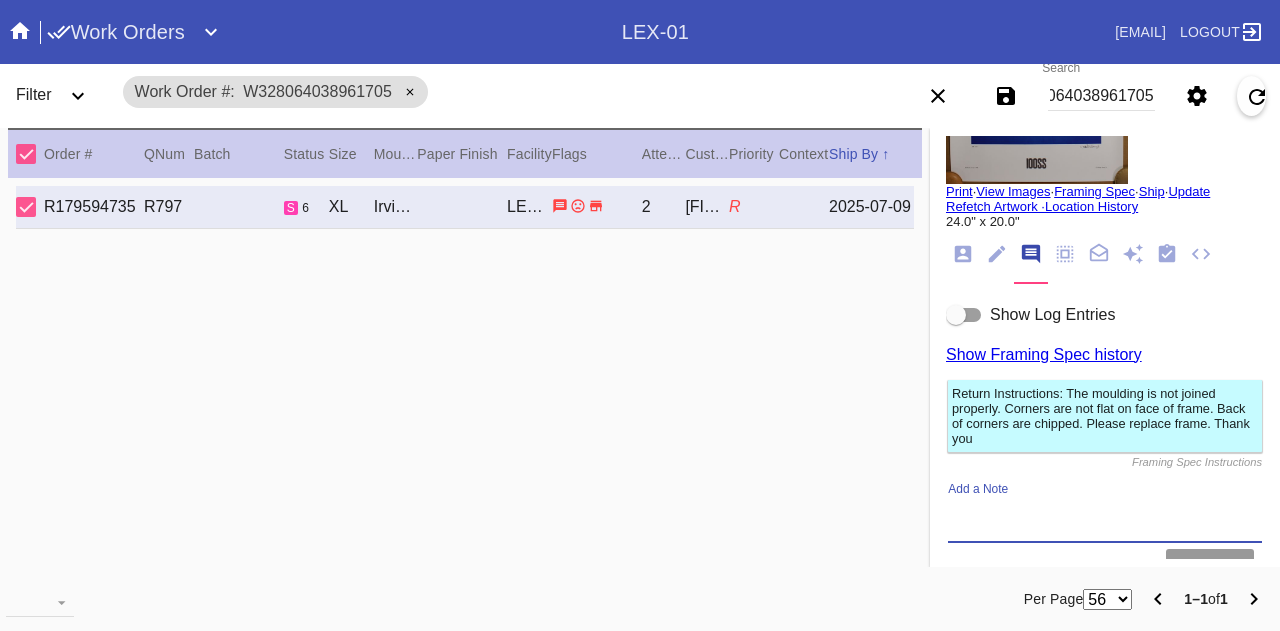 scroll, scrollTop: 0, scrollLeft: 0, axis: both 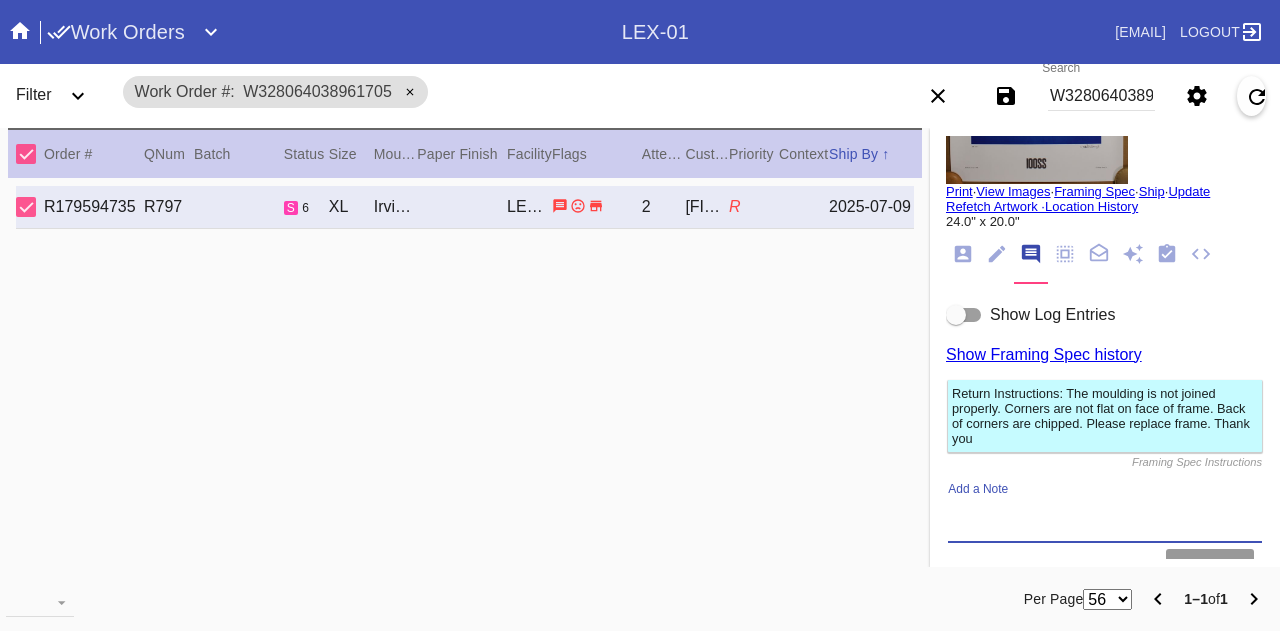 click on "Add a Note" at bounding box center [1105, 519] 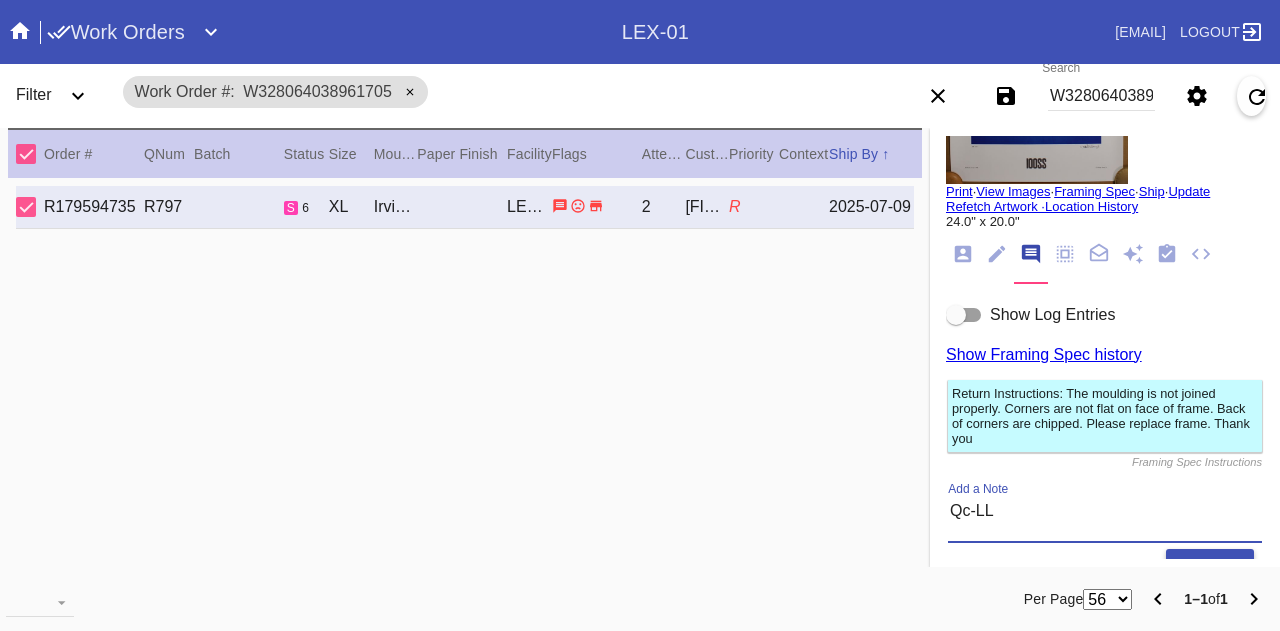 scroll, scrollTop: 0, scrollLeft: 0, axis: both 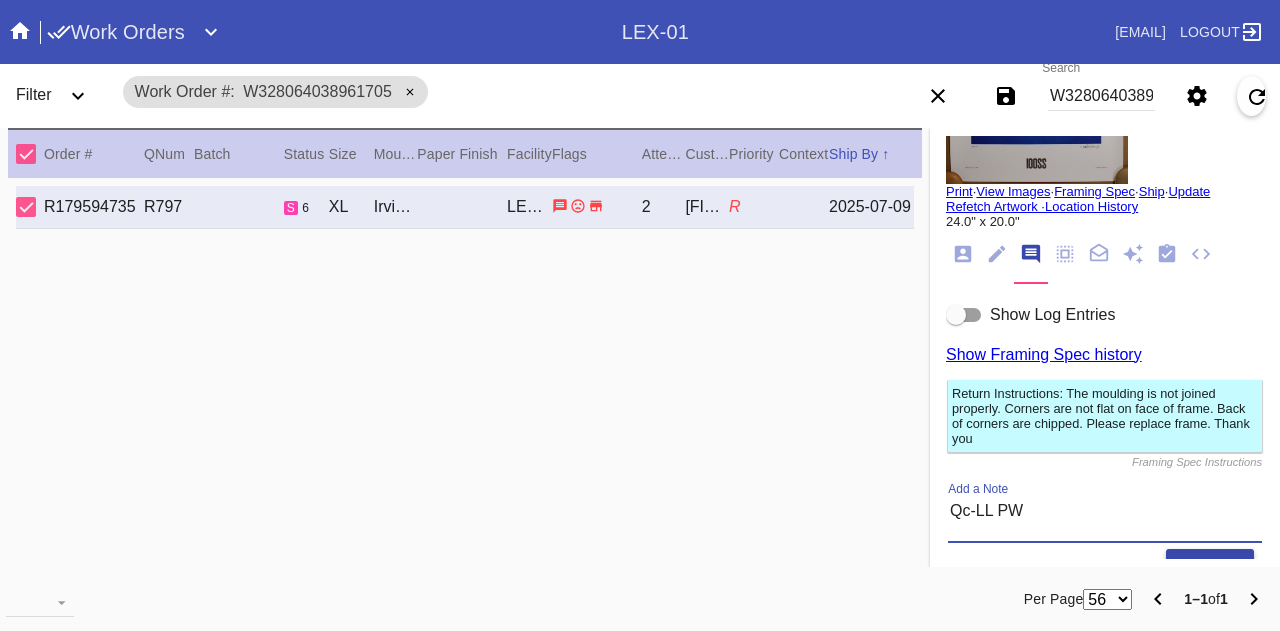type on "Qc-LL PW" 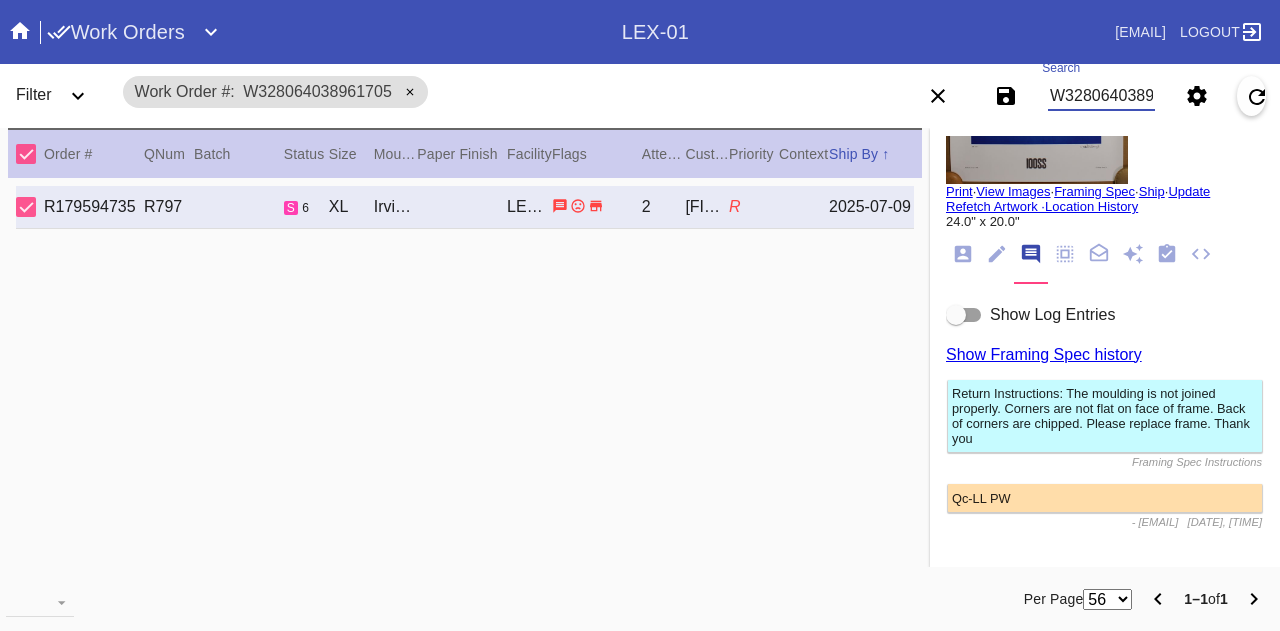 click on "W328064038961705" at bounding box center (1101, 96) 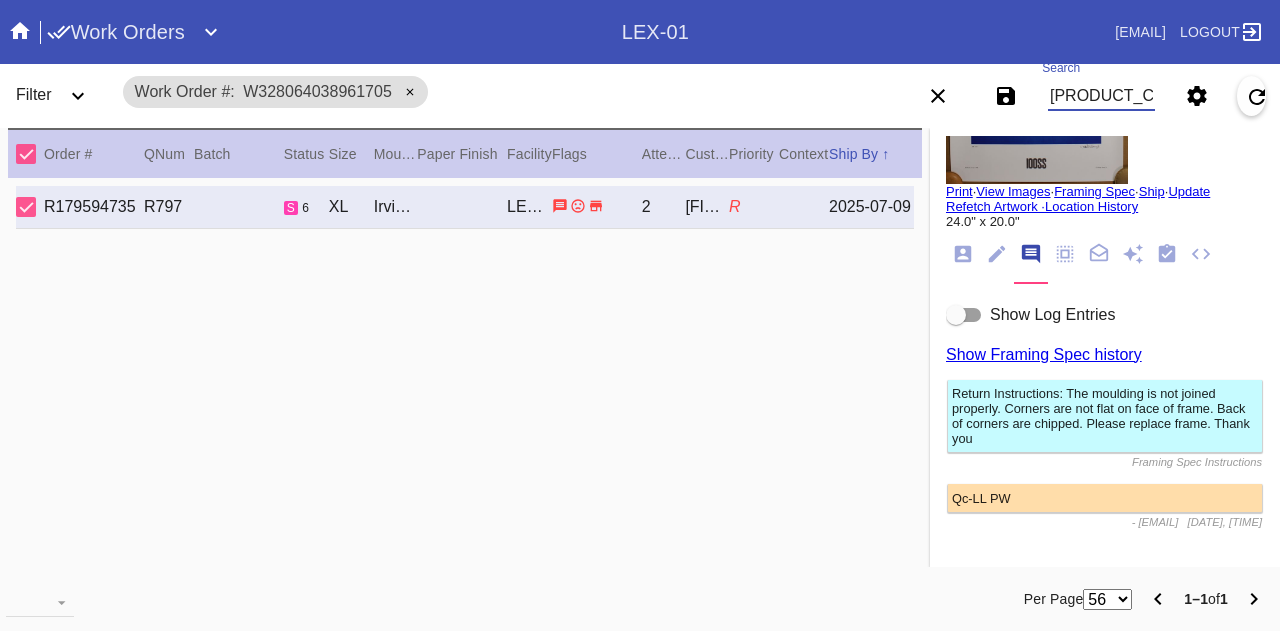 type on "[PRODUCT_CODE]" 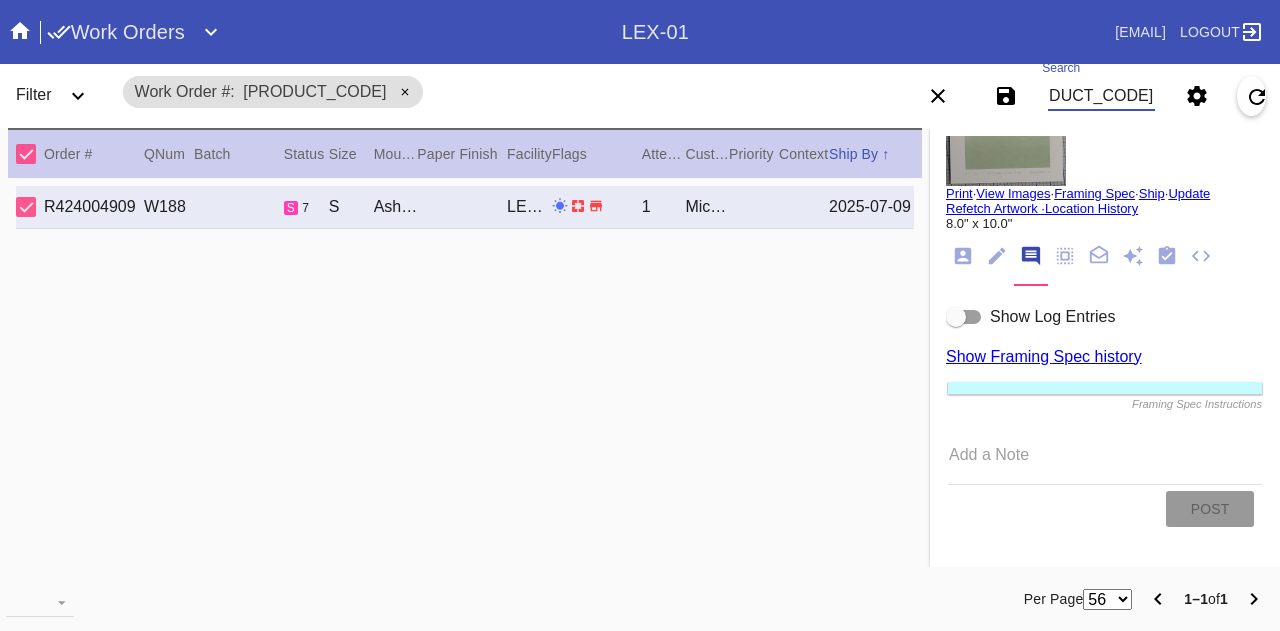 scroll, scrollTop: 0, scrollLeft: 0, axis: both 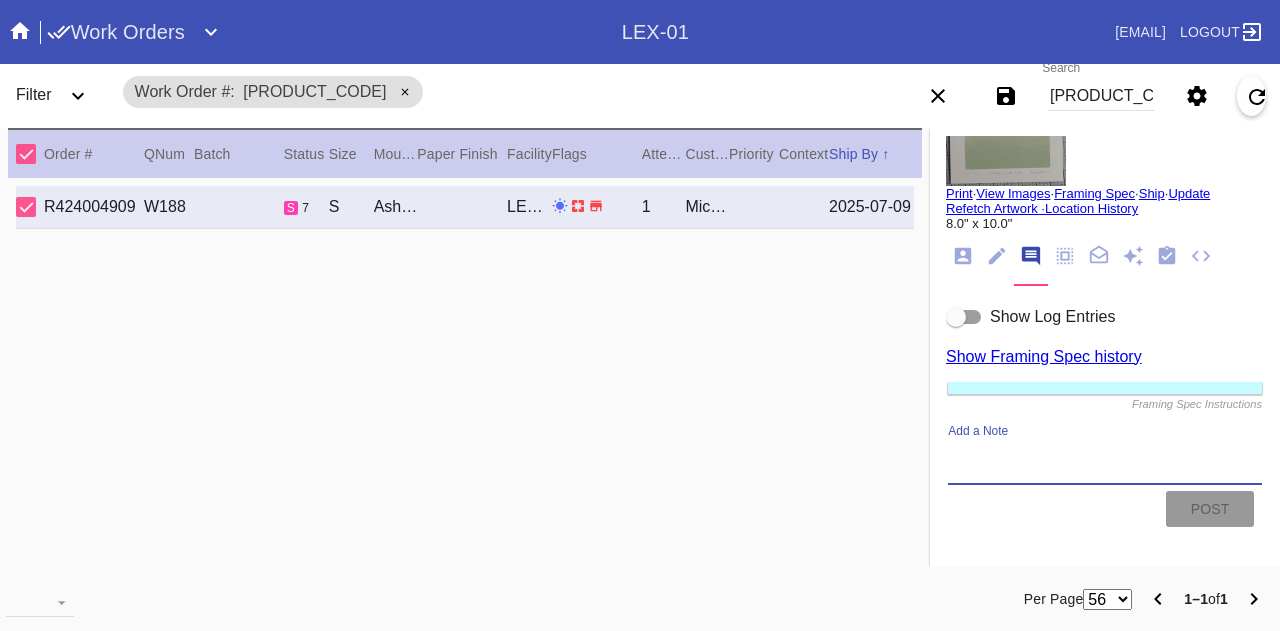click on "Add a Note" at bounding box center [1105, 461] 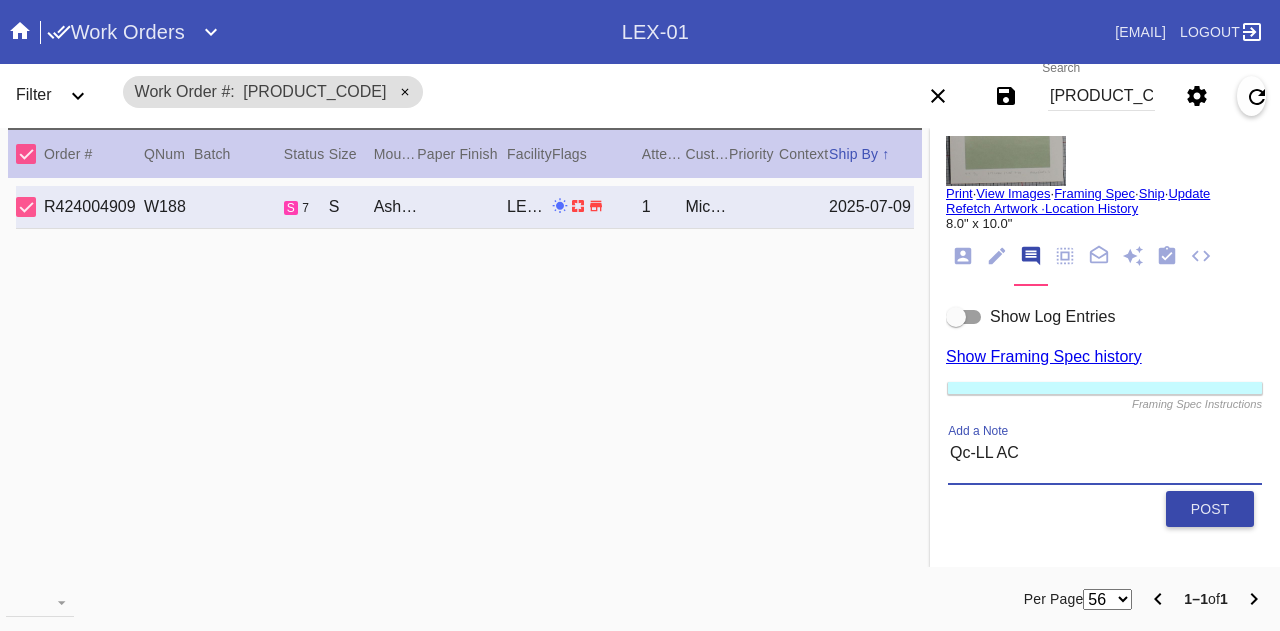 type on "Qc-LL AC" 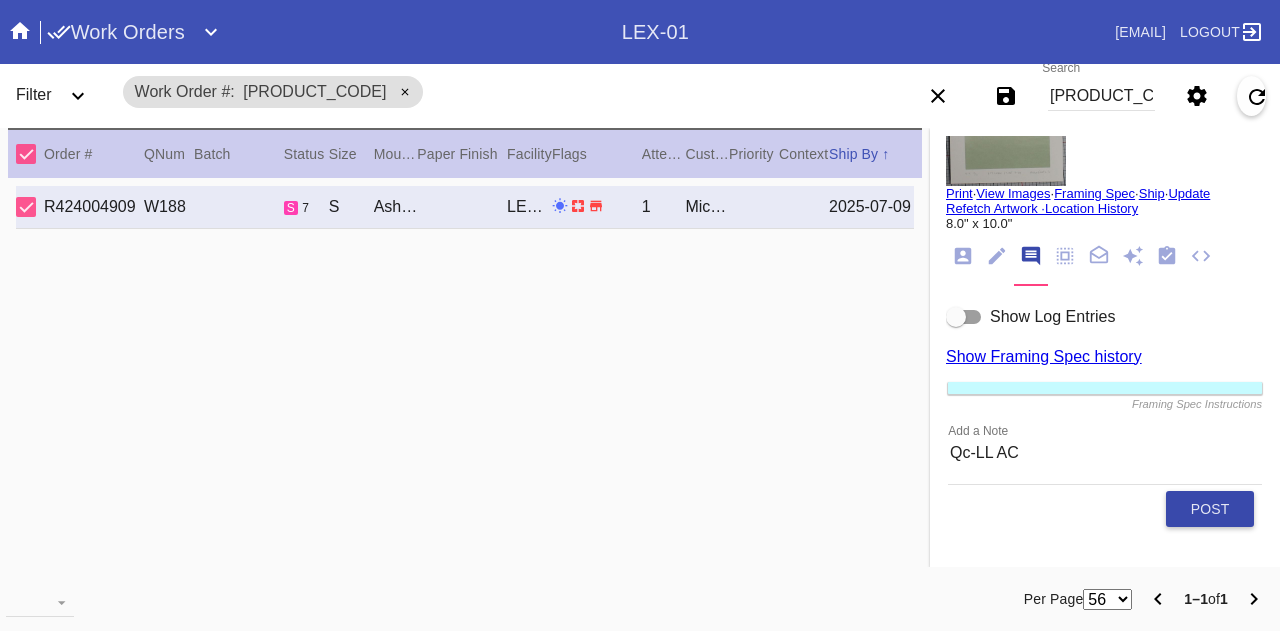 click on "Post" at bounding box center (1210, 509) 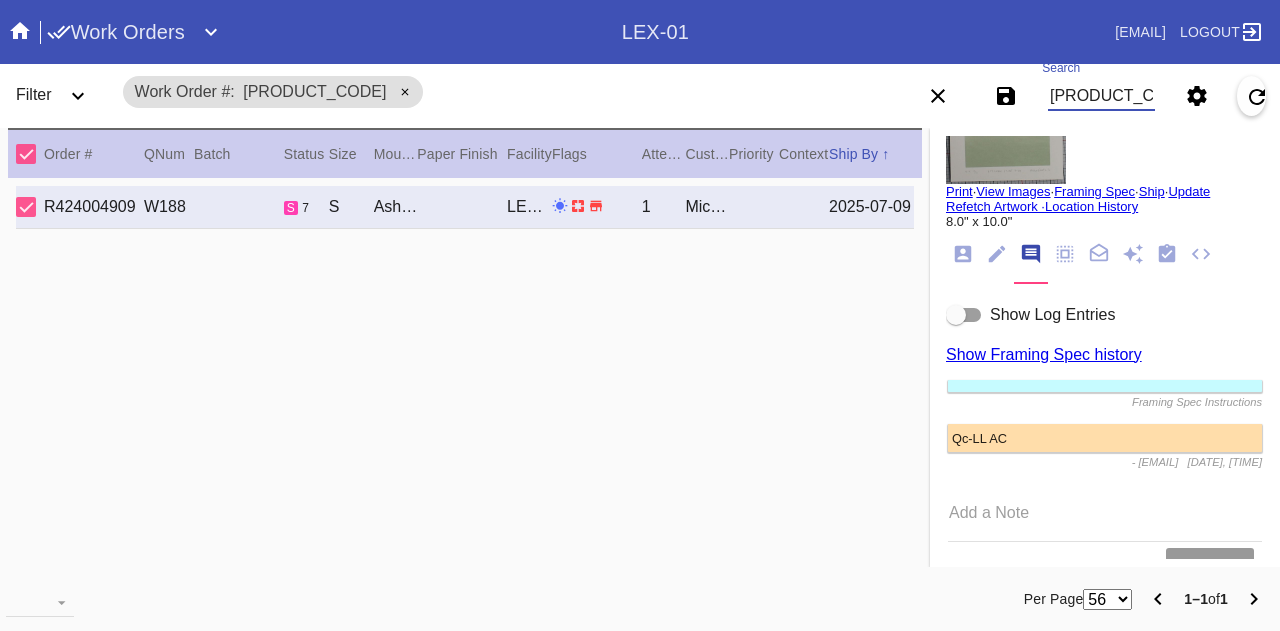 click on "[PRODUCT_CODE]" at bounding box center [1101, 96] 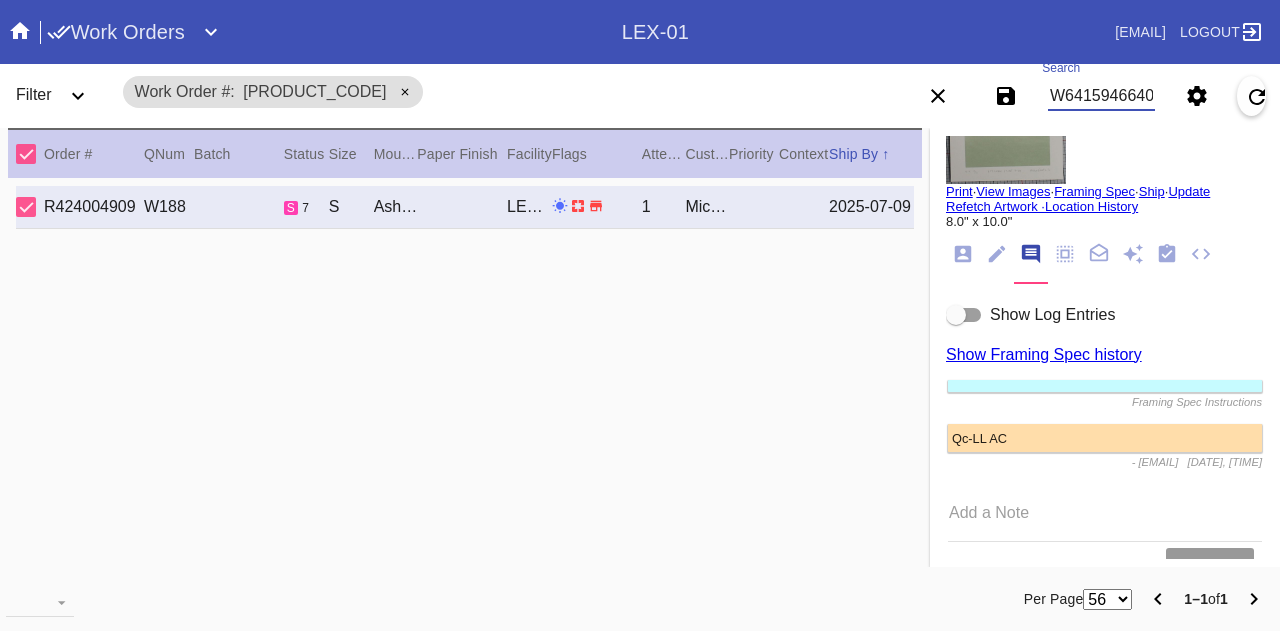 scroll, scrollTop: 0, scrollLeft: 45, axis: horizontal 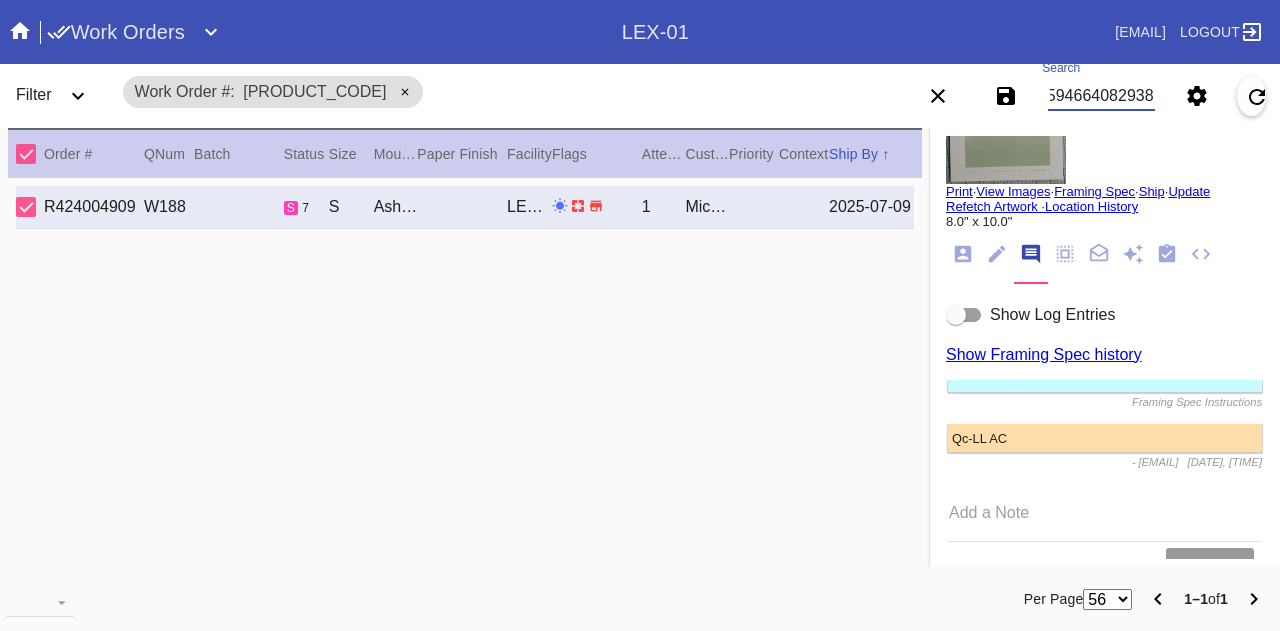 type on "W641594664082938" 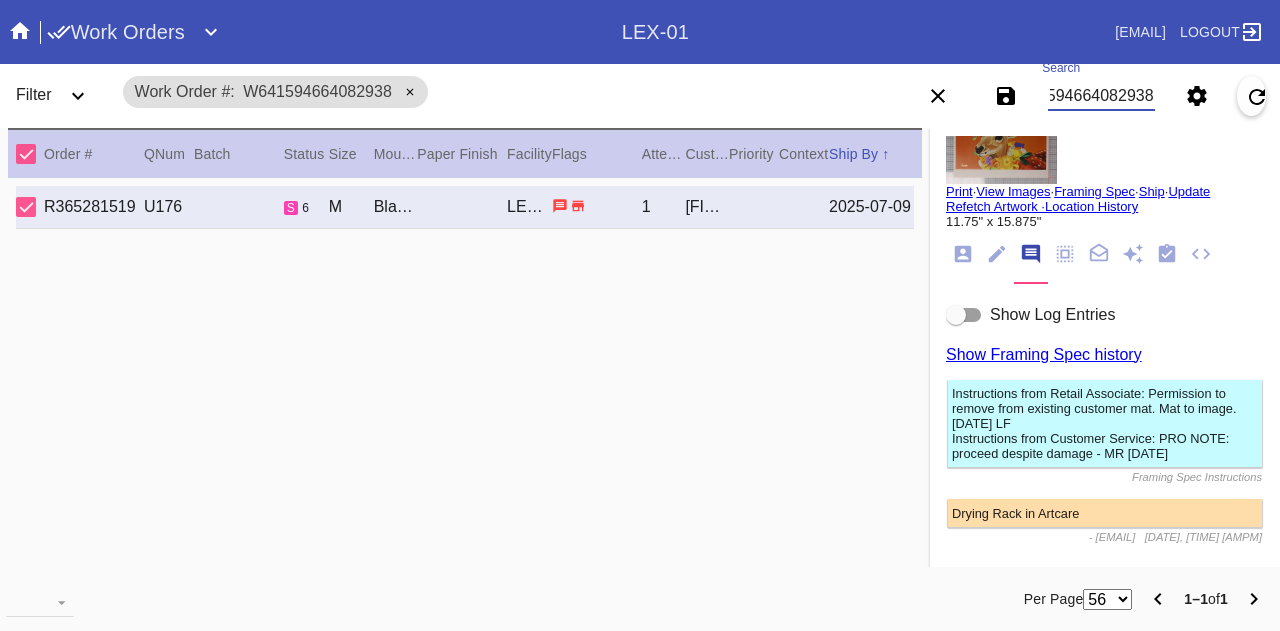 scroll, scrollTop: 0, scrollLeft: 0, axis: both 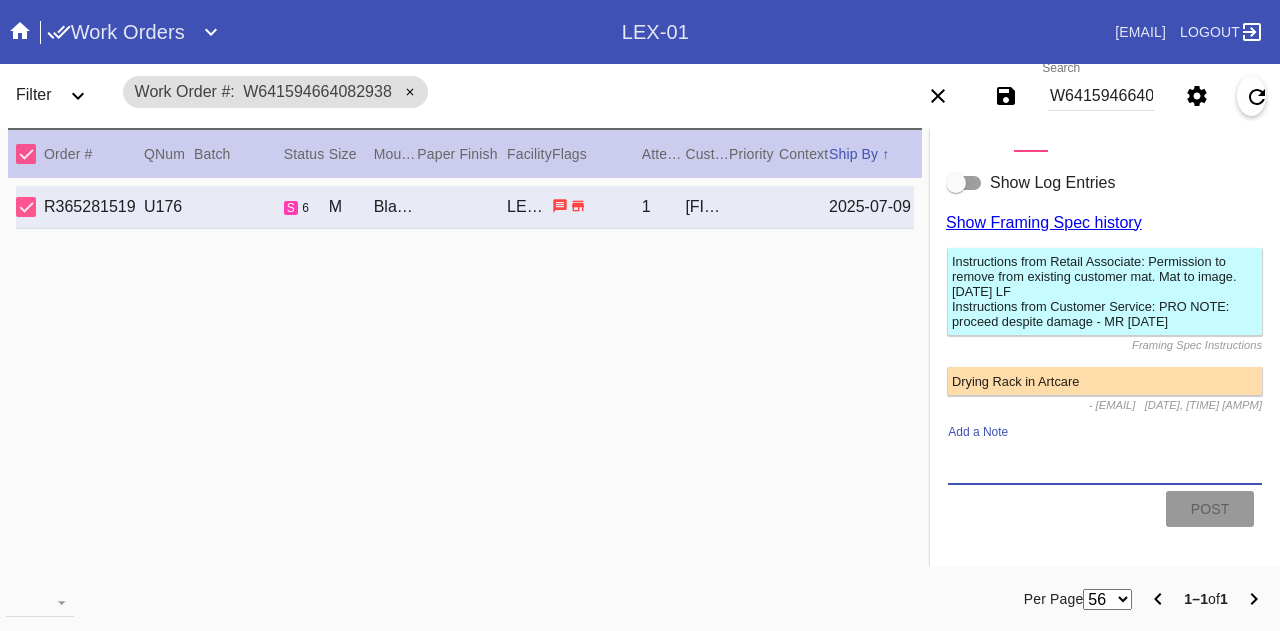 click on "Add a Note" at bounding box center (1105, 462) 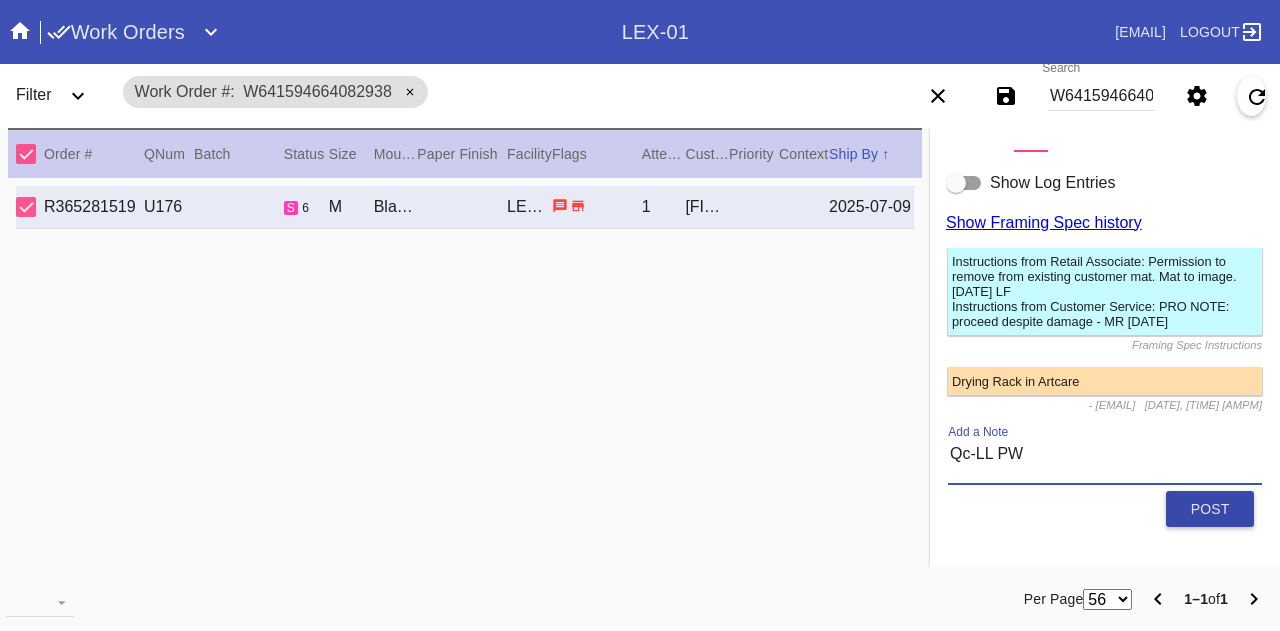 type on "Qc-LL PW" 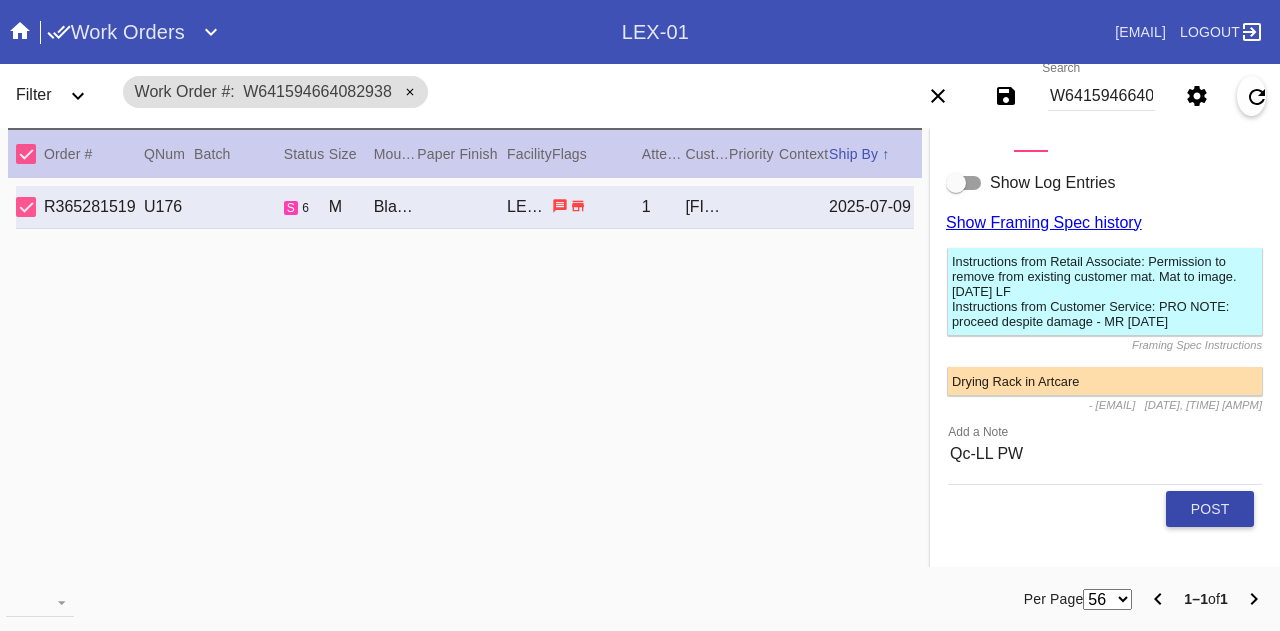 click on "Post" at bounding box center (1210, 509) 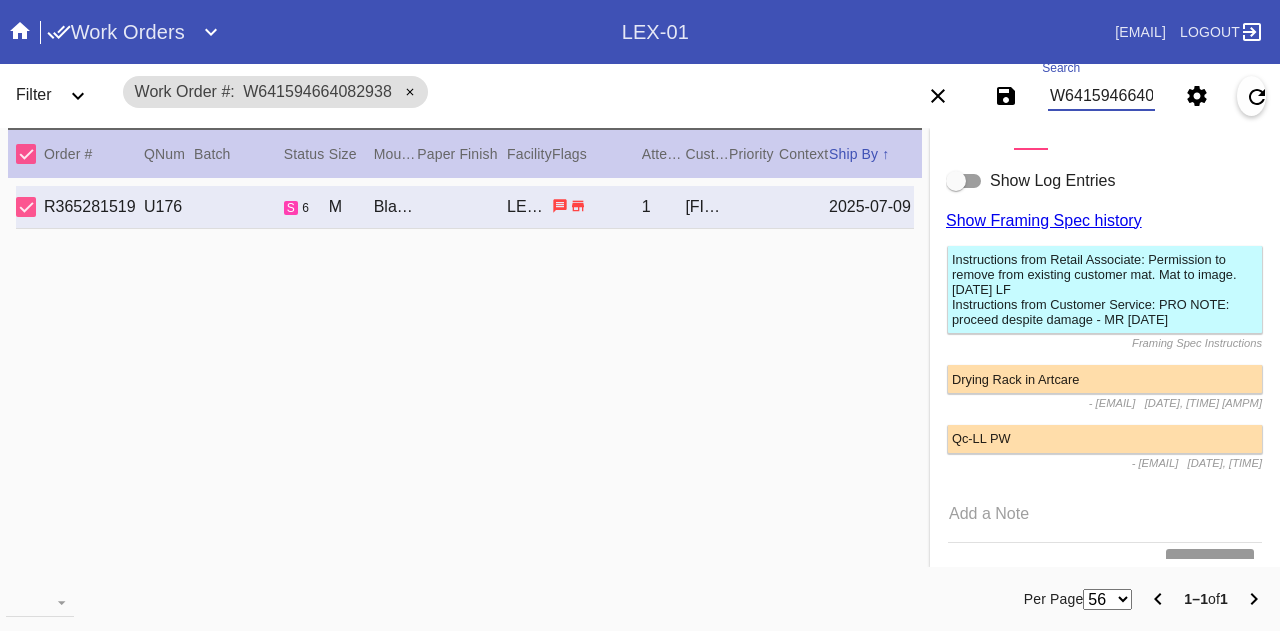 click on "W641594664082938" at bounding box center (1101, 96) 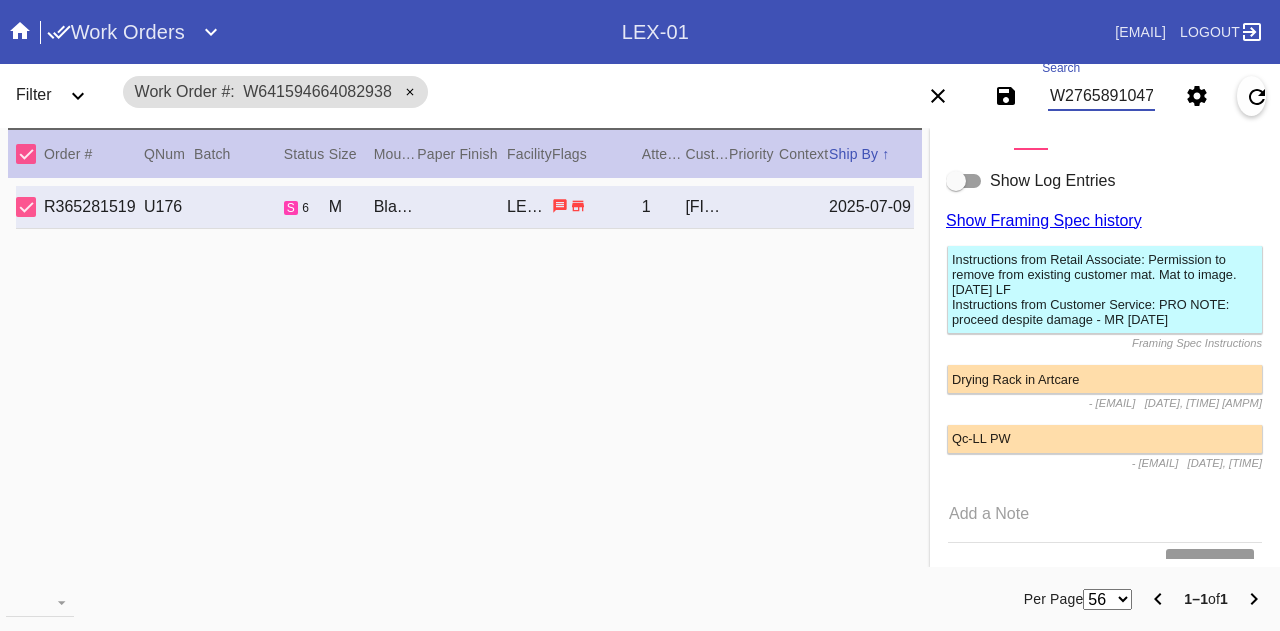 type on "W276589104744472" 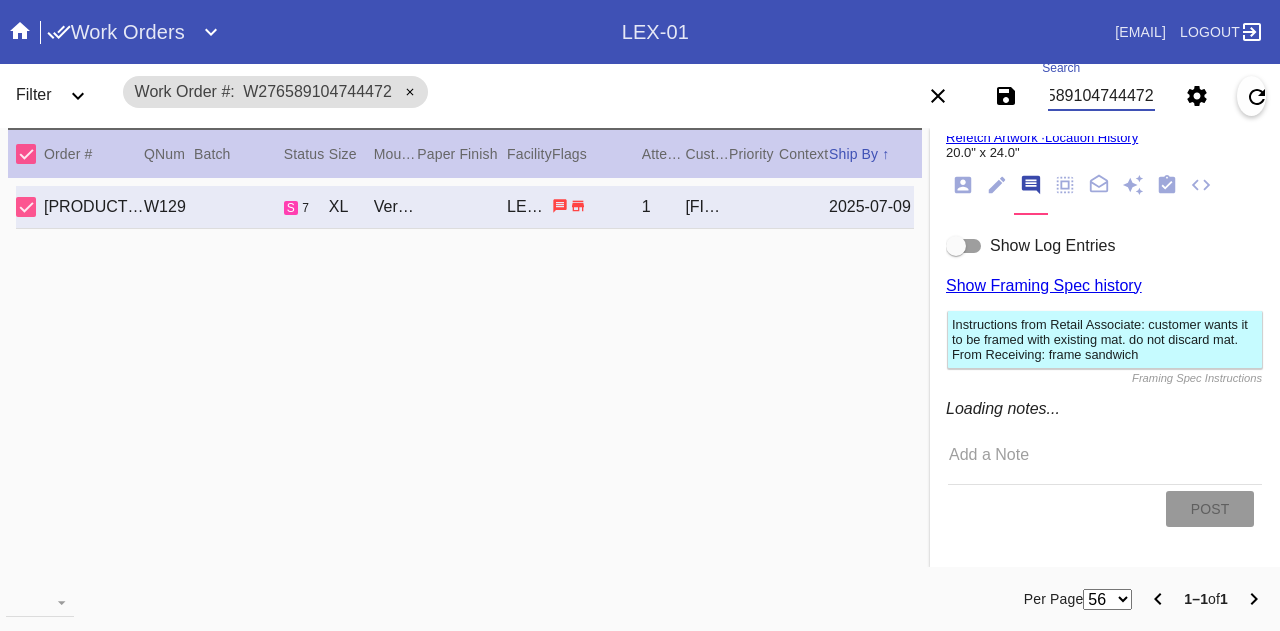scroll, scrollTop: 168, scrollLeft: 0, axis: vertical 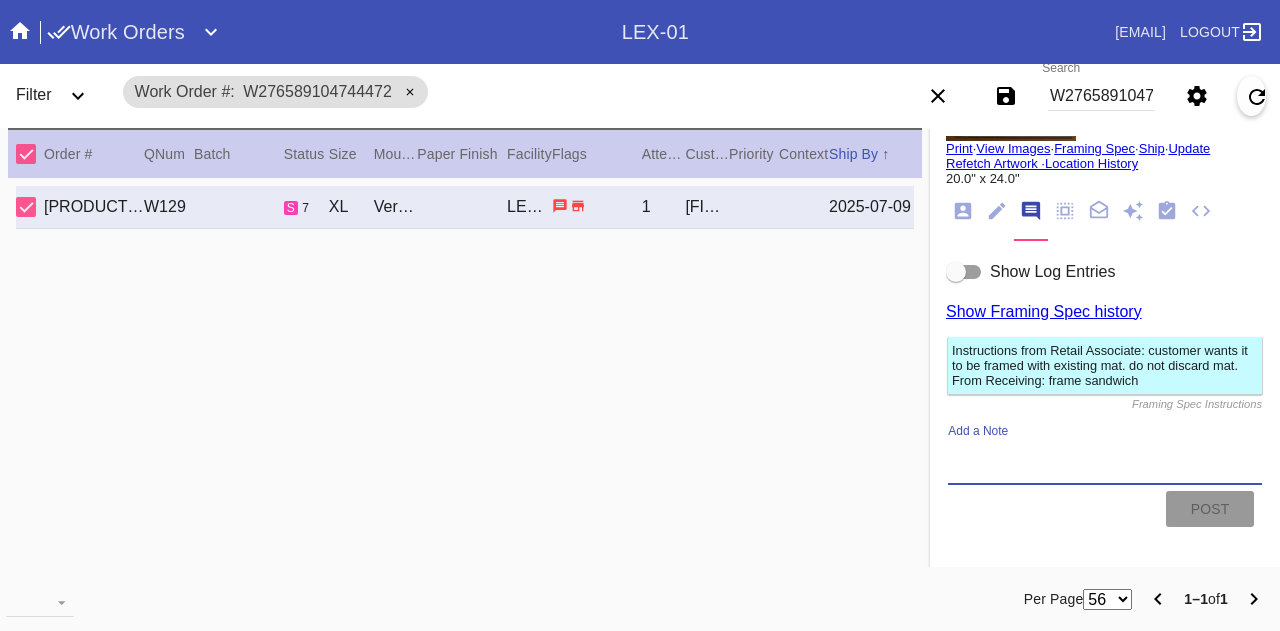 click on "Add a Note" at bounding box center [1105, 461] 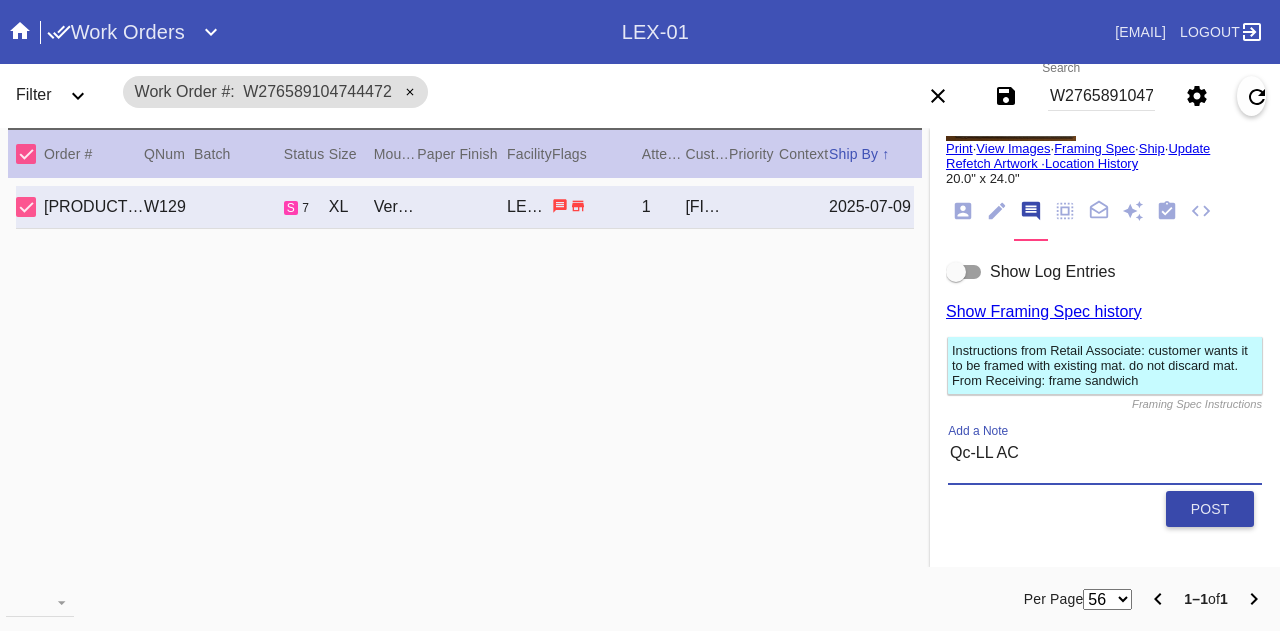 type on "Qc-LL AC" 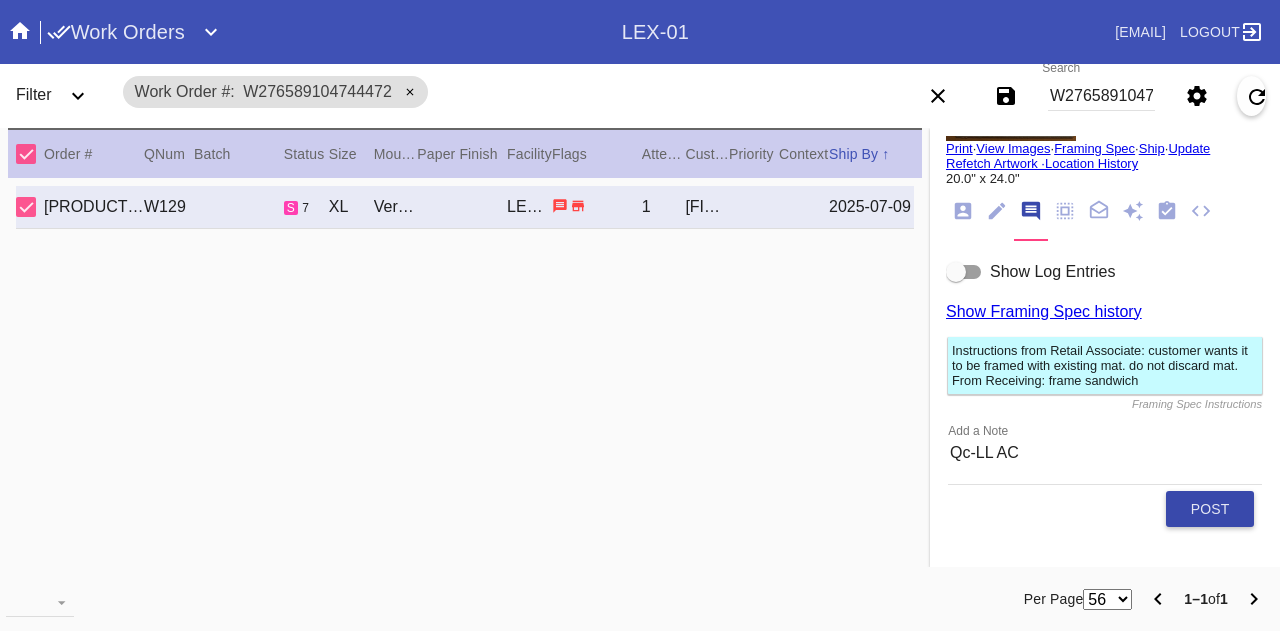 click on "Post" at bounding box center (1210, 509) 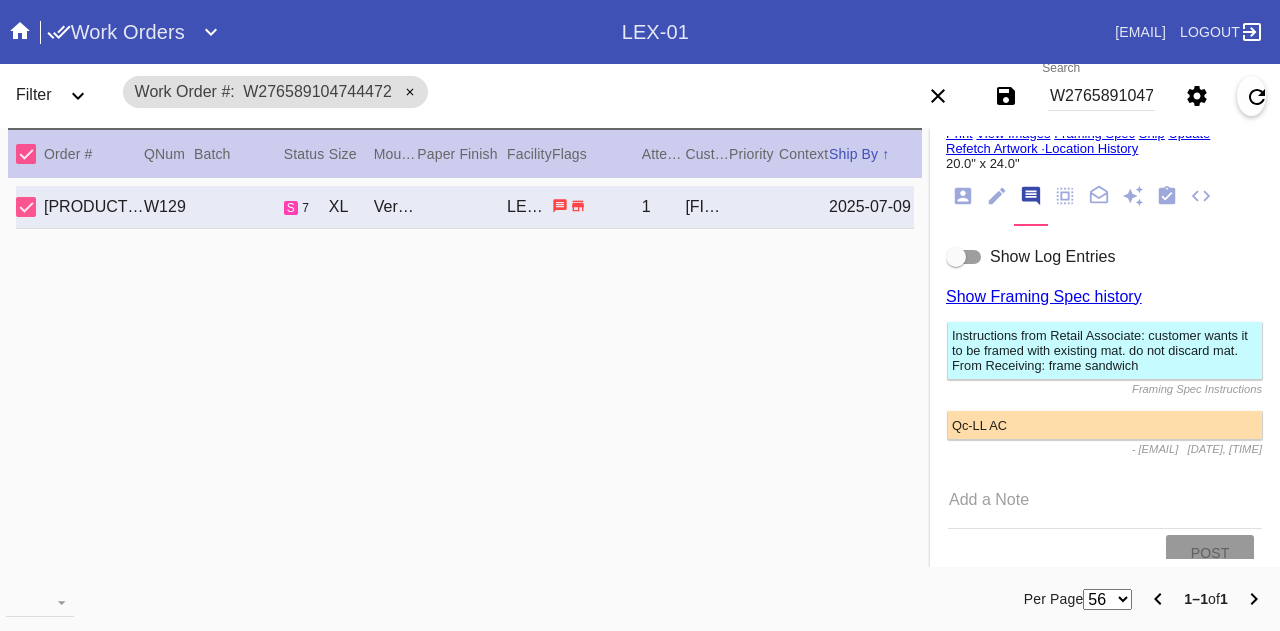click on "Search [PRODUCT_CODE]" at bounding box center [1101, 96] 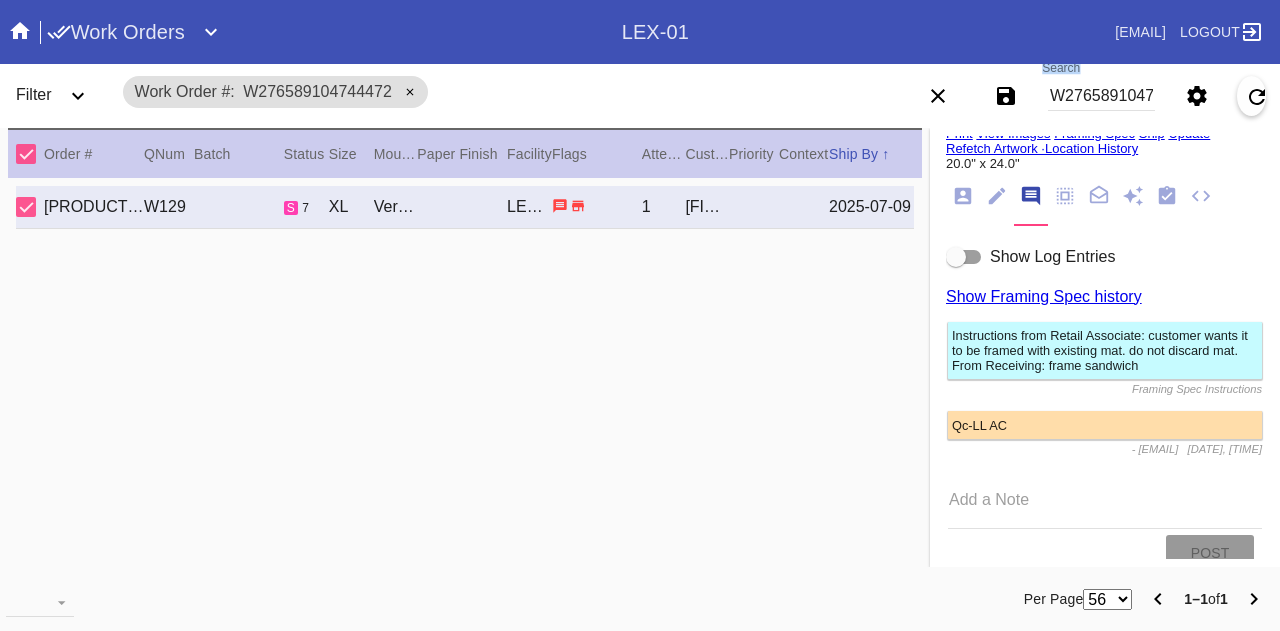 click on "Search [PRODUCT_CODE]" at bounding box center (1101, 96) 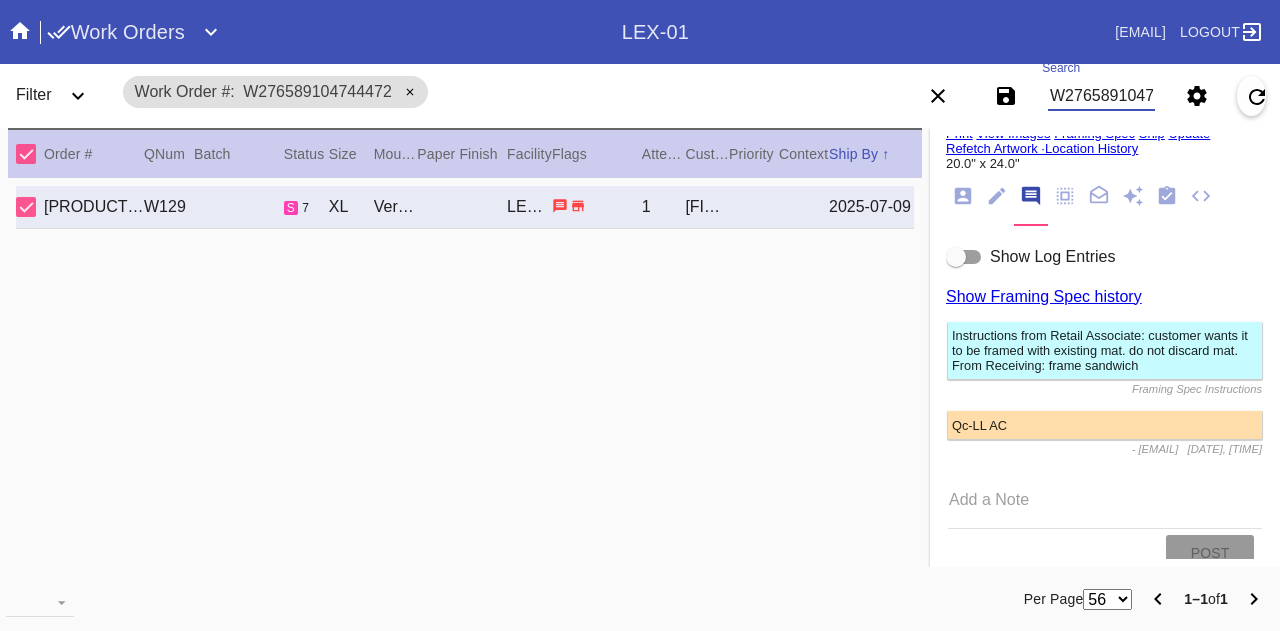 click on "W276589104744472" at bounding box center (1101, 96) 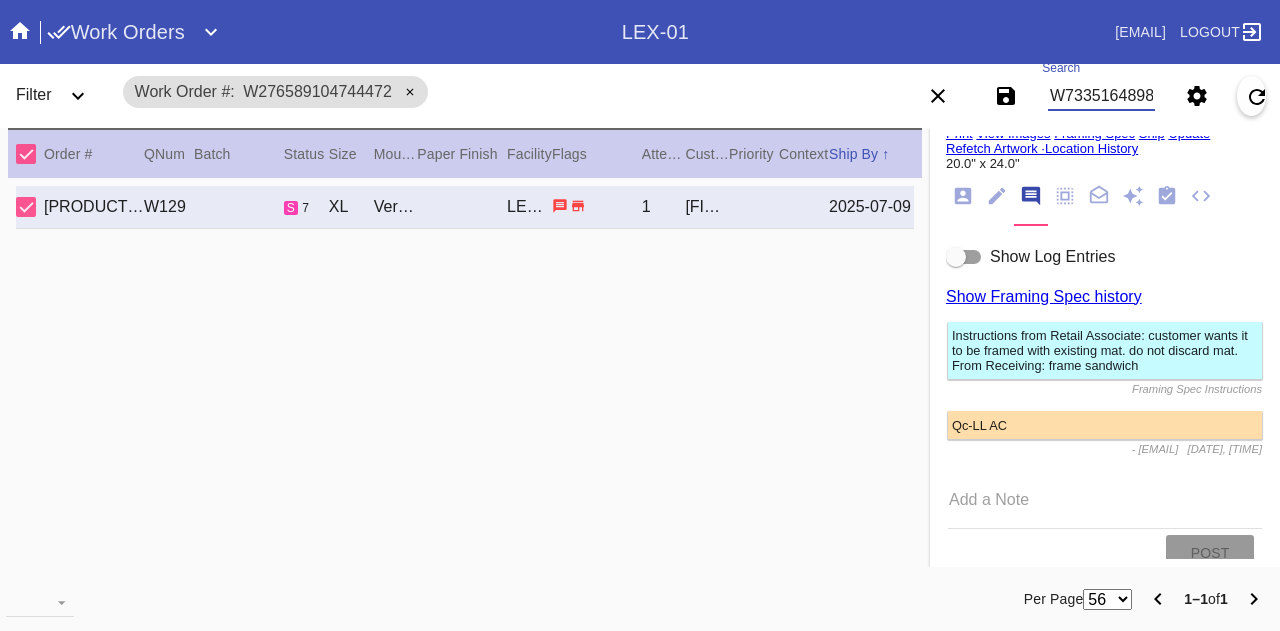 scroll, scrollTop: 0, scrollLeft: 45, axis: horizontal 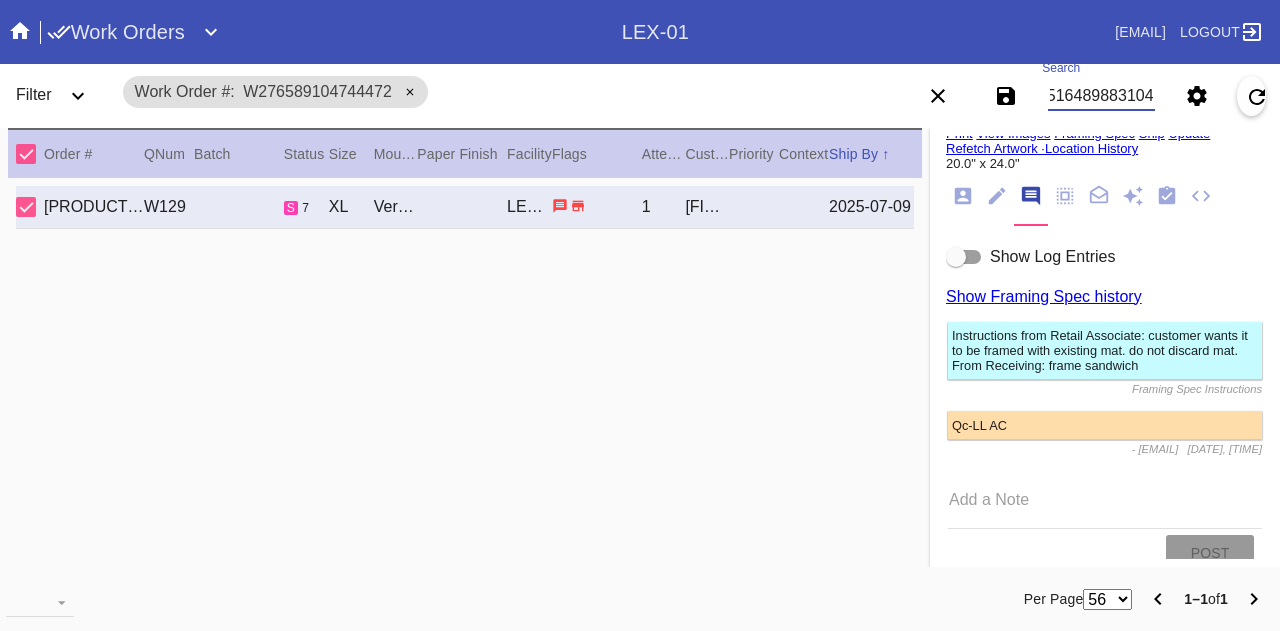 type on "W733516489883104" 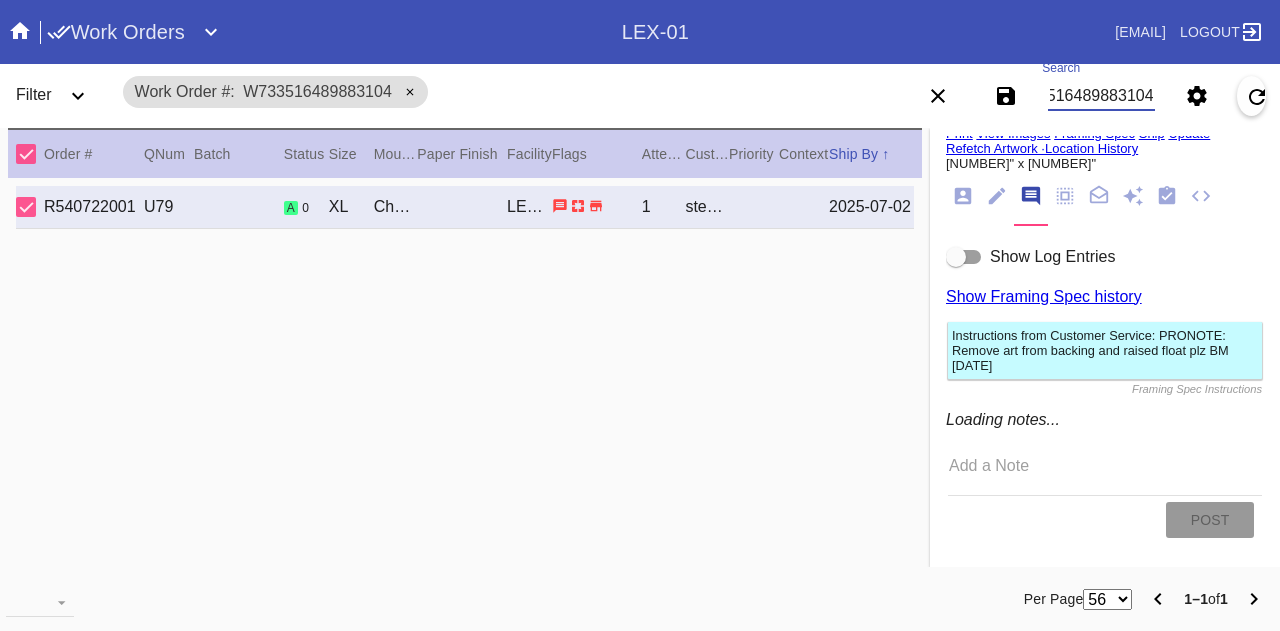 scroll, scrollTop: 154, scrollLeft: 0, axis: vertical 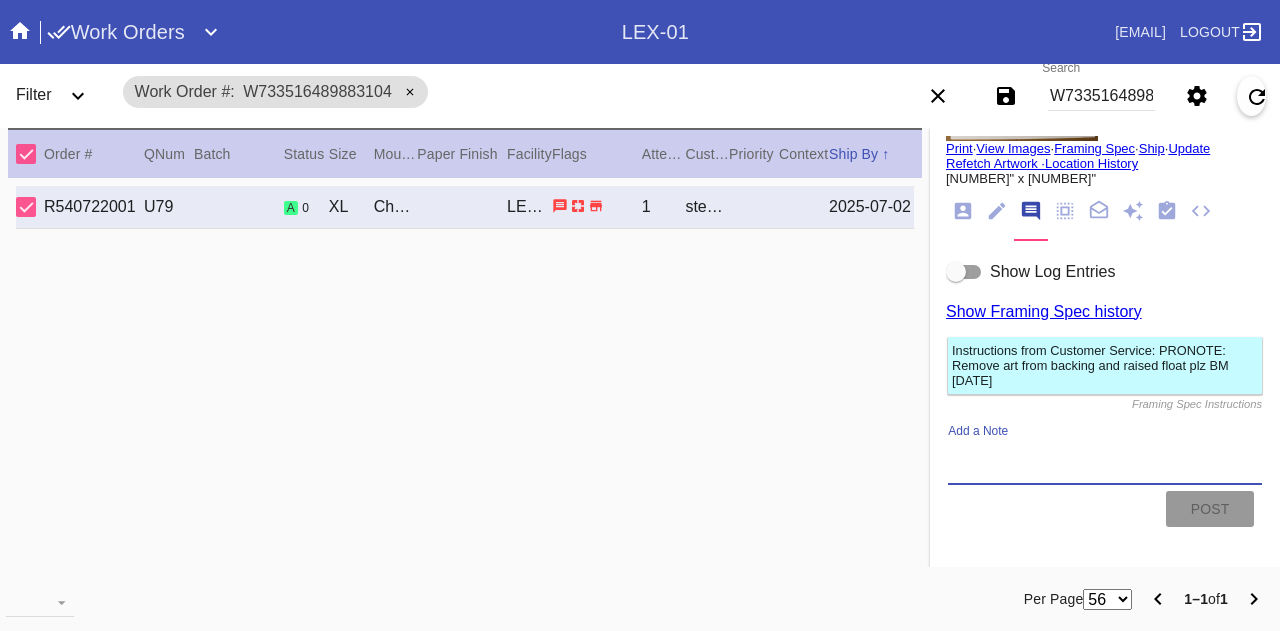 click on "Add a Note" at bounding box center [1105, 461] 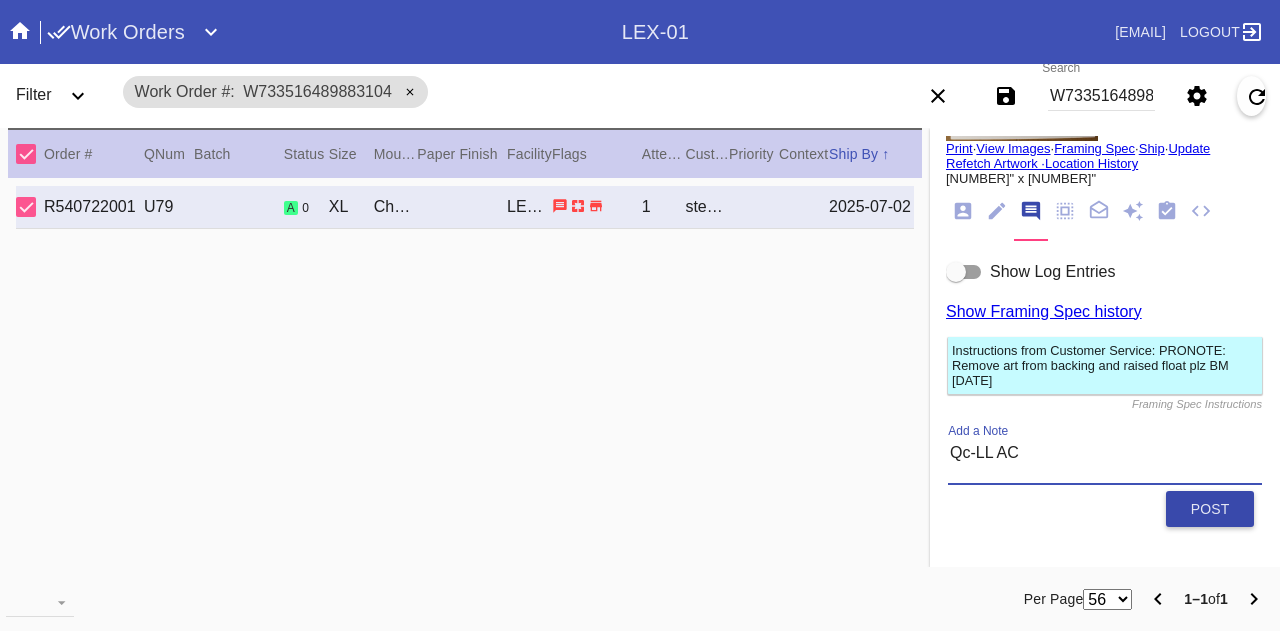type on "Qc-LL AC" 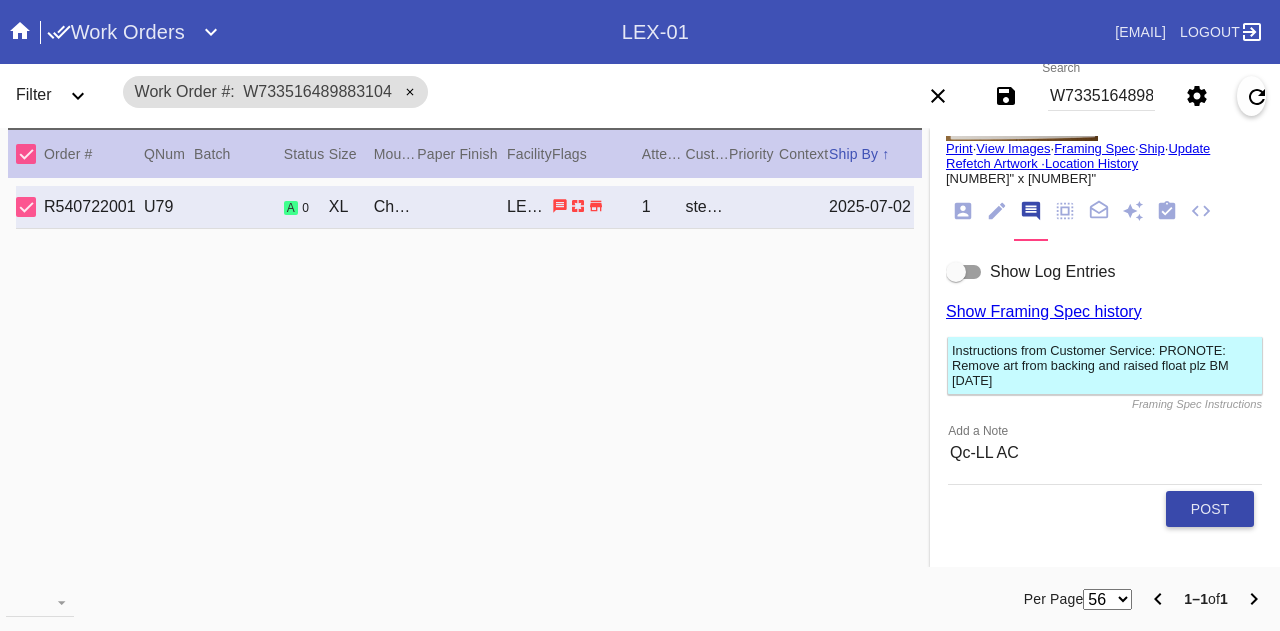click on "Post" at bounding box center [1210, 509] 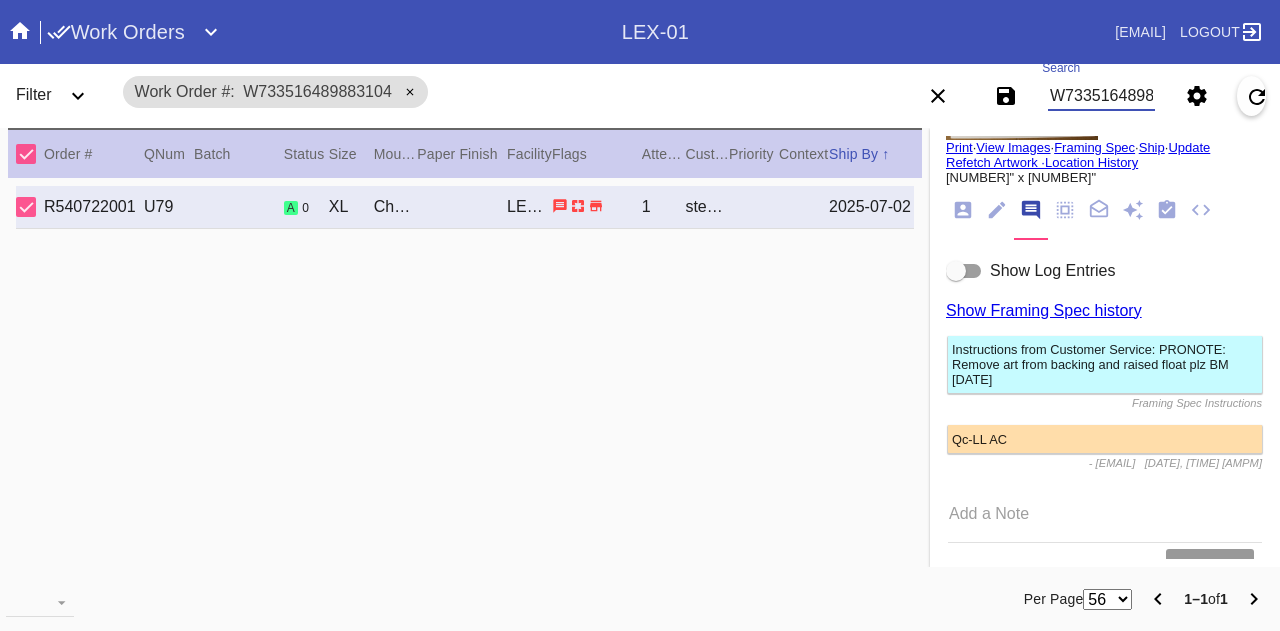 click on "W733516489883104" at bounding box center (1101, 96) 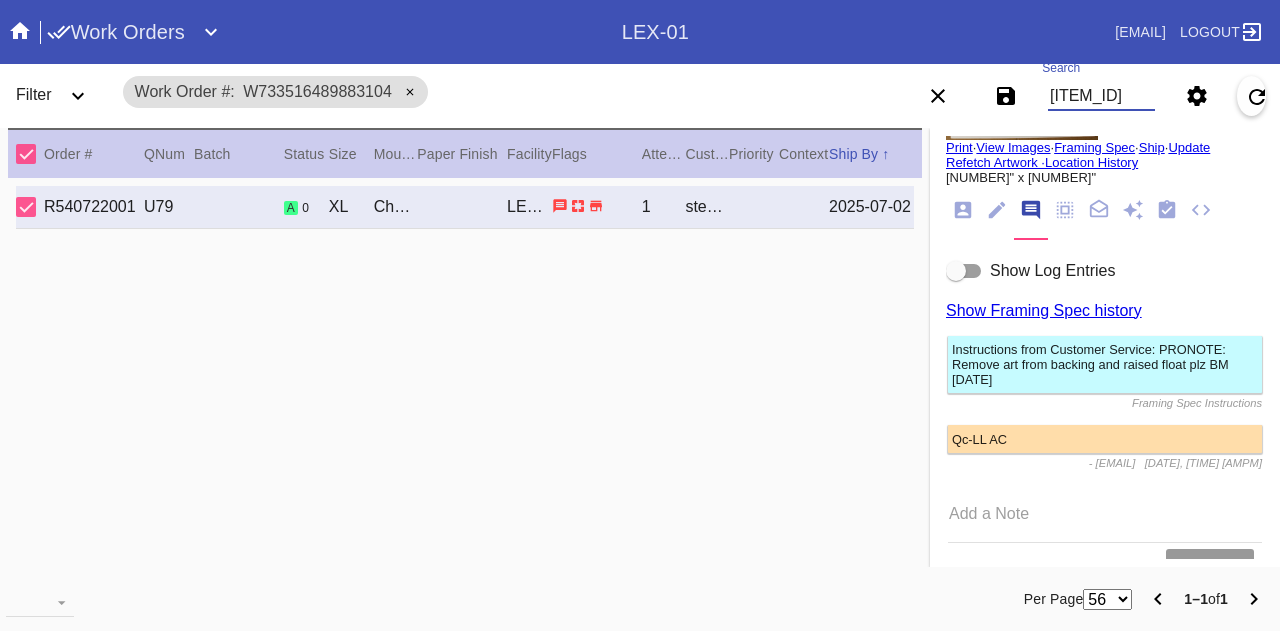 type on "[ITEM_ID]" 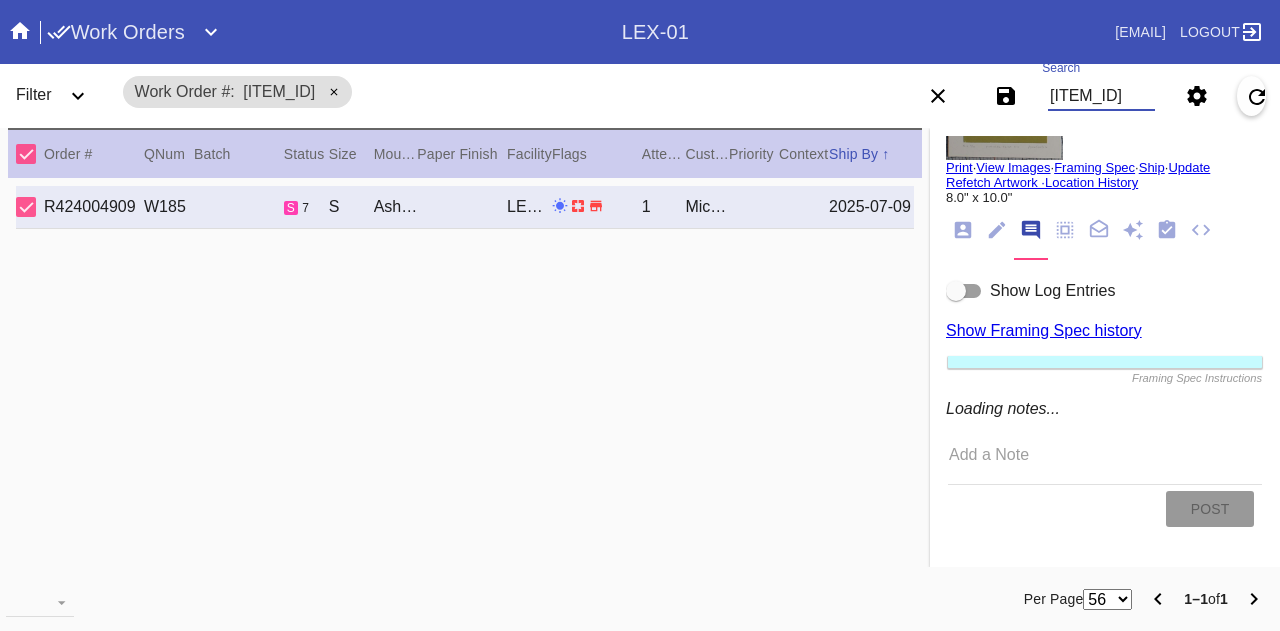 scroll, scrollTop: 110, scrollLeft: 0, axis: vertical 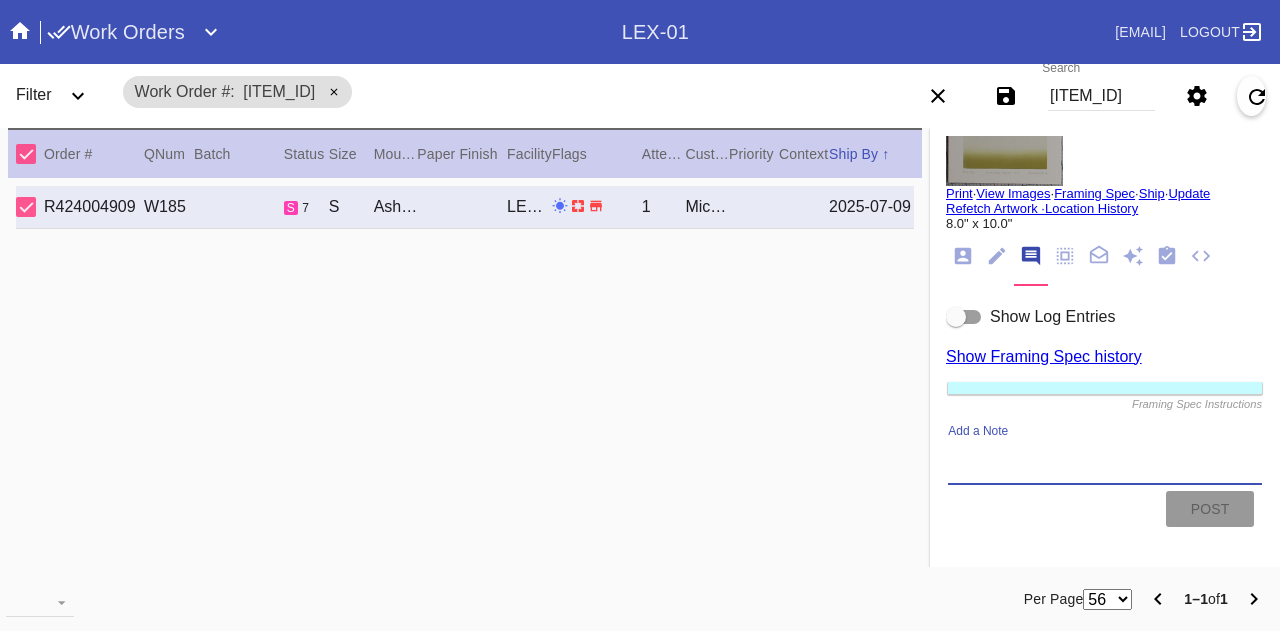 click on "Add a Note" at bounding box center (1105, 461) 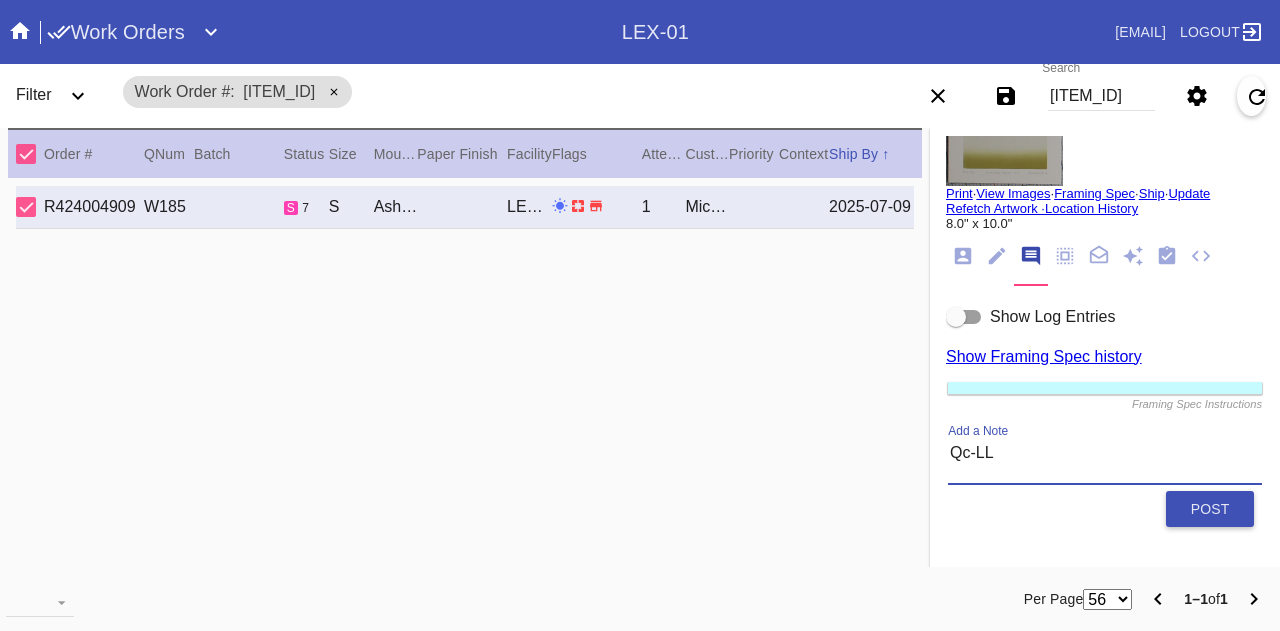 scroll, scrollTop: 0, scrollLeft: 0, axis: both 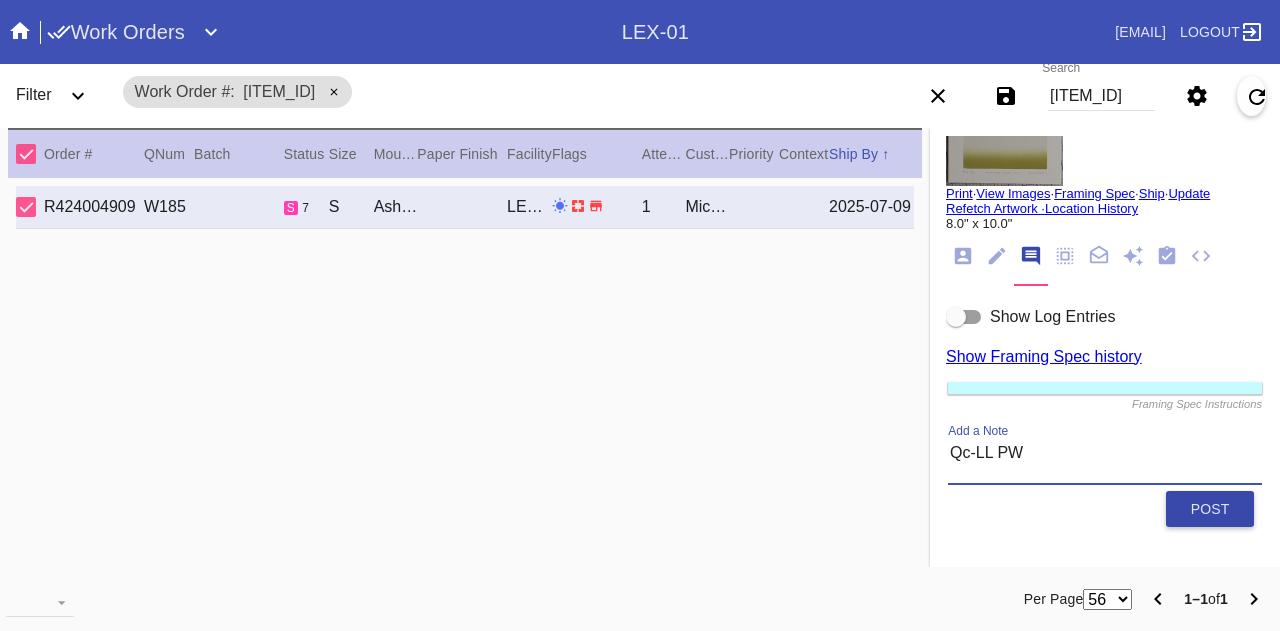 type on "Qc-LL PW" 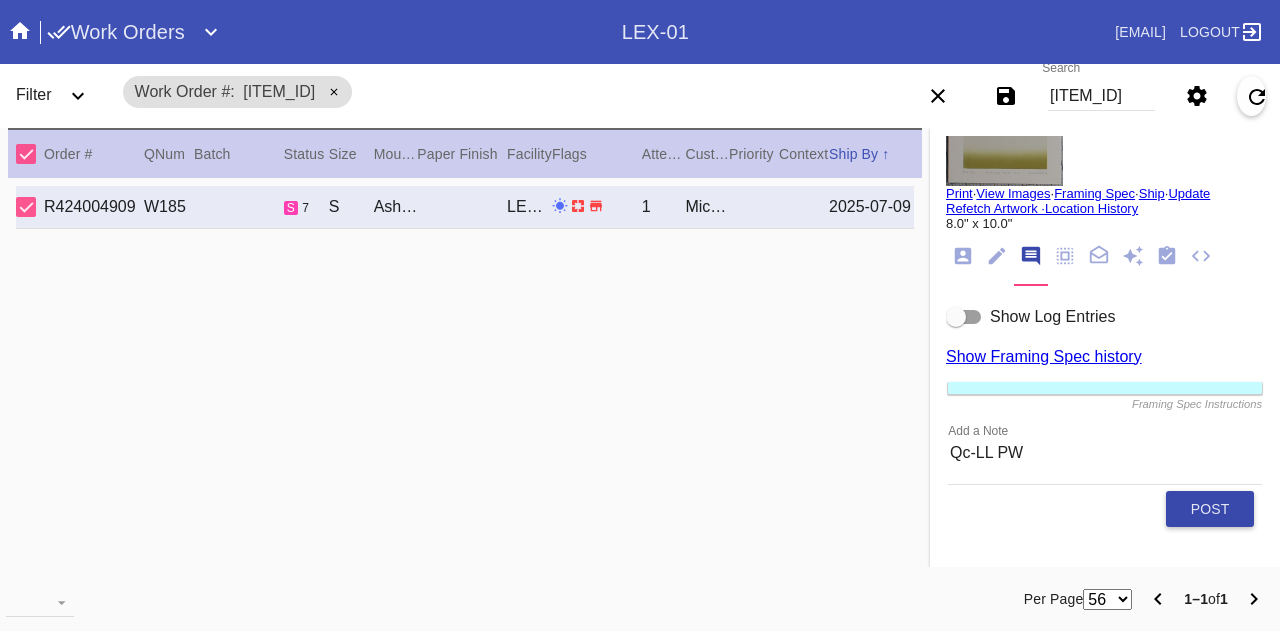click on "Post" at bounding box center (1210, 509) 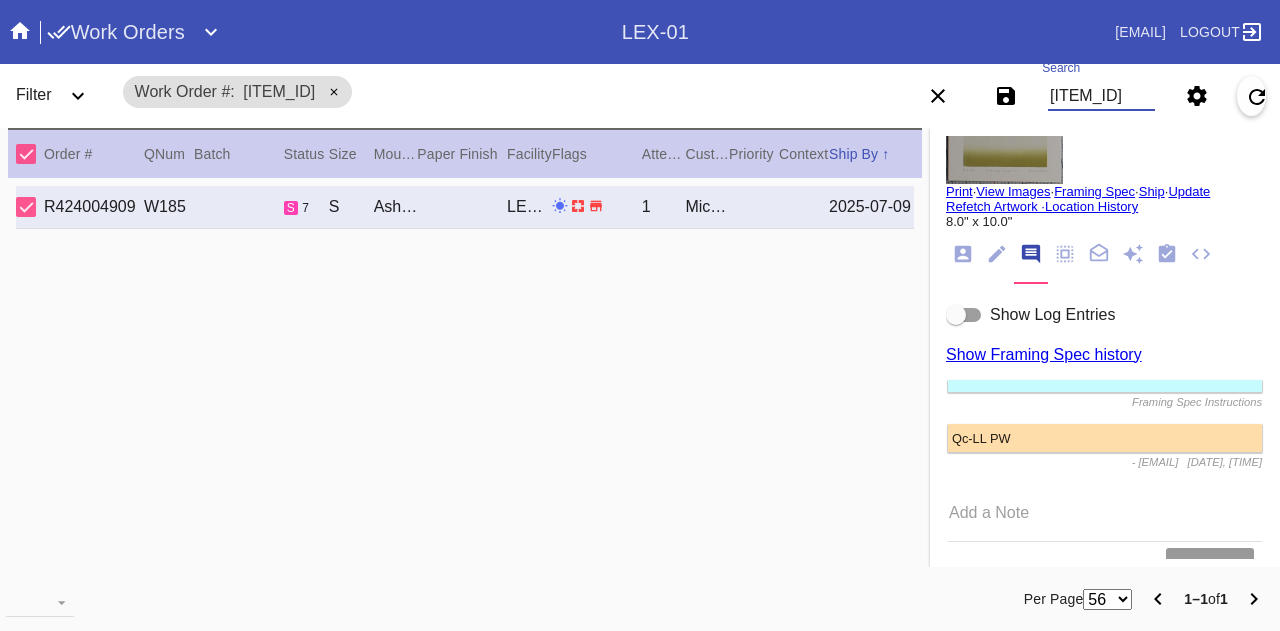 click on "[ITEM_ID]" at bounding box center [1101, 96] 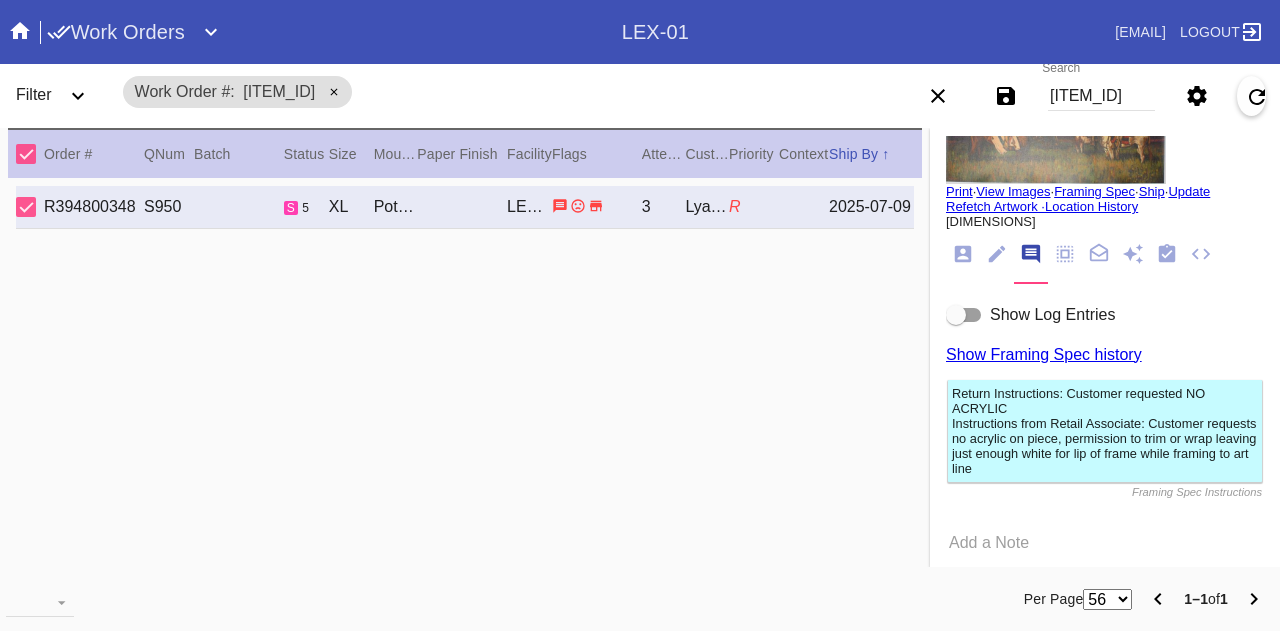 scroll, scrollTop: 0, scrollLeft: 0, axis: both 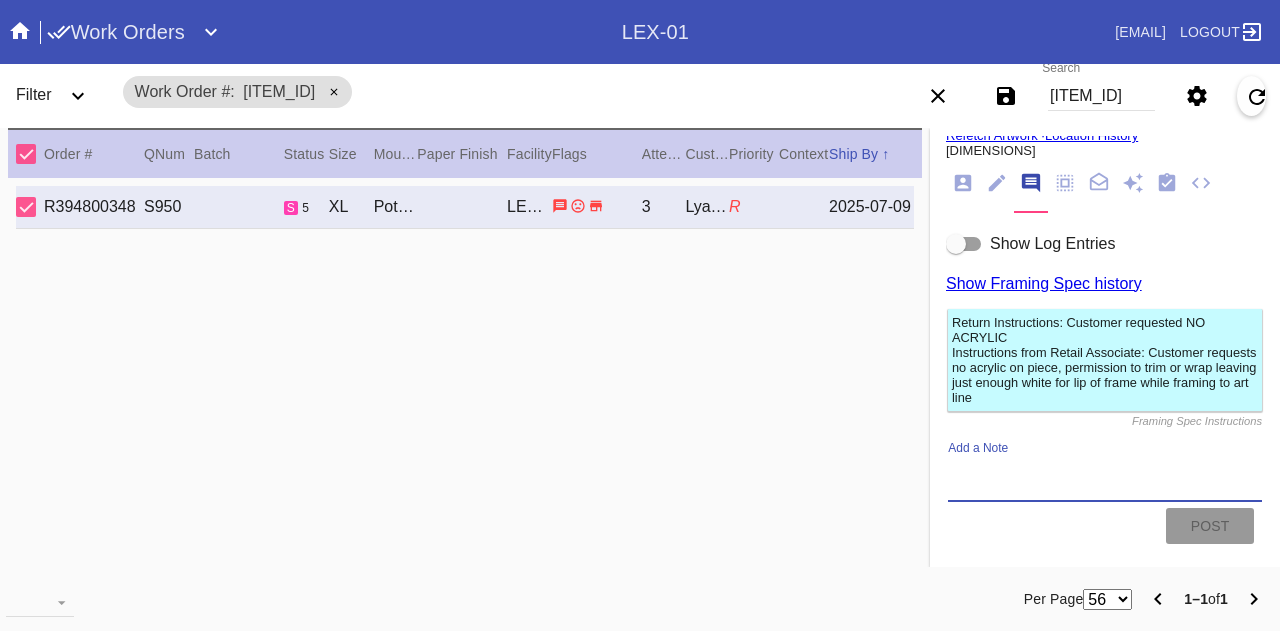 click on "Add a Note" at bounding box center [1105, 478] 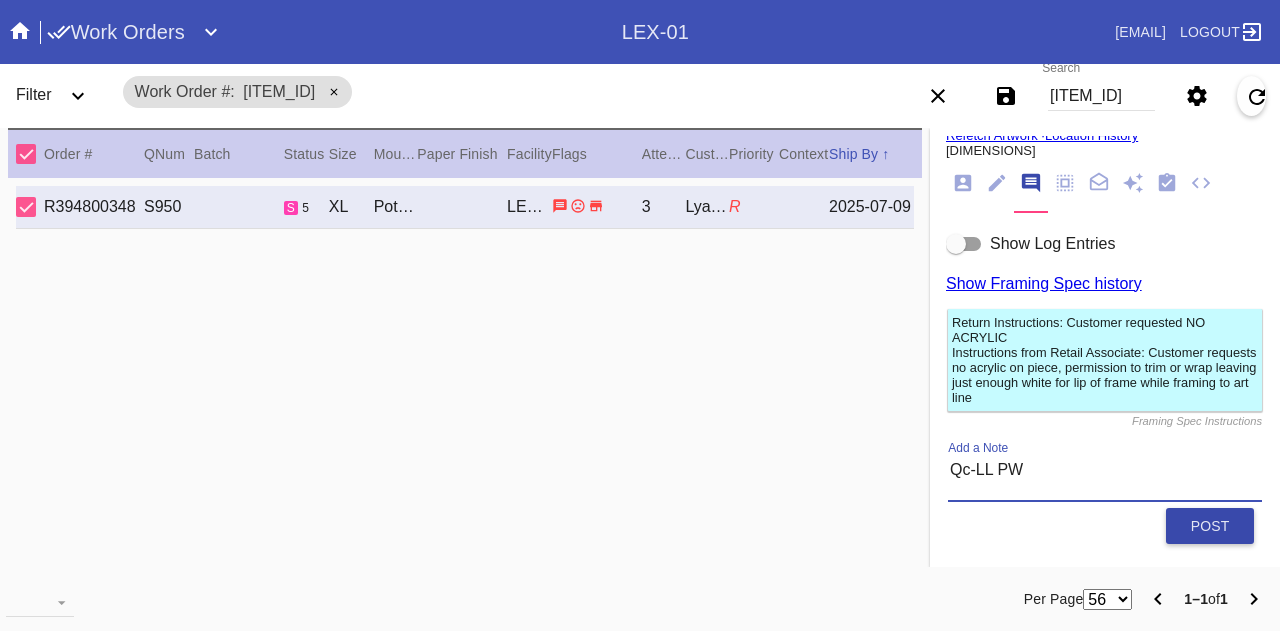 type on "Qc-LL PW" 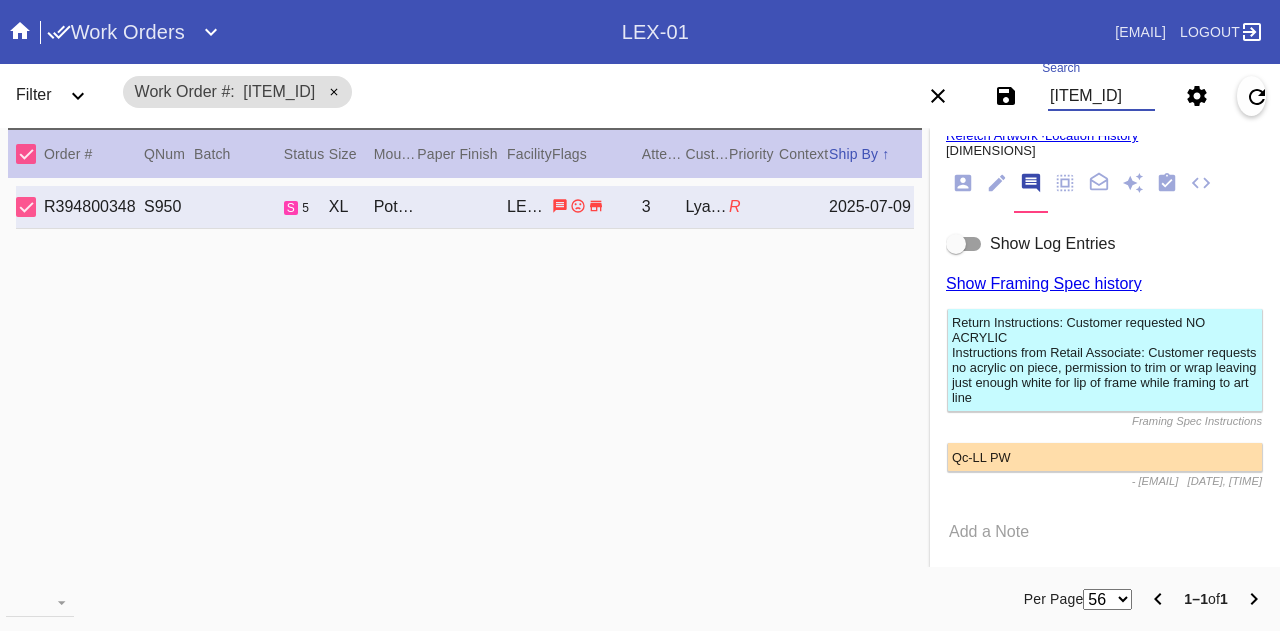 click on "[ITEM_ID]" at bounding box center [1101, 96] 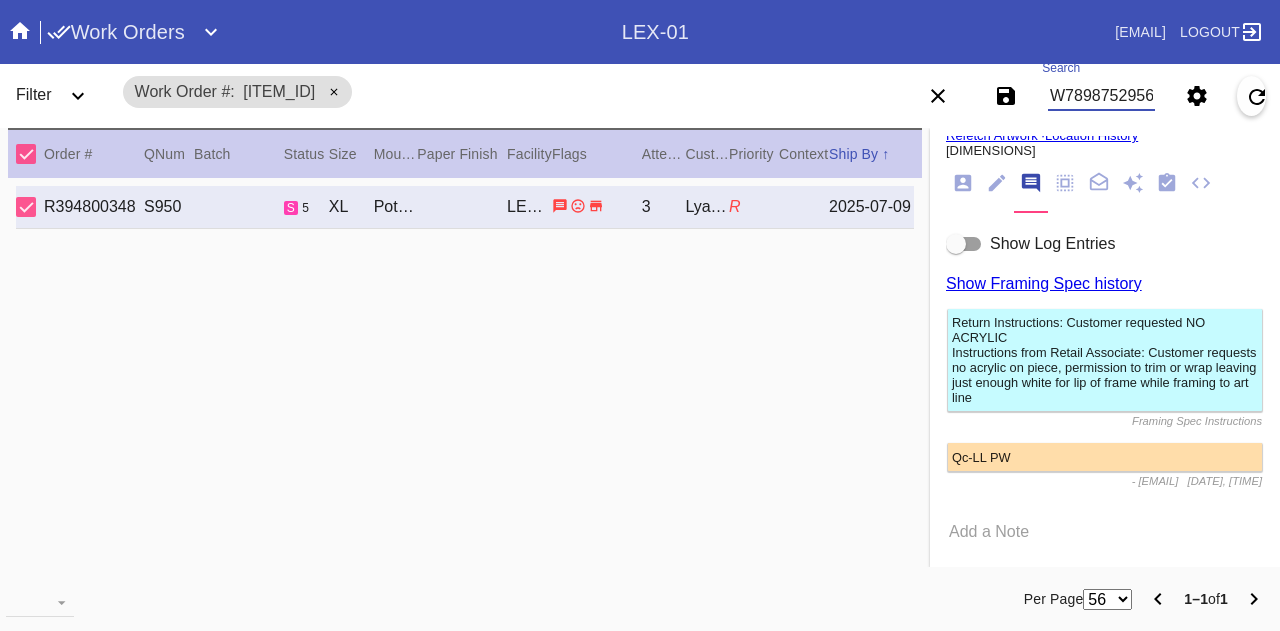 type on "W789875295641385" 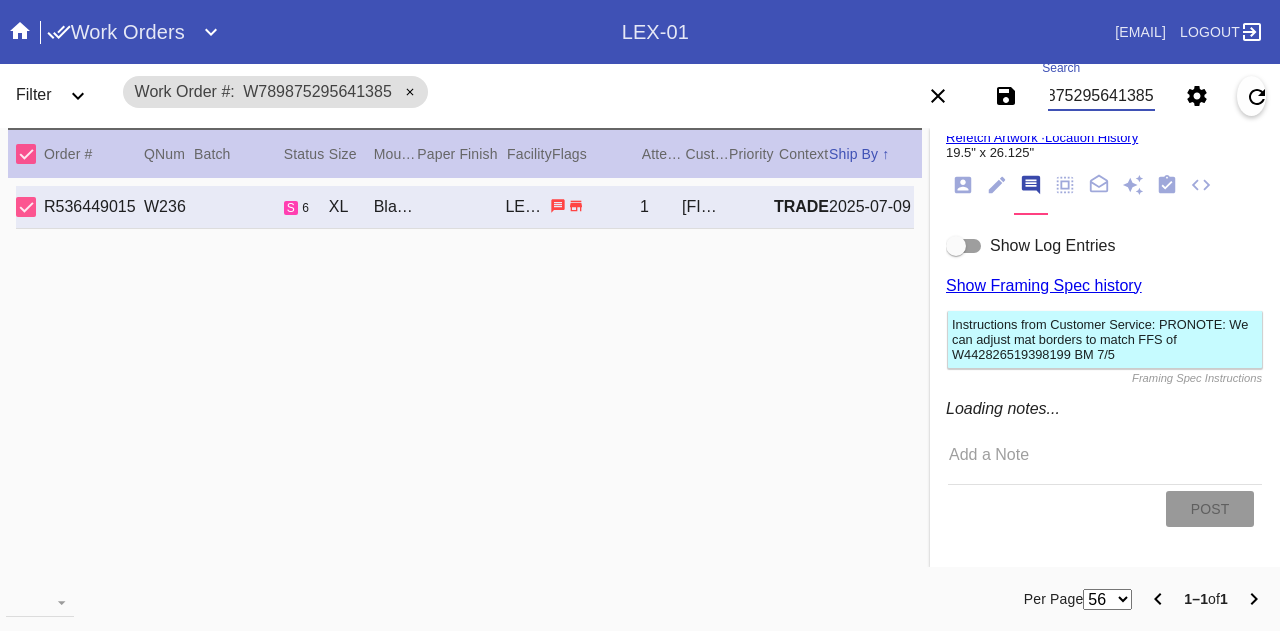 scroll, scrollTop: 154, scrollLeft: 0, axis: vertical 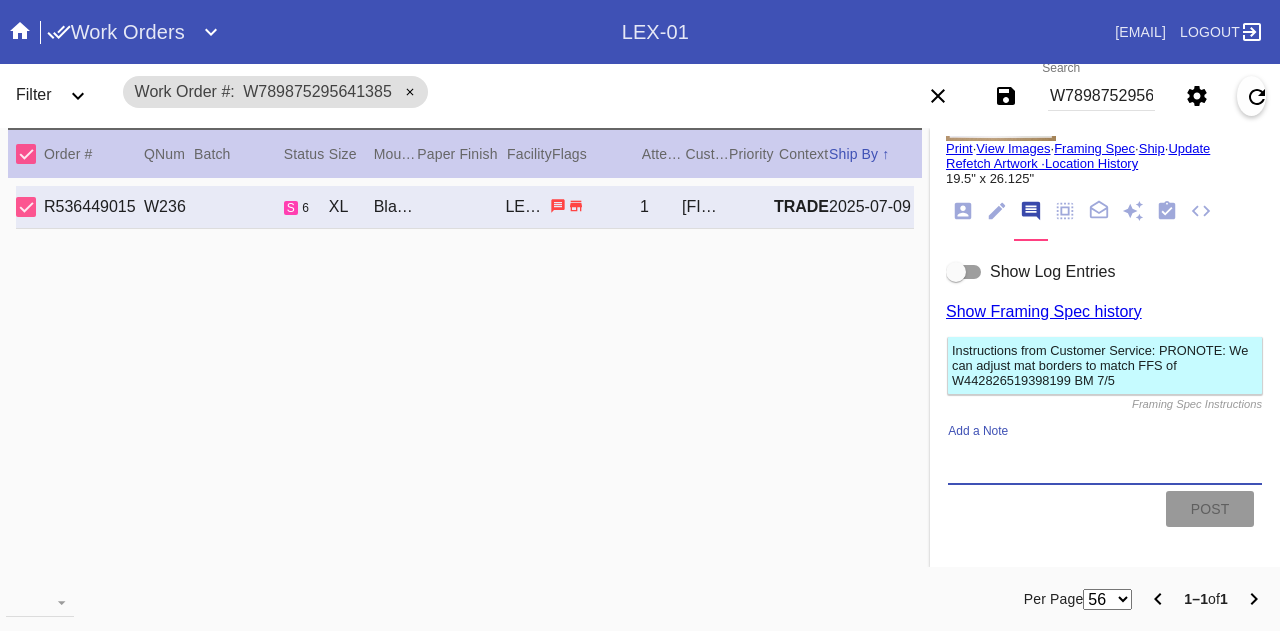 click on "Add a Note" at bounding box center (1105, 461) 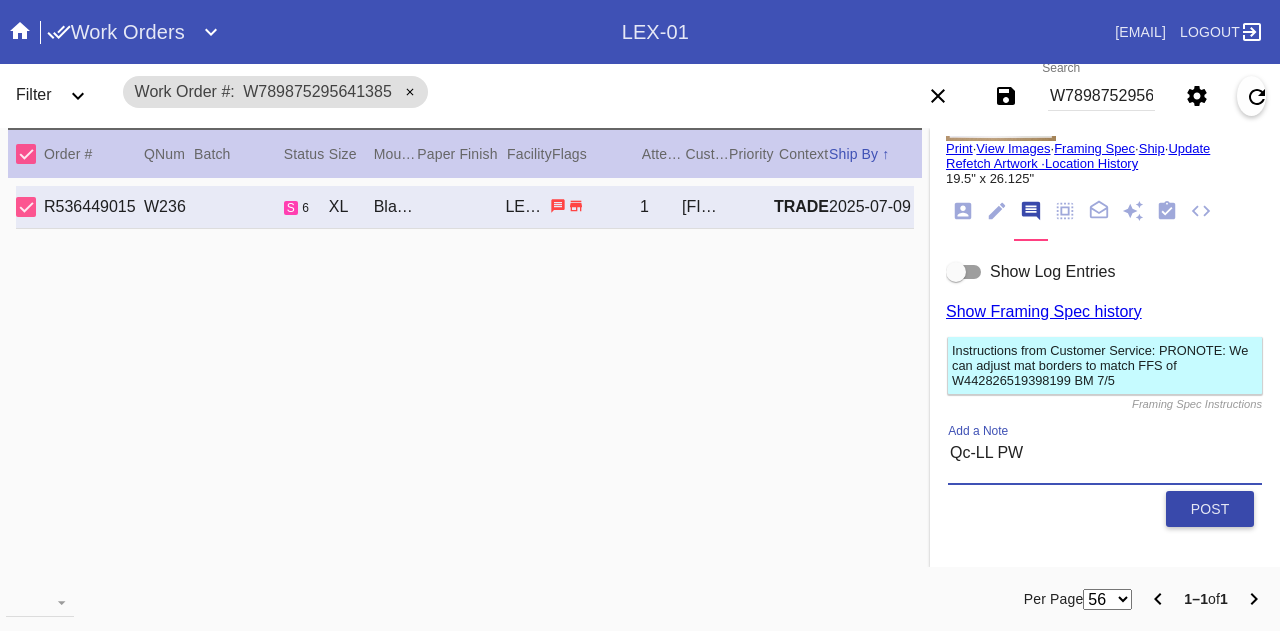 type on "Qc-LL PW" 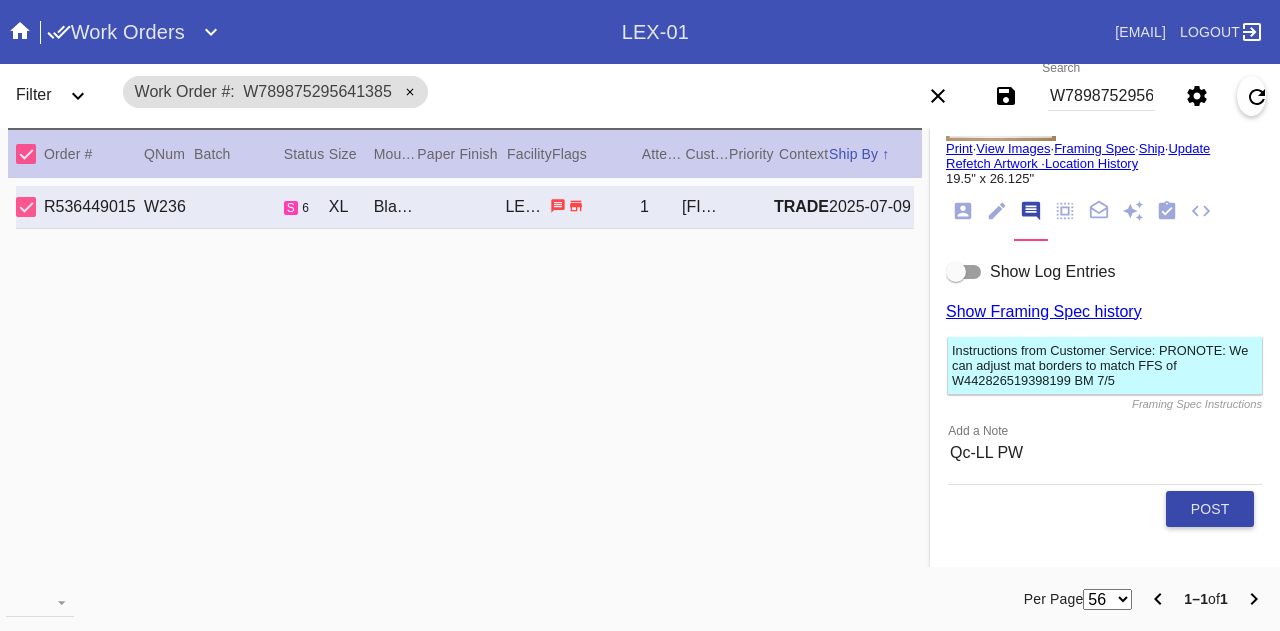 click on "Post" at bounding box center (1210, 509) 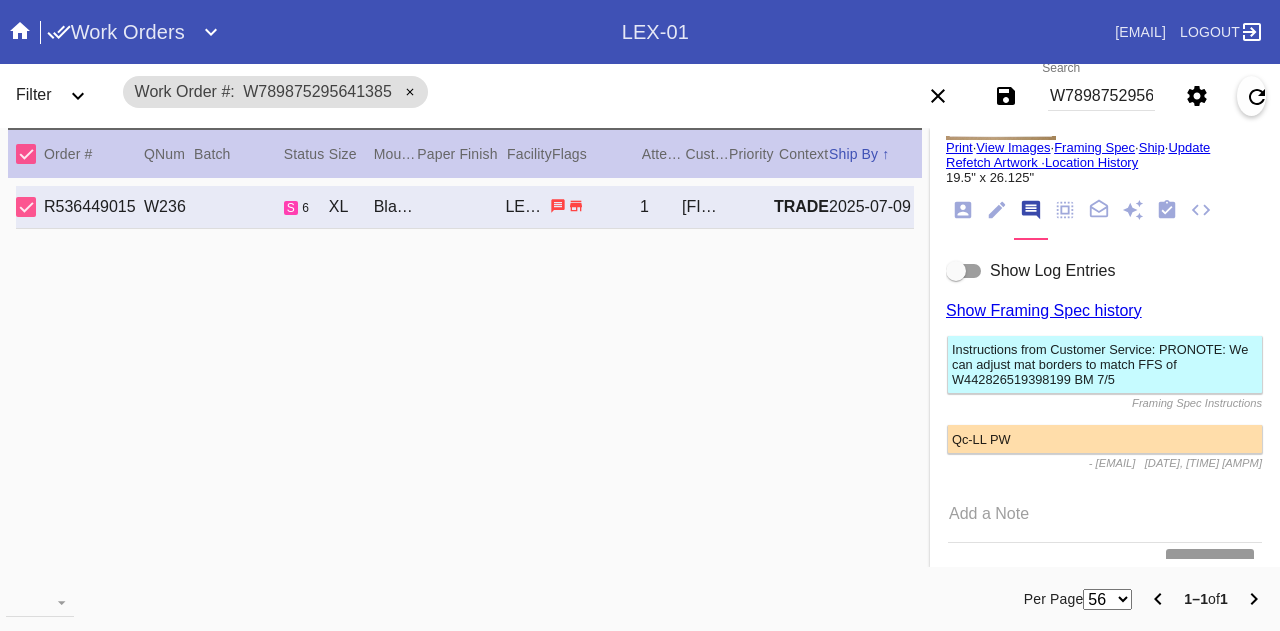 click on "W789875295641385" at bounding box center (1101, 96) 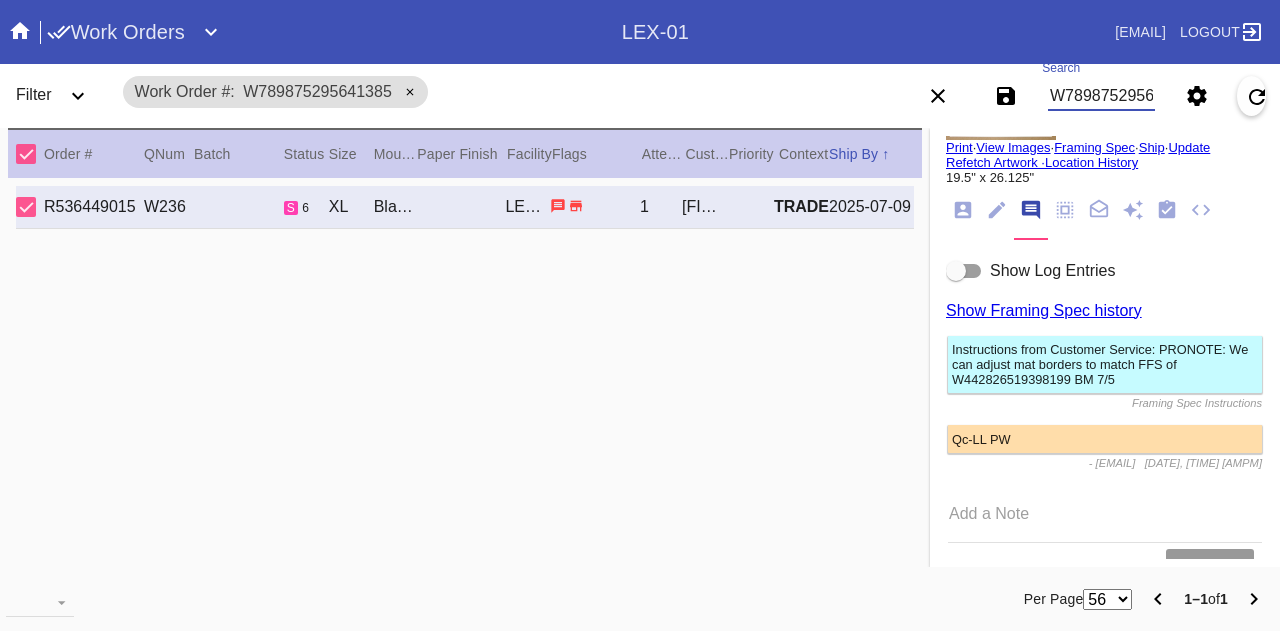 click on "W789875295641385" at bounding box center [1101, 96] 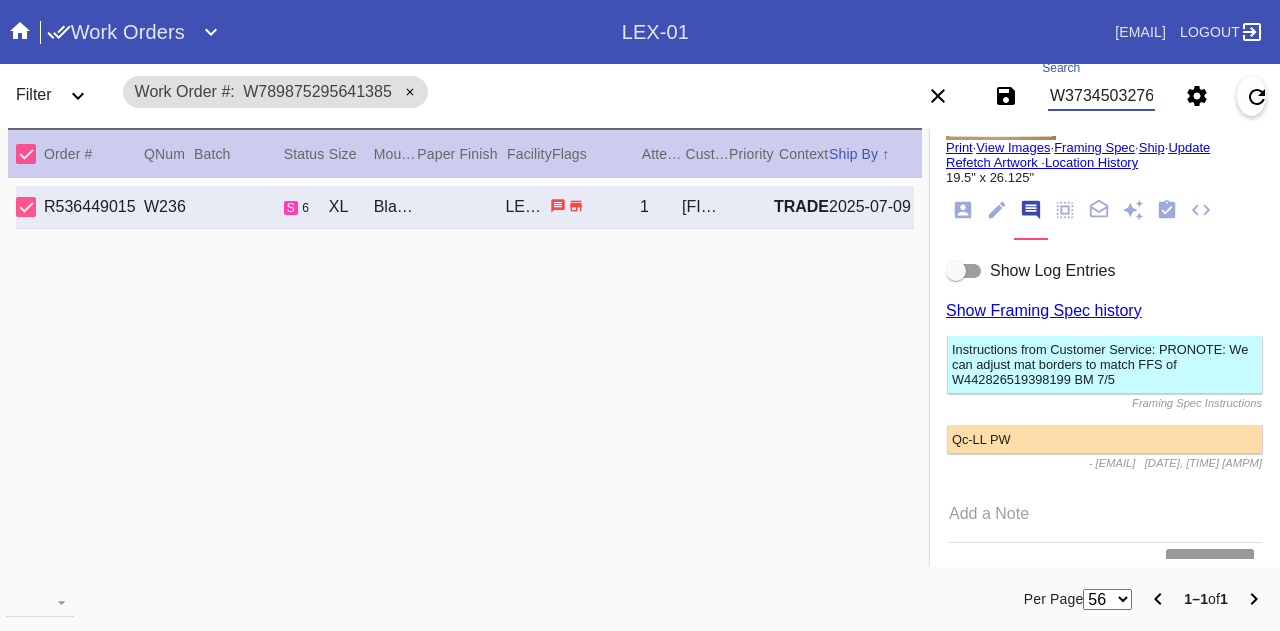 scroll, scrollTop: 0, scrollLeft: 45, axis: horizontal 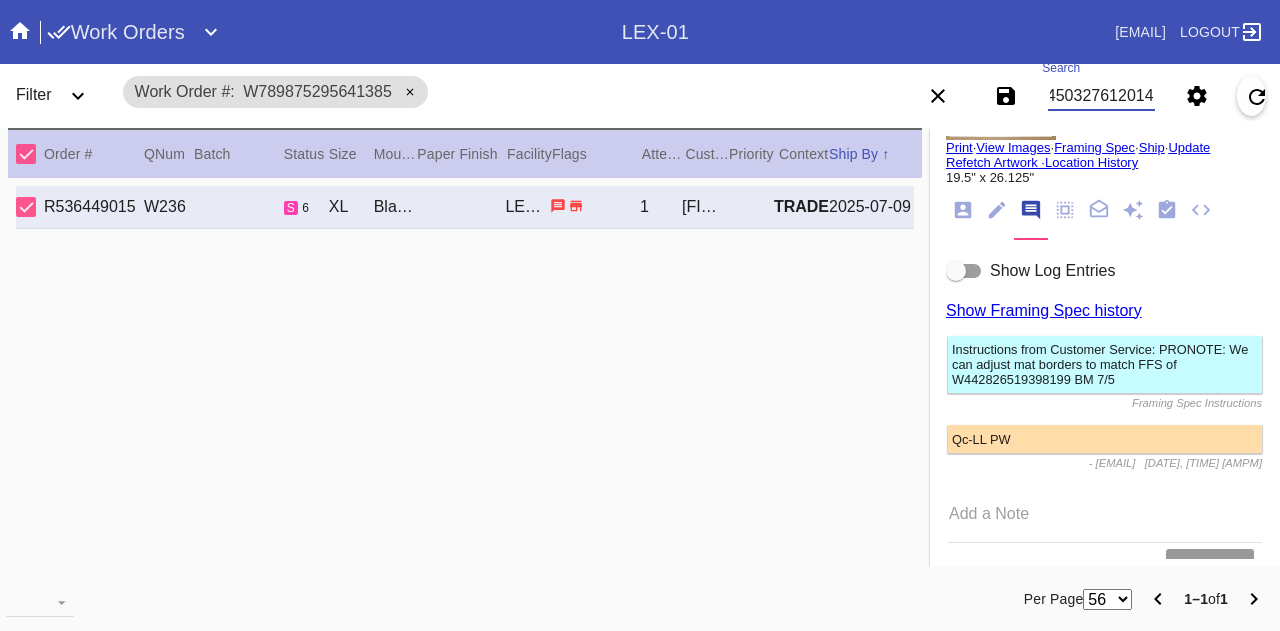 type on "W373450327612014" 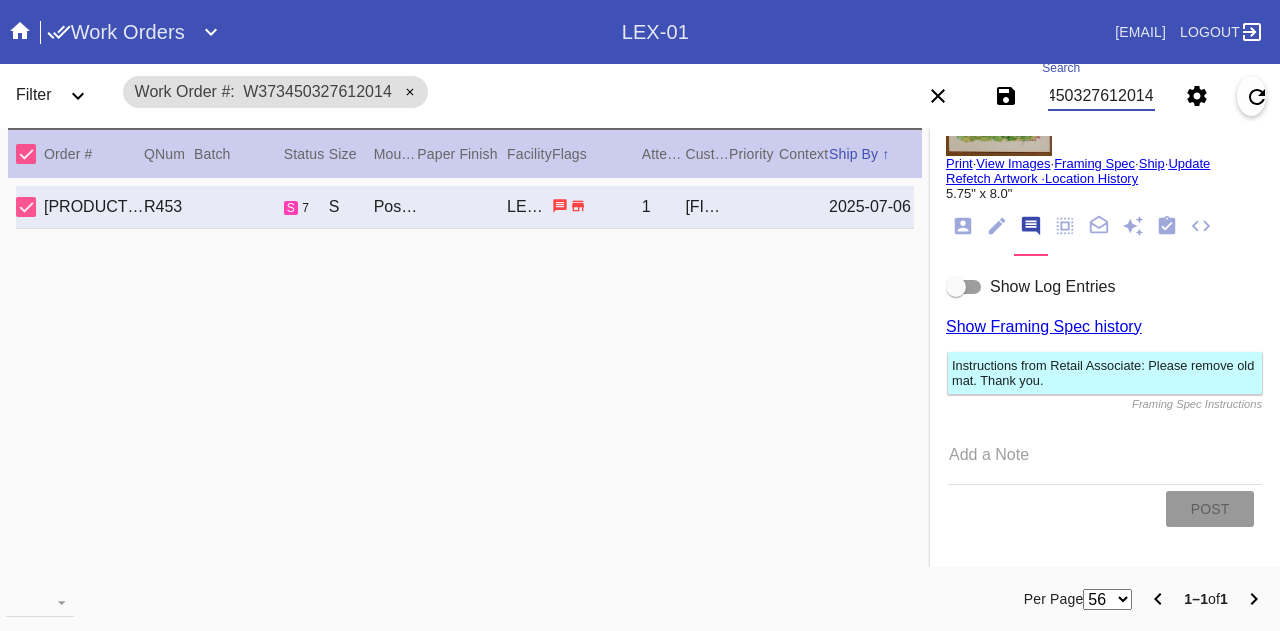 scroll, scrollTop: 139, scrollLeft: 0, axis: vertical 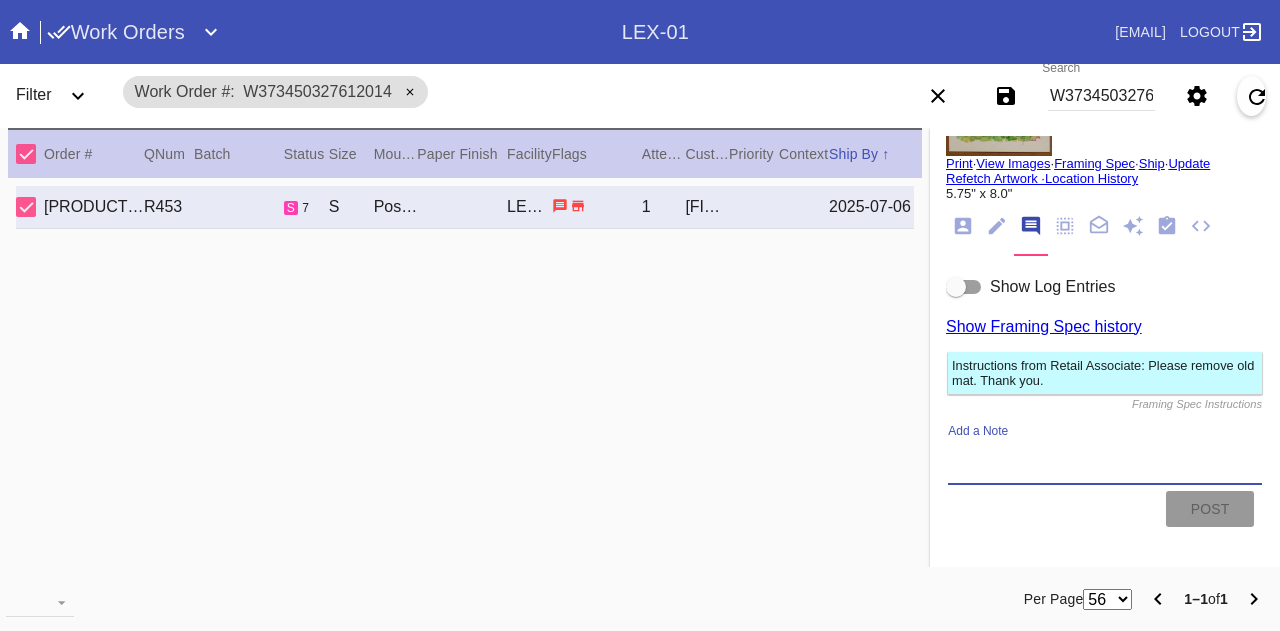 click on "Add a Note" at bounding box center (1105, 461) 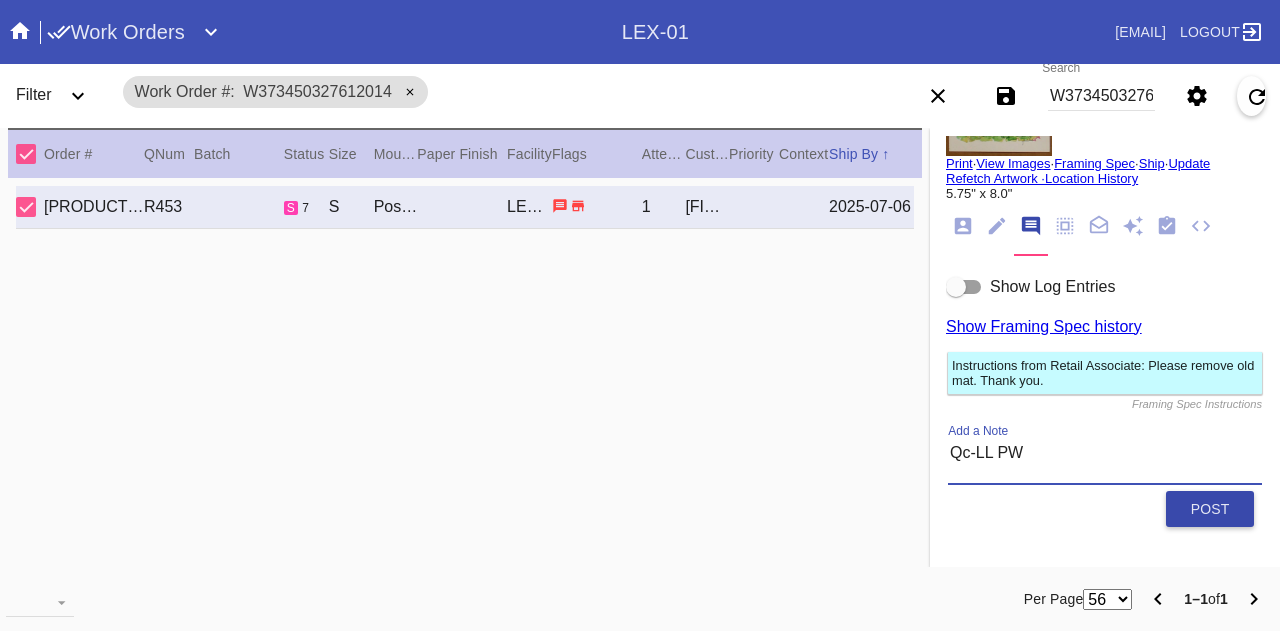 type on "Qc-LL PW" 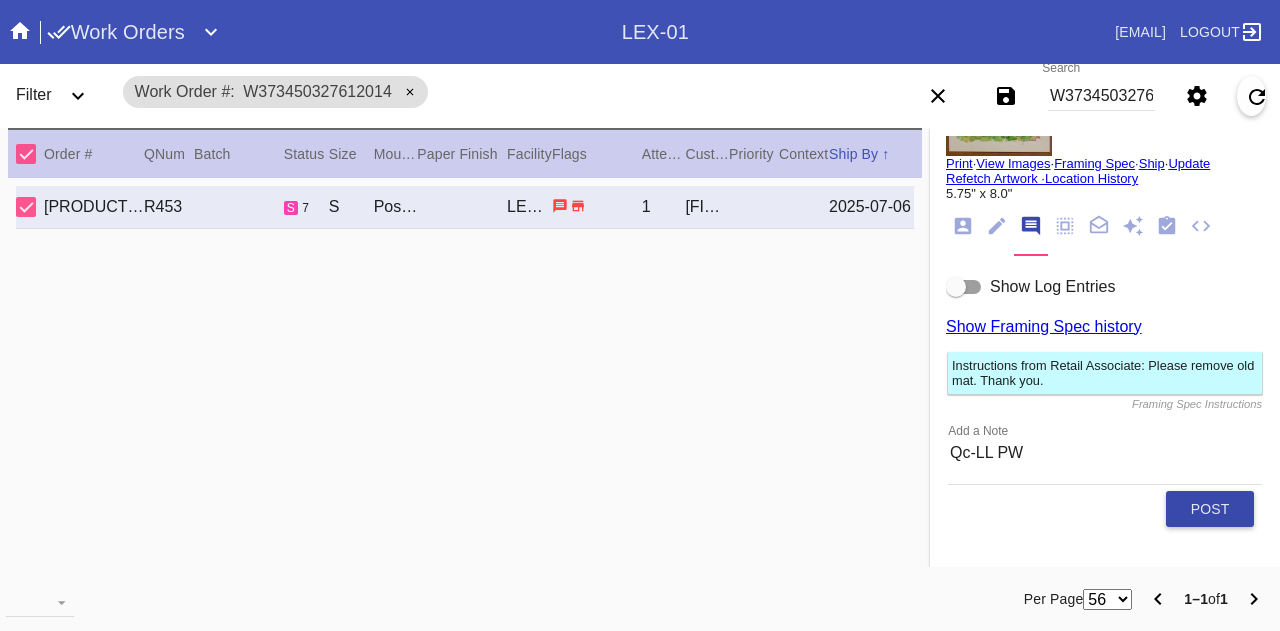 click on "Post" at bounding box center [1210, 509] 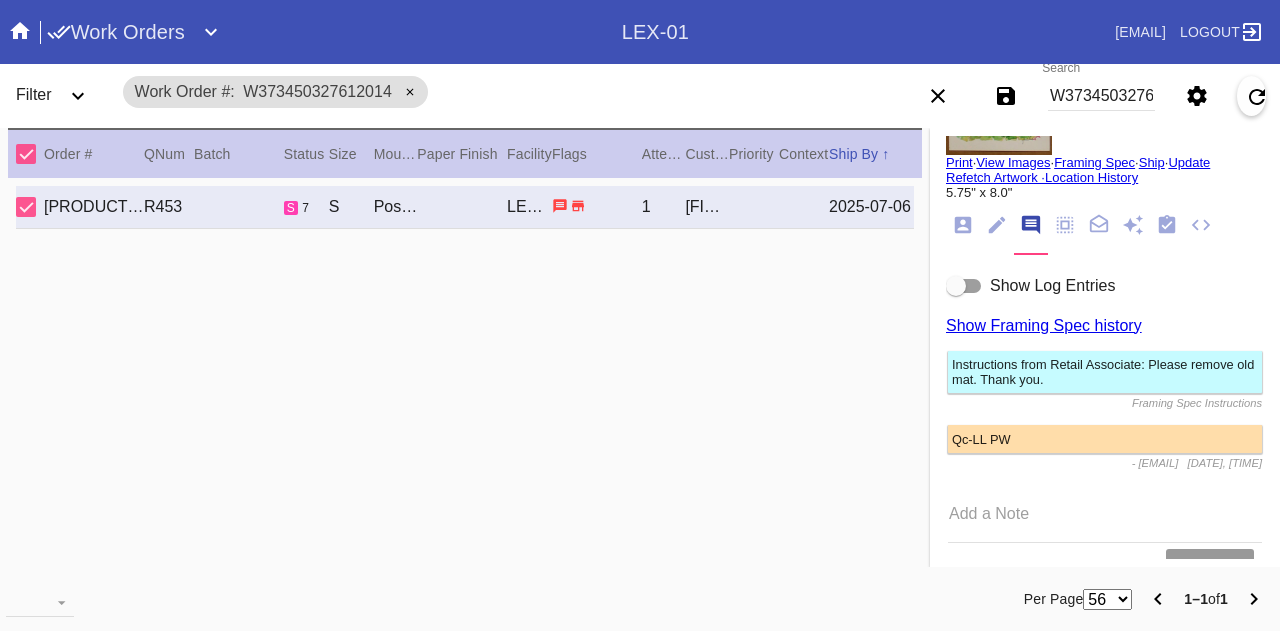 click on "W373450327612014" at bounding box center [1101, 96] 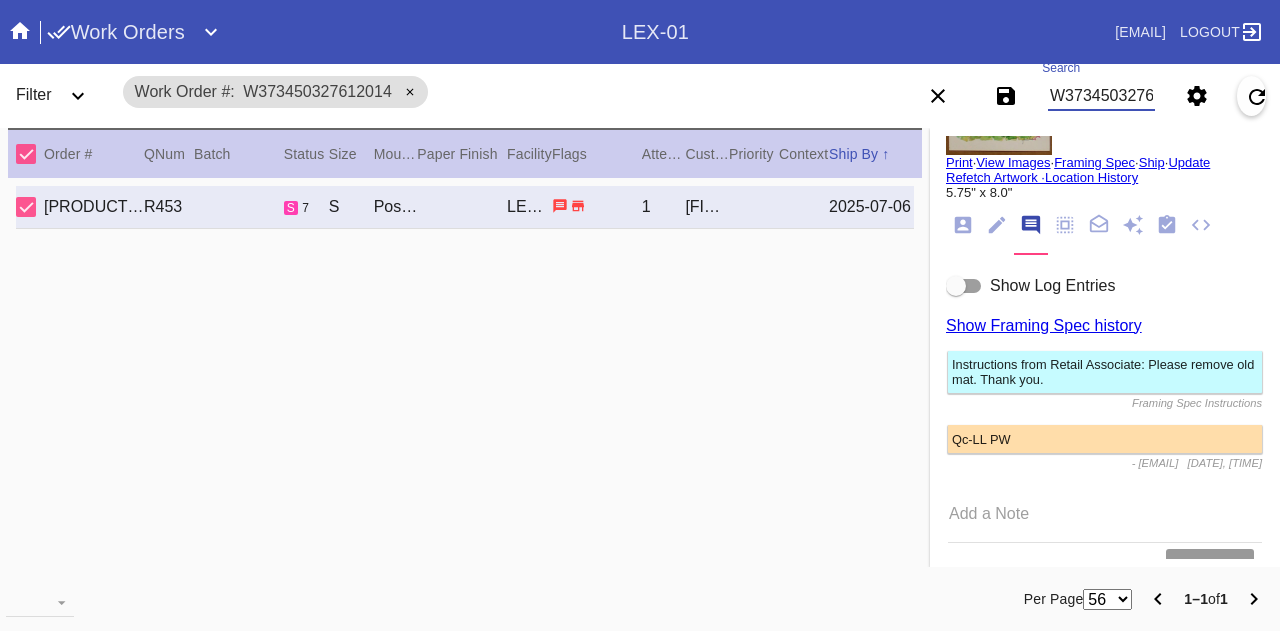 click on "W373450327612014" at bounding box center [1101, 96] 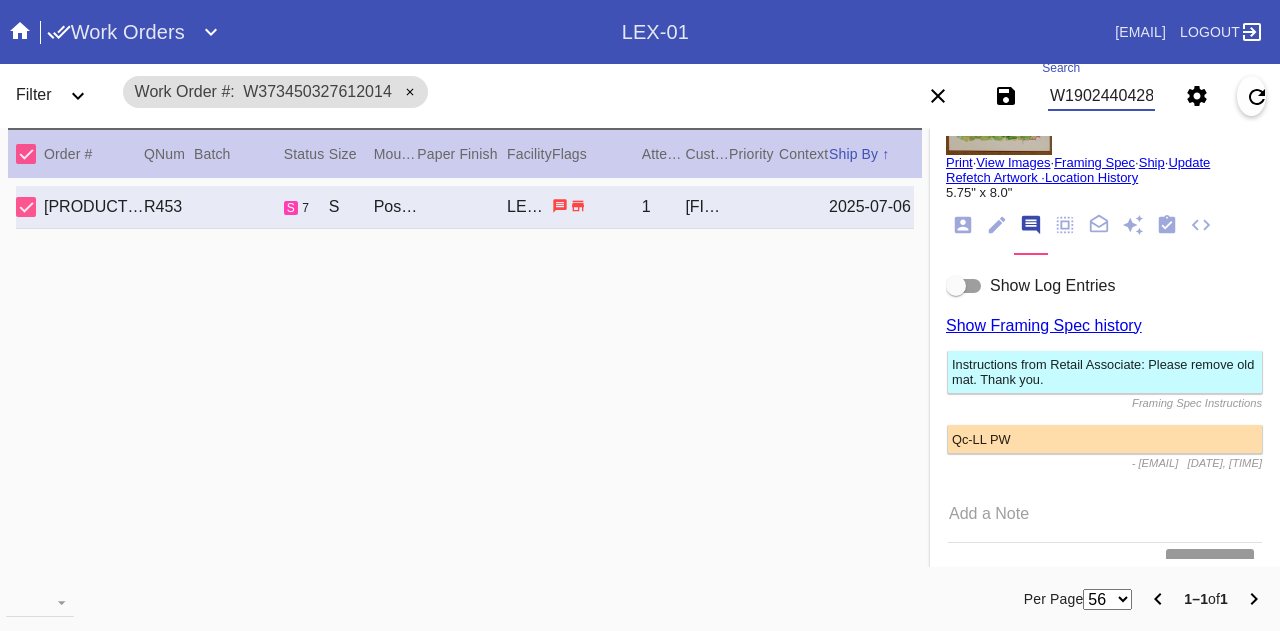 type on "W190244042865478" 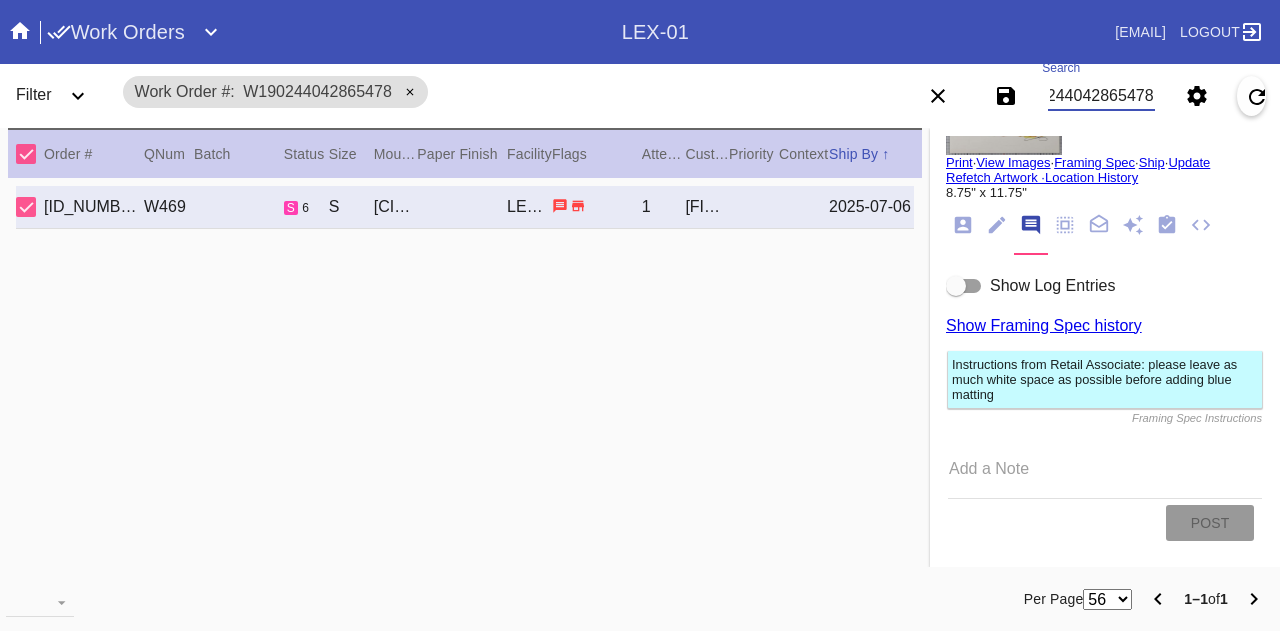 scroll, scrollTop: 0, scrollLeft: 0, axis: both 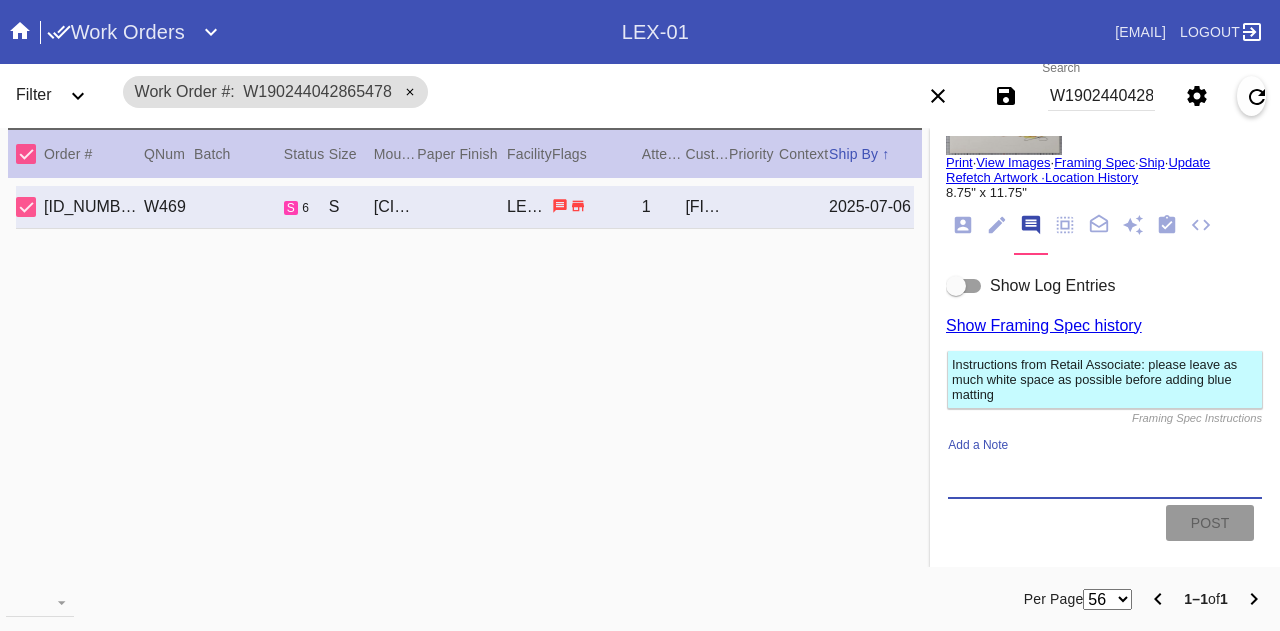 click on "Add a Note" at bounding box center (1105, 475) 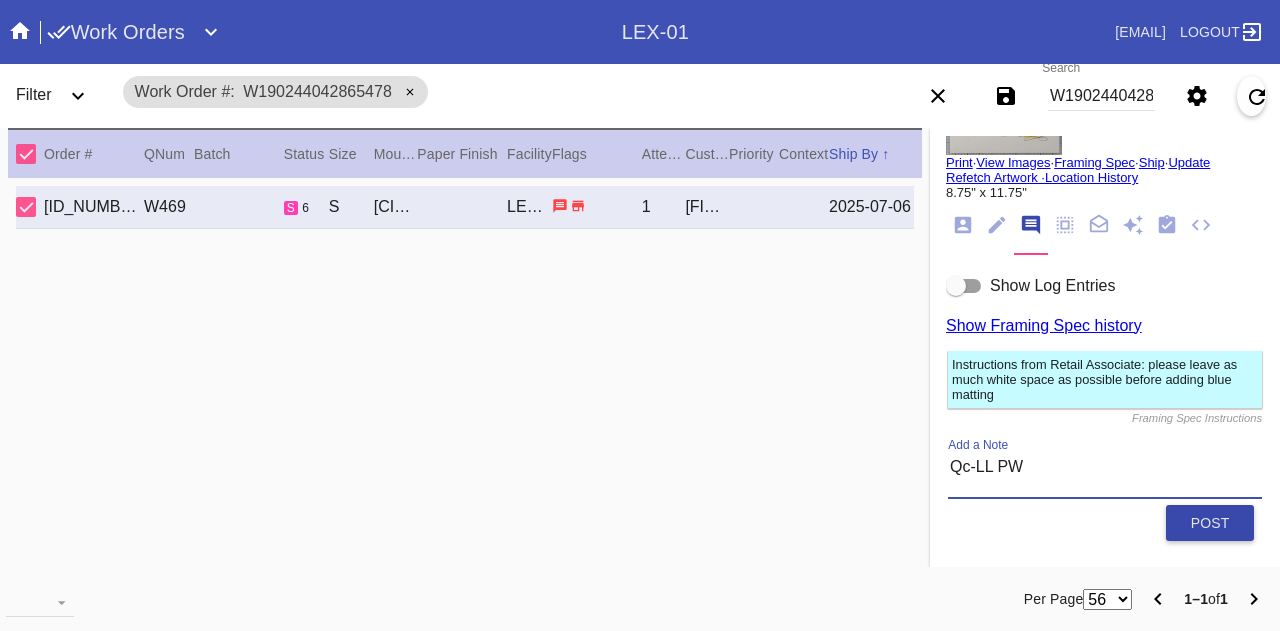 type on "Qc-LL PW" 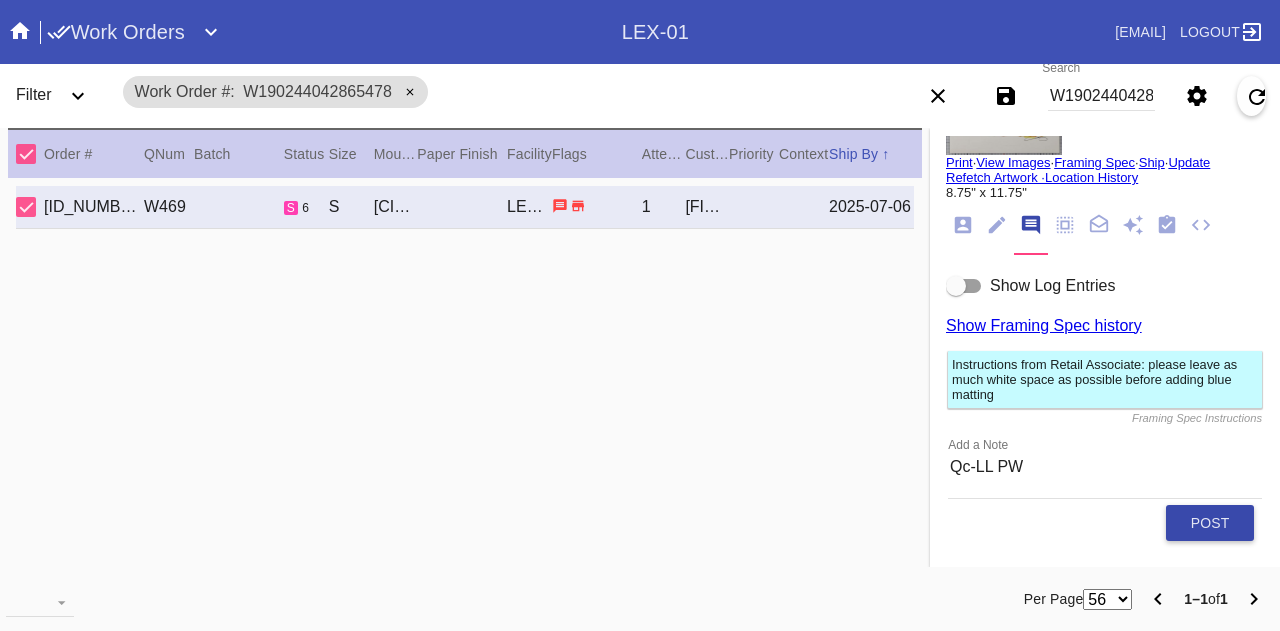 click on "Post" at bounding box center [1210, 523] 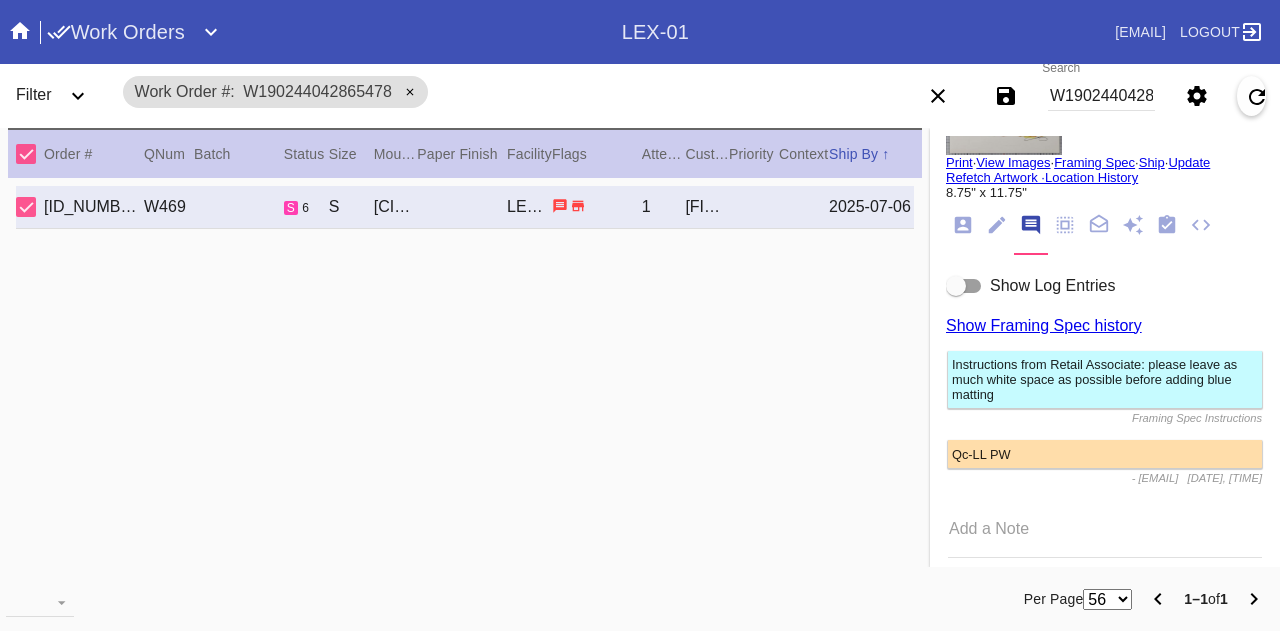 click on "W190244042865478" at bounding box center (1101, 96) 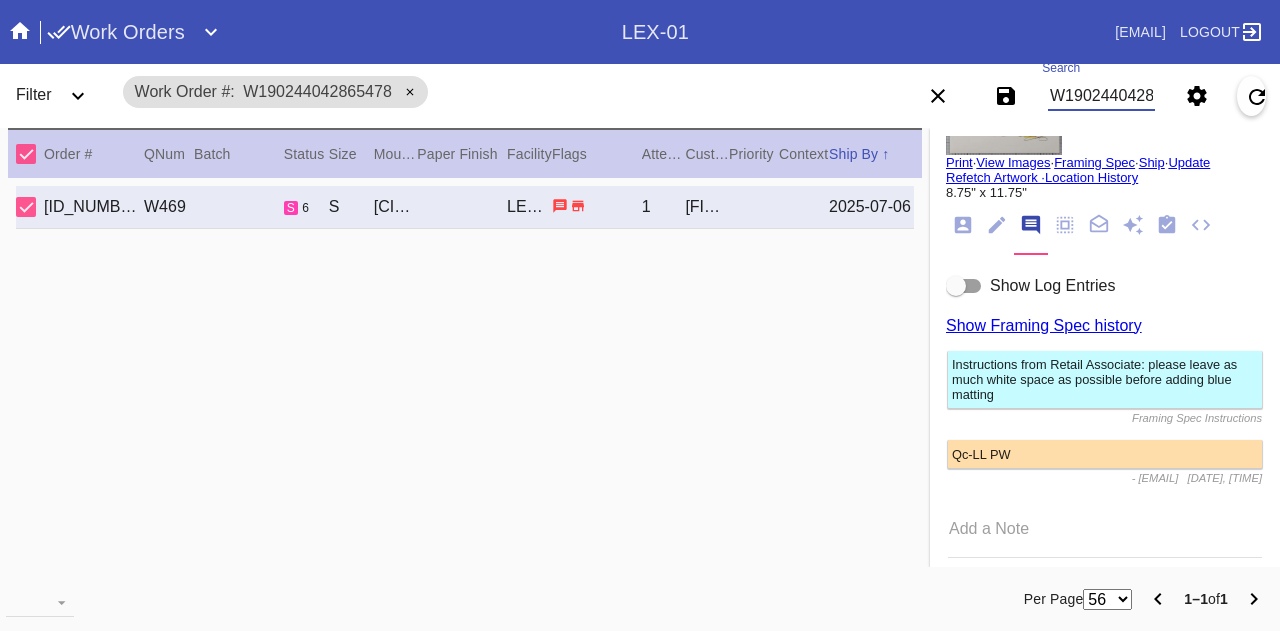 click on "W190244042865478" at bounding box center (1101, 96) 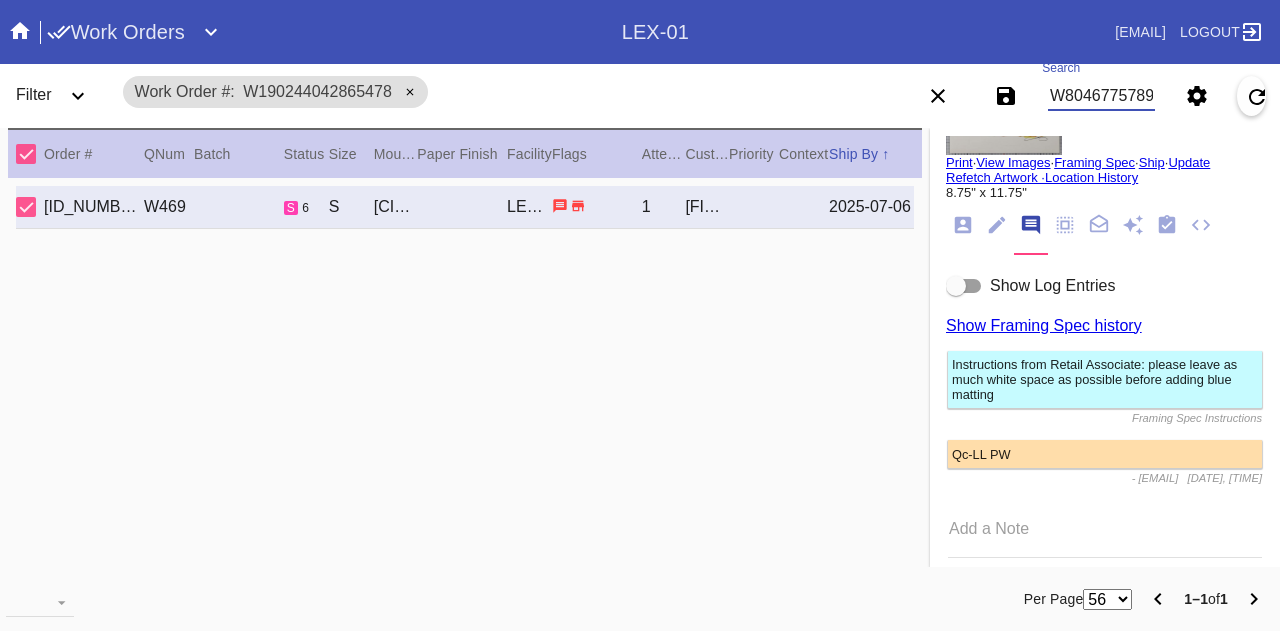 scroll, scrollTop: 0, scrollLeft: 45, axis: horizontal 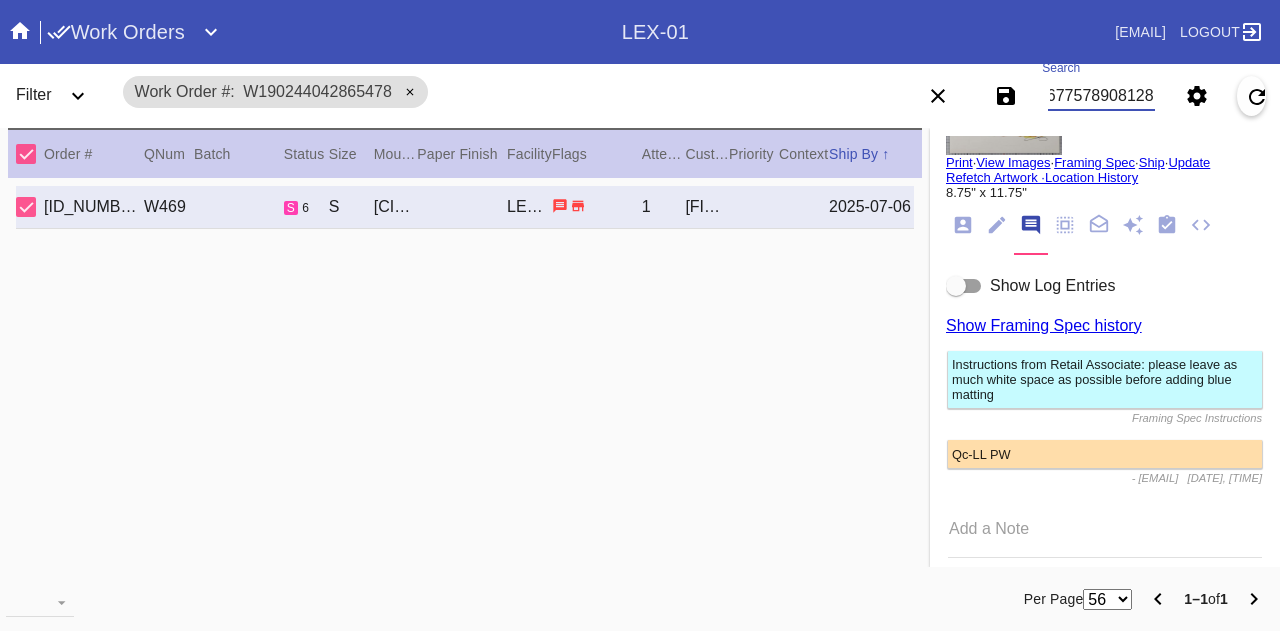 type on "W804677578908128" 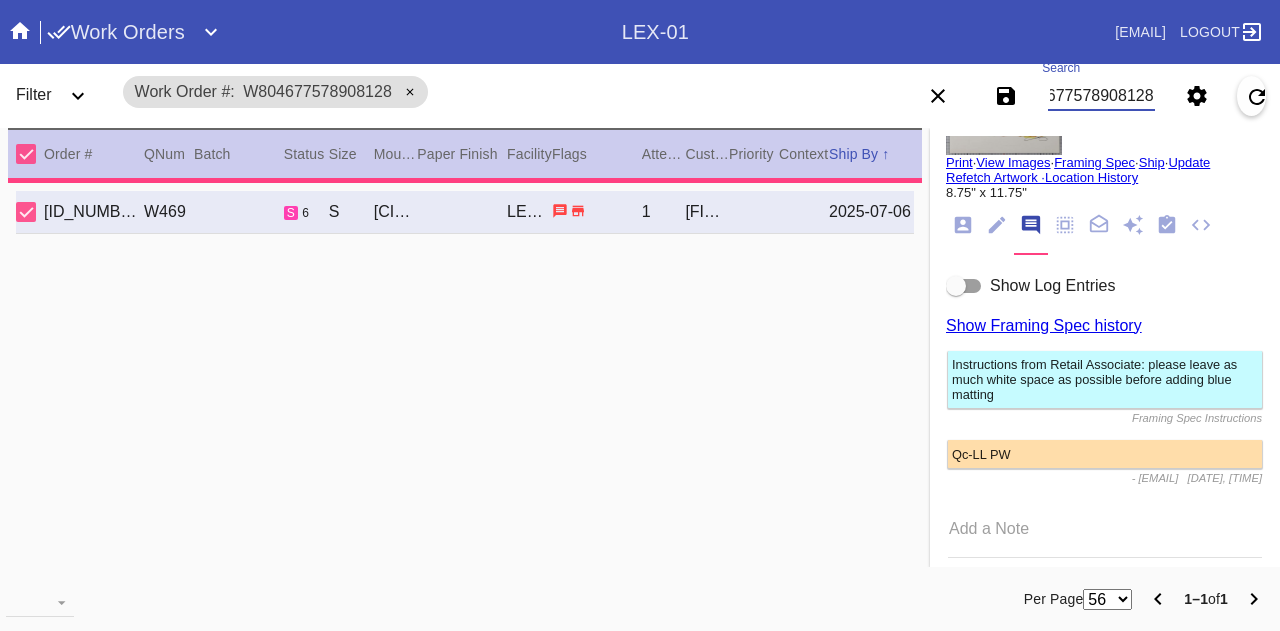 scroll, scrollTop: 110, scrollLeft: 0, axis: vertical 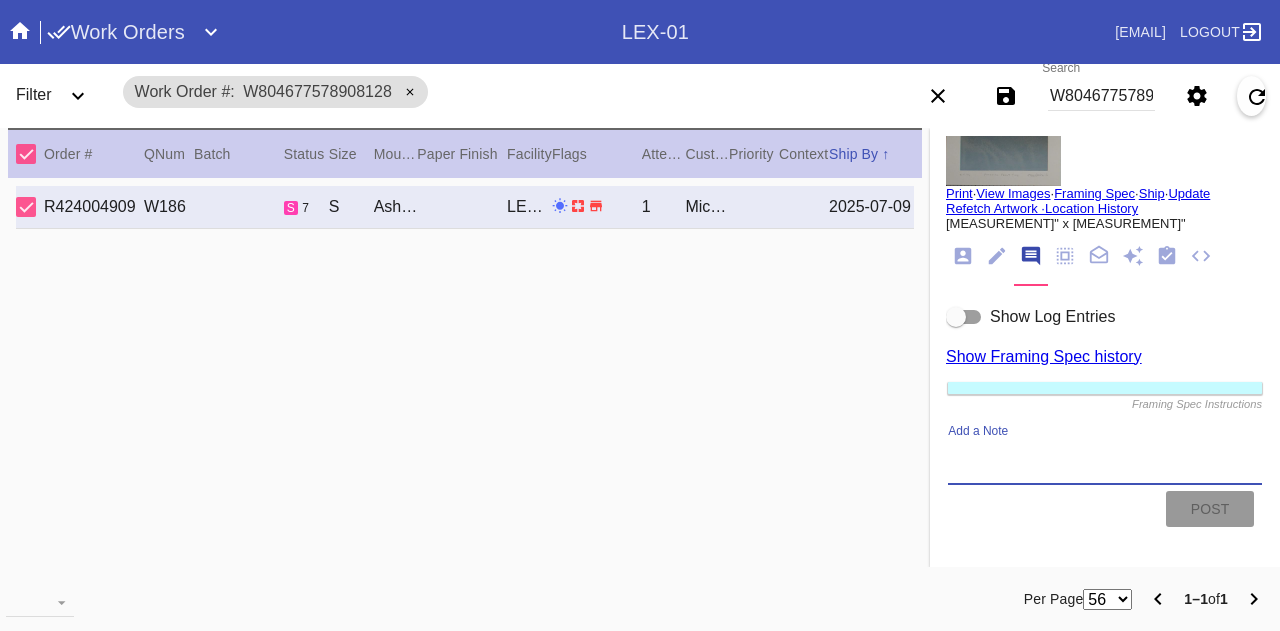 click on "Add a Note" at bounding box center (1105, 461) 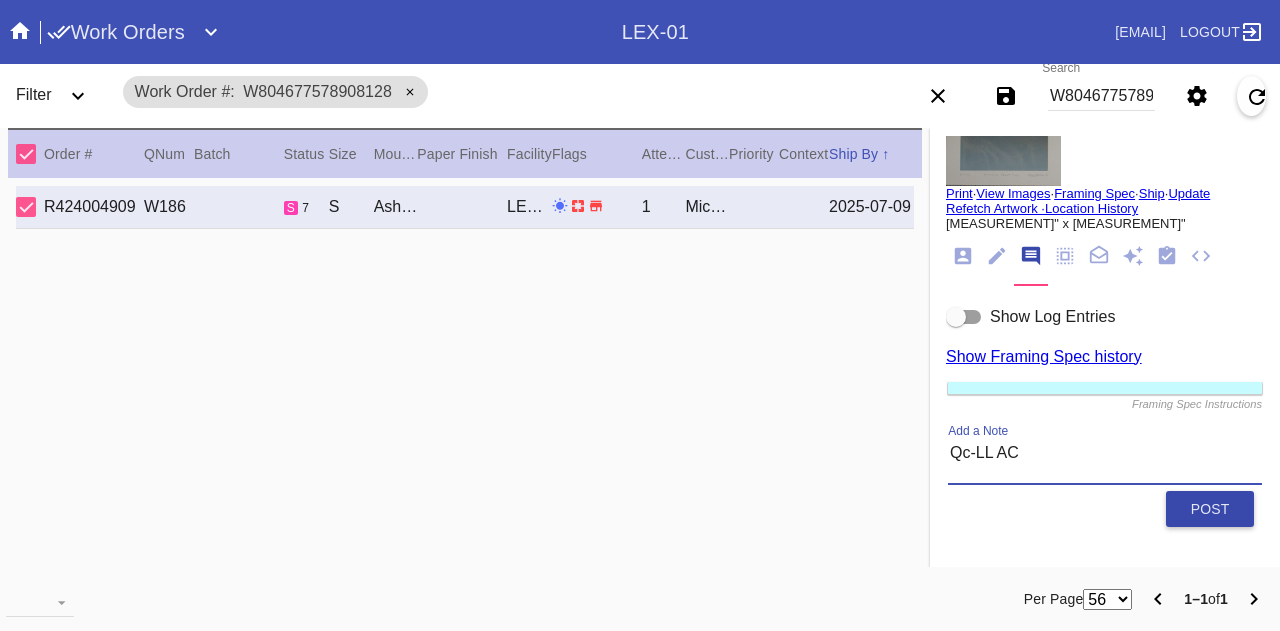 type on "Qc-LL AC" 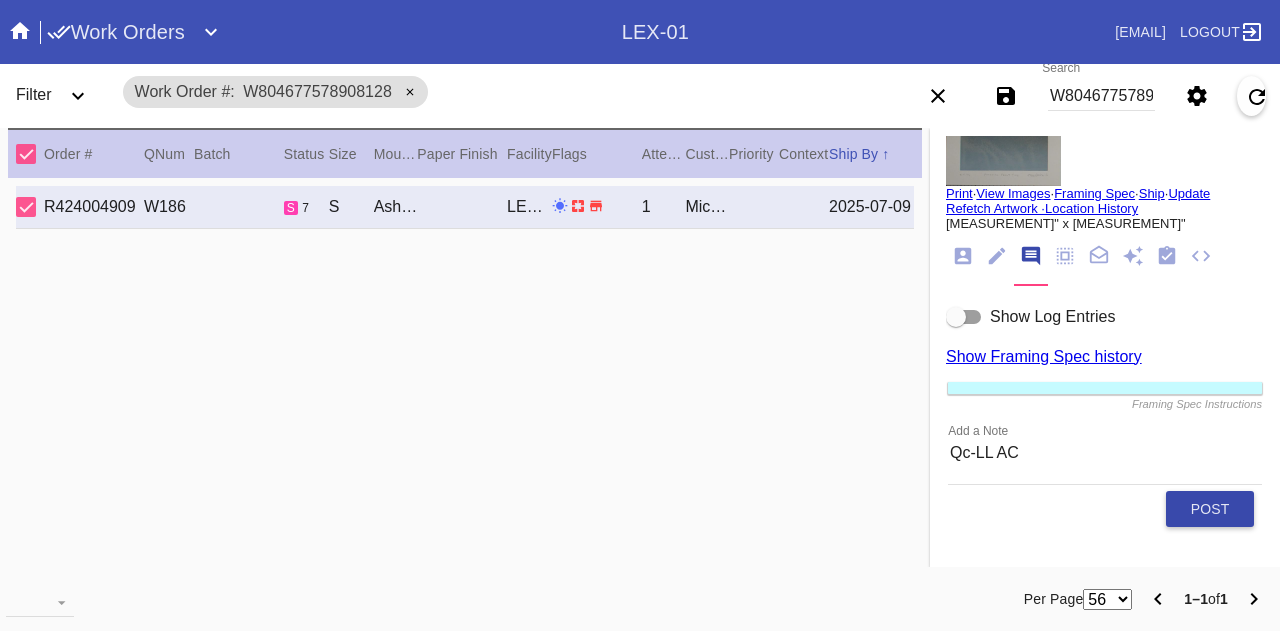 click on "Post" at bounding box center [1210, 509] 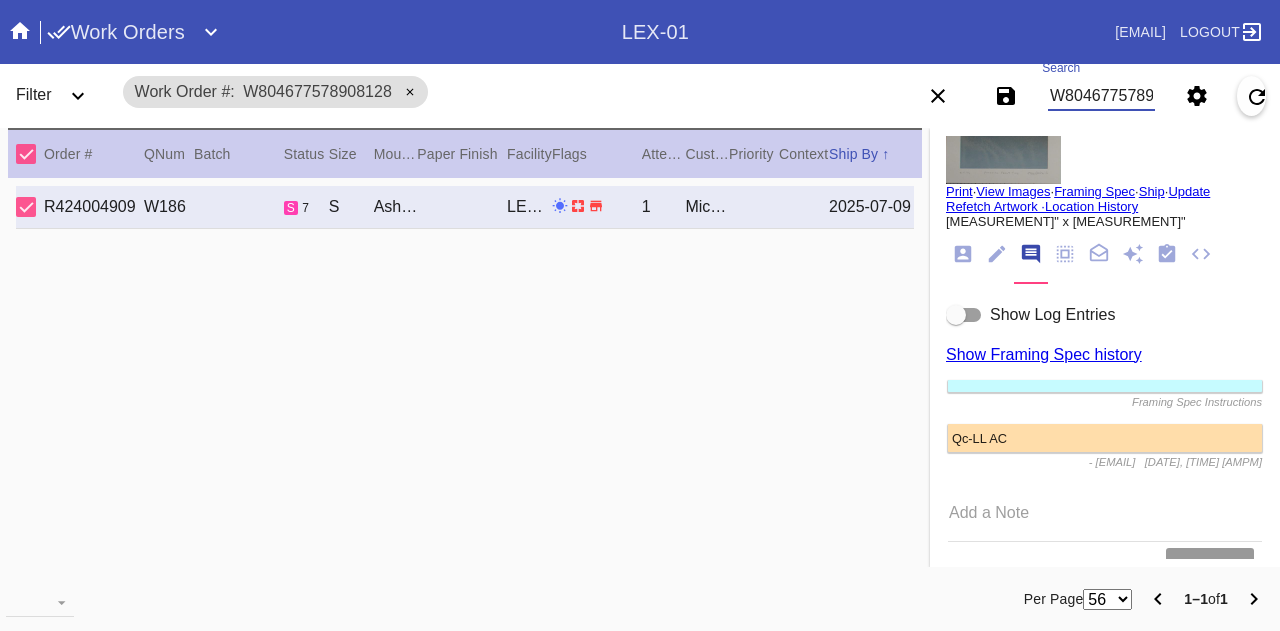 click on "W804677578908128" at bounding box center (1101, 96) 